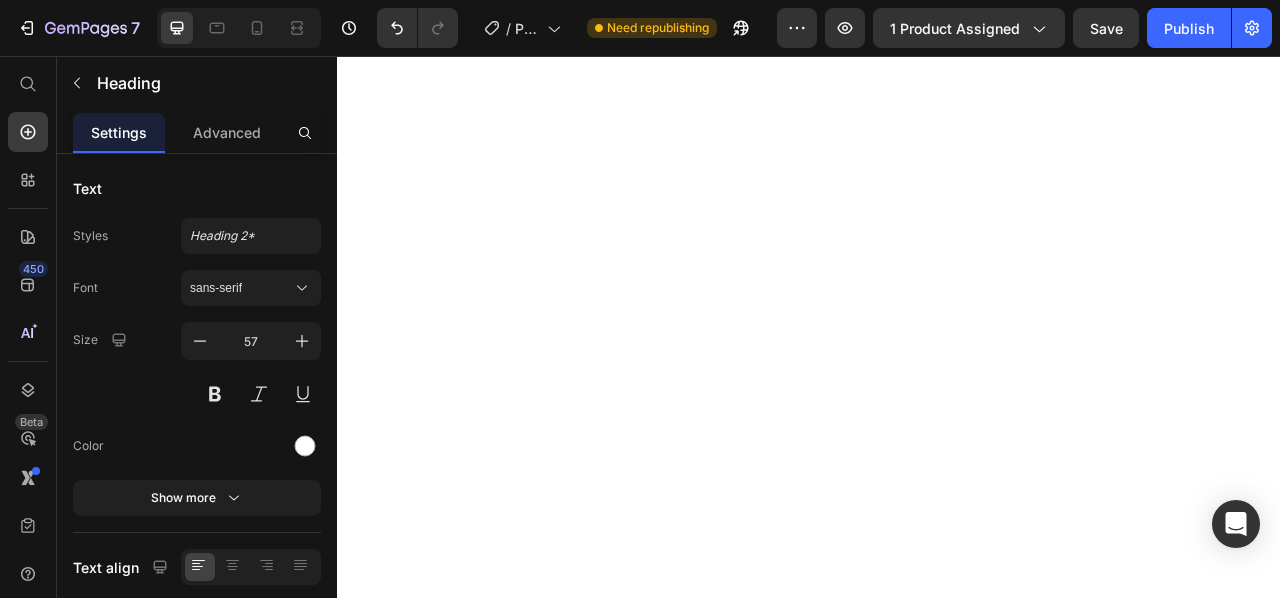 scroll, scrollTop: 0, scrollLeft: 0, axis: both 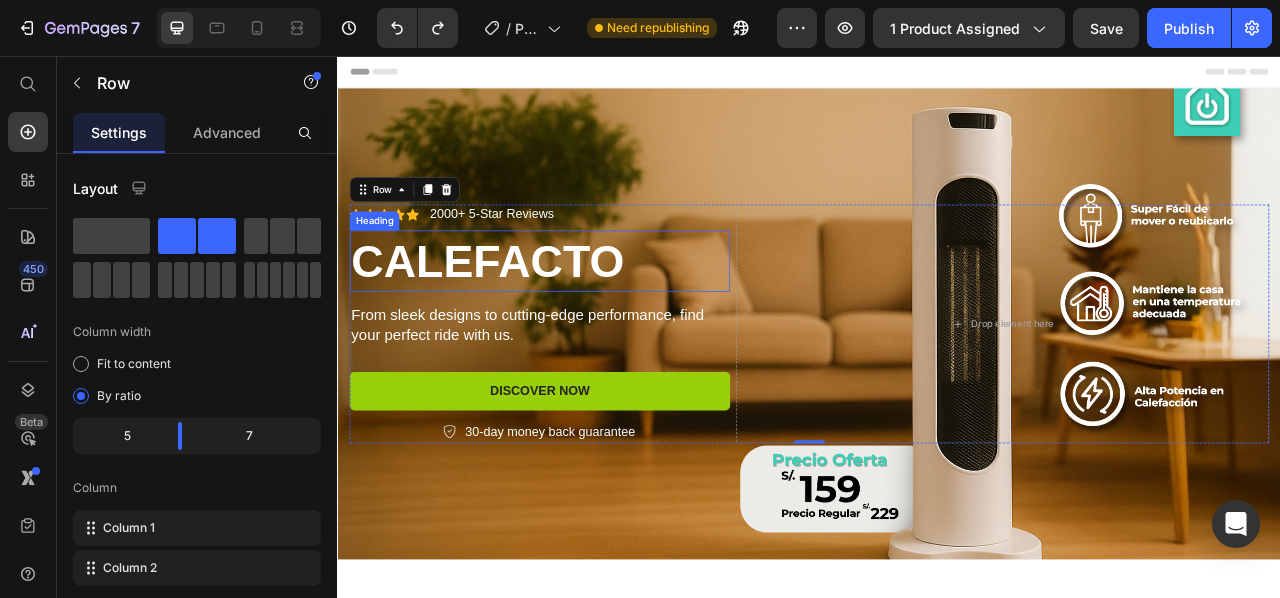 click on "CALEFACTO" at bounding box center [594, 317] 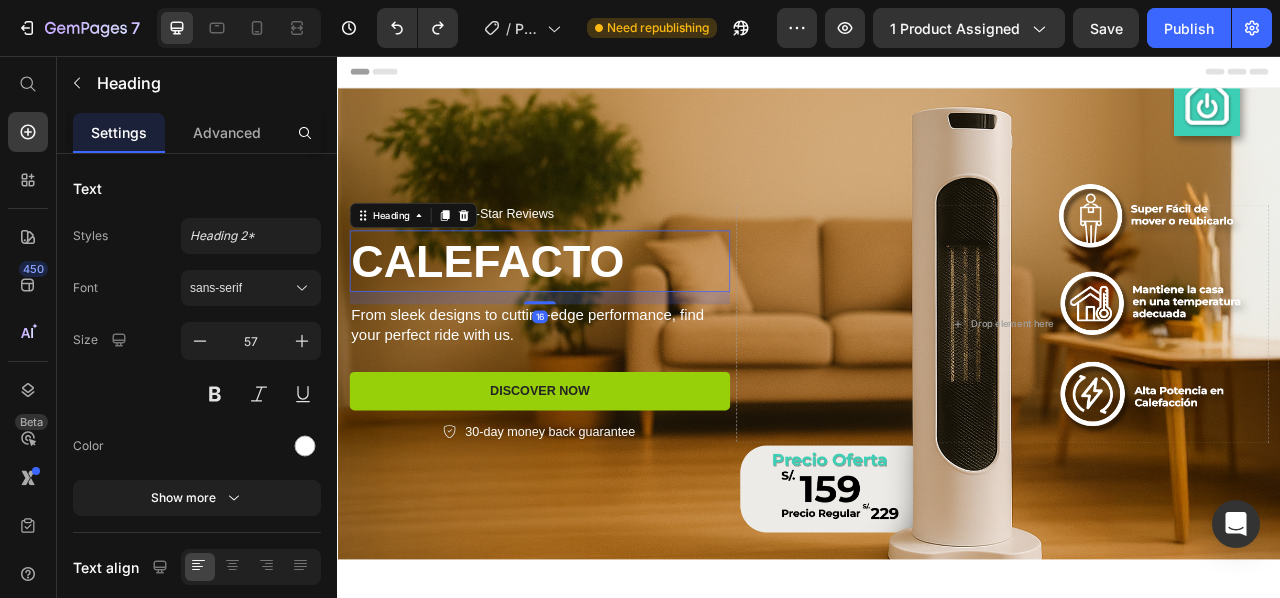 click on "CALEFACTO" at bounding box center [594, 317] 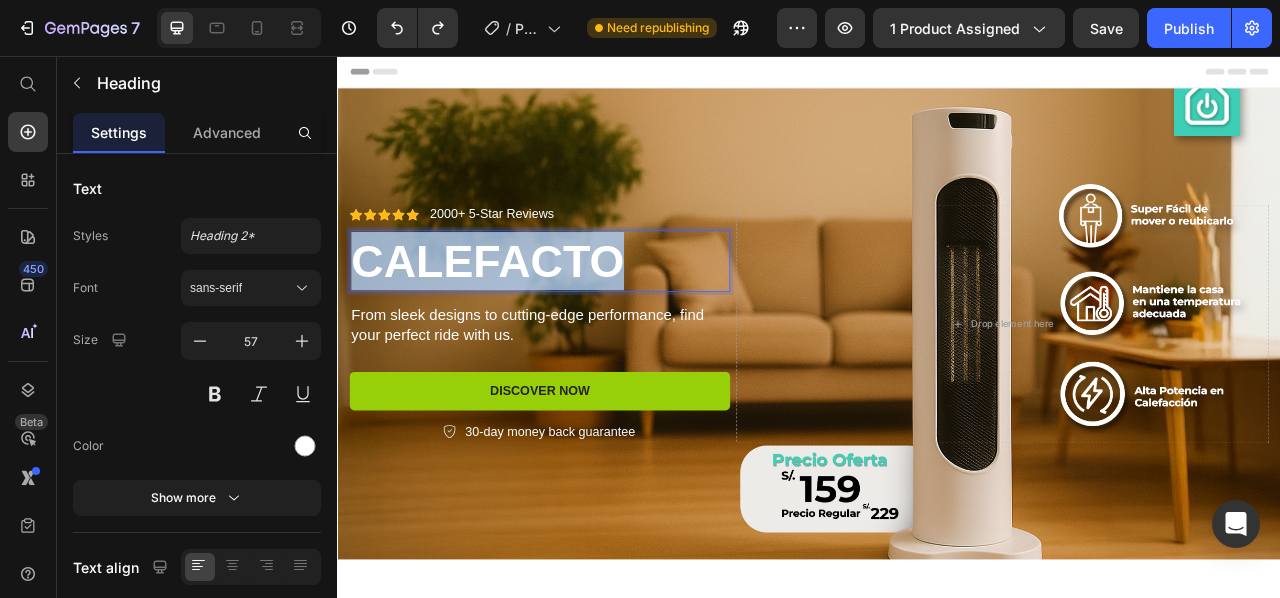 click on "CALEFACTO" at bounding box center [594, 317] 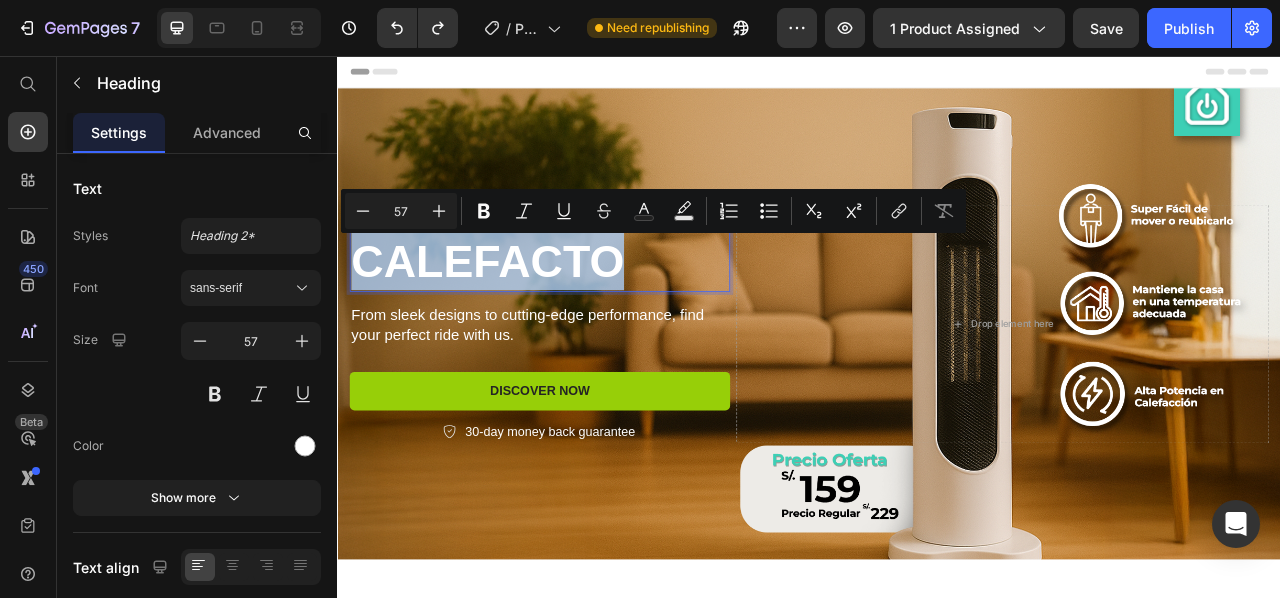 click on "CALEFACTO" at bounding box center [594, 317] 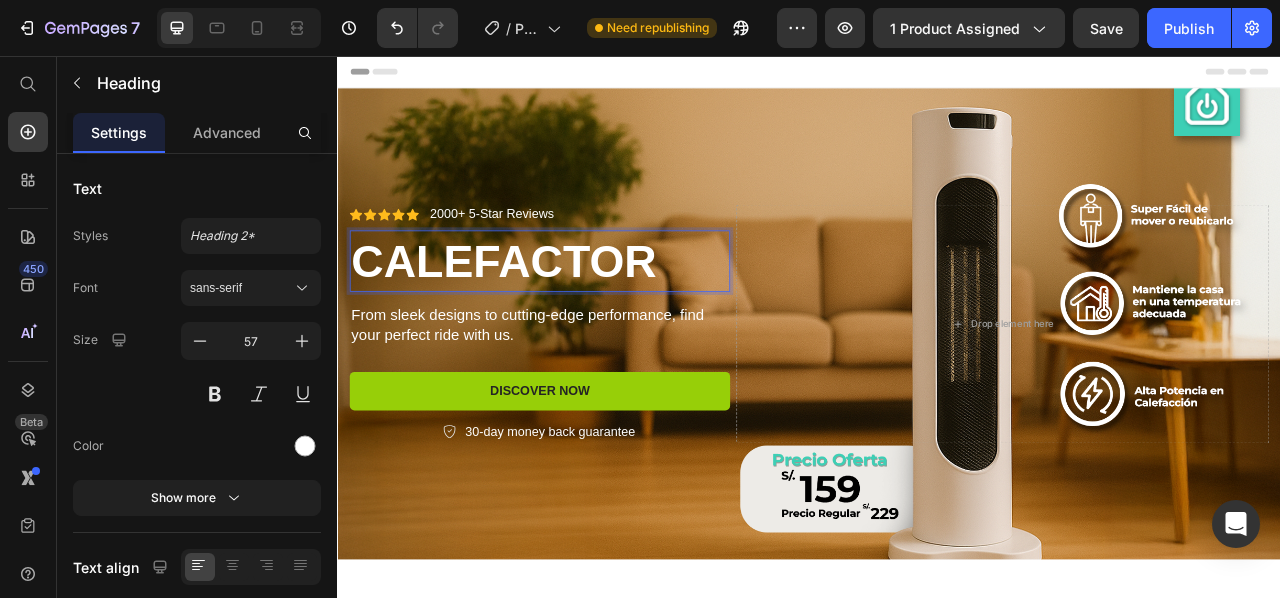 click on "CALEFACTOR" at bounding box center [594, 317] 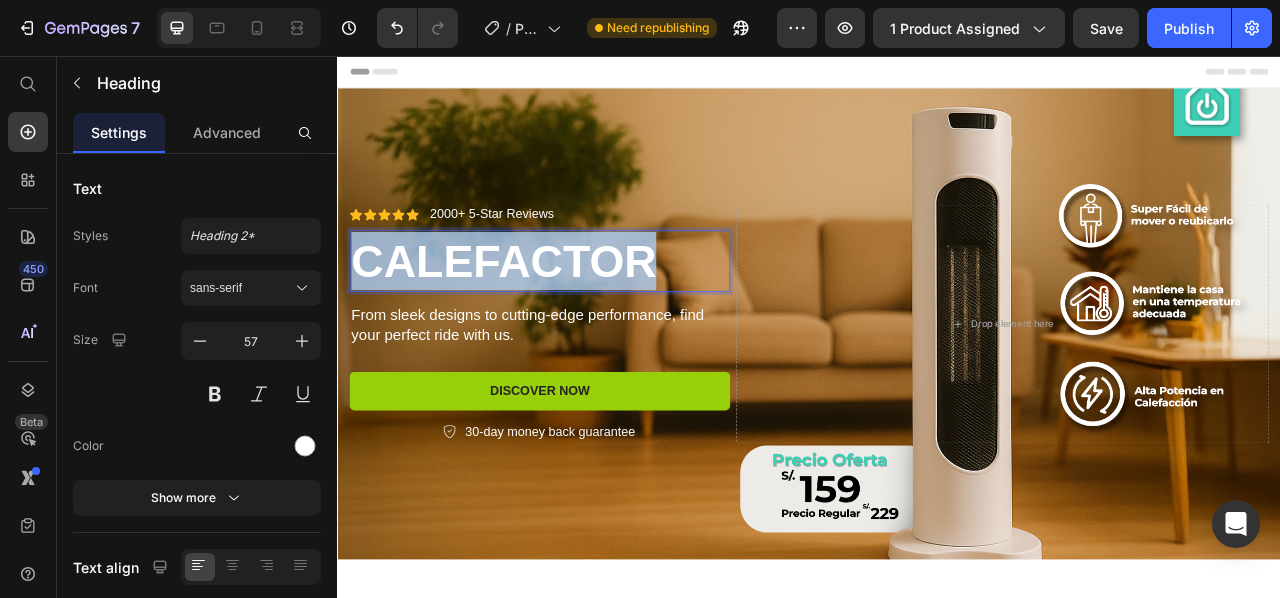 click on "CALEFACTOR" at bounding box center [594, 317] 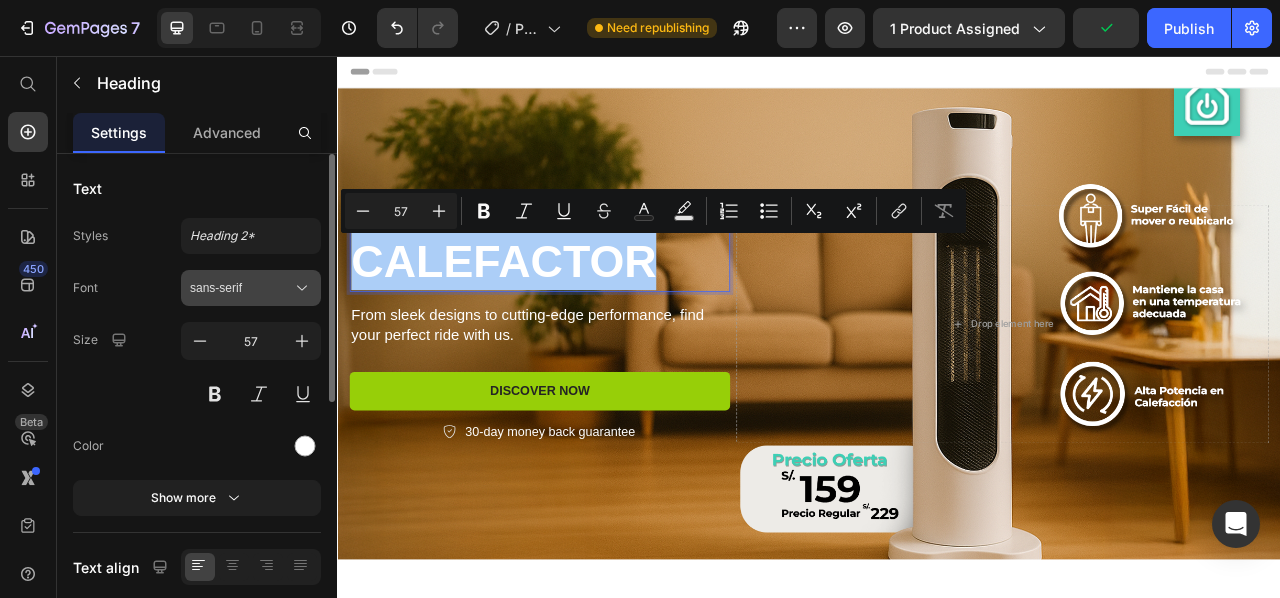 click 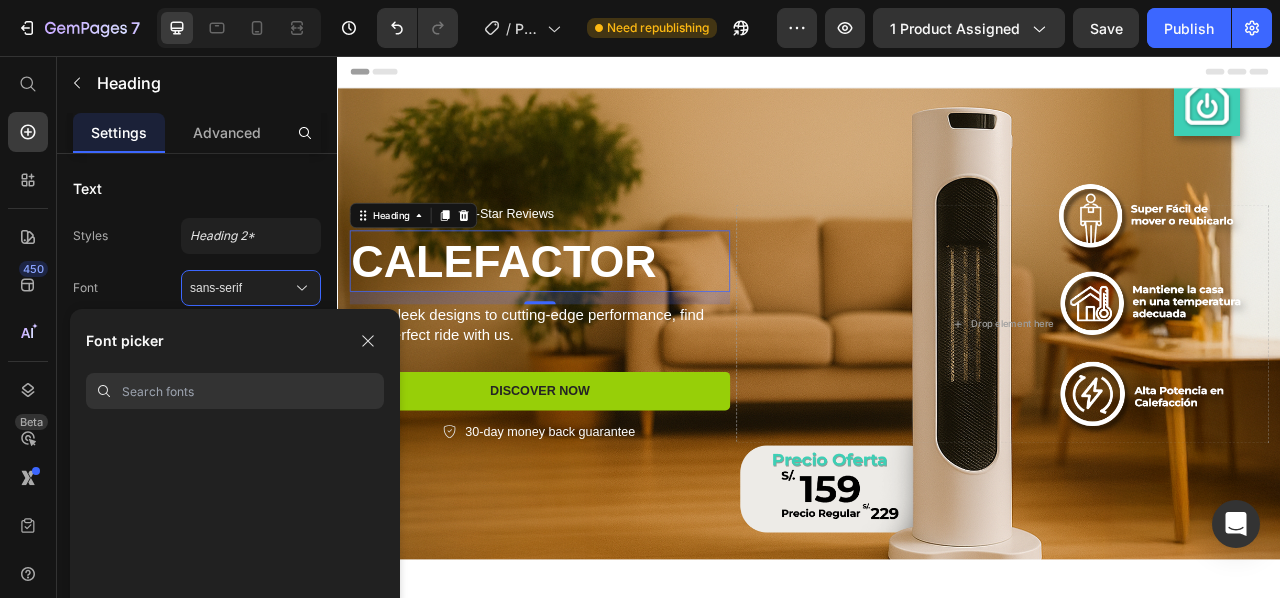 scroll, scrollTop: 3095, scrollLeft: 0, axis: vertical 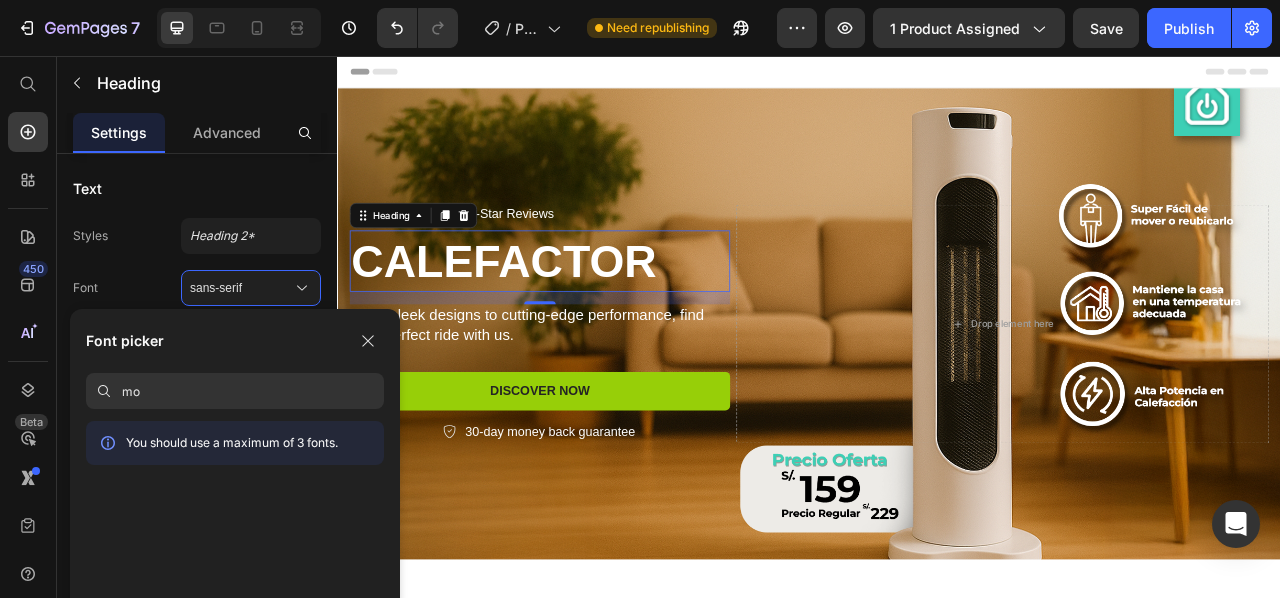 type on "m" 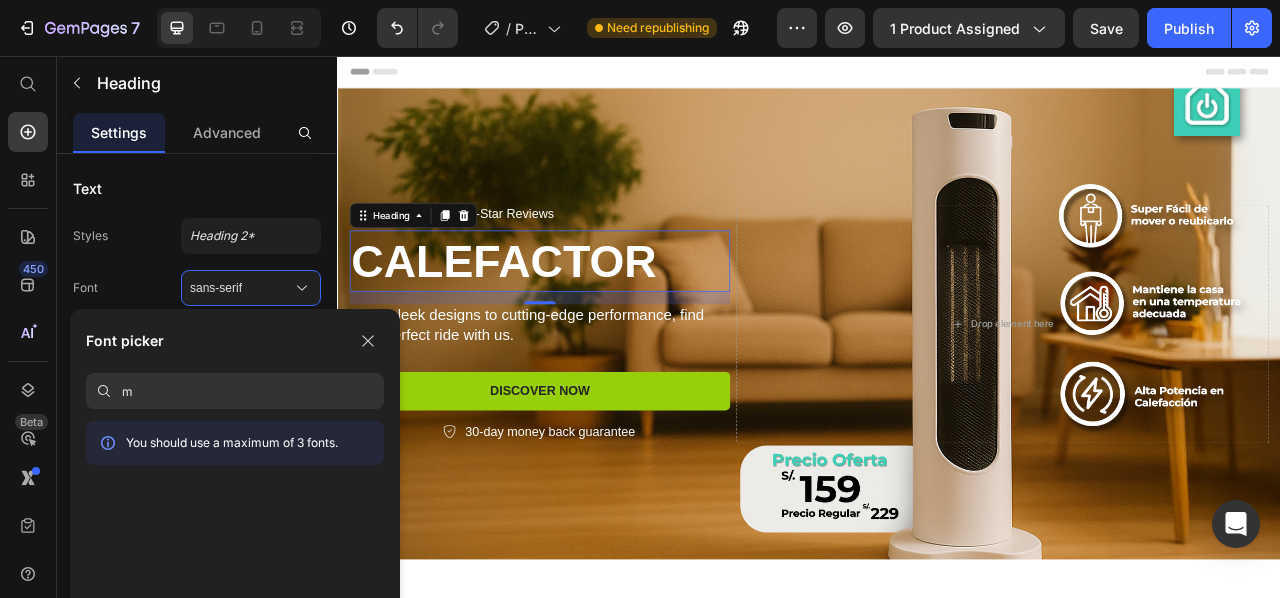 type 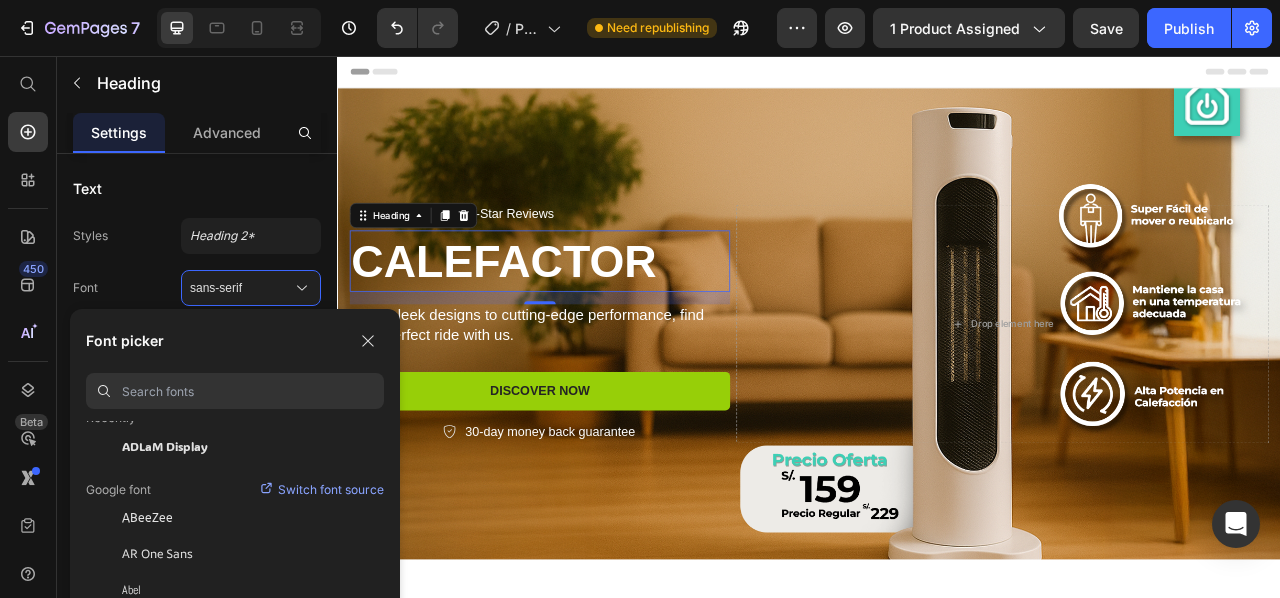 scroll, scrollTop: 87, scrollLeft: 0, axis: vertical 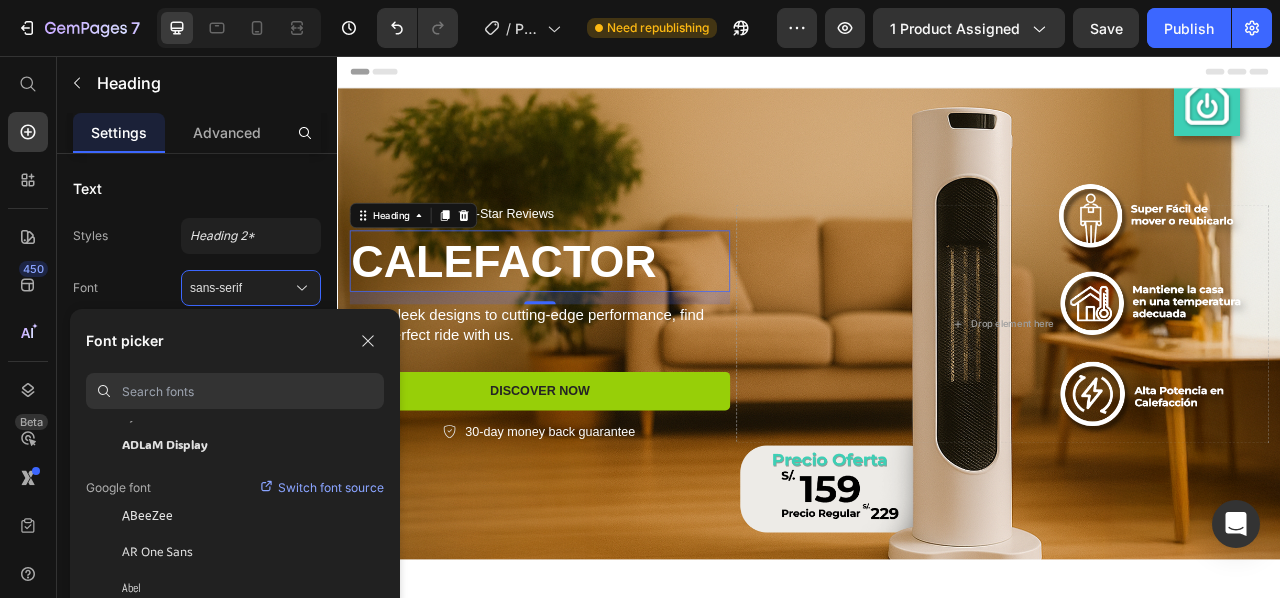 click on "Switch font source" at bounding box center (331, 488) 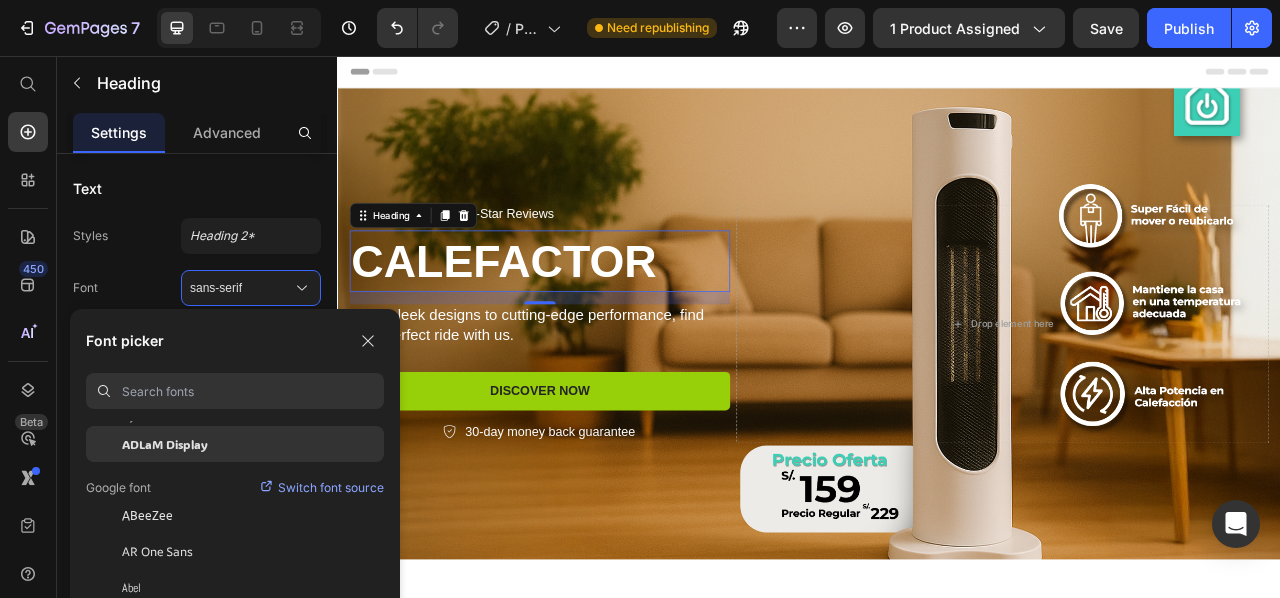 click on "ADLaM Display" at bounding box center (165, 444) 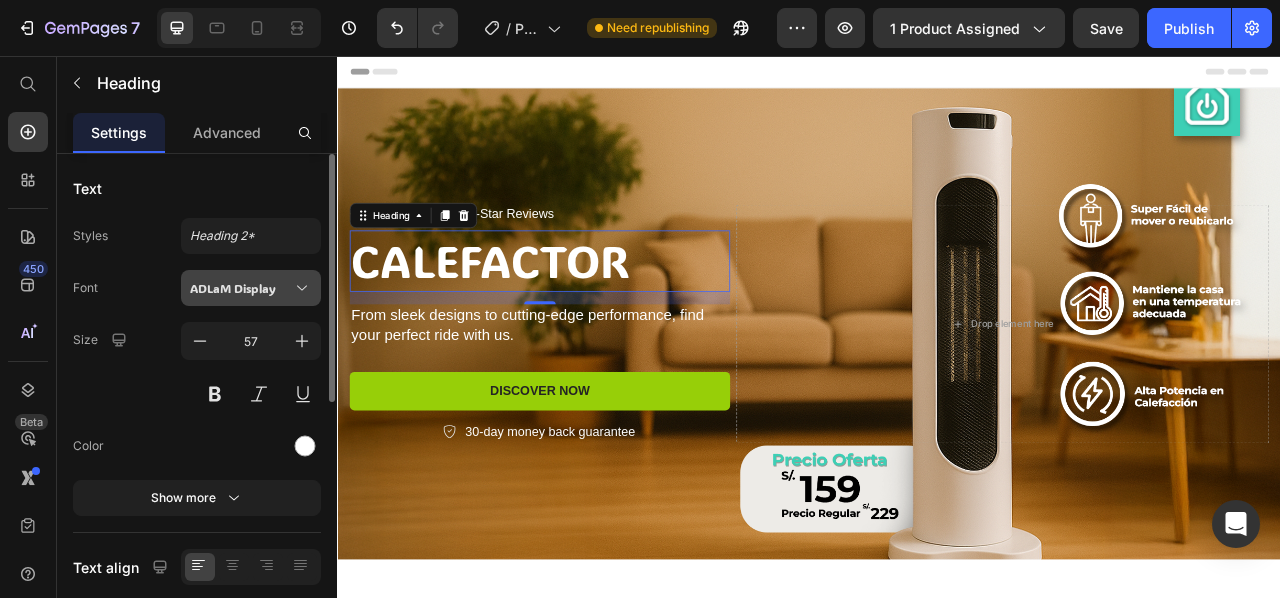 click 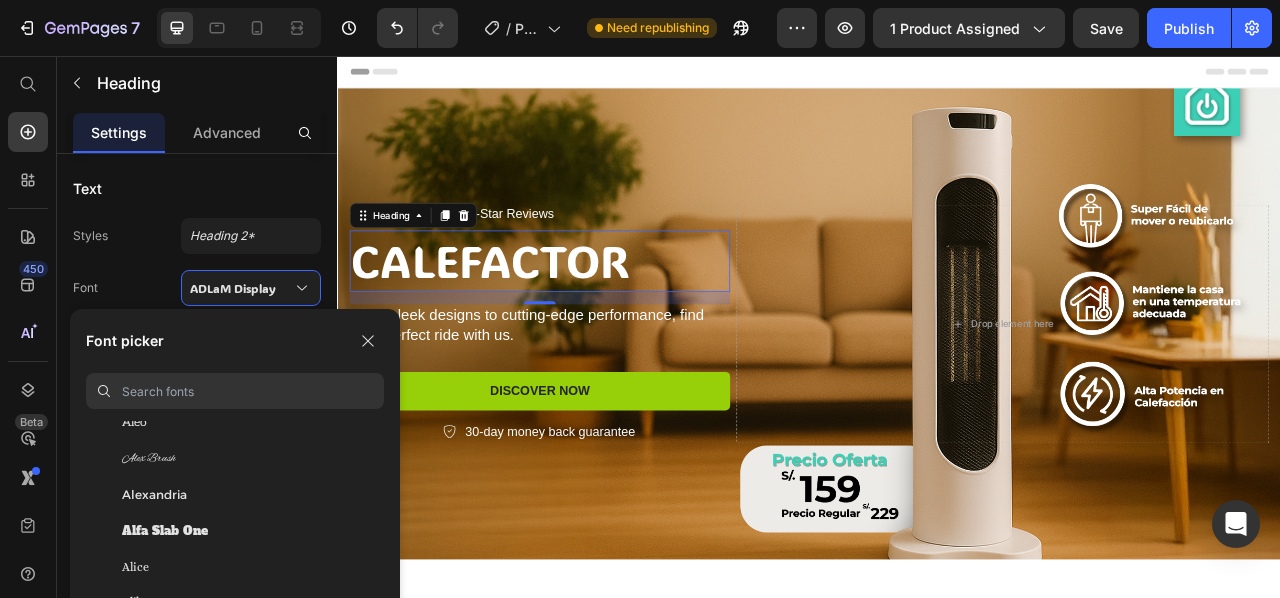scroll, scrollTop: 1387, scrollLeft: 0, axis: vertical 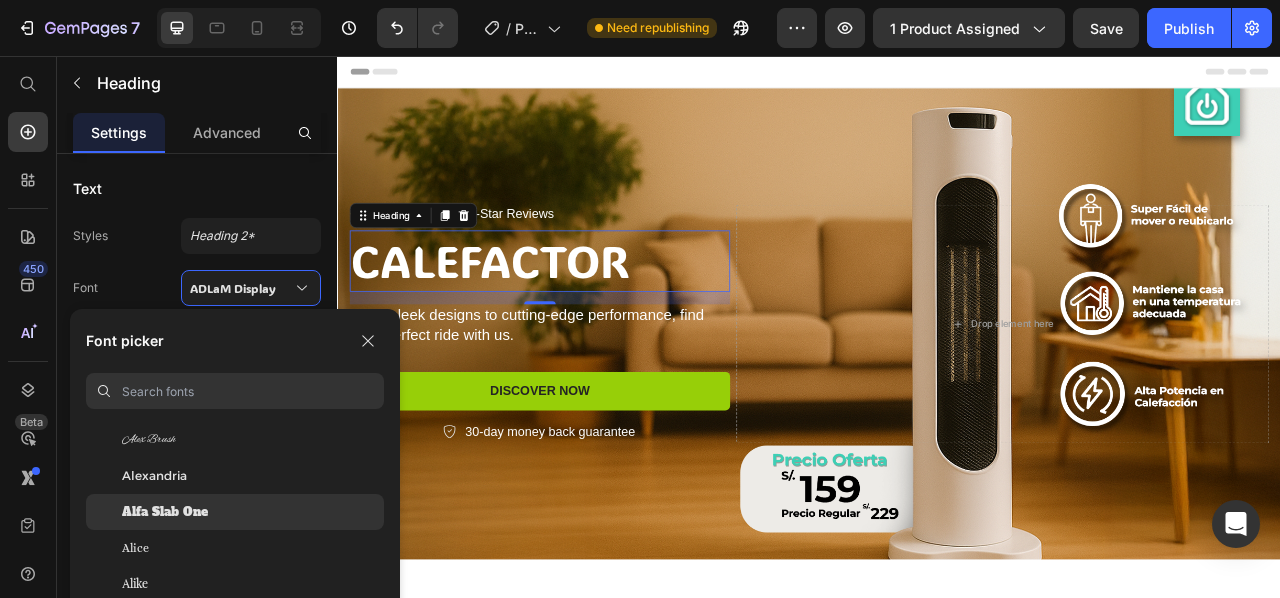 click on "Alfa Slab One" 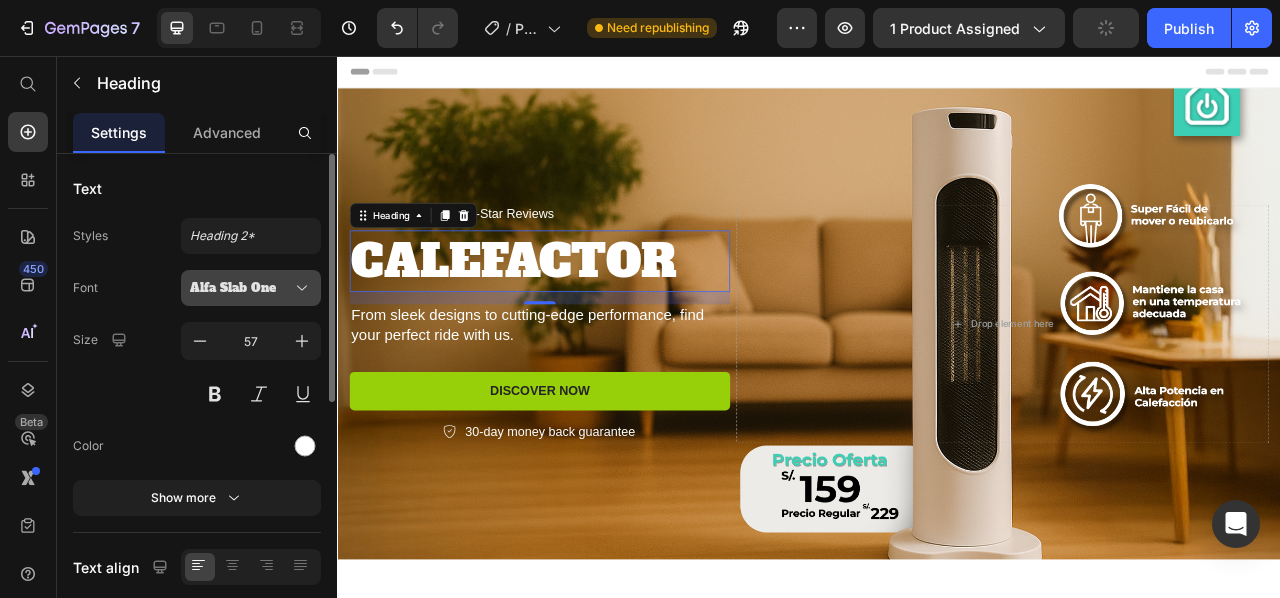 click on "Alfa Slab One" at bounding box center [251, 288] 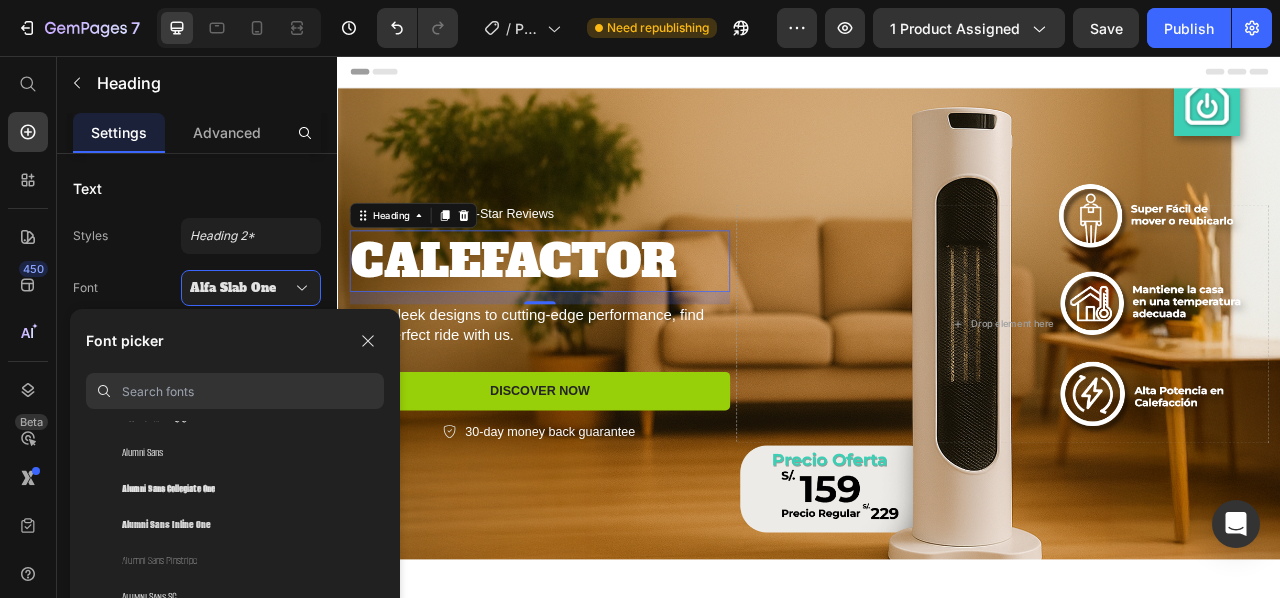 scroll, scrollTop: 1987, scrollLeft: 0, axis: vertical 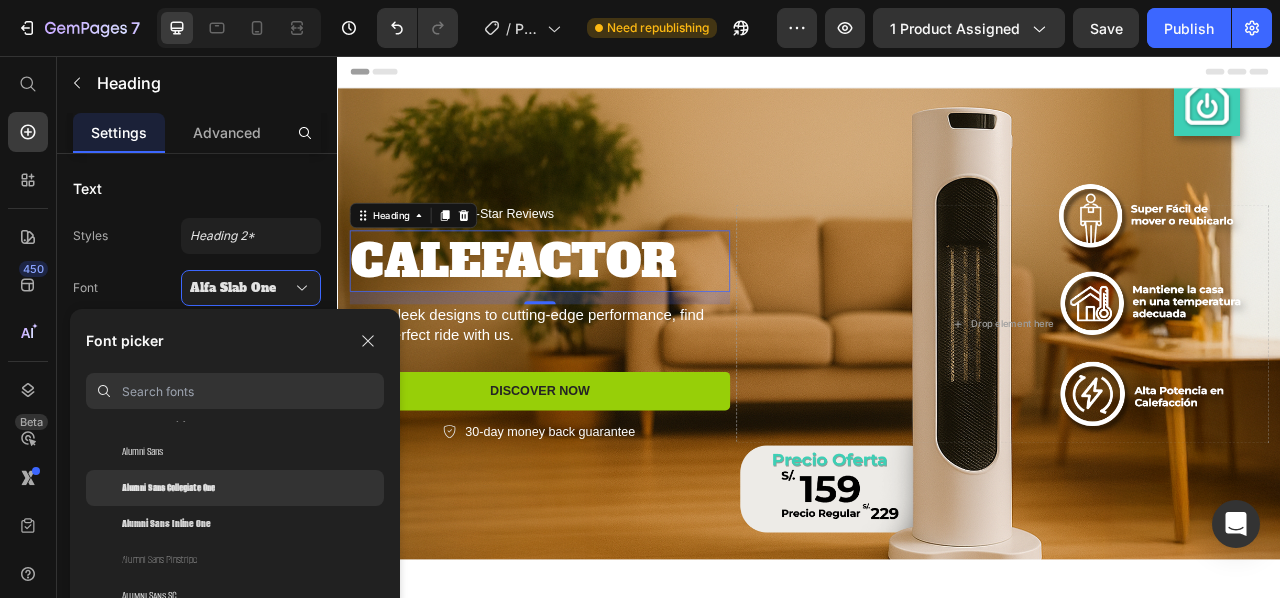 click on "Alumni Sans Collegiate One" 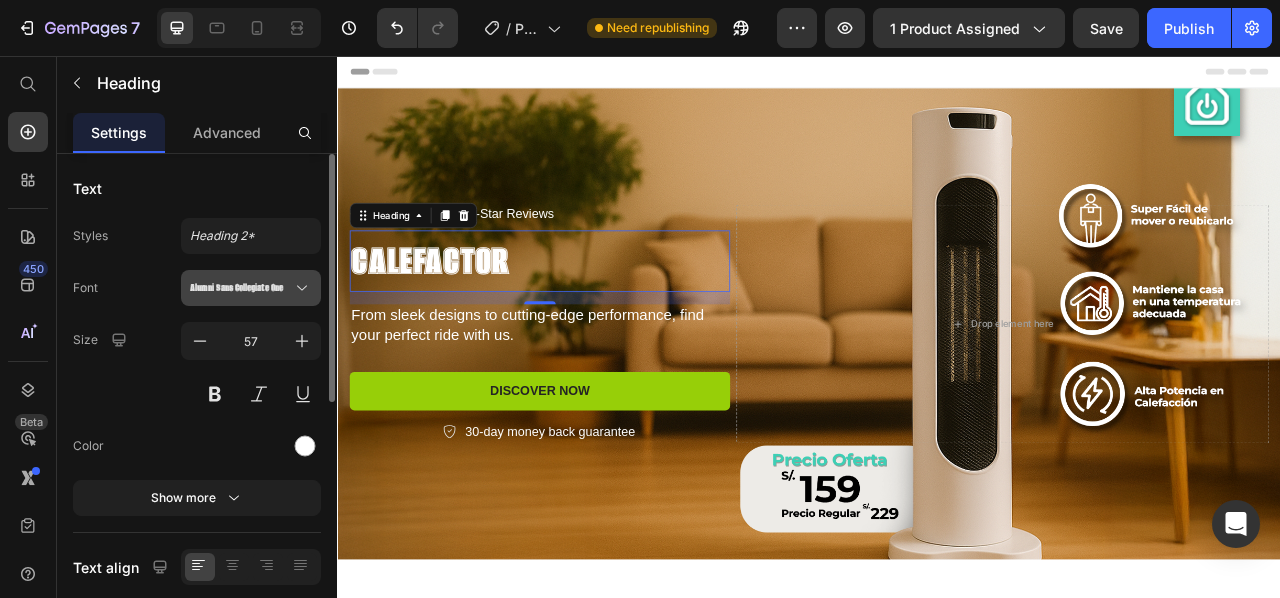 click 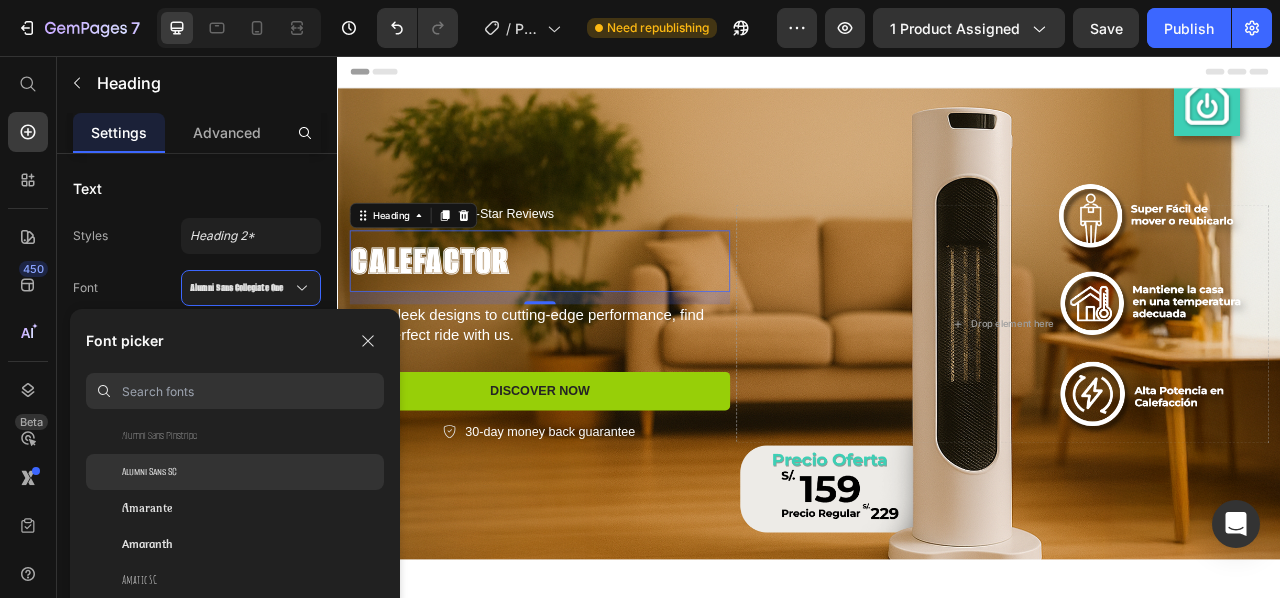 scroll, scrollTop: 2087, scrollLeft: 0, axis: vertical 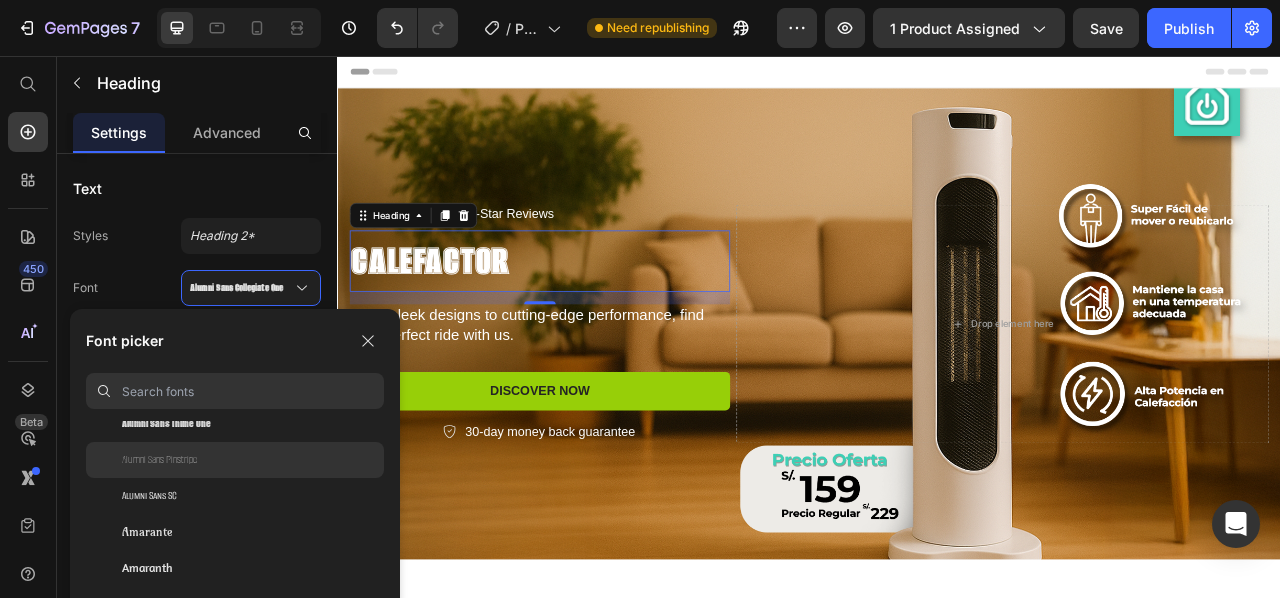 click on "Alumni Sans Pinstripe" at bounding box center [159, 460] 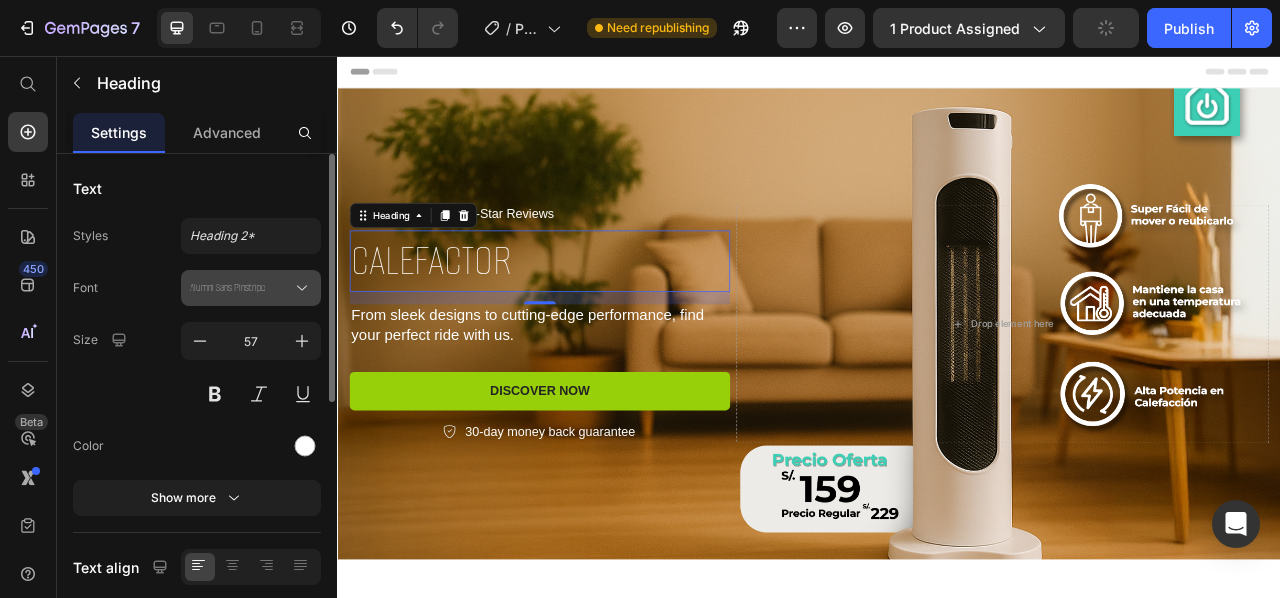 click 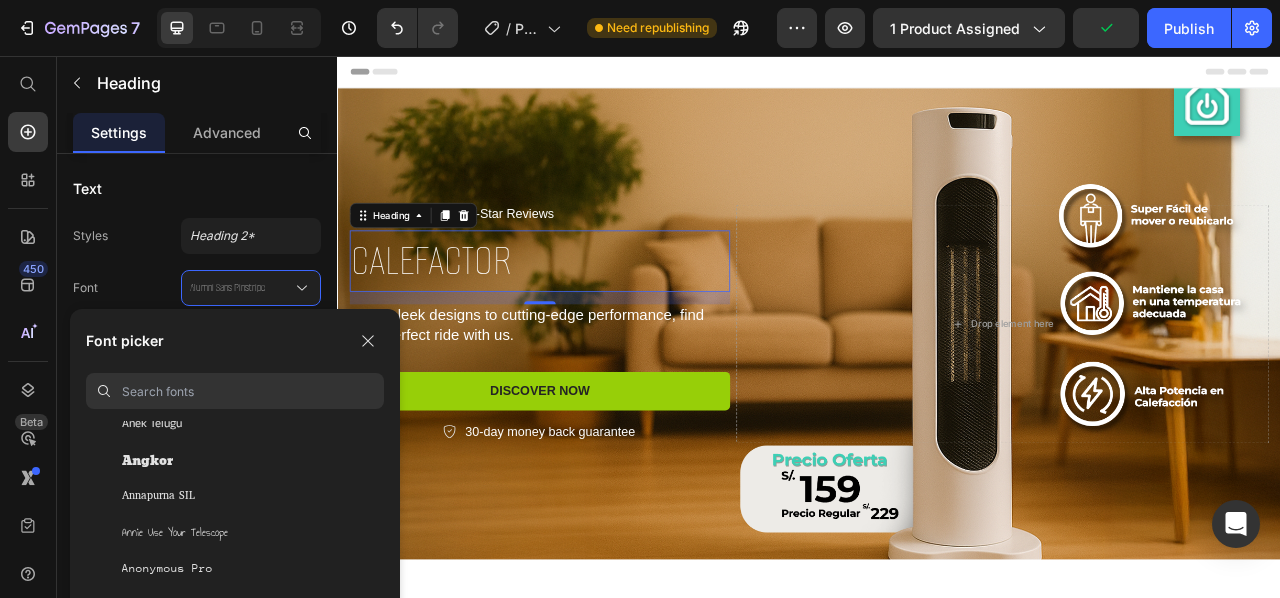 scroll, scrollTop: 2987, scrollLeft: 0, axis: vertical 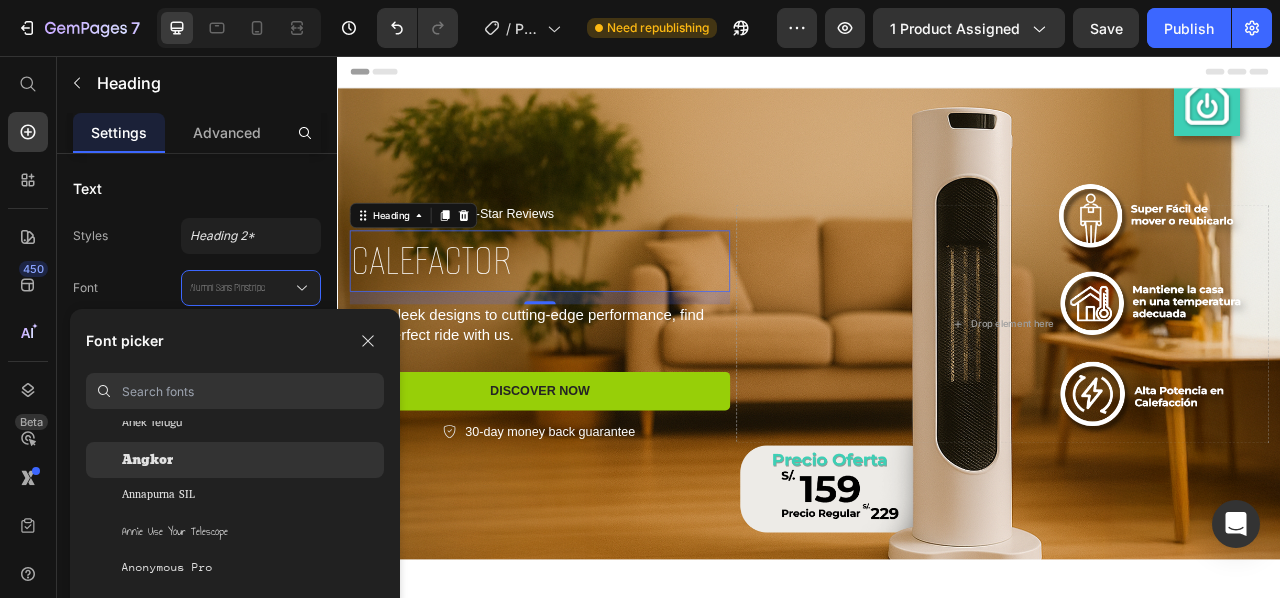 click on "Angkor" 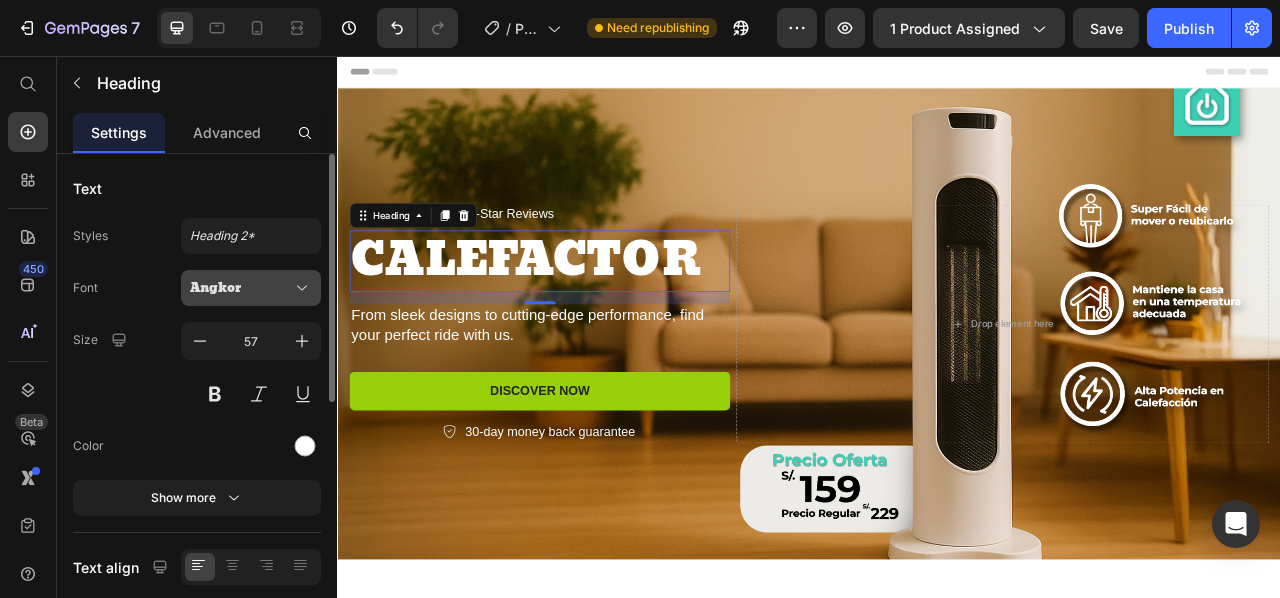 click on "Angkor" at bounding box center [251, 288] 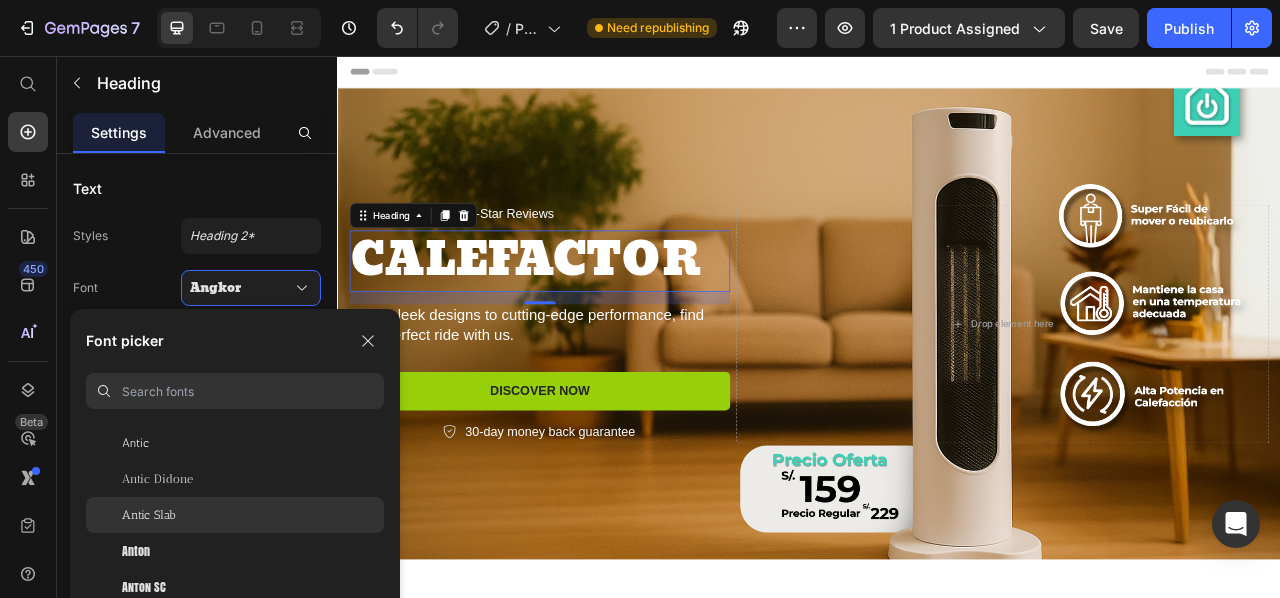 scroll, scrollTop: 3187, scrollLeft: 0, axis: vertical 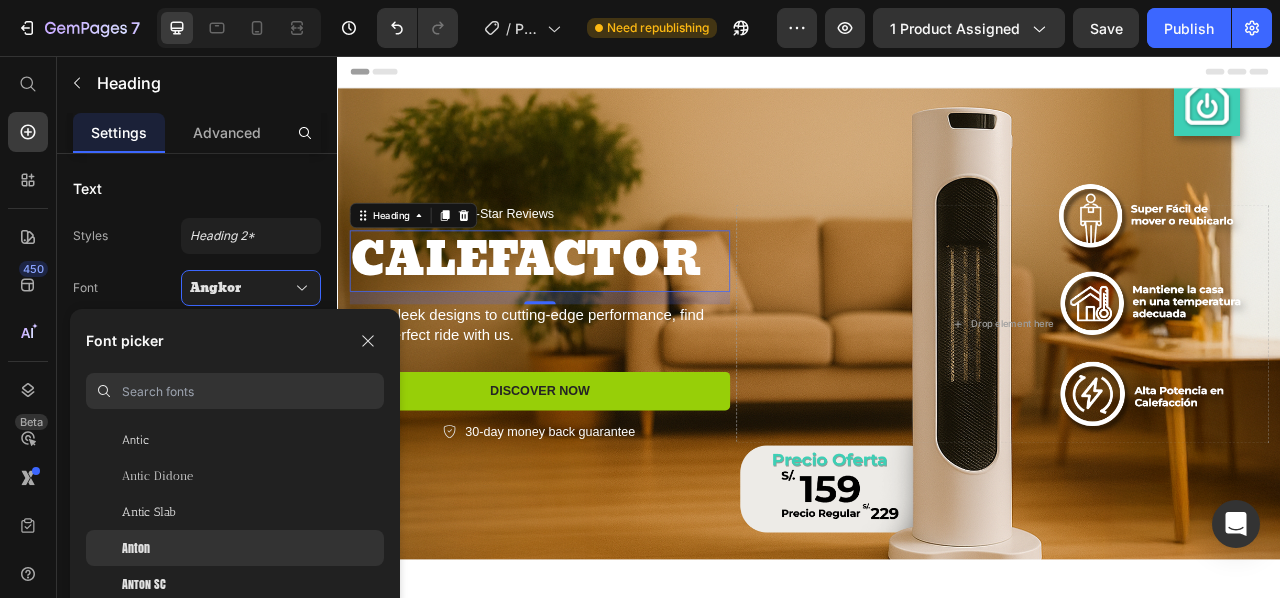 click on "Anton" 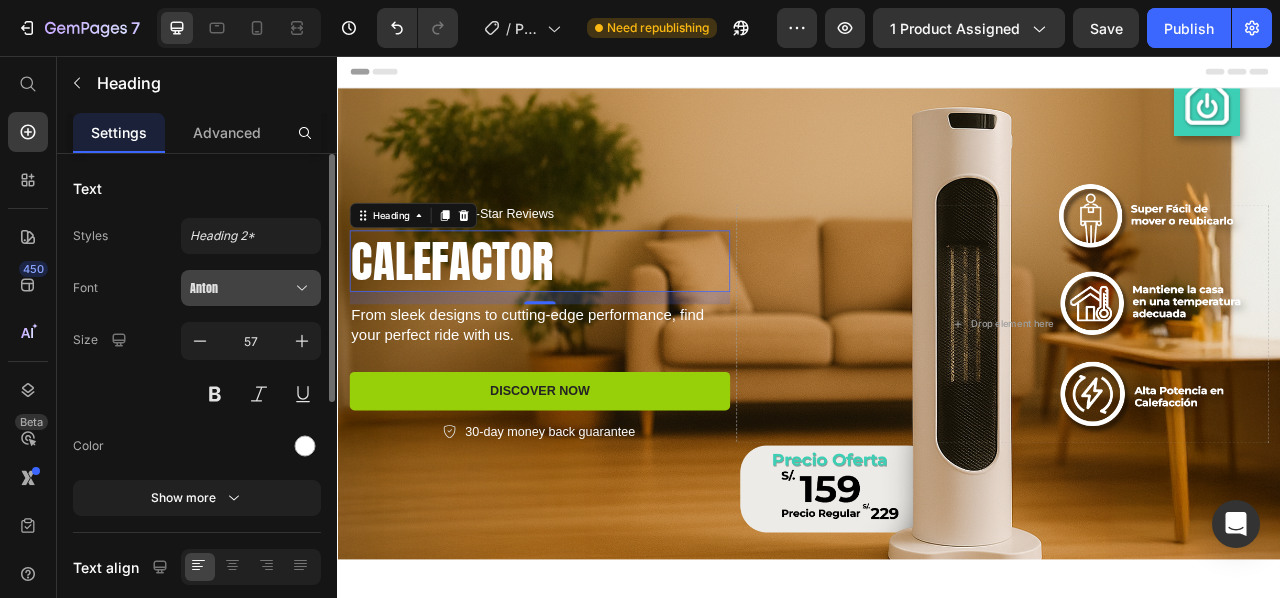 click 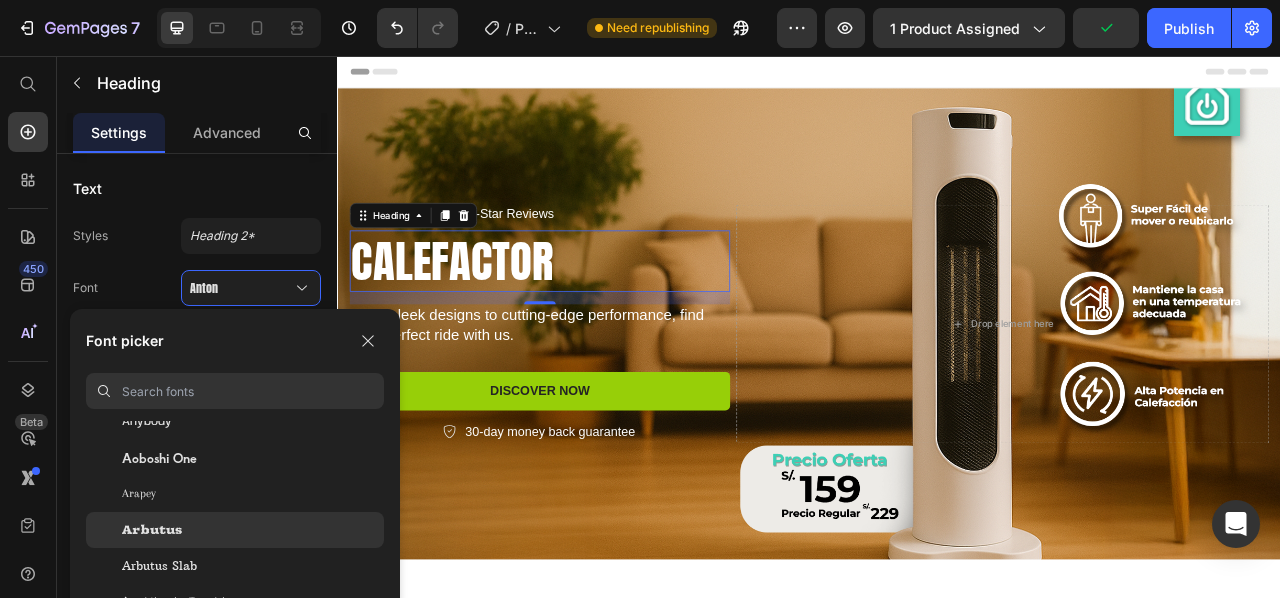 scroll, scrollTop: 3487, scrollLeft: 0, axis: vertical 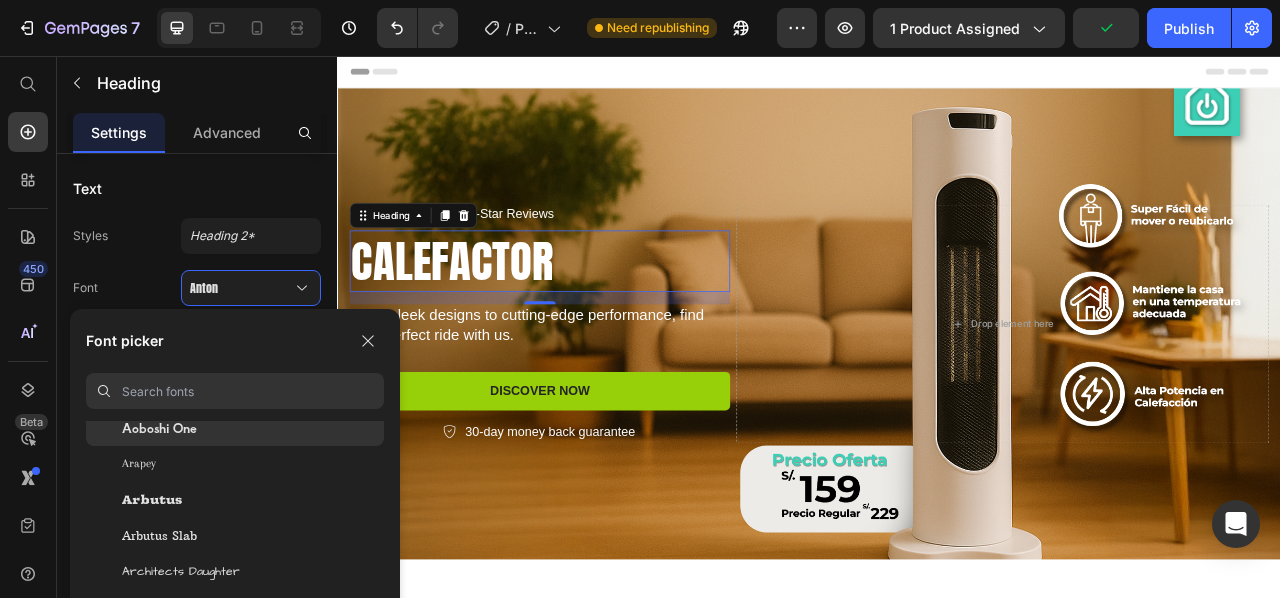 click on "Aoboshi One" at bounding box center [159, 428] 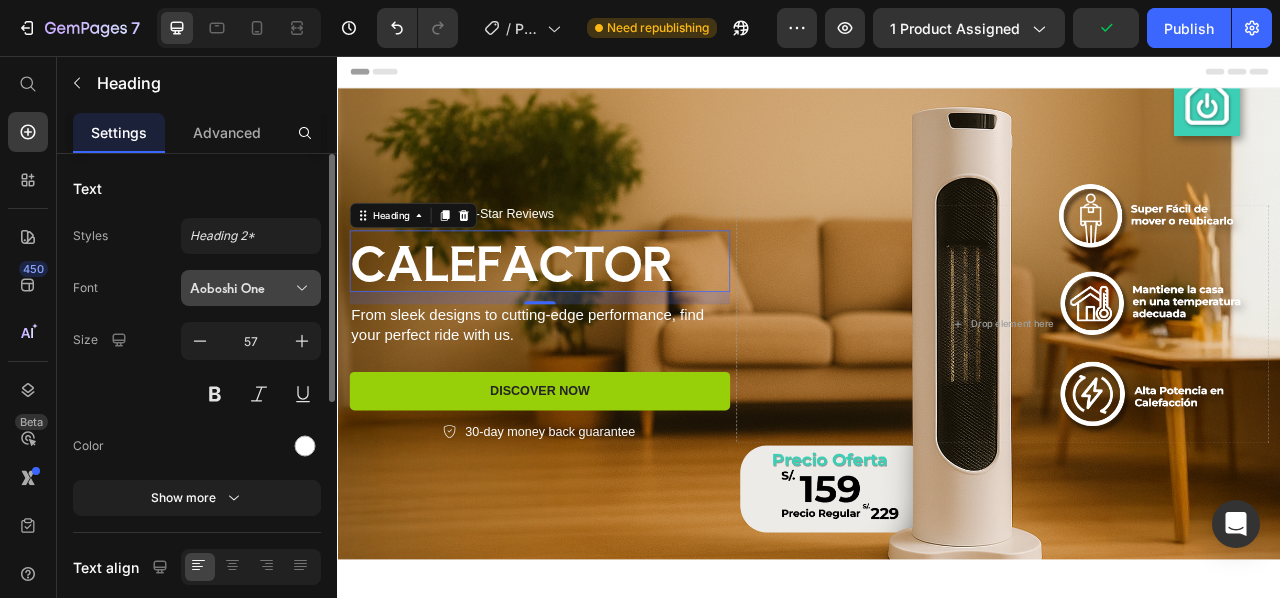 click on "Aoboshi One" at bounding box center [241, 288] 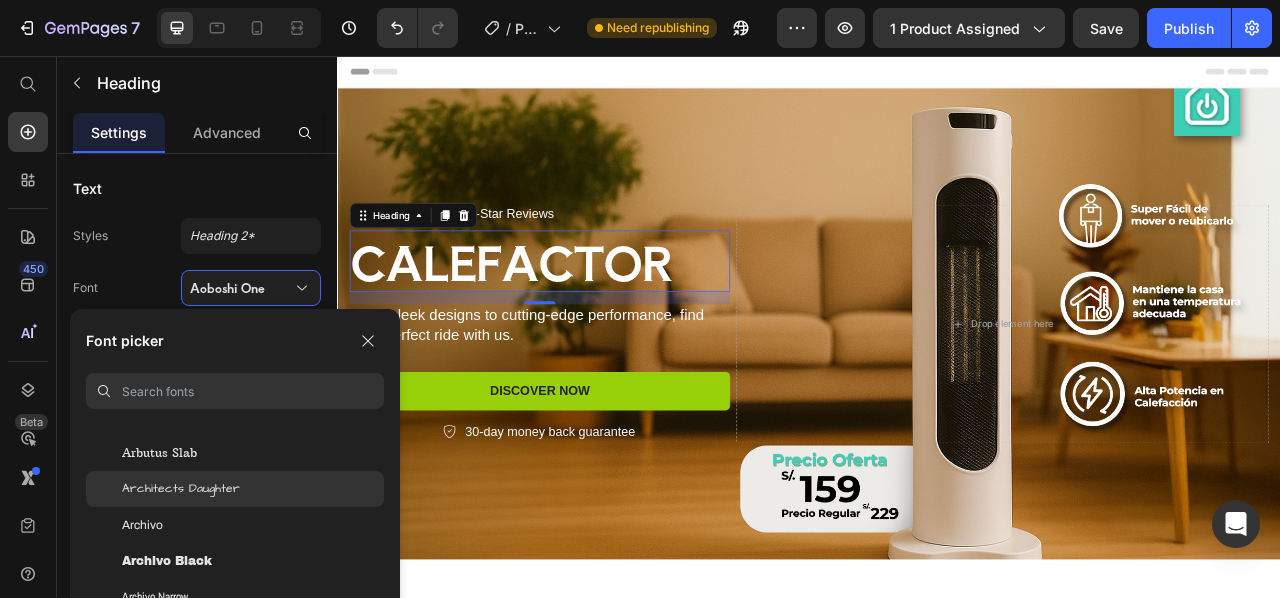 scroll, scrollTop: 3587, scrollLeft: 0, axis: vertical 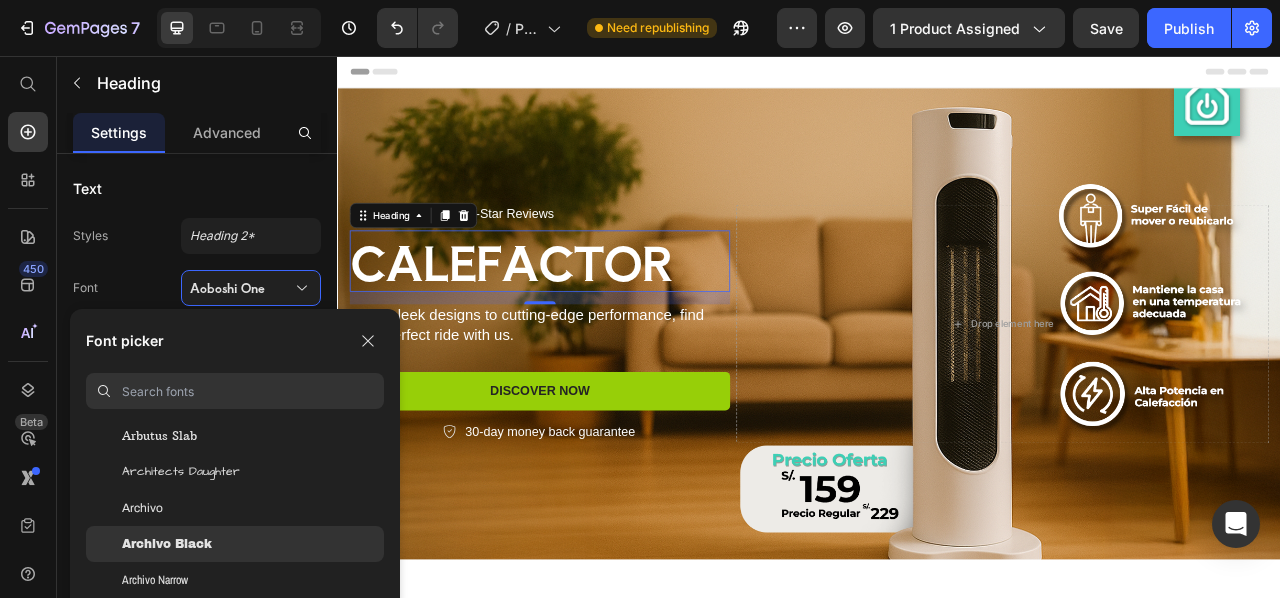 click on "Archivo Black" at bounding box center [167, 544] 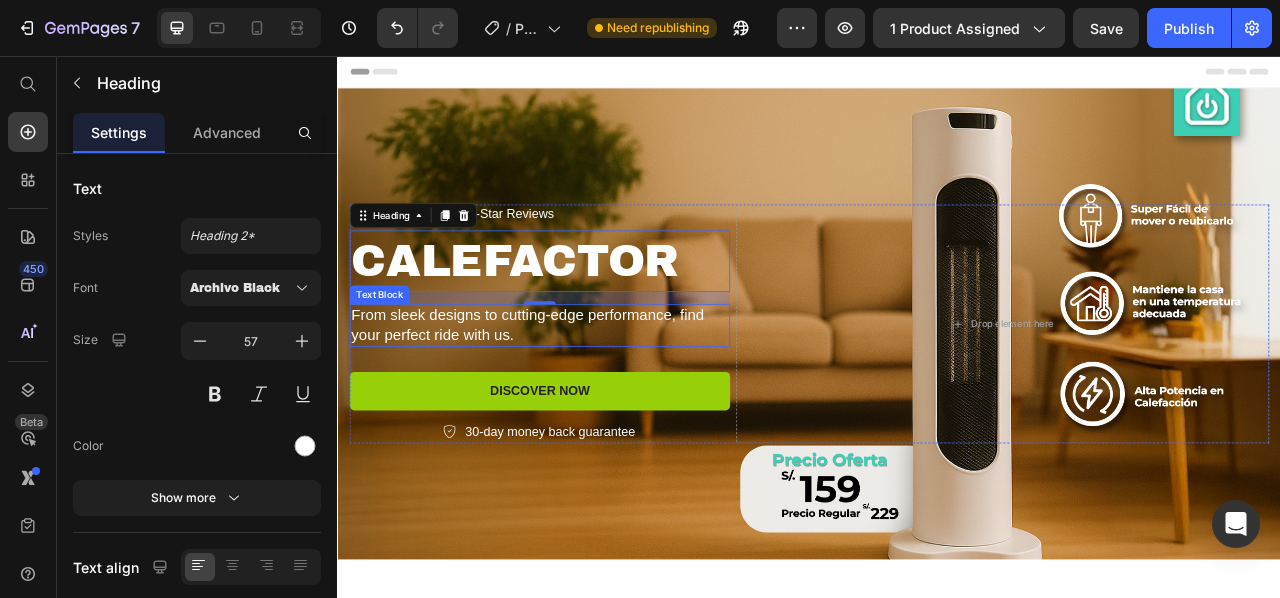 click on "From sleek designs to cutting-edge performance, find your perfect ride with us." at bounding box center (594, 398) 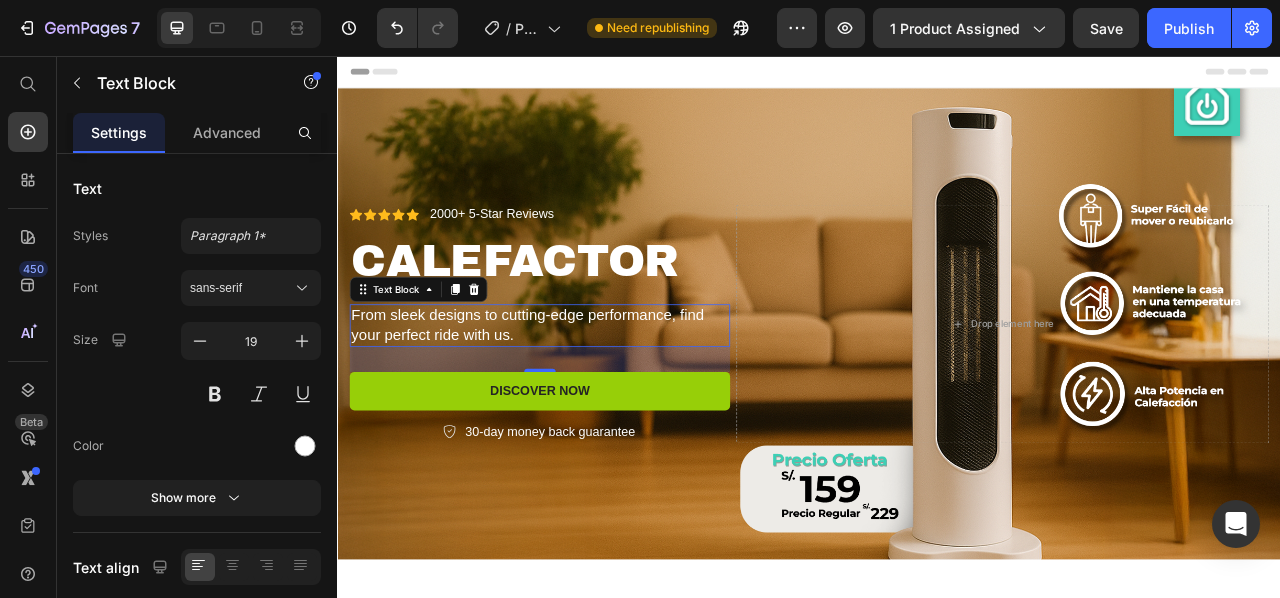 click on "From sleek designs to cutting-edge performance, find your perfect ride with us." at bounding box center [594, 398] 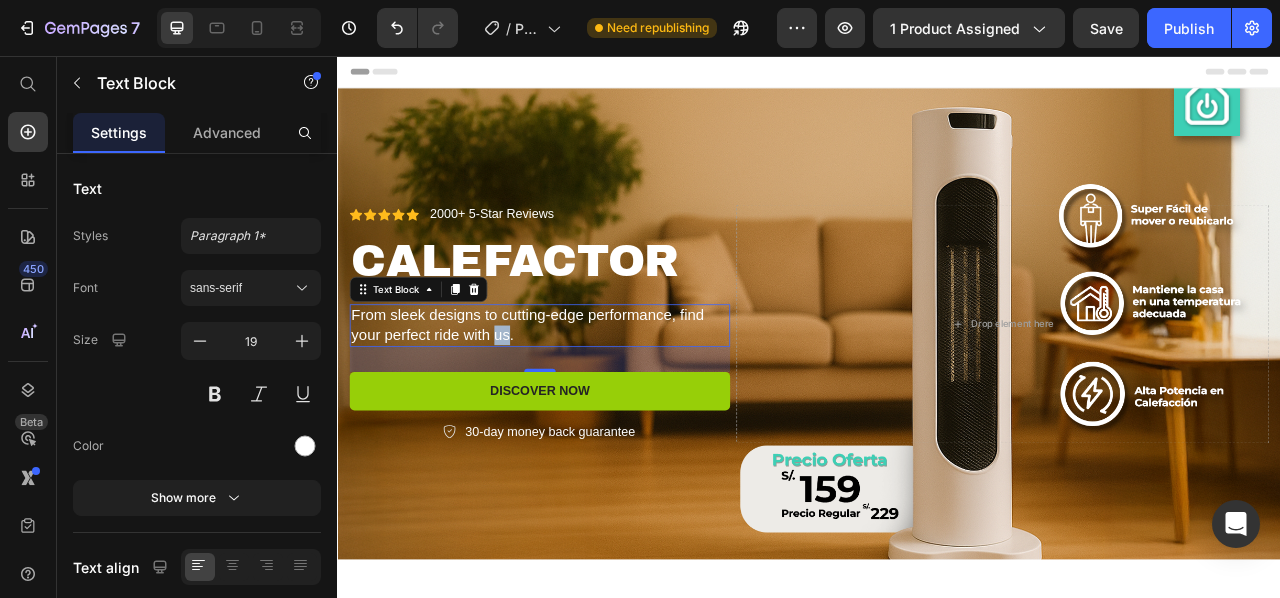 click on "From sleek designs to cutting-edge performance, find your perfect ride with us." at bounding box center (594, 398) 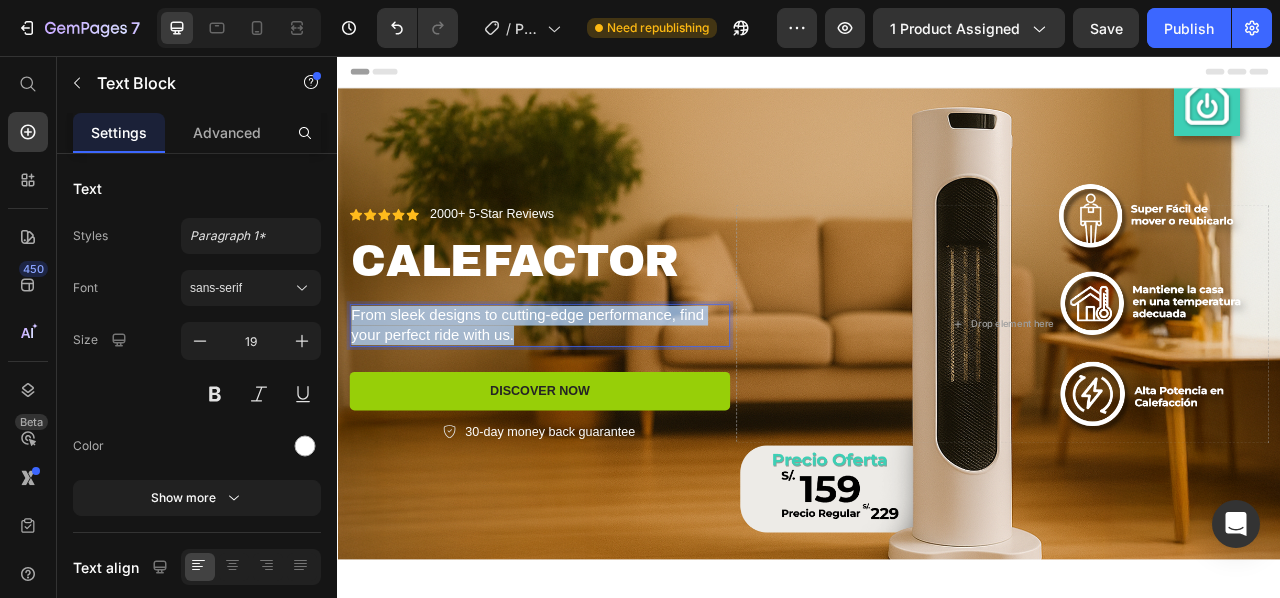 click on "From sleek designs to cutting-edge performance, find your perfect ride with us." at bounding box center (594, 398) 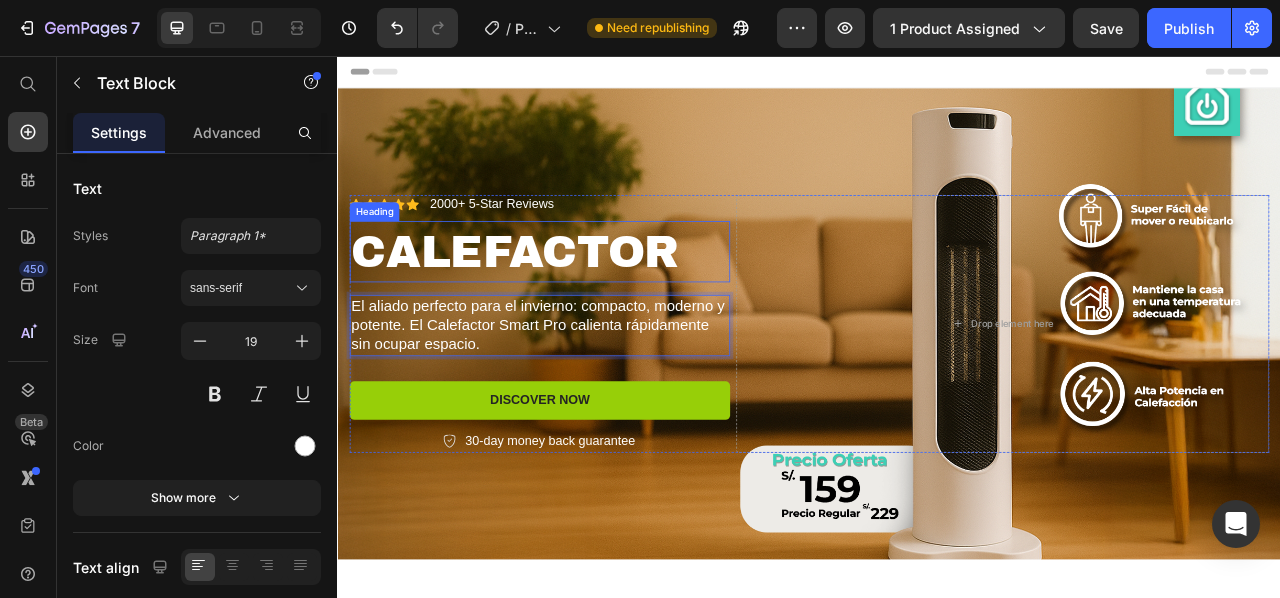 click on "CALEFACTOR" at bounding box center [594, 305] 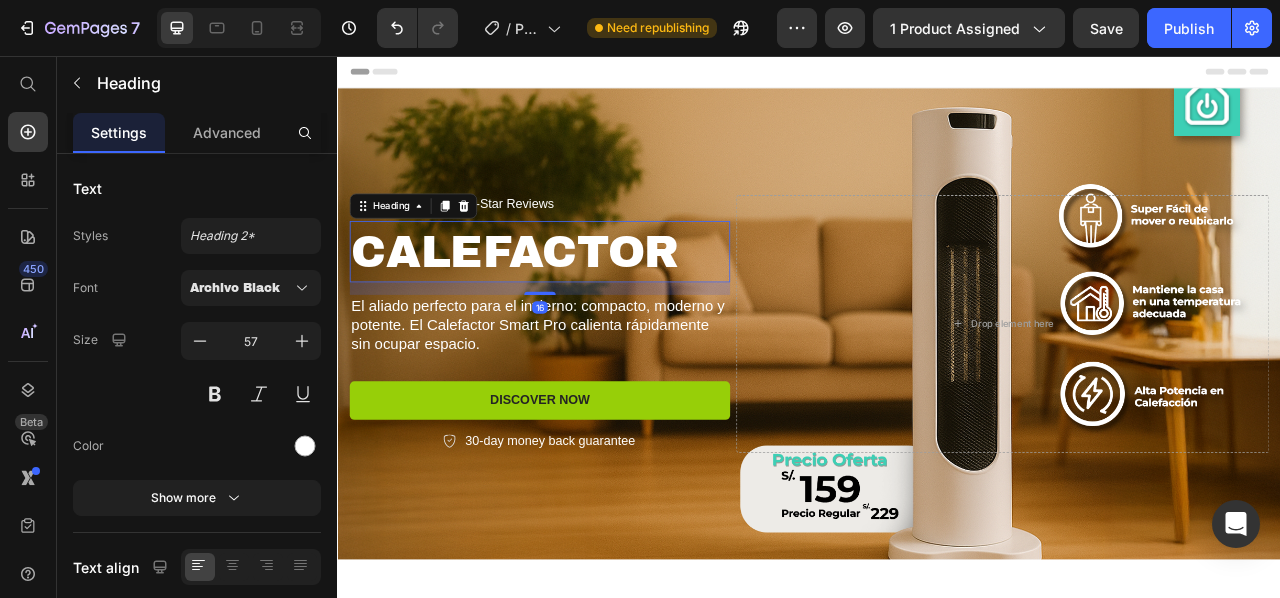 click on "16" at bounding box center (594, 352) 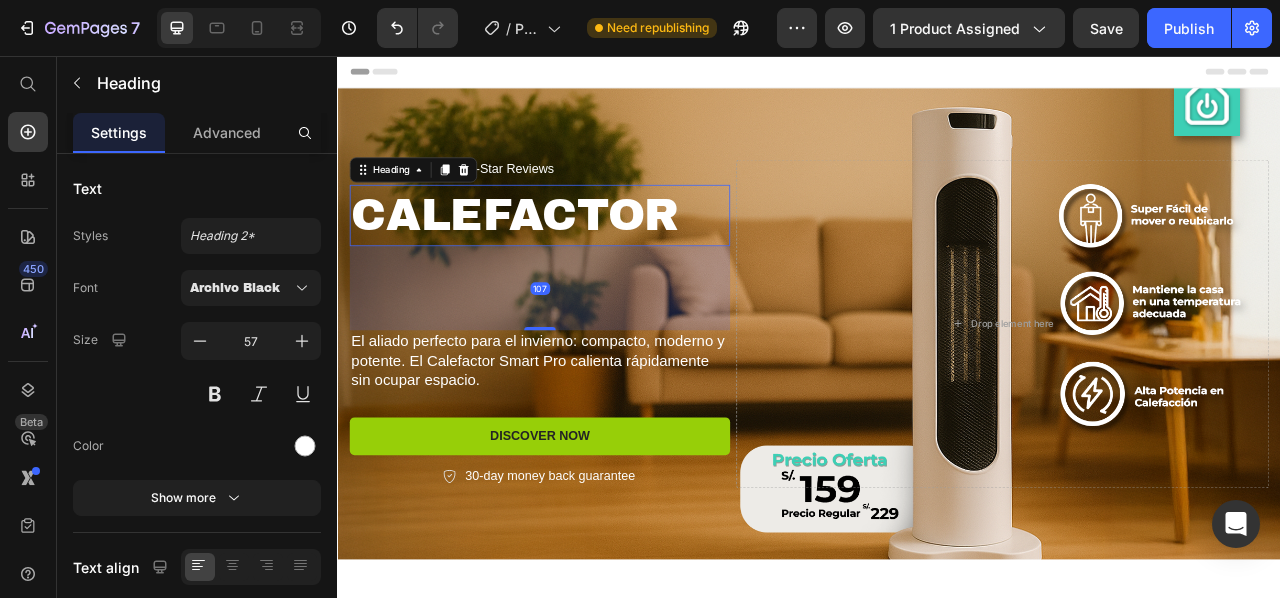 drag, startPoint x: 586, startPoint y: 357, endPoint x: 585, endPoint y: 450, distance: 93.00538 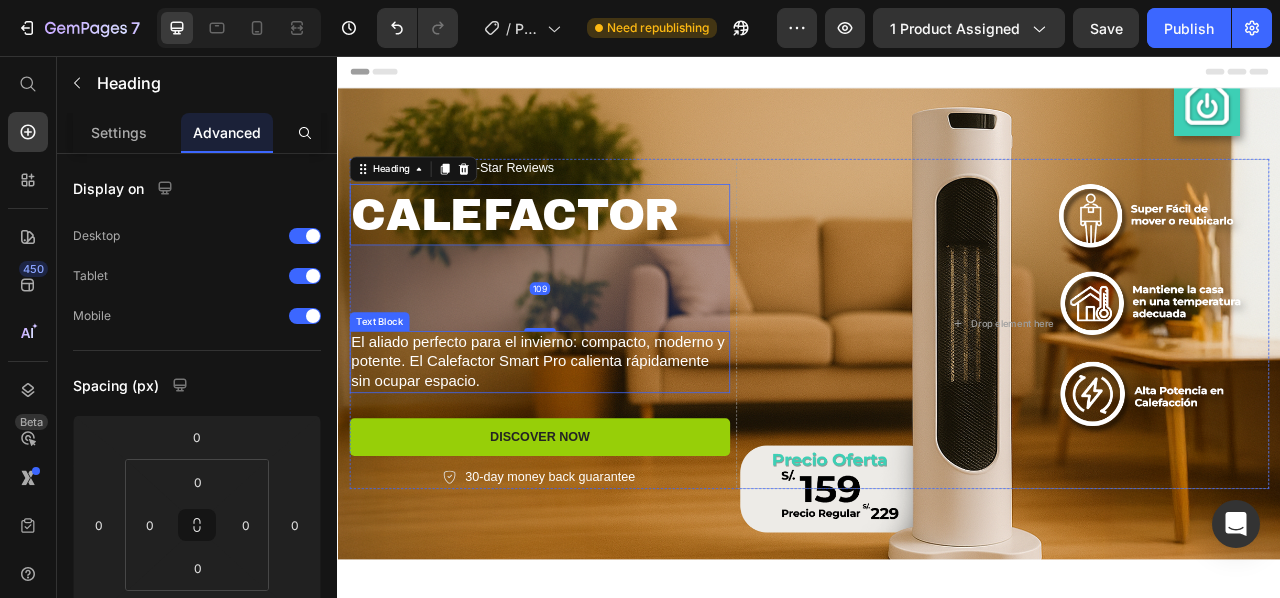 type on "16" 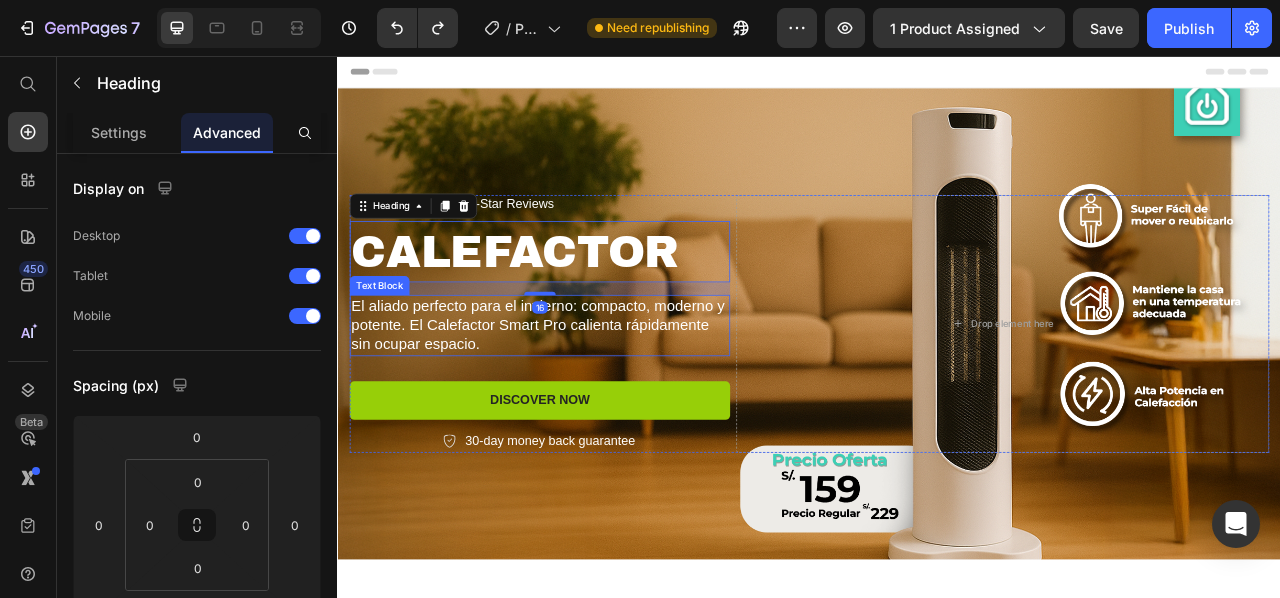 click on "El aliado perfecto para el invierno: compacto, moderno y potente. El Calefactor Smart Pro calienta rápidamente sin ocupar espacio." at bounding box center (594, 399) 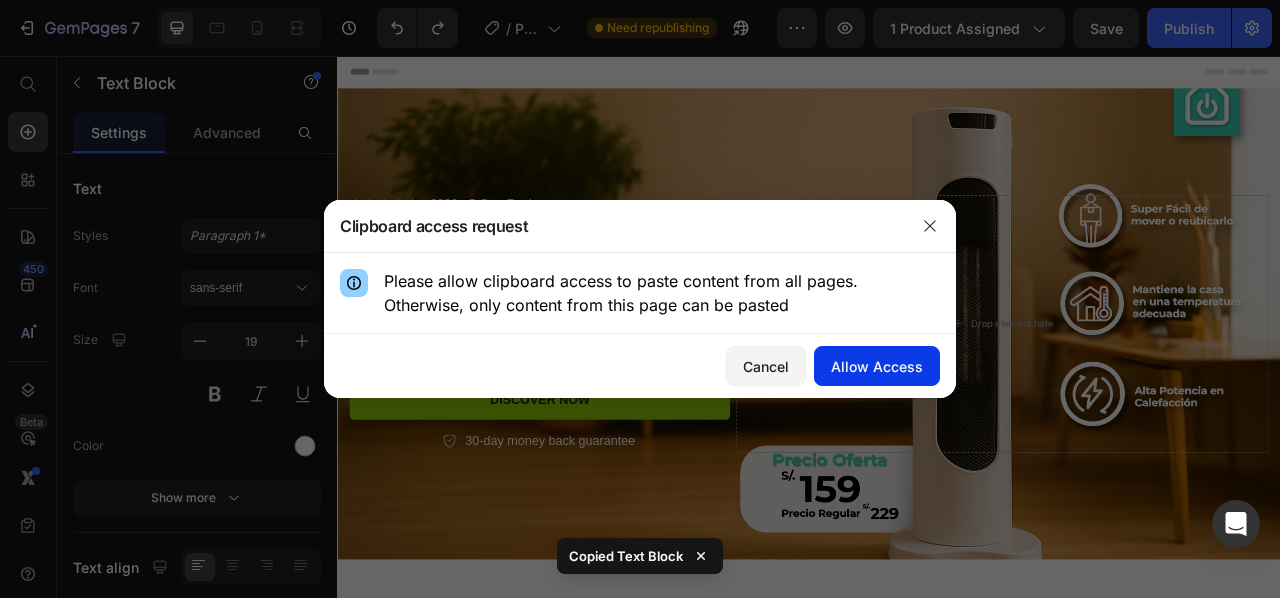 click on "Allow Access" 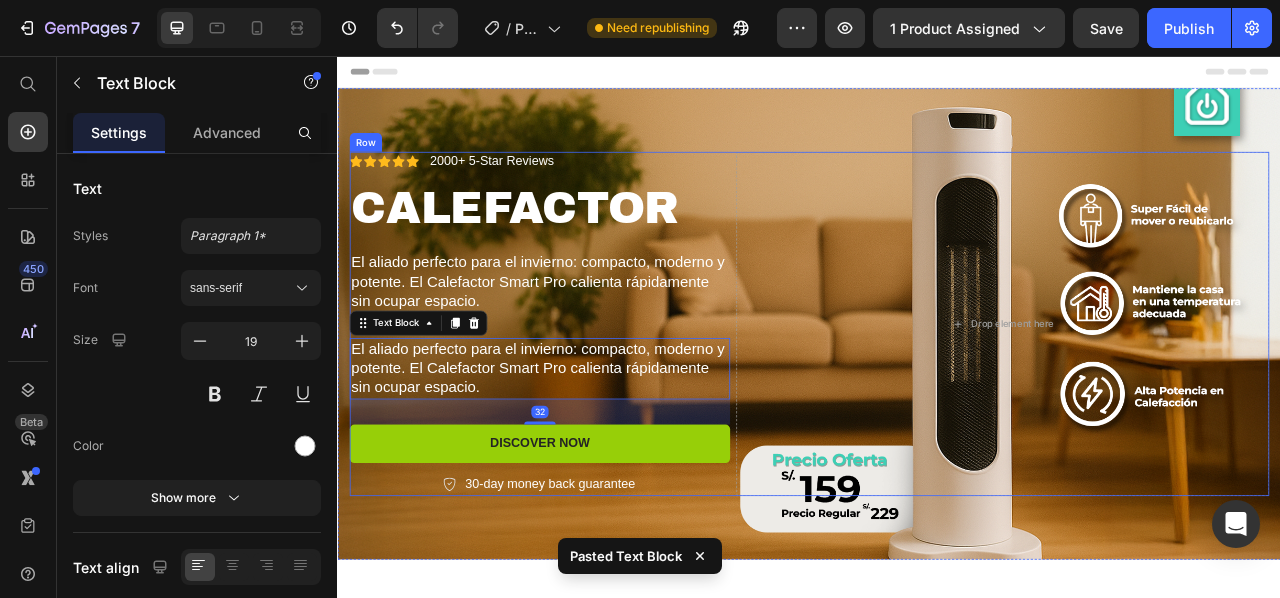 click on "El aliado perfecto para el invierno: compacto, moderno y potente. El Calefactor Smart Pro calienta rápidamente sin ocupar espacio." at bounding box center (594, 344) 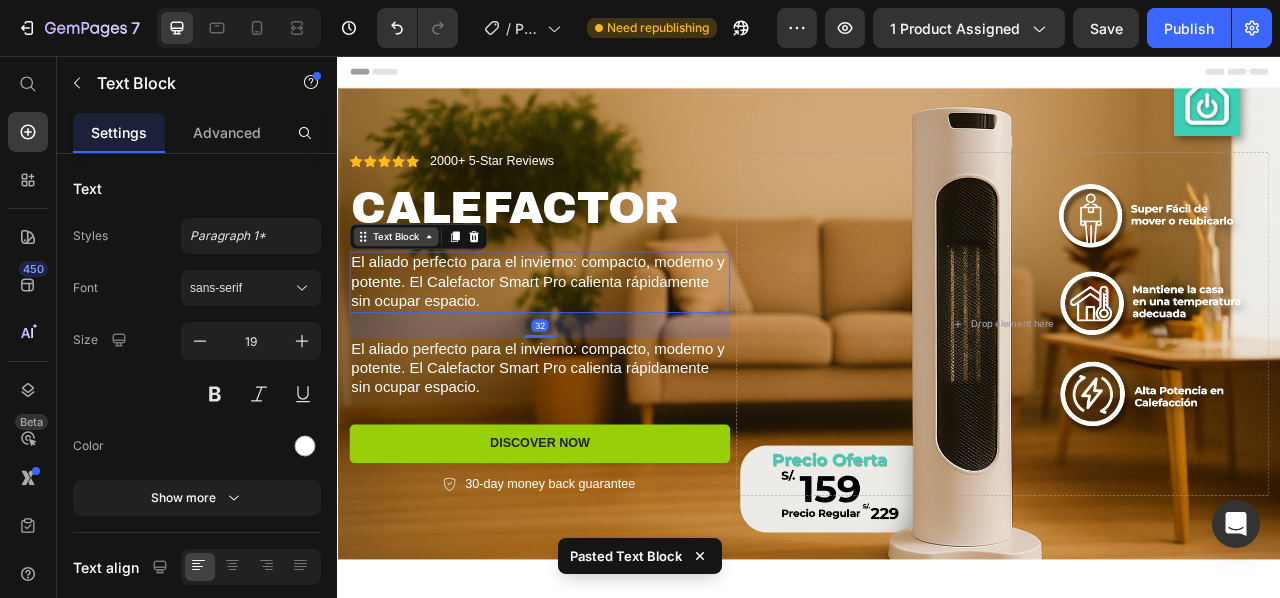 click 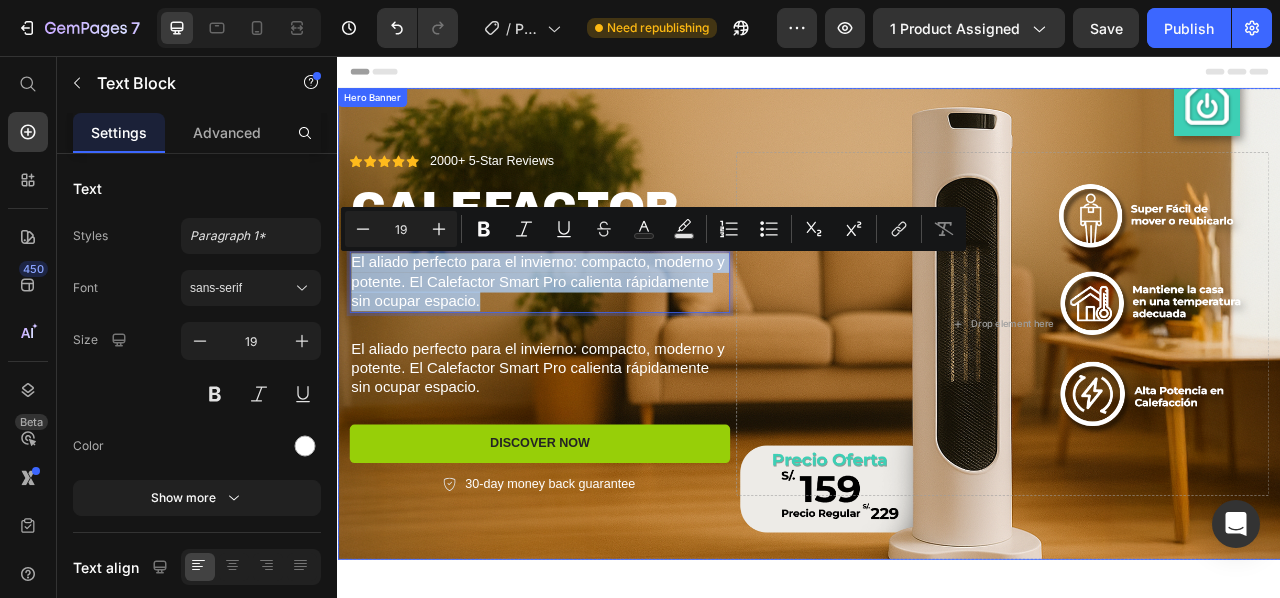 drag, startPoint x: 556, startPoint y: 365, endPoint x: 350, endPoint y: 316, distance: 211.7475 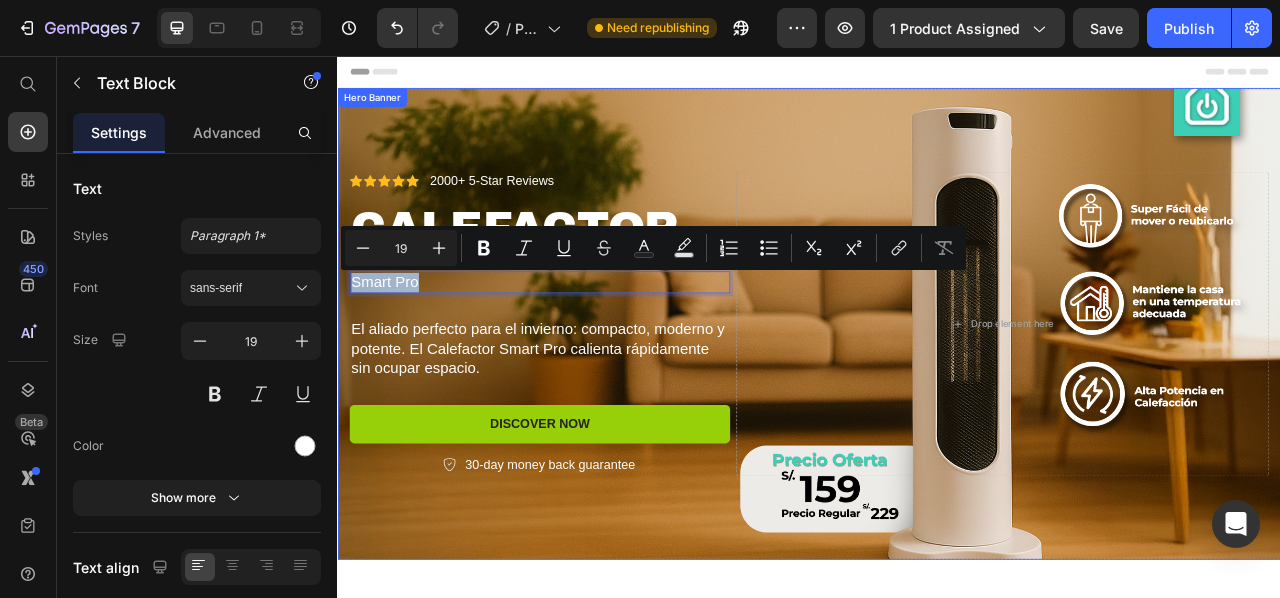 drag, startPoint x: 460, startPoint y: 337, endPoint x: 348, endPoint y: 341, distance: 112.0714 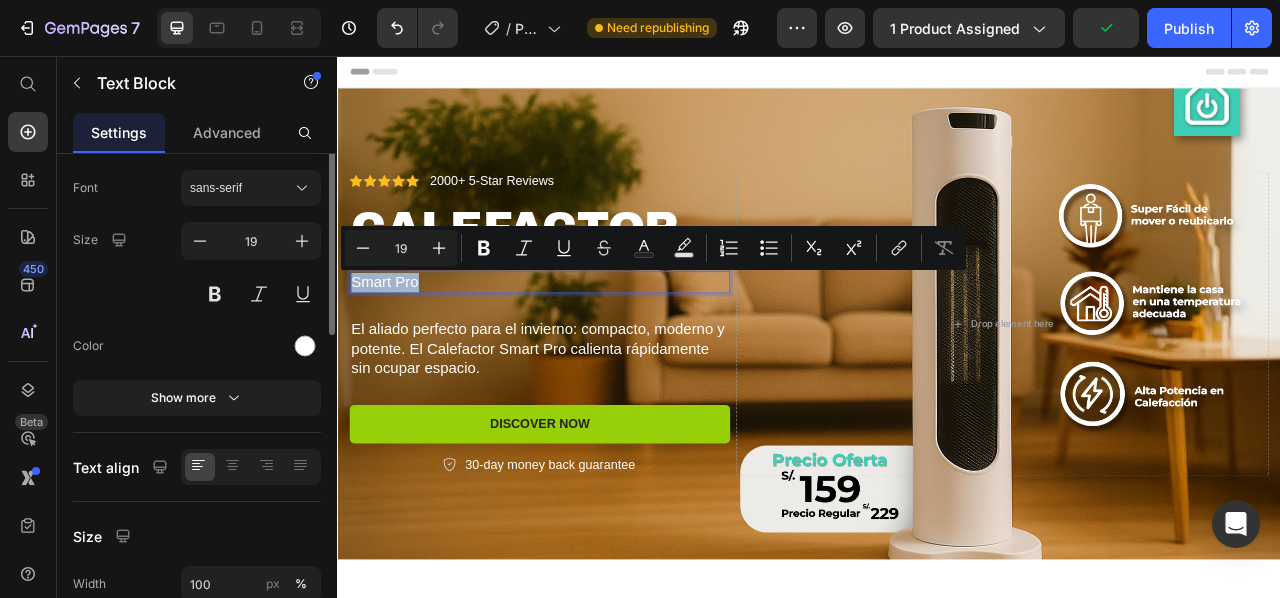 scroll, scrollTop: 0, scrollLeft: 0, axis: both 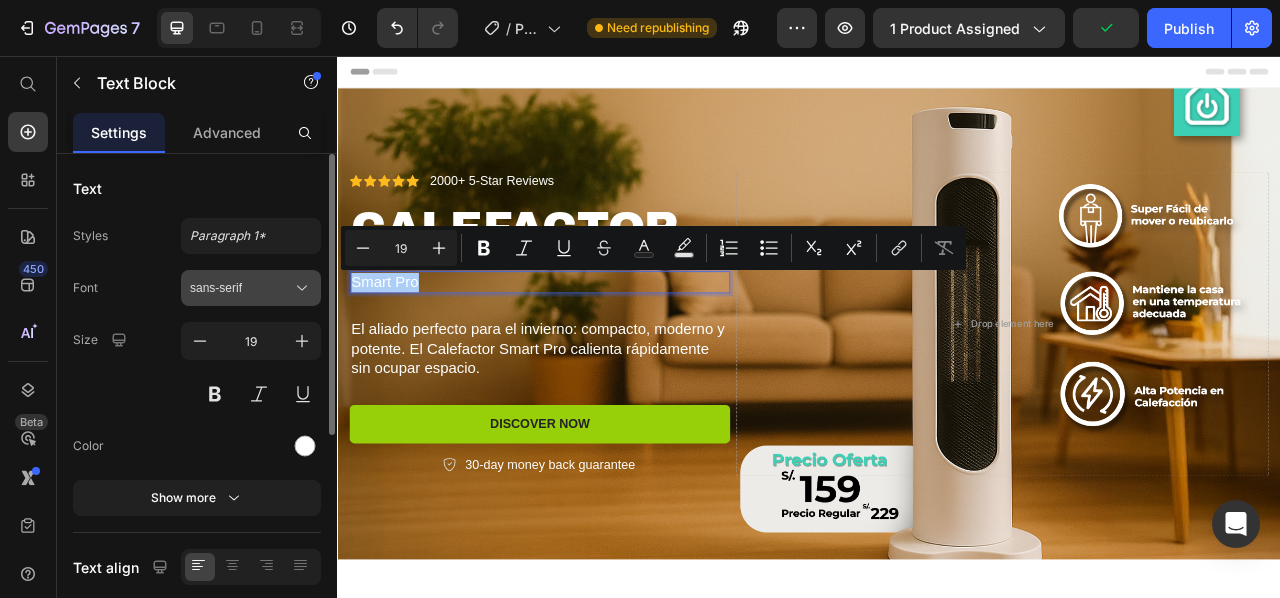 click on "sans-serif" at bounding box center (241, 288) 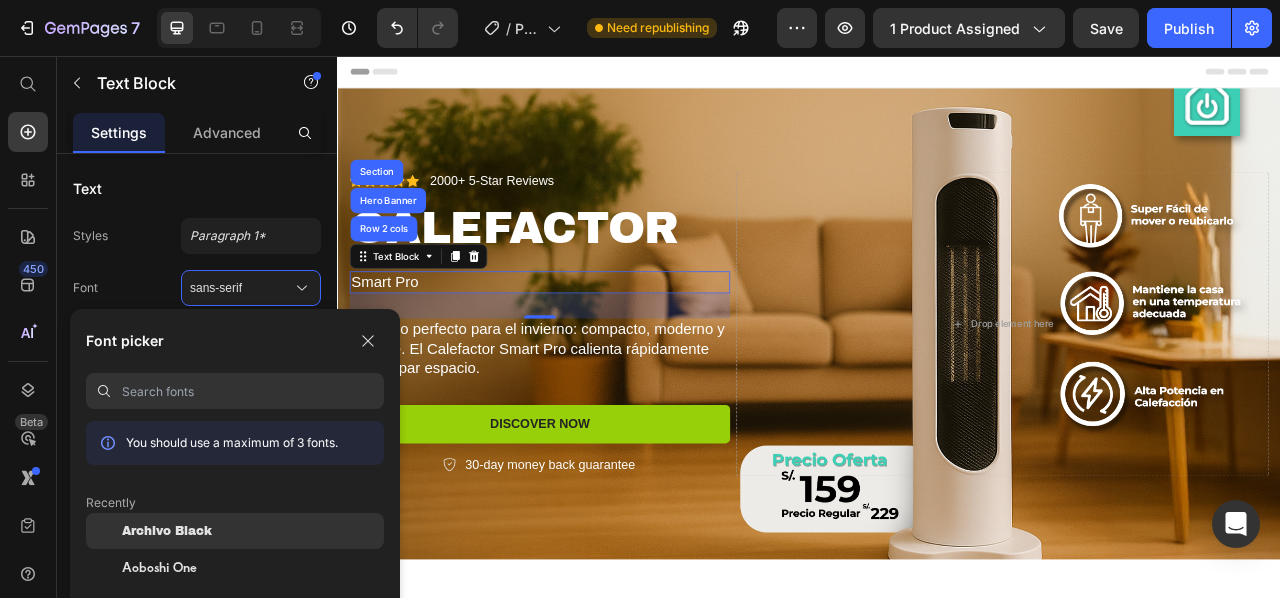click on "Archivo Black" at bounding box center (167, 531) 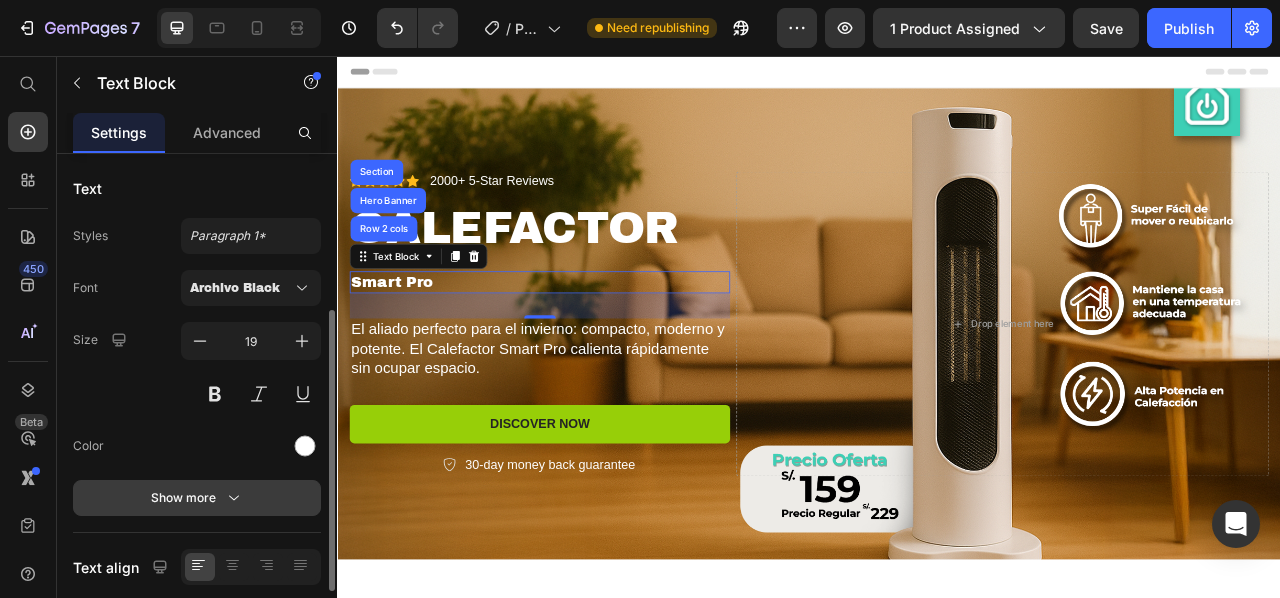 scroll, scrollTop: 100, scrollLeft: 0, axis: vertical 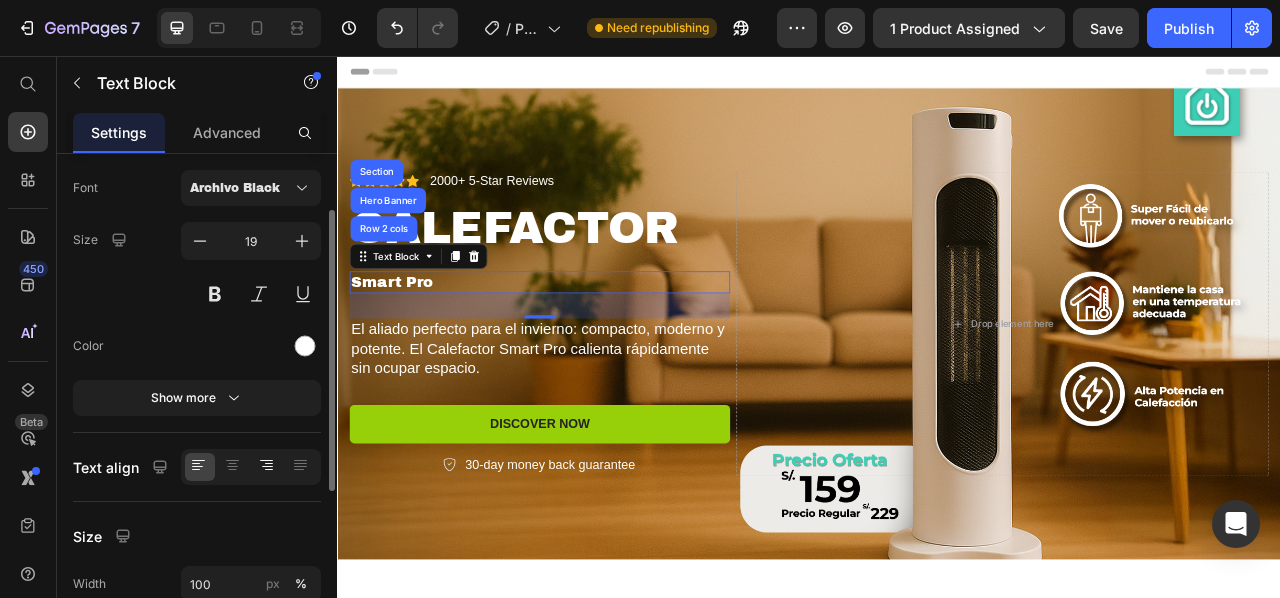 click 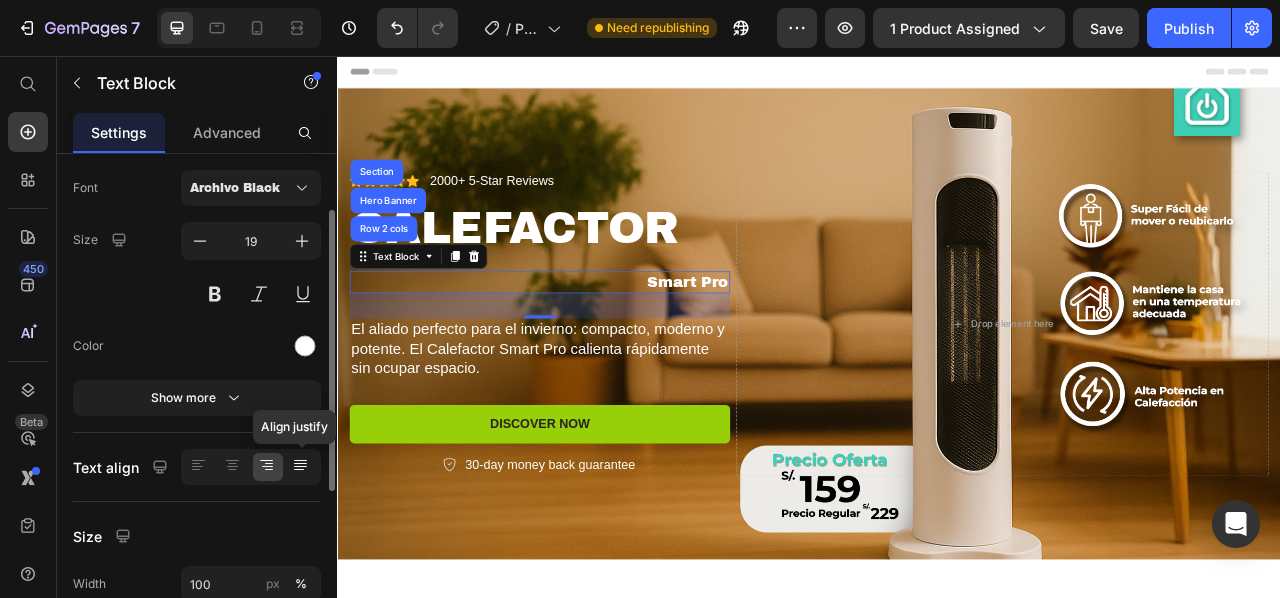 click 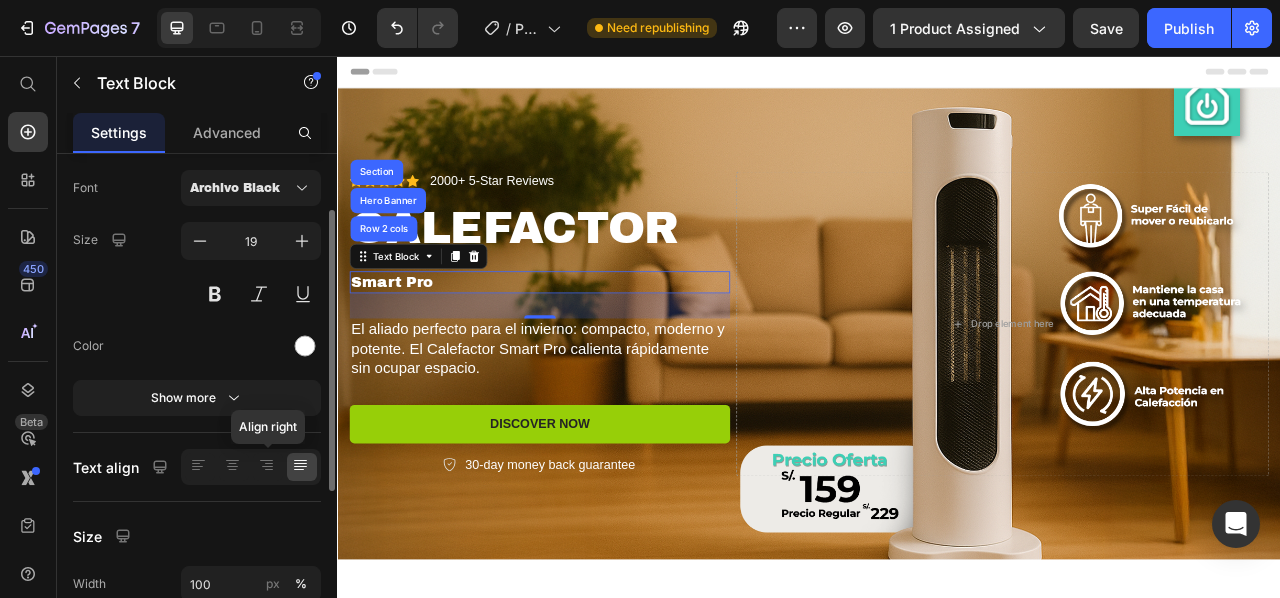 drag, startPoint x: 263, startPoint y: 465, endPoint x: 282, endPoint y: 449, distance: 24.839485 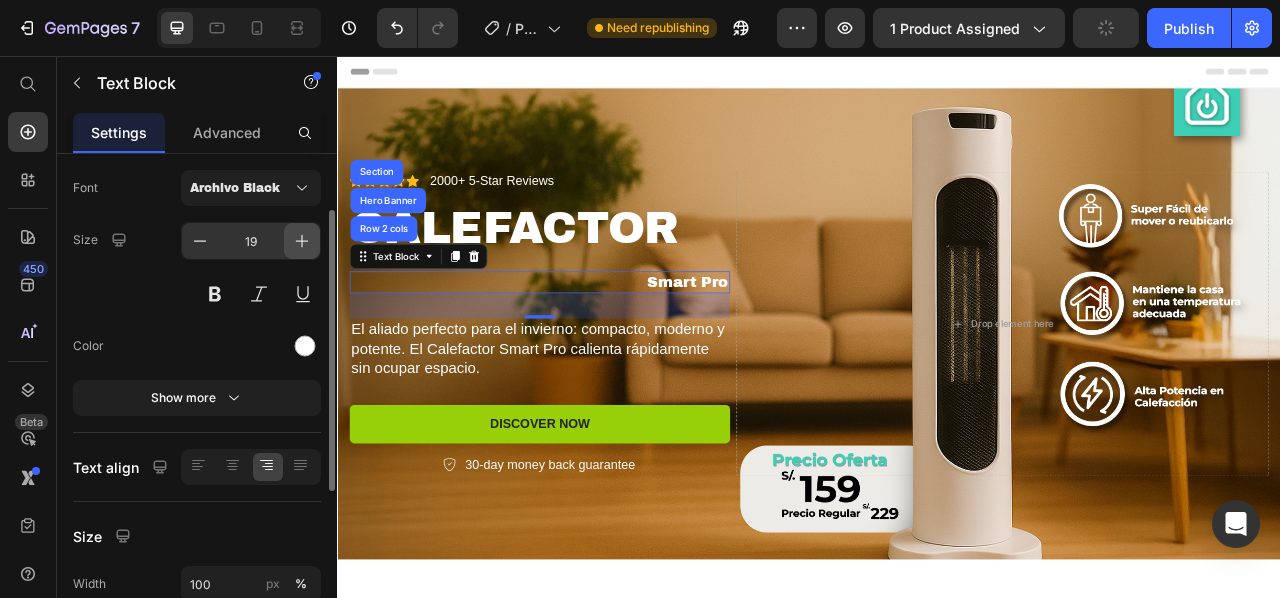 click 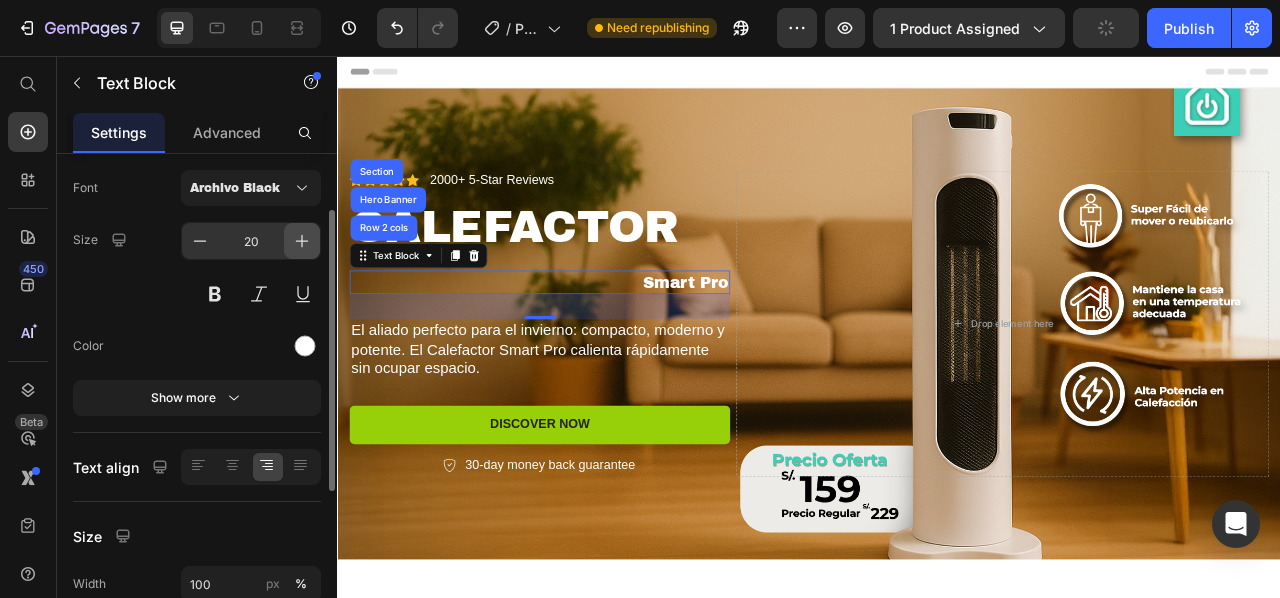 click 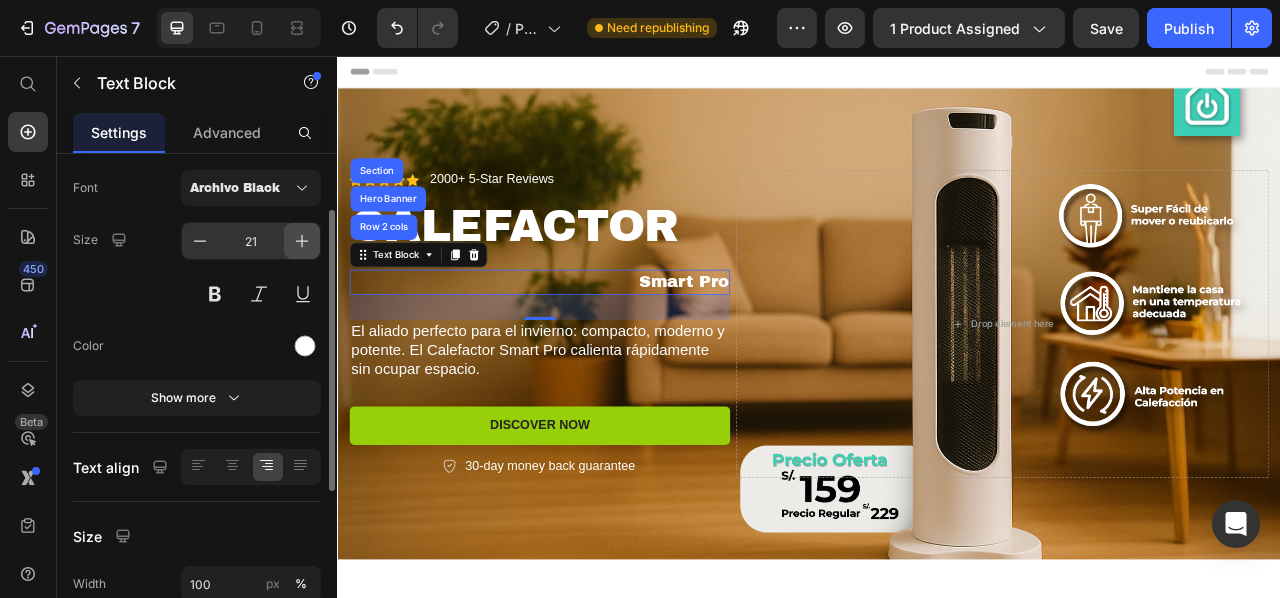click 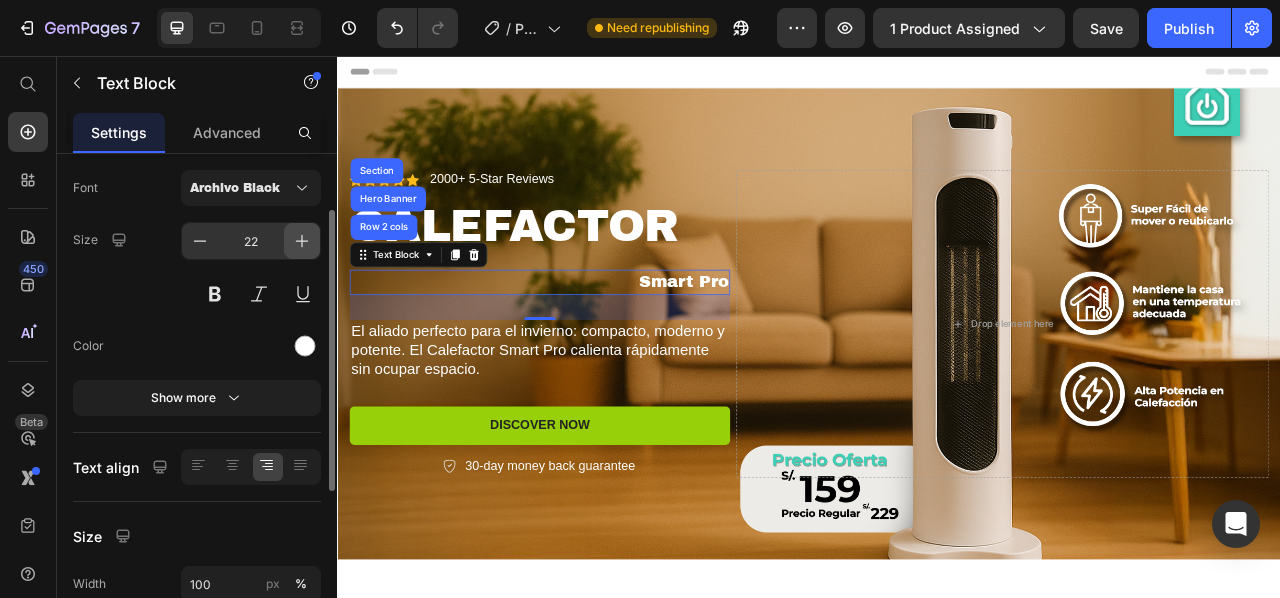 click 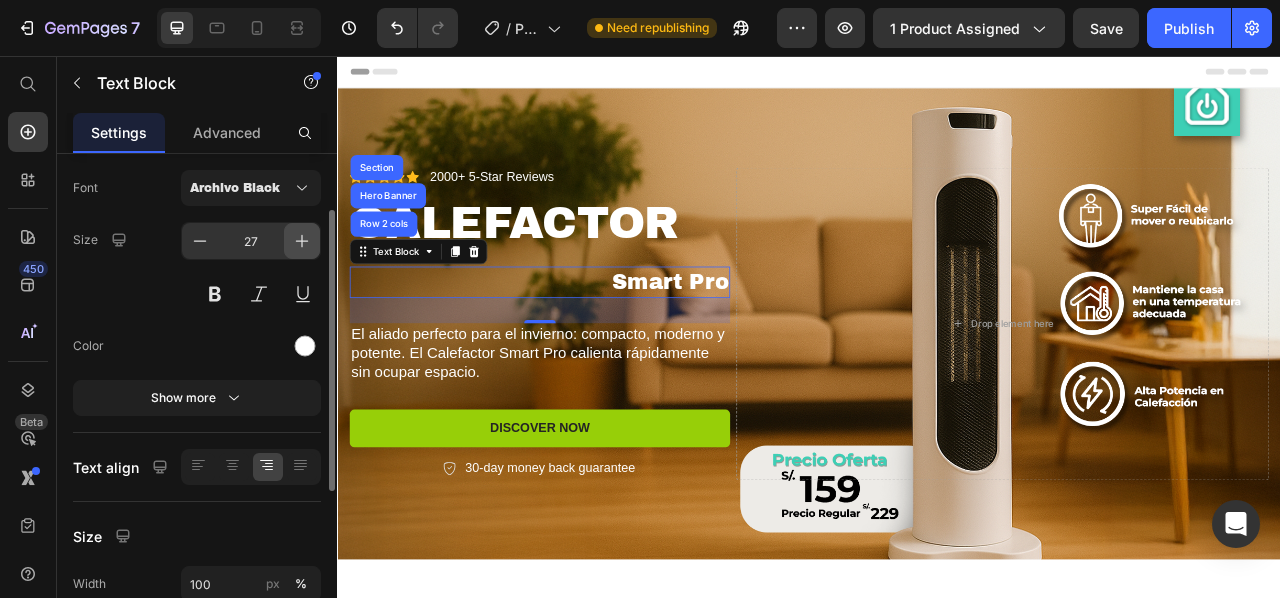 click 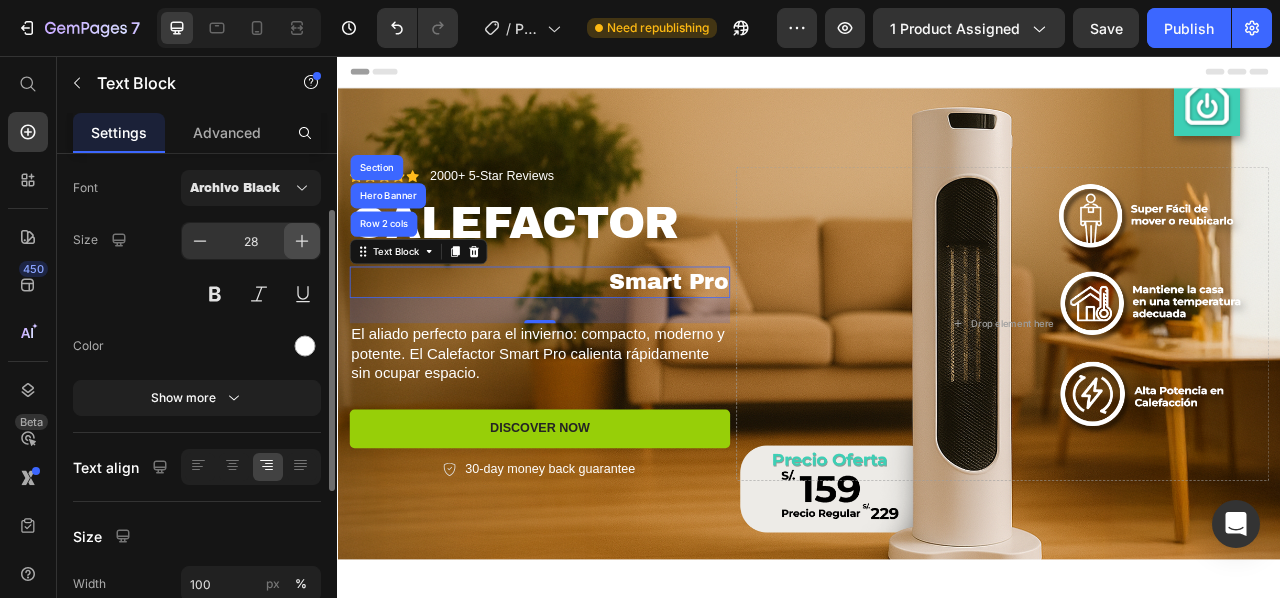 click 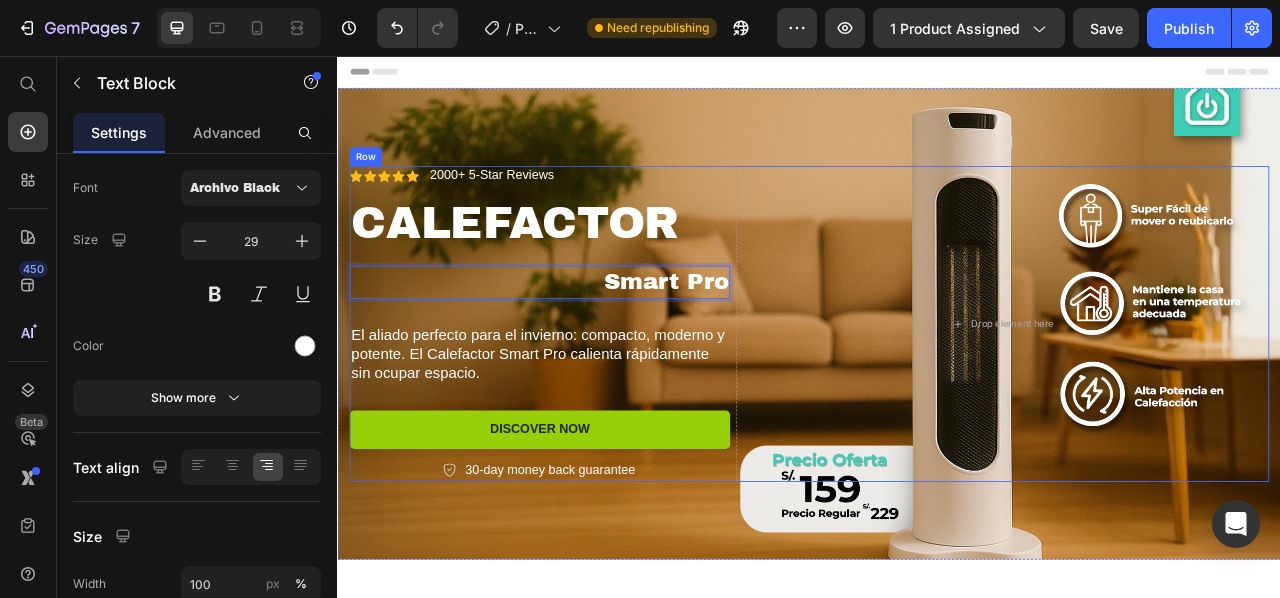 click on "Icon Icon Icon Icon Icon Icon List 2000+ 5-Star Reviews Text Block Row CALEFACTOR Heading Smart Pro Text Block Row 2 cols Hero Banner Section   32 El aliado perfecto para el invierno: compacto, moderno y potente. El Calefactor Smart Pro calienta rápidamente sin ocupar espacio. Text Block Discover Now Button
30-day money back guarantee Item List Row" at bounding box center (594, 397) 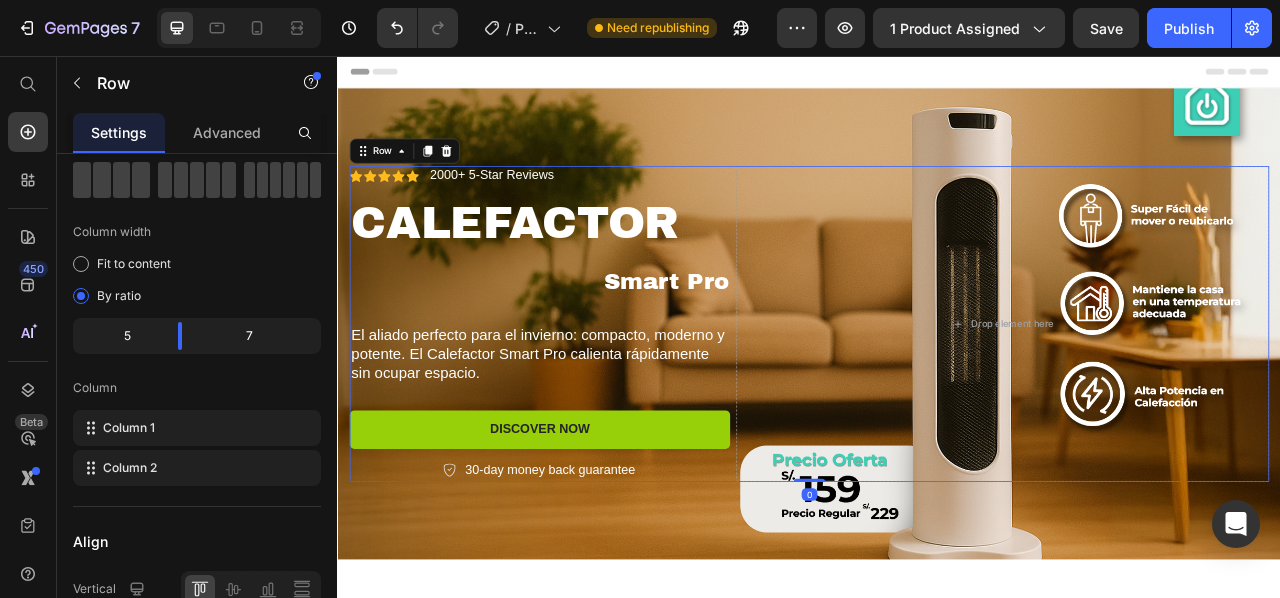 scroll, scrollTop: 0, scrollLeft: 0, axis: both 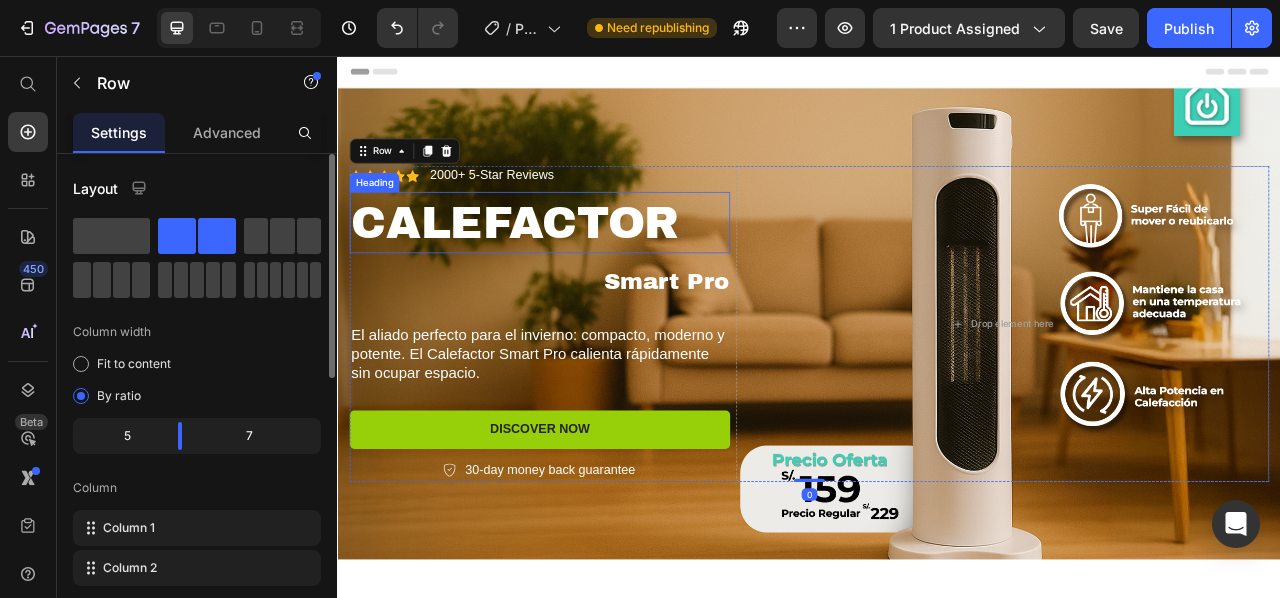 click on "CALEFACTOR" at bounding box center [594, 268] 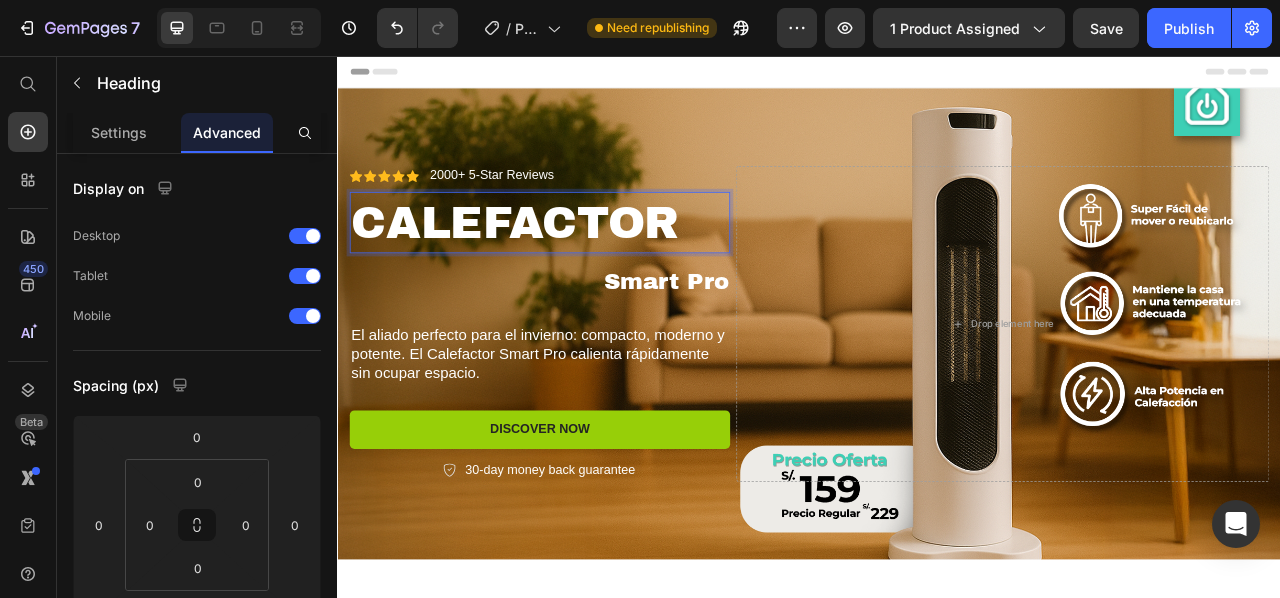drag, startPoint x: 591, startPoint y: 266, endPoint x: 594, endPoint y: 293, distance: 27.166155 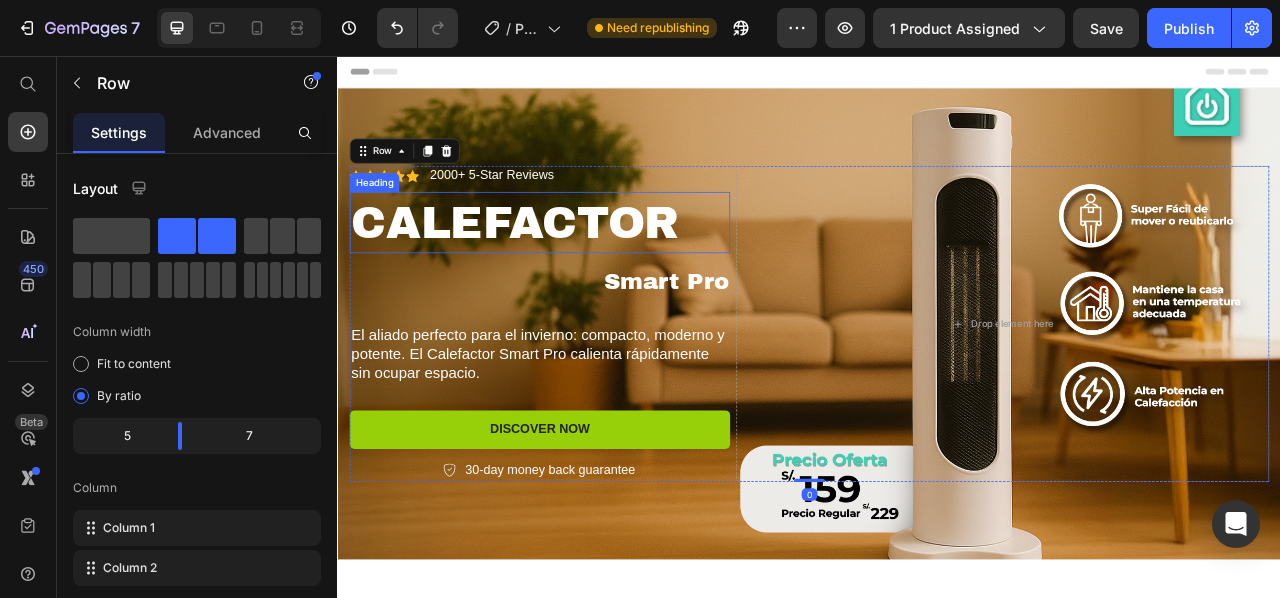 click on "CALEFACTOR" at bounding box center [594, 268] 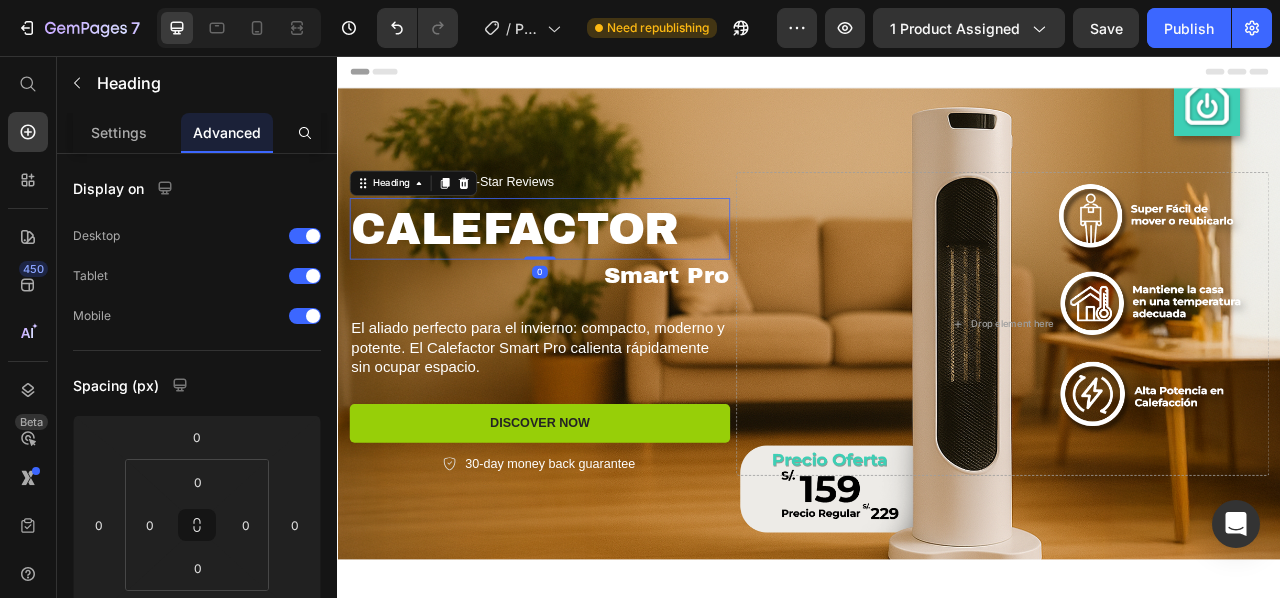drag, startPoint x: 597, startPoint y: 321, endPoint x: 598, endPoint y: 253, distance: 68.007355 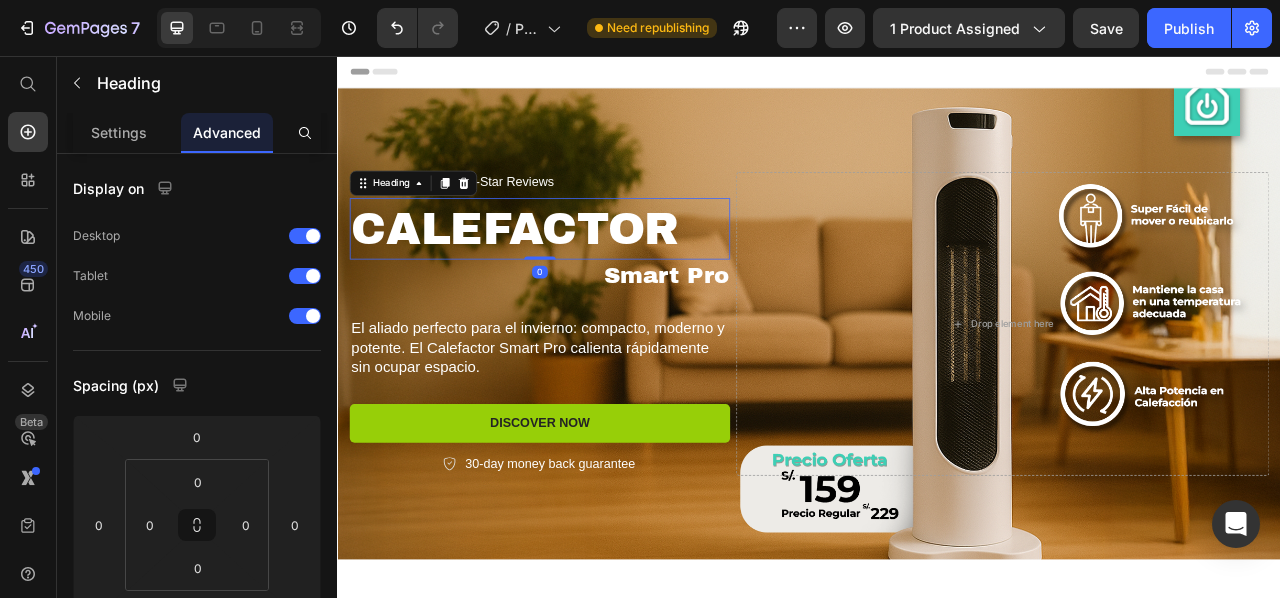 click on "CALEFACTOR Heading   0" at bounding box center [594, 276] 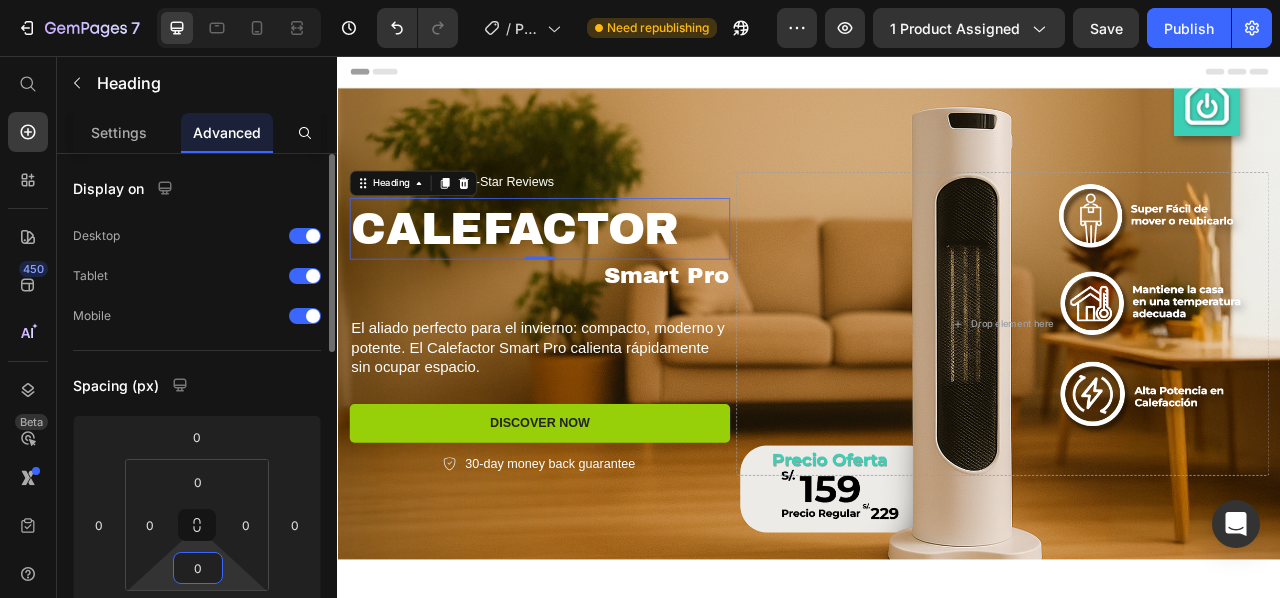 click on "Spacing (px)" at bounding box center (197, 385) 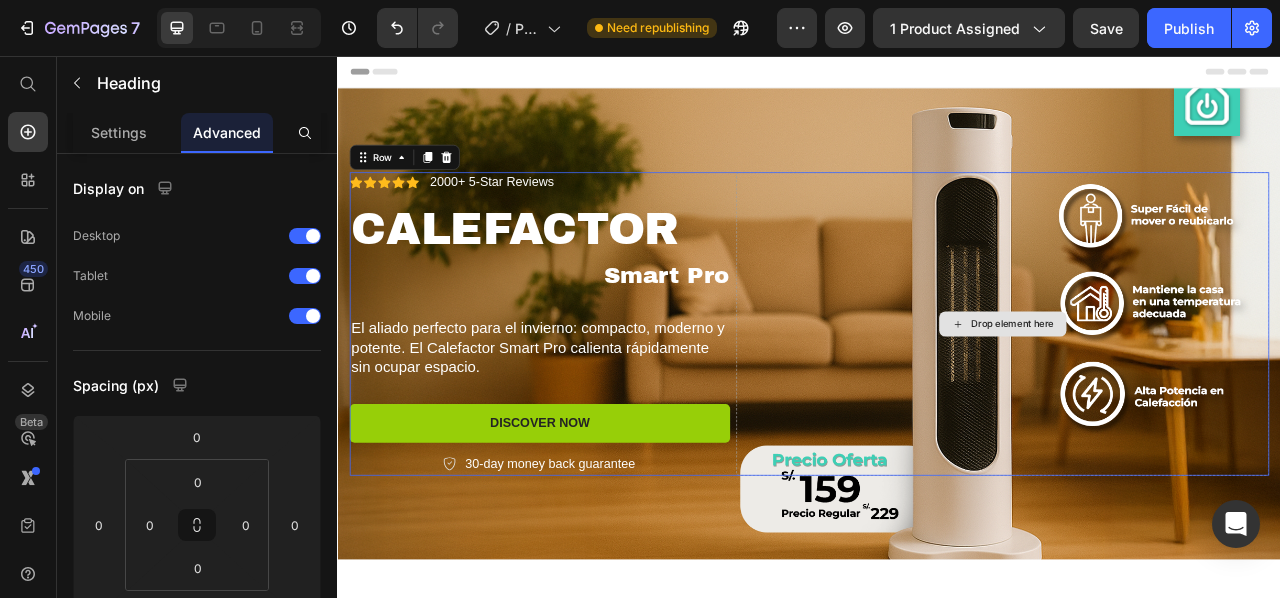 click on "Drop element here" at bounding box center (1183, 397) 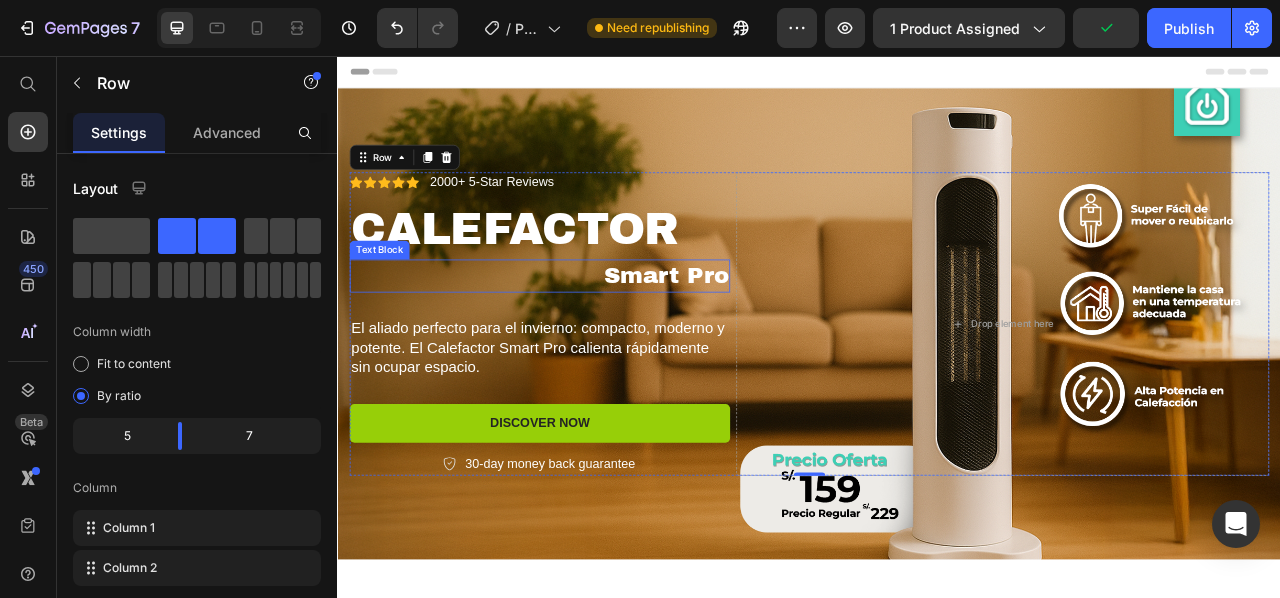 click on "Smart Pro" at bounding box center [594, 336] 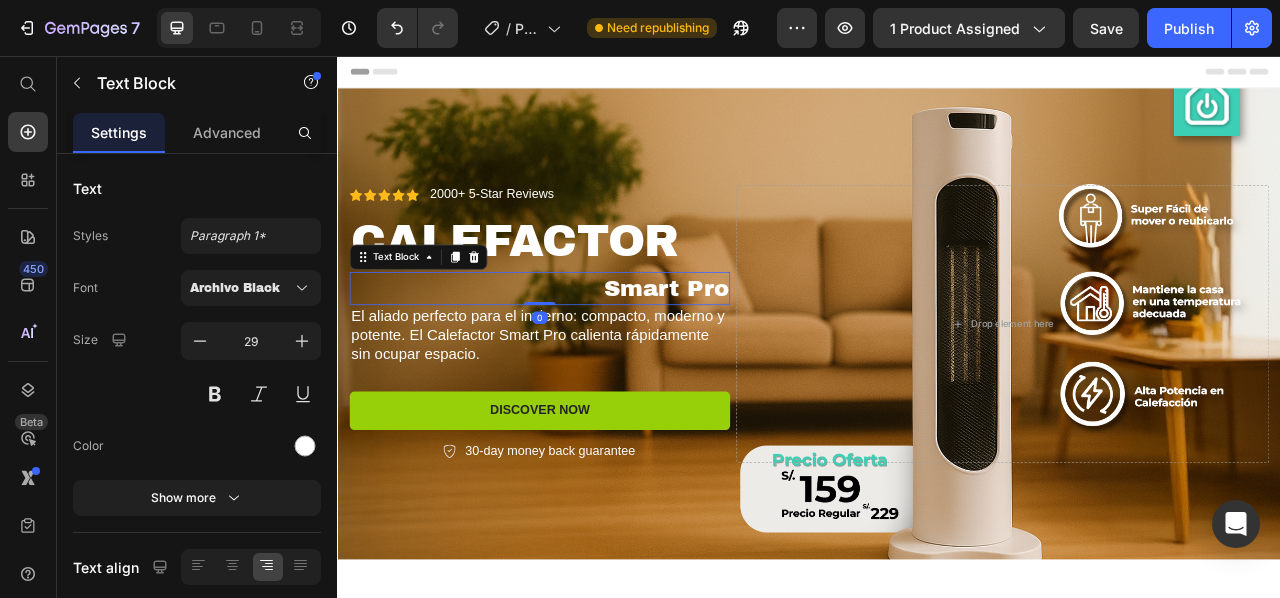 drag, startPoint x: 594, startPoint y: 382, endPoint x: 583, endPoint y: 349, distance: 34.785053 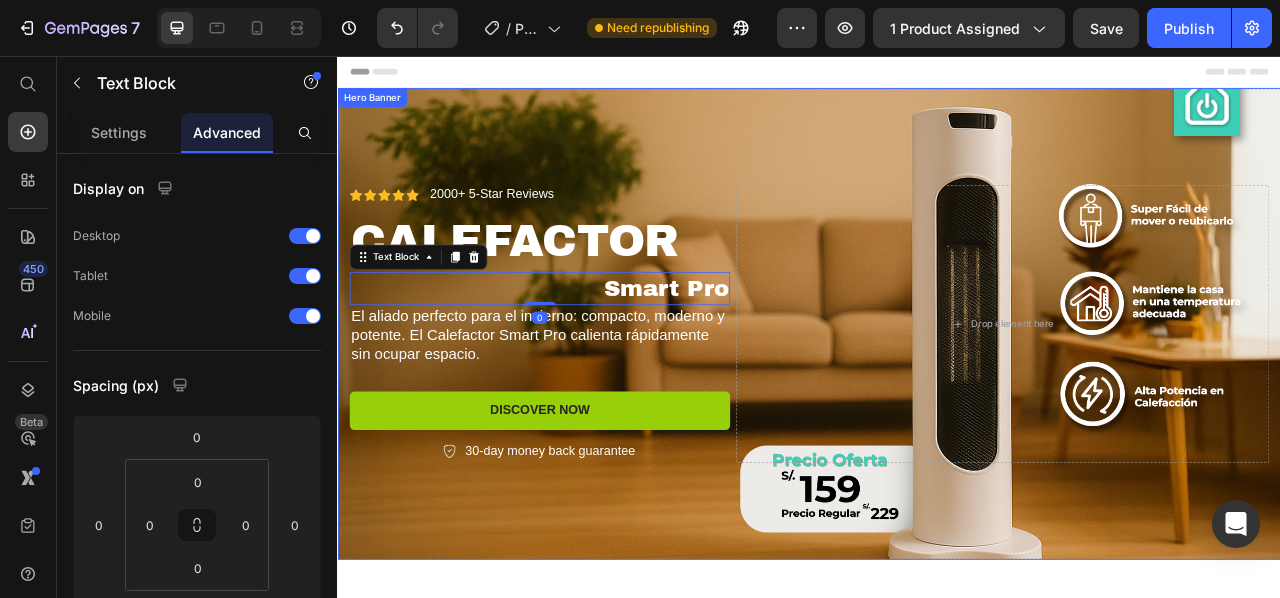 click at bounding box center (937, 397) 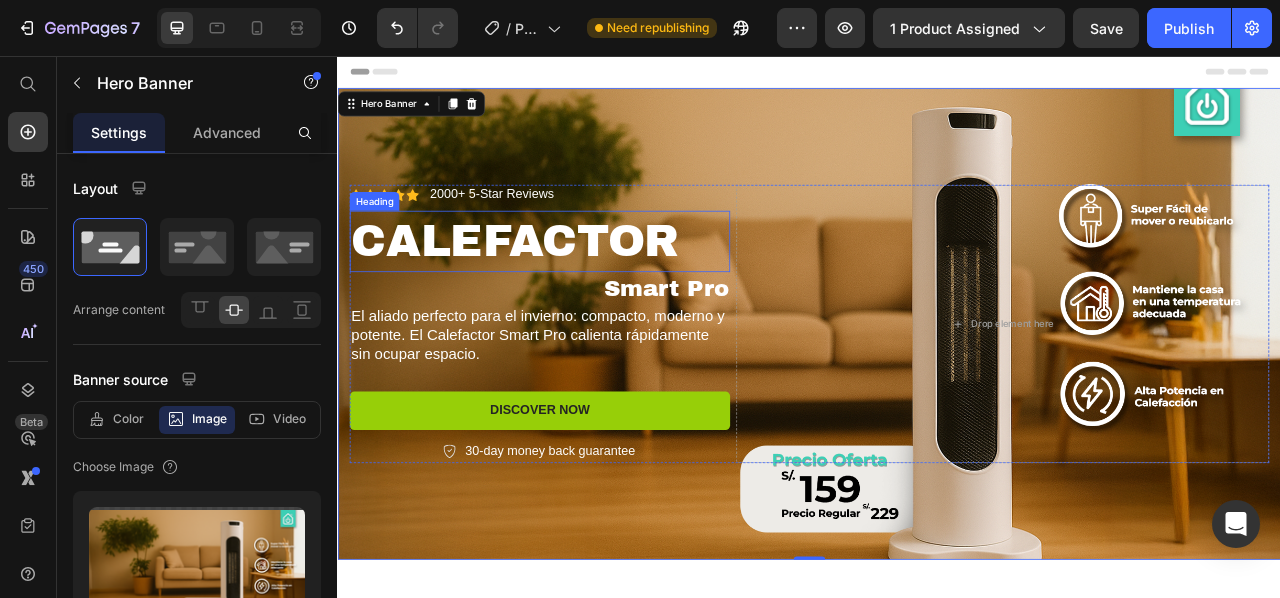 click on "CALEFACTOR" at bounding box center (594, 292) 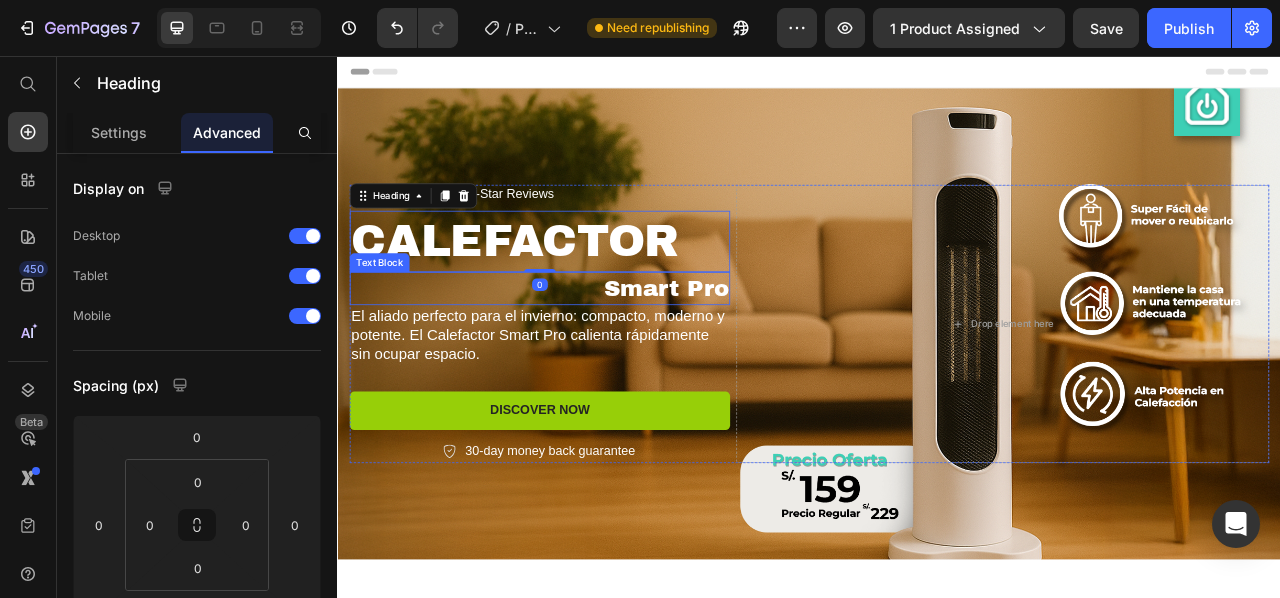 click on "Smart Pro" at bounding box center (594, 352) 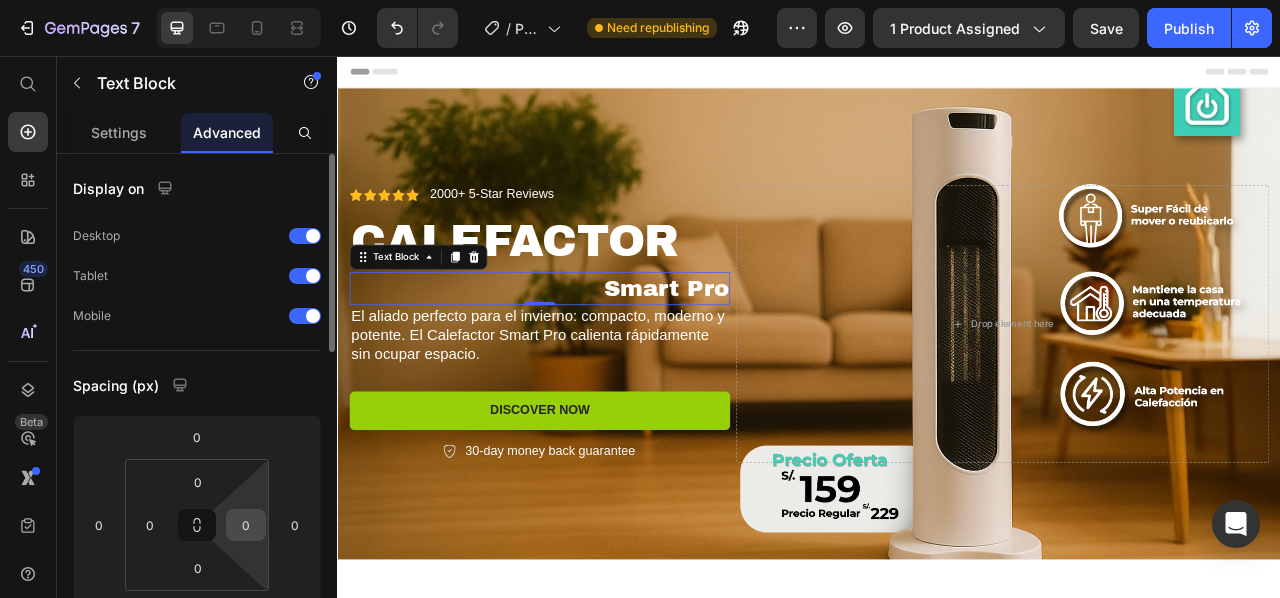 click on "0" at bounding box center (246, 525) 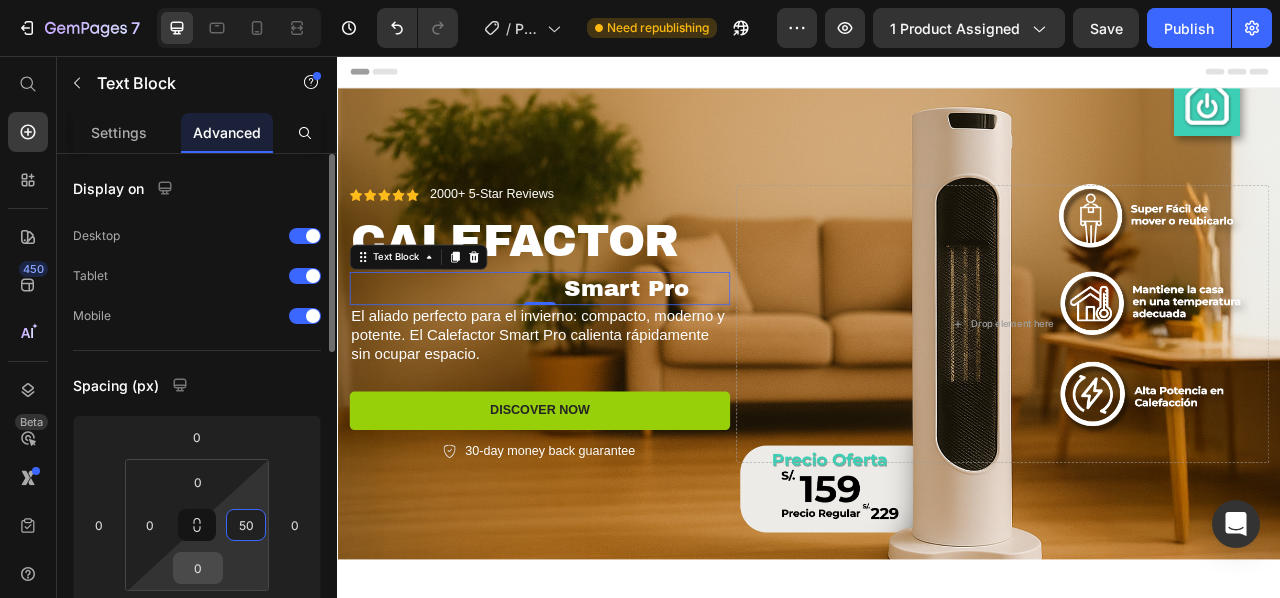type on "50" 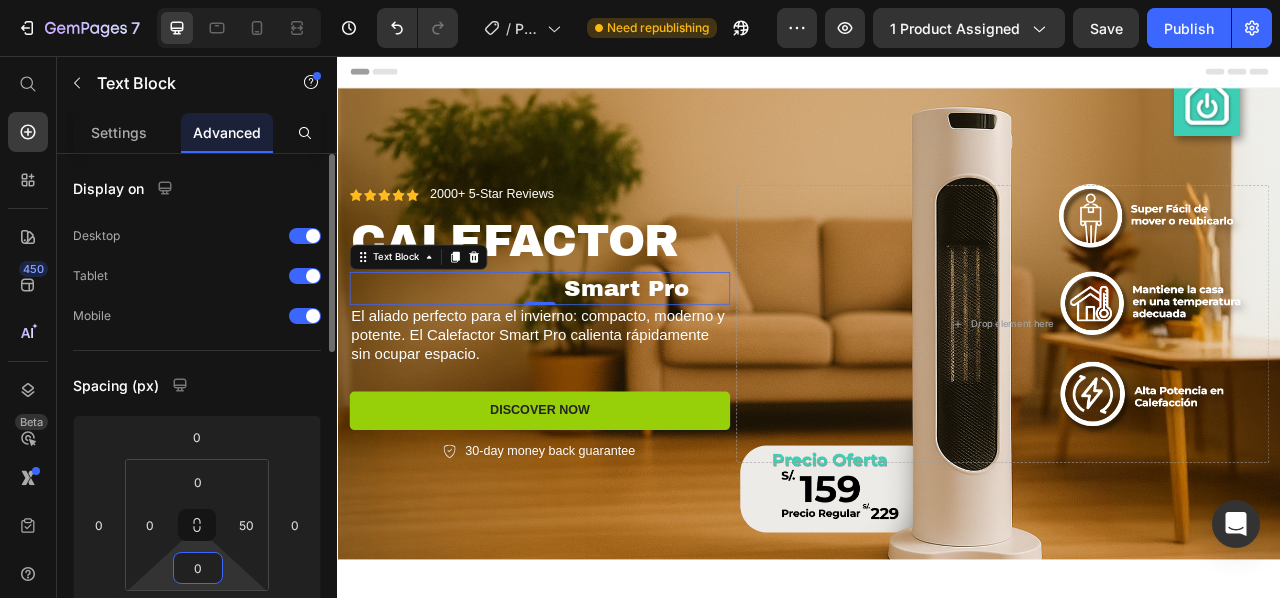 click on "0" at bounding box center (198, 568) 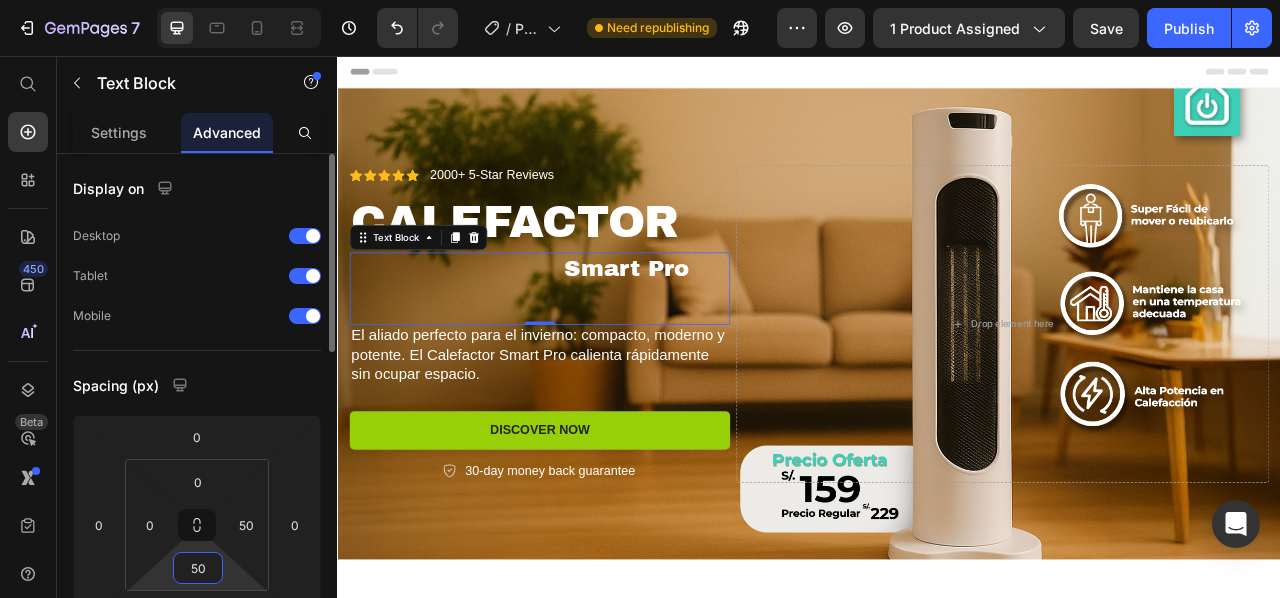 type on "5" 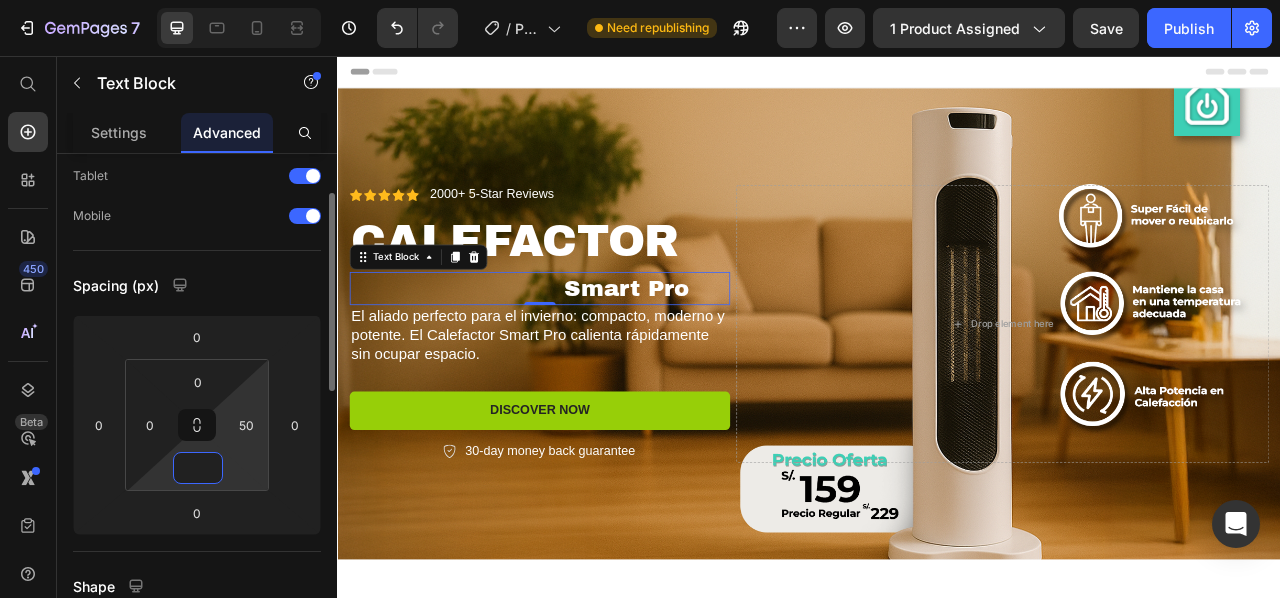 scroll, scrollTop: 300, scrollLeft: 0, axis: vertical 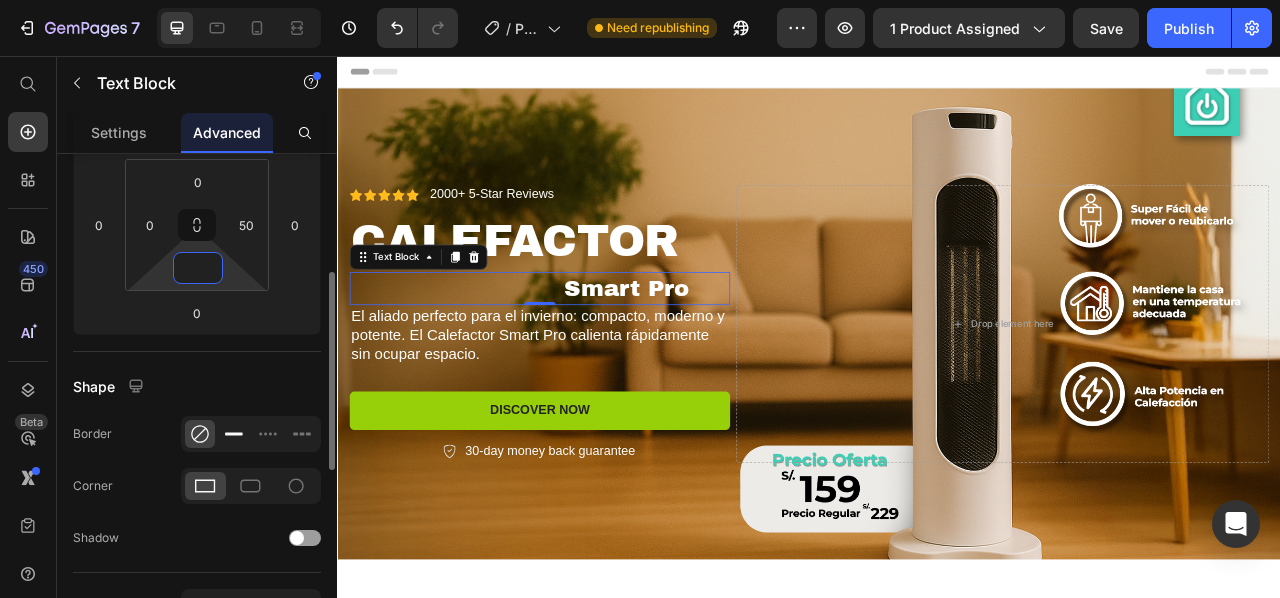type on "0" 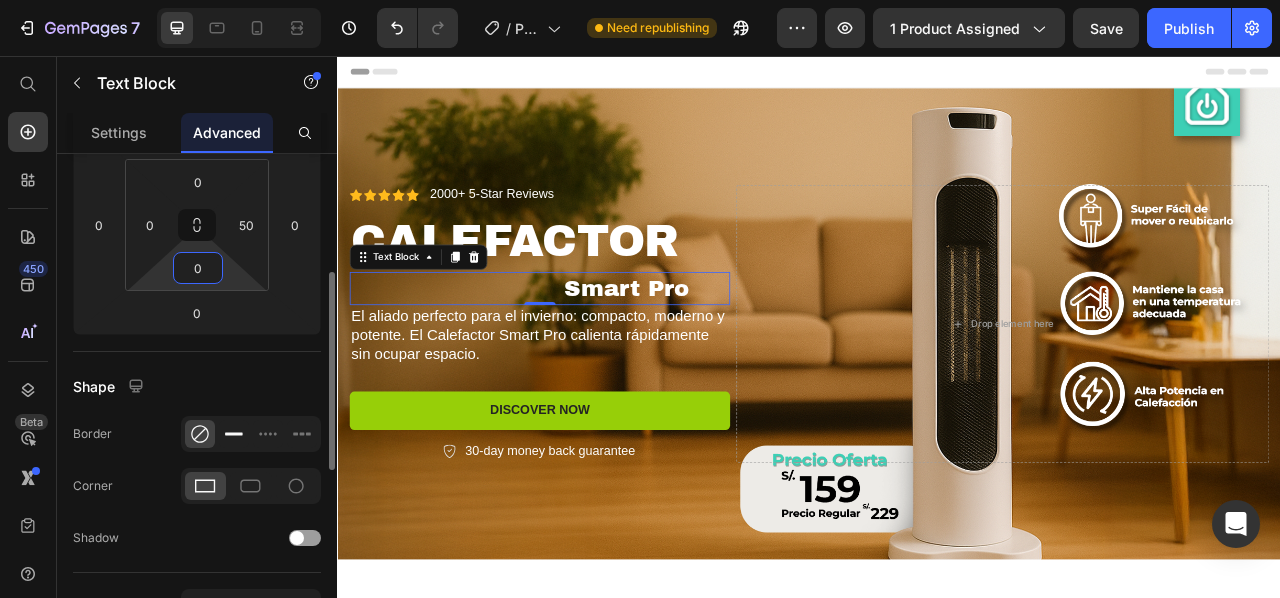 click 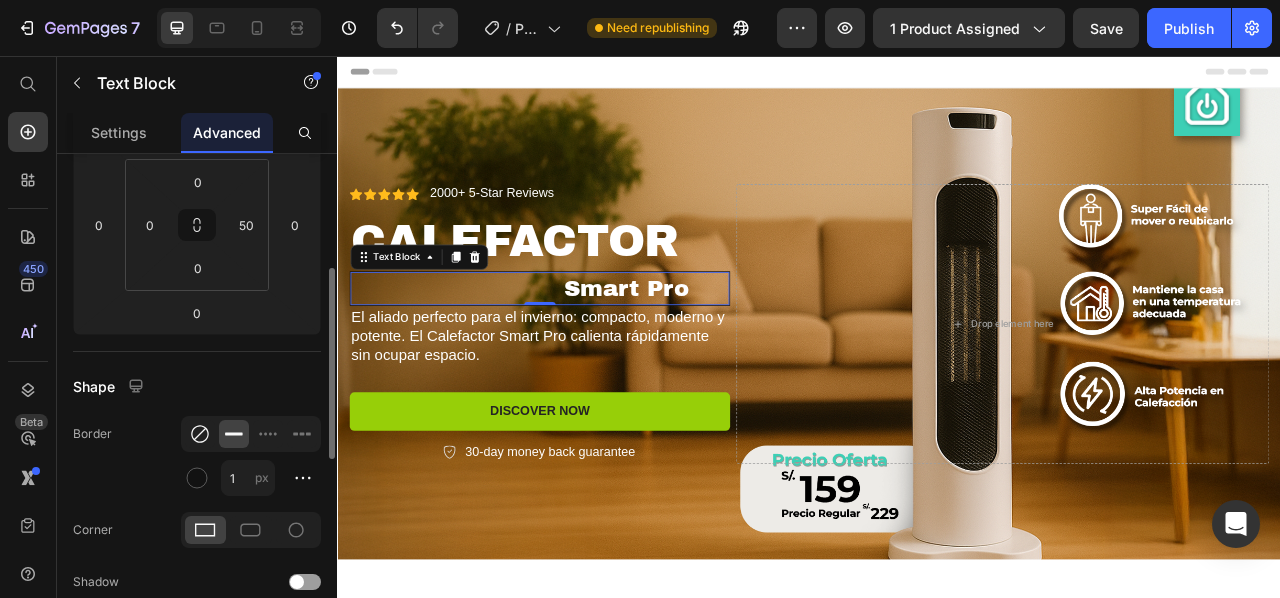 click 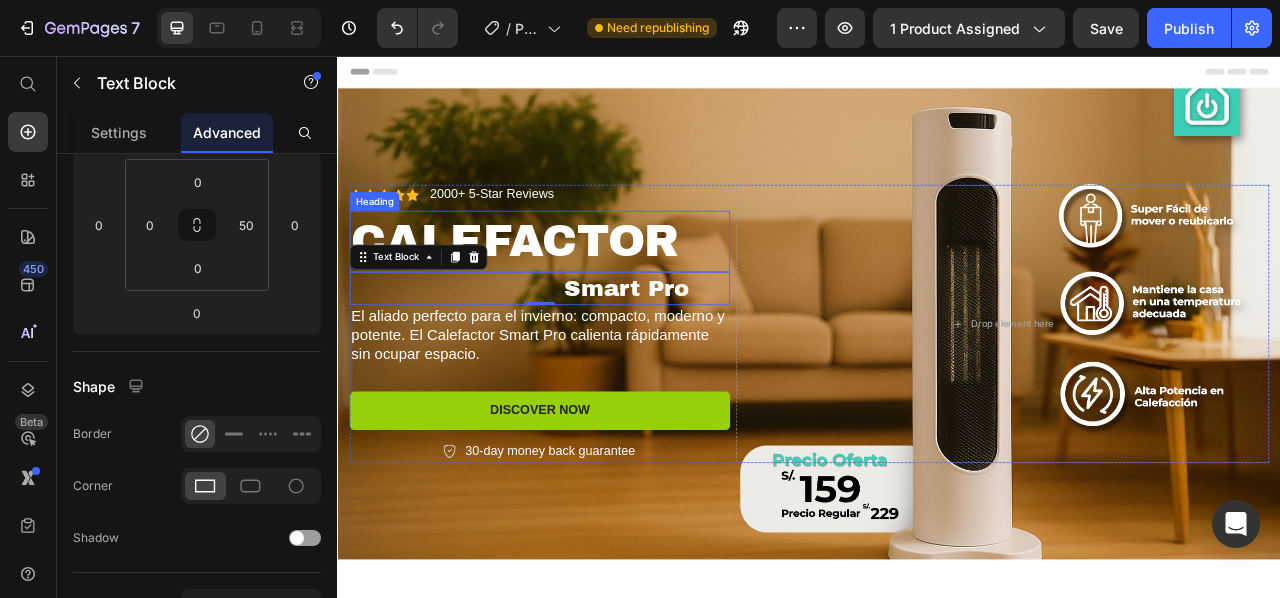 click on "CALEFACTOR" at bounding box center [594, 292] 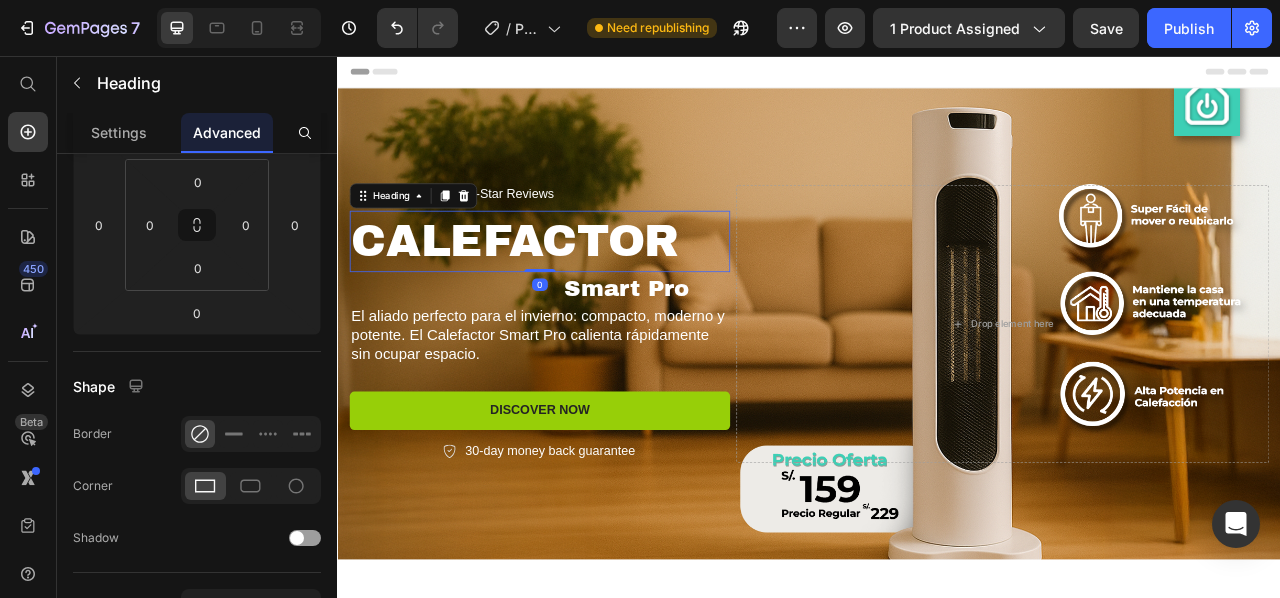 scroll, scrollTop: 0, scrollLeft: 0, axis: both 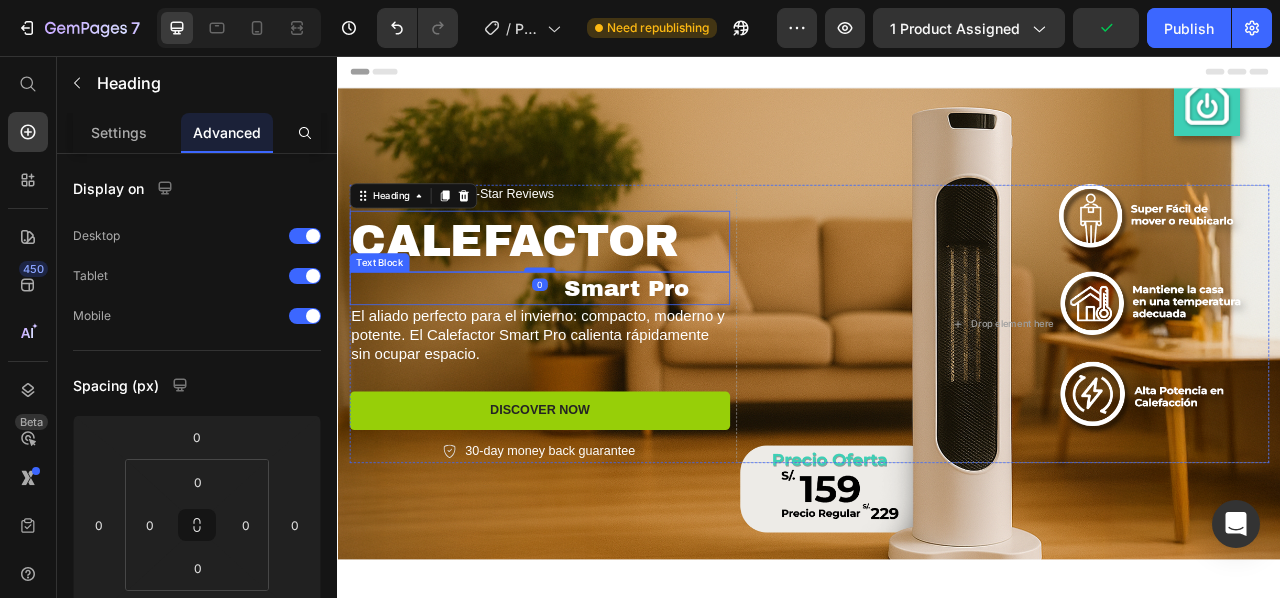 click at bounding box center [594, 328] 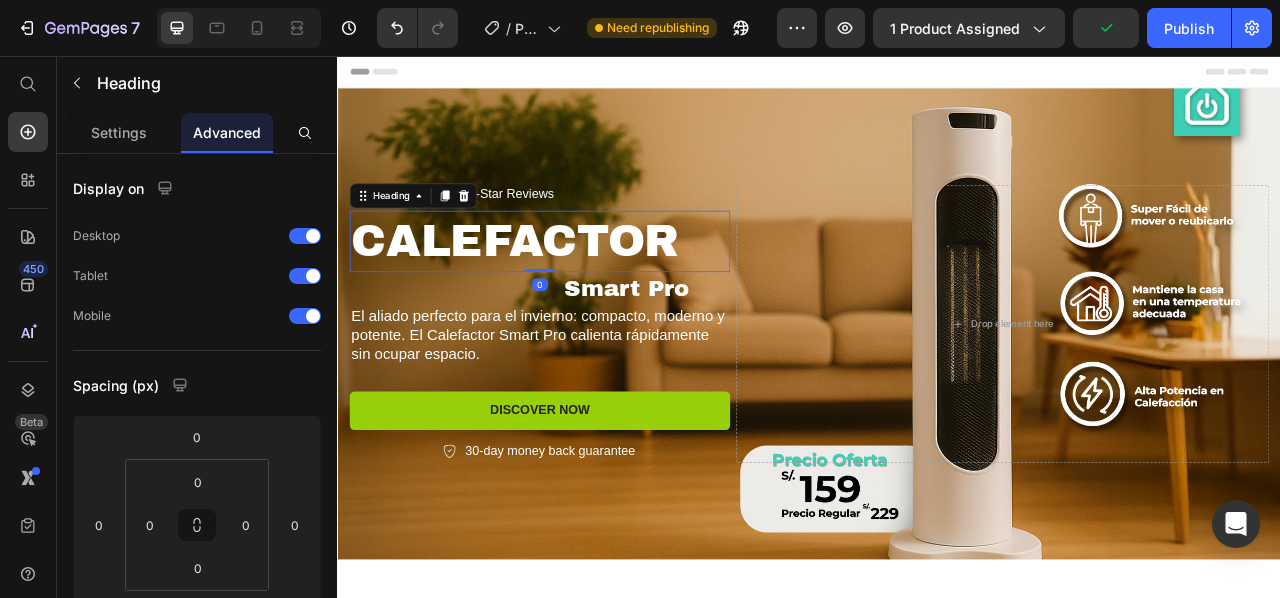 drag, startPoint x: 591, startPoint y: 330, endPoint x: 592, endPoint y: 297, distance: 33.01515 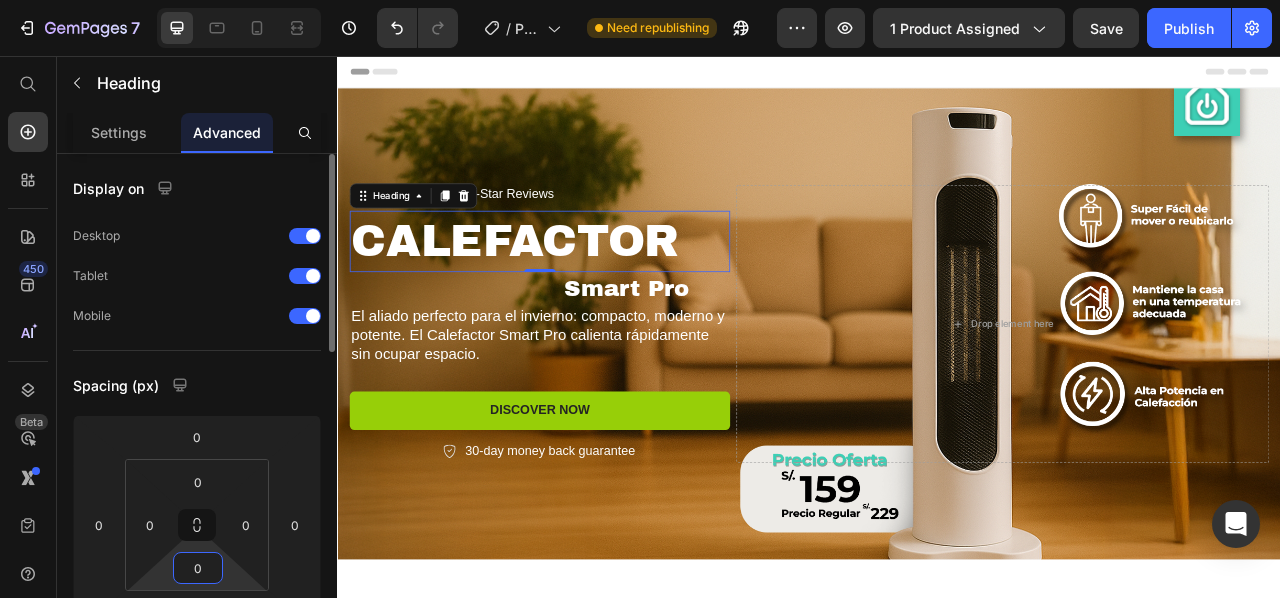 click on "0" at bounding box center [198, 568] 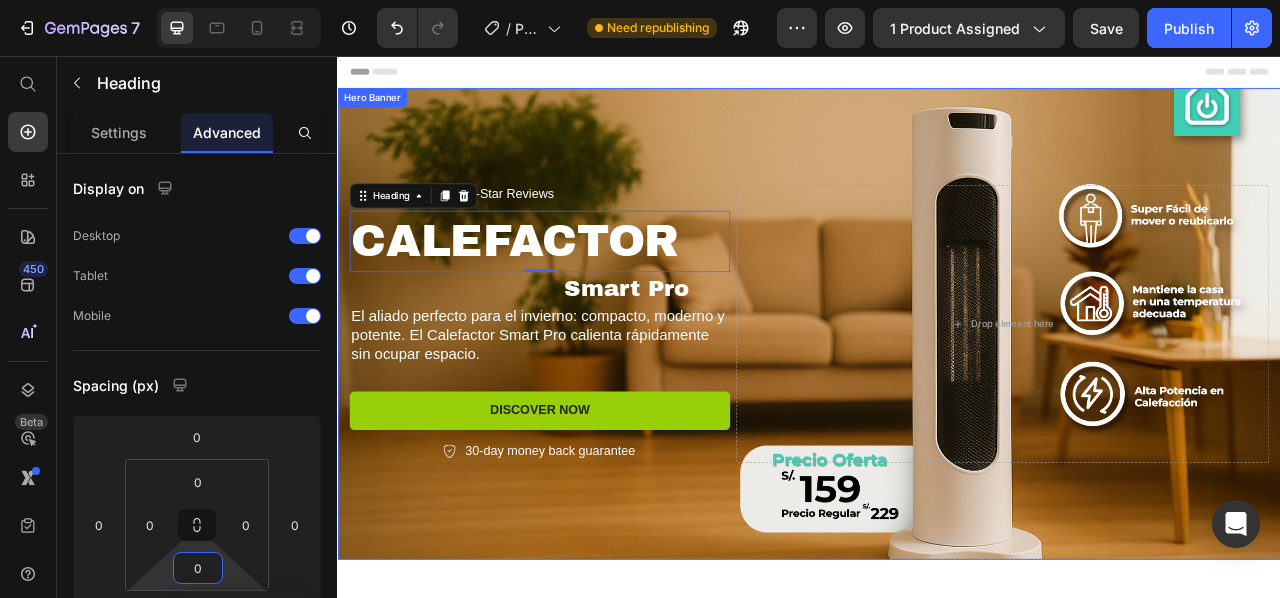 type on "9" 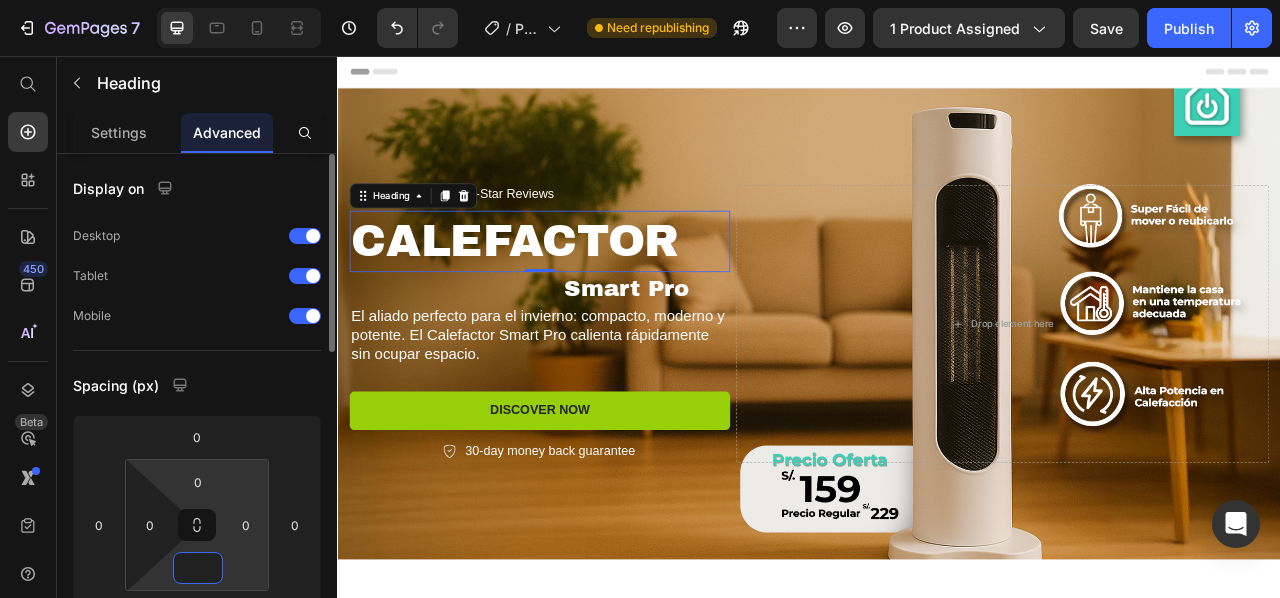 type on "0" 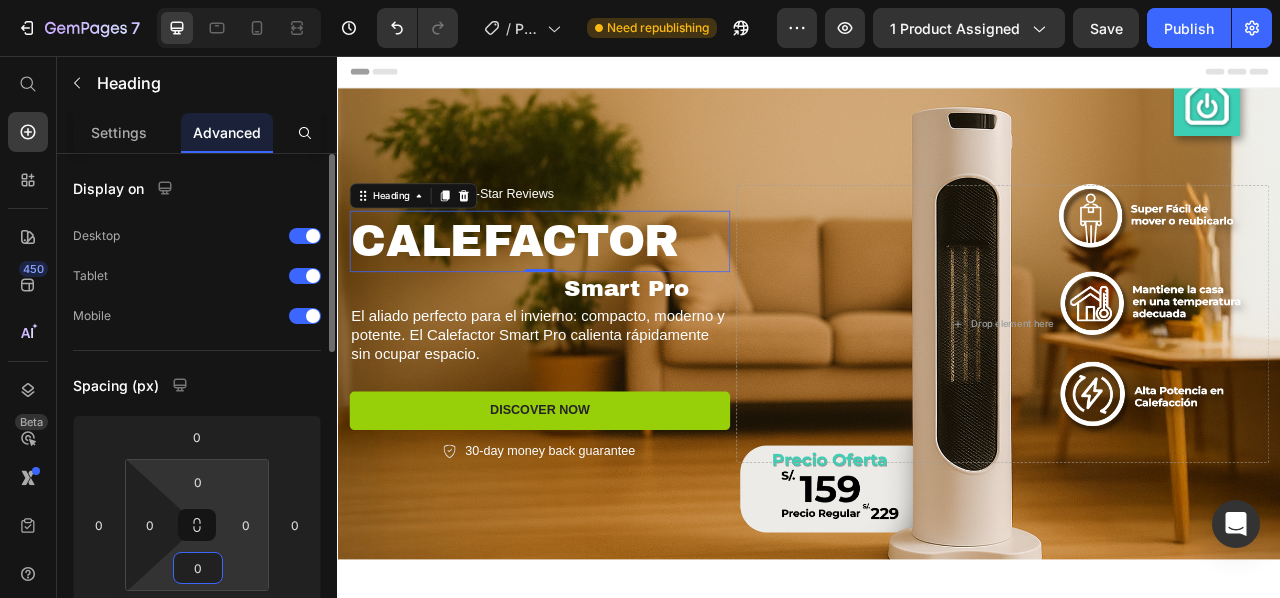 drag, startPoint x: 200, startPoint y: 483, endPoint x: 266, endPoint y: 469, distance: 67.46851 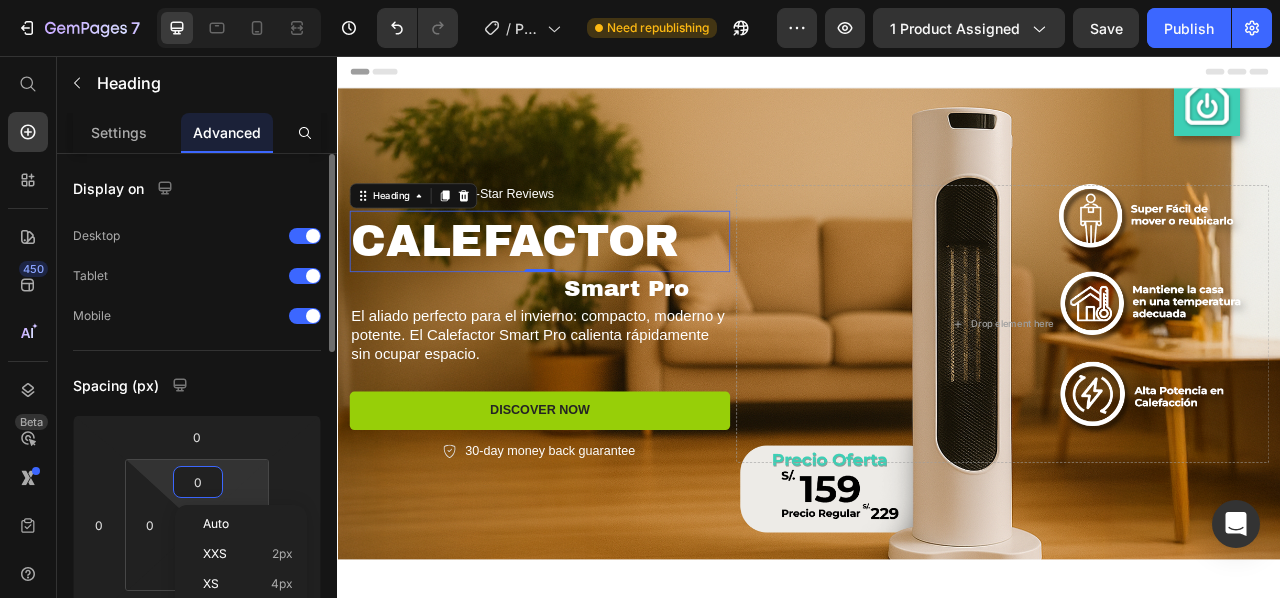 type on "9" 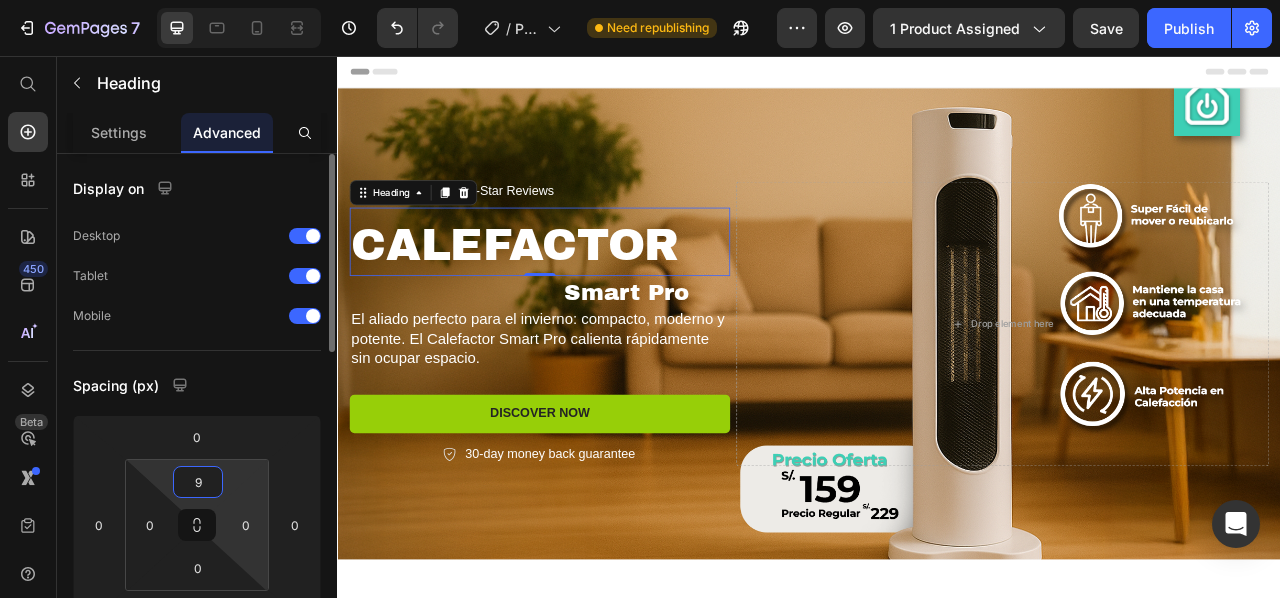 type 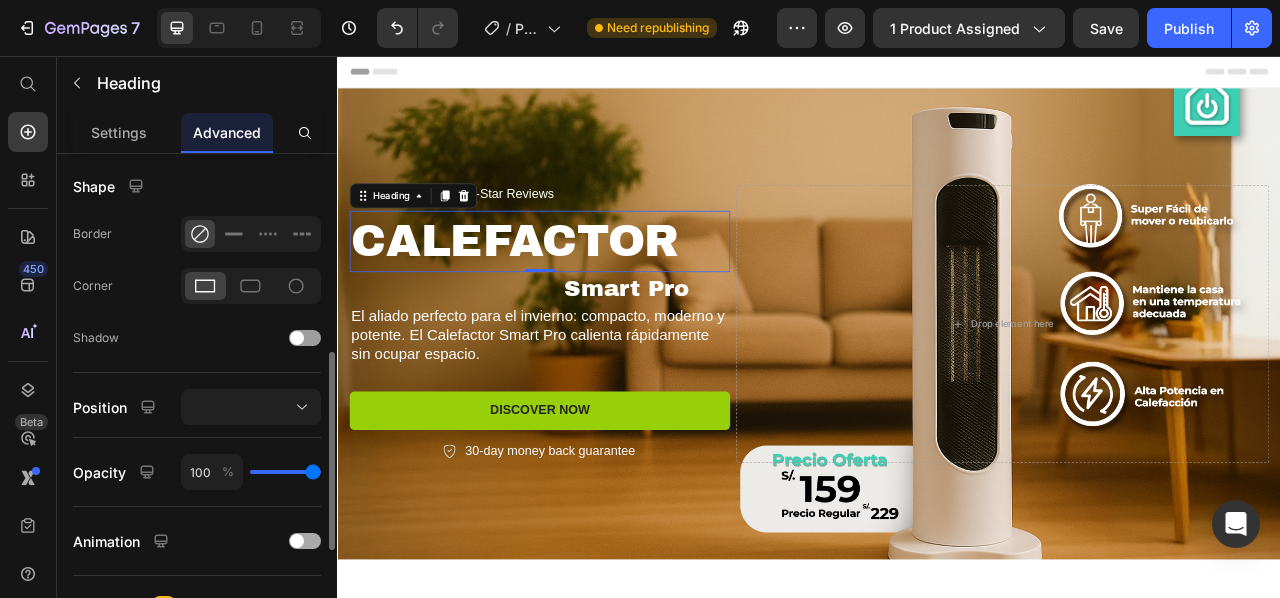 scroll, scrollTop: 600, scrollLeft: 0, axis: vertical 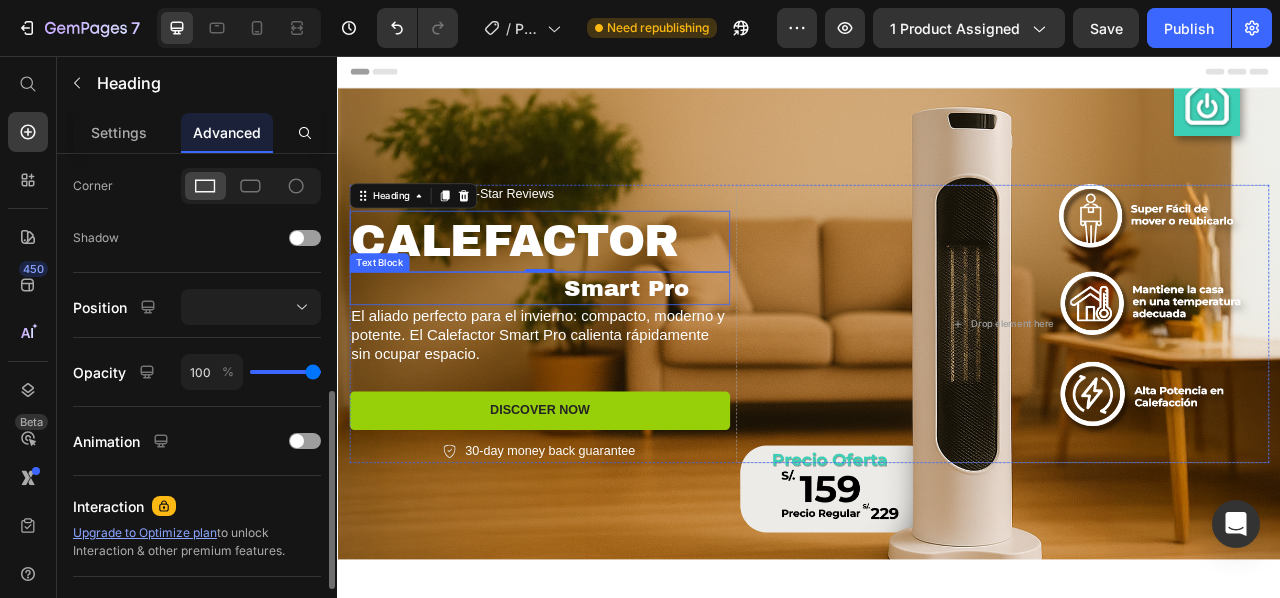 click on "Smart Pro" at bounding box center [569, 352] 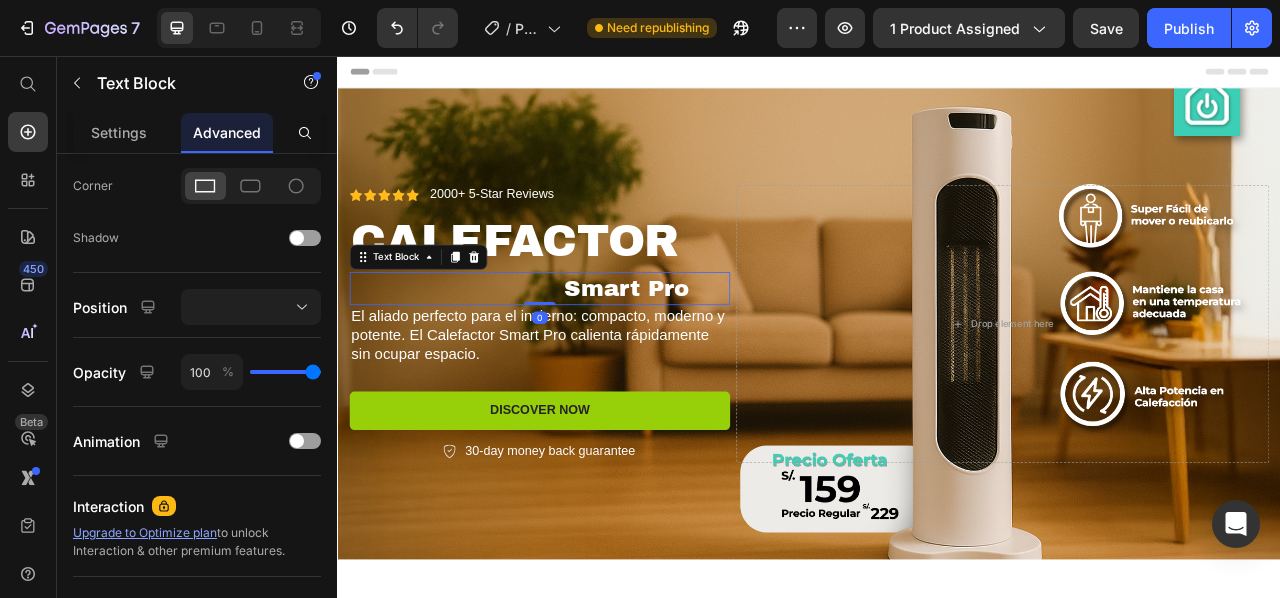scroll, scrollTop: 0, scrollLeft: 0, axis: both 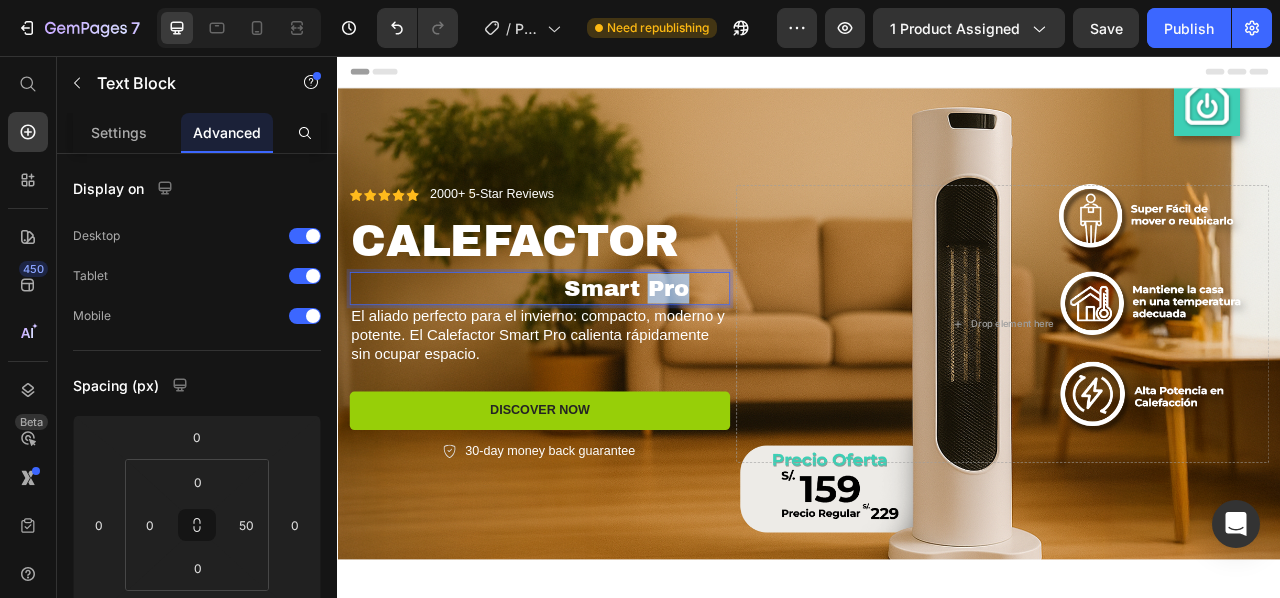 drag, startPoint x: 731, startPoint y: 354, endPoint x: 778, endPoint y: 363, distance: 47.853943 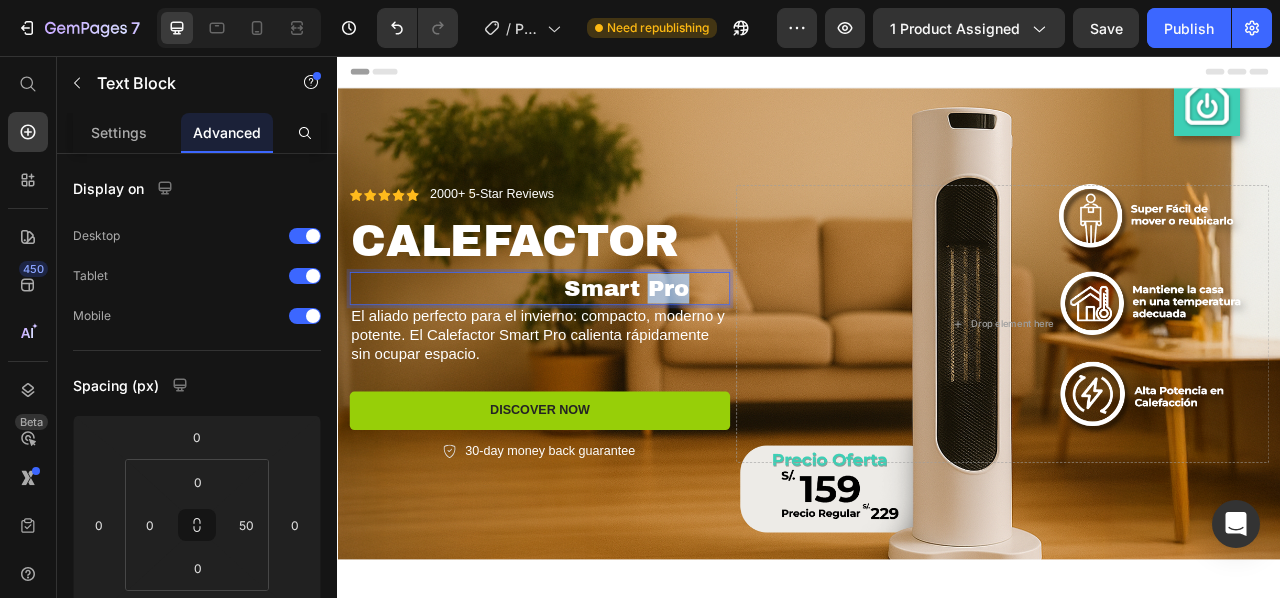 click on "Smart Pro" at bounding box center [569, 352] 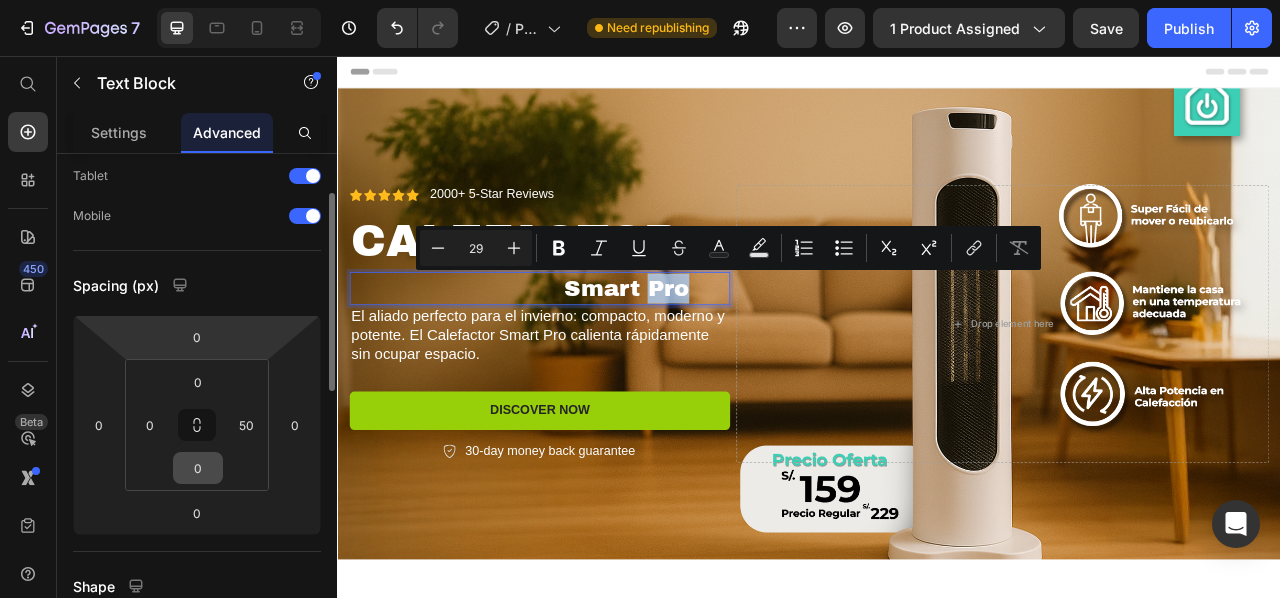 scroll, scrollTop: 0, scrollLeft: 0, axis: both 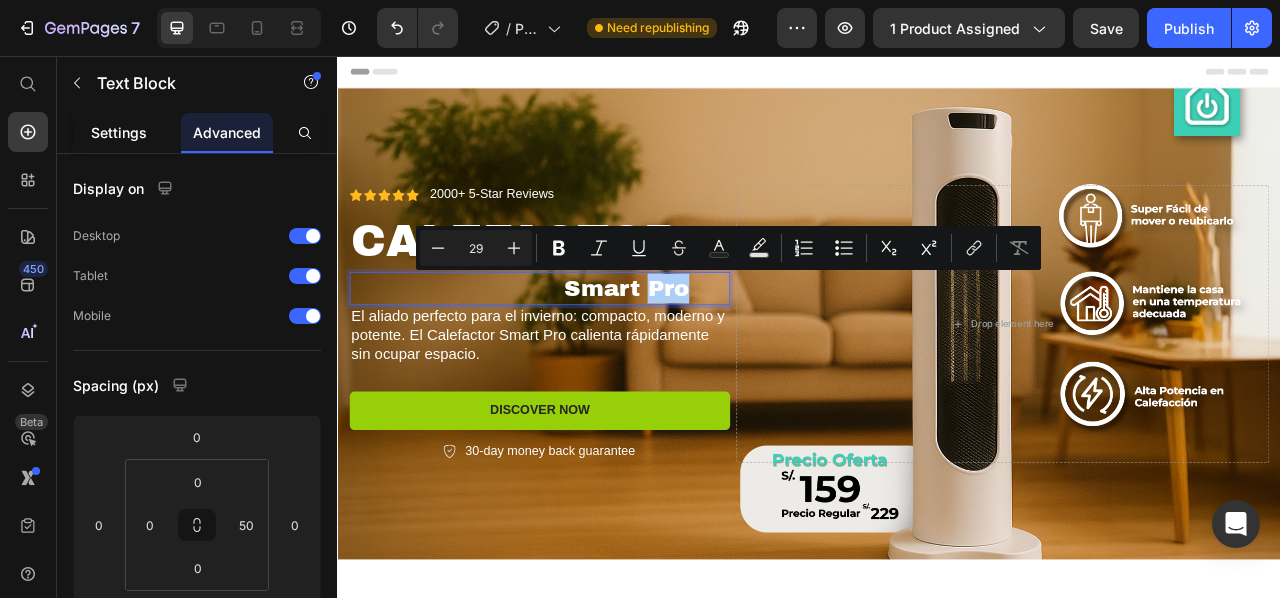 click on "Settings" 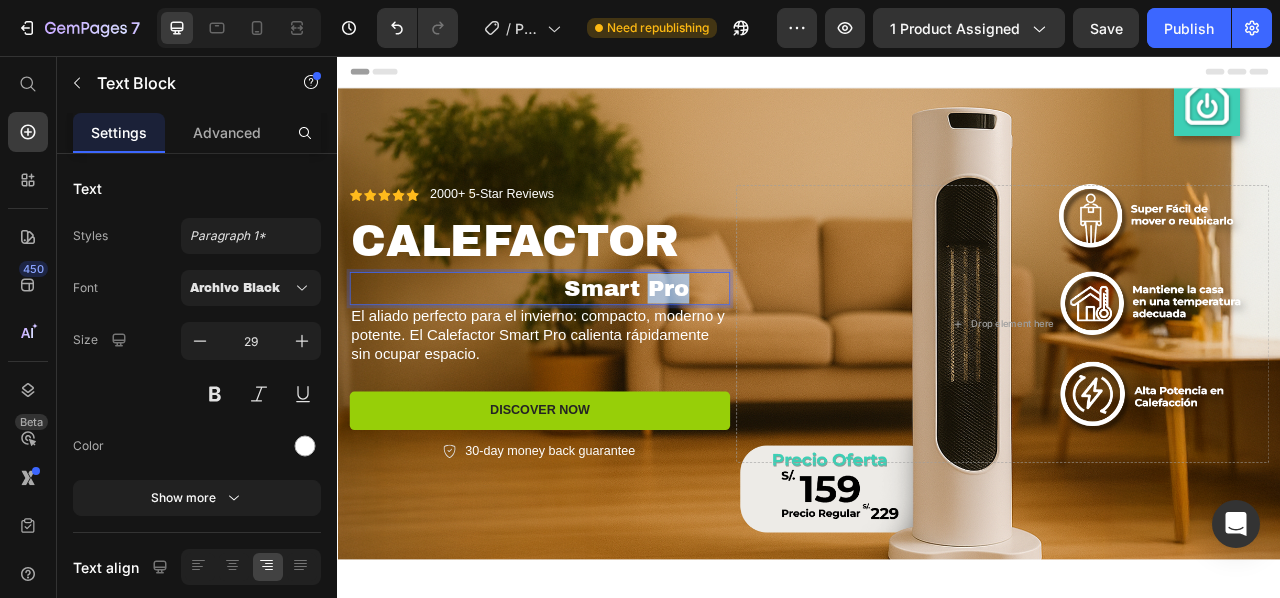 click on "Smart Pro" at bounding box center [569, 352] 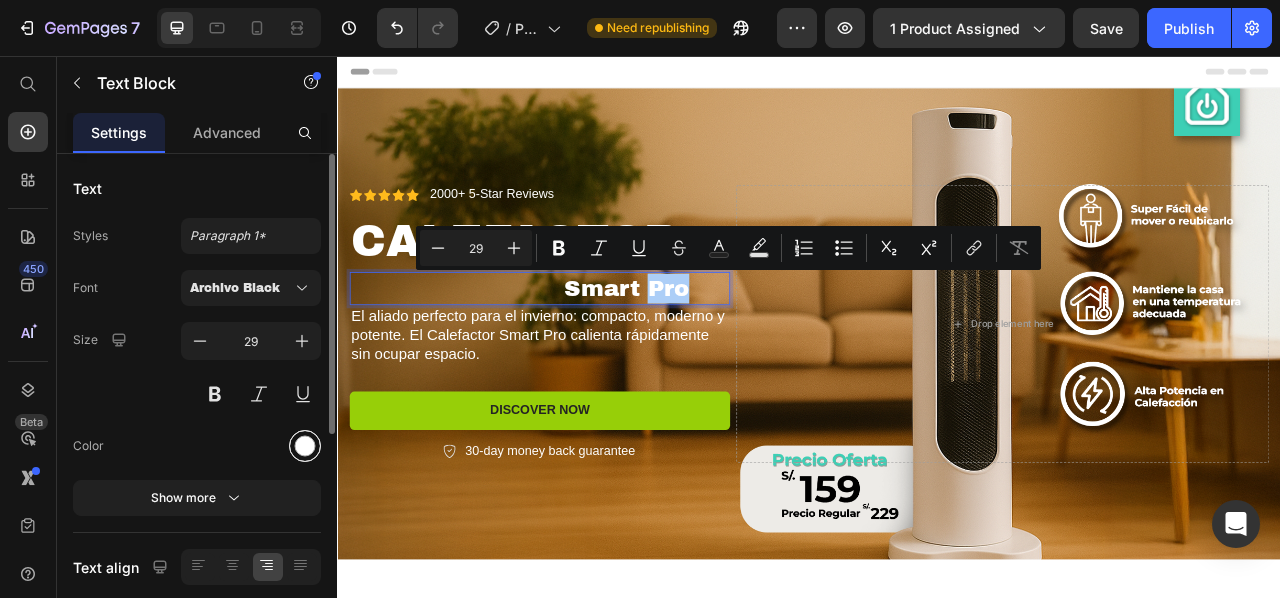 click at bounding box center [305, 446] 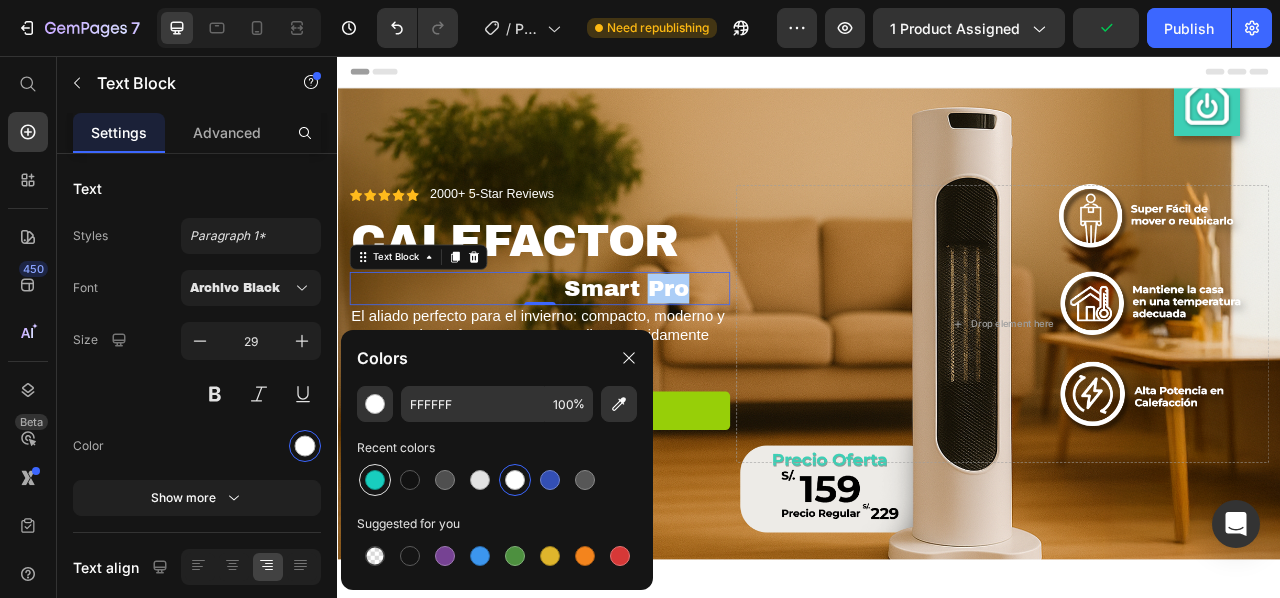 click at bounding box center (375, 480) 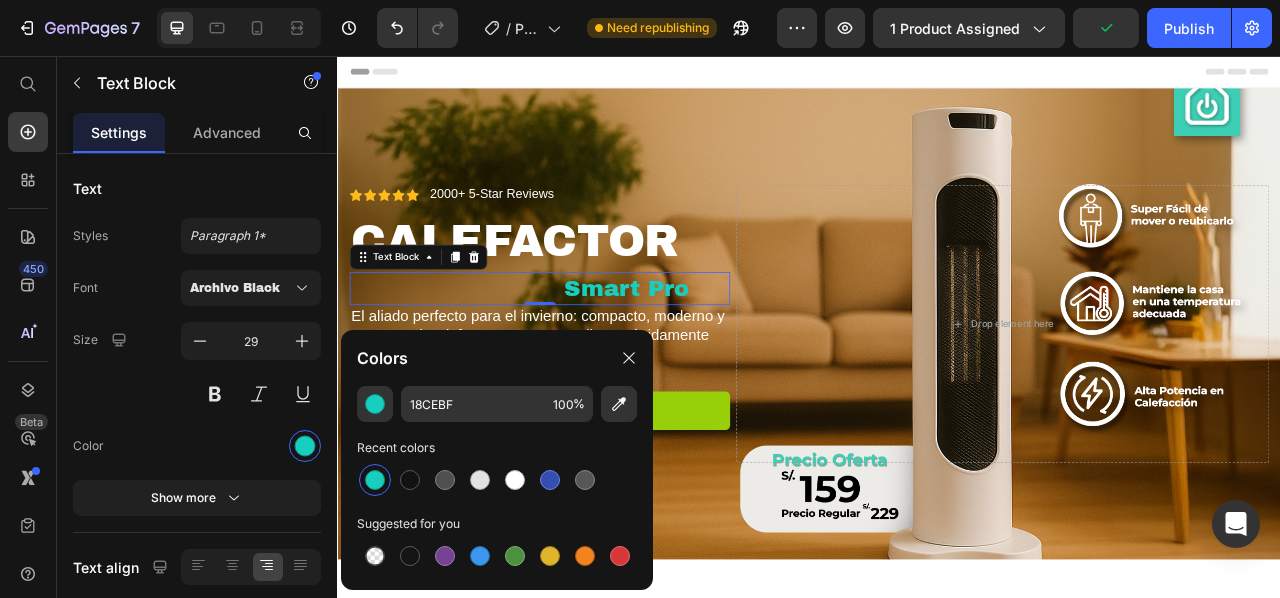 click on "Smart Pro" at bounding box center (569, 352) 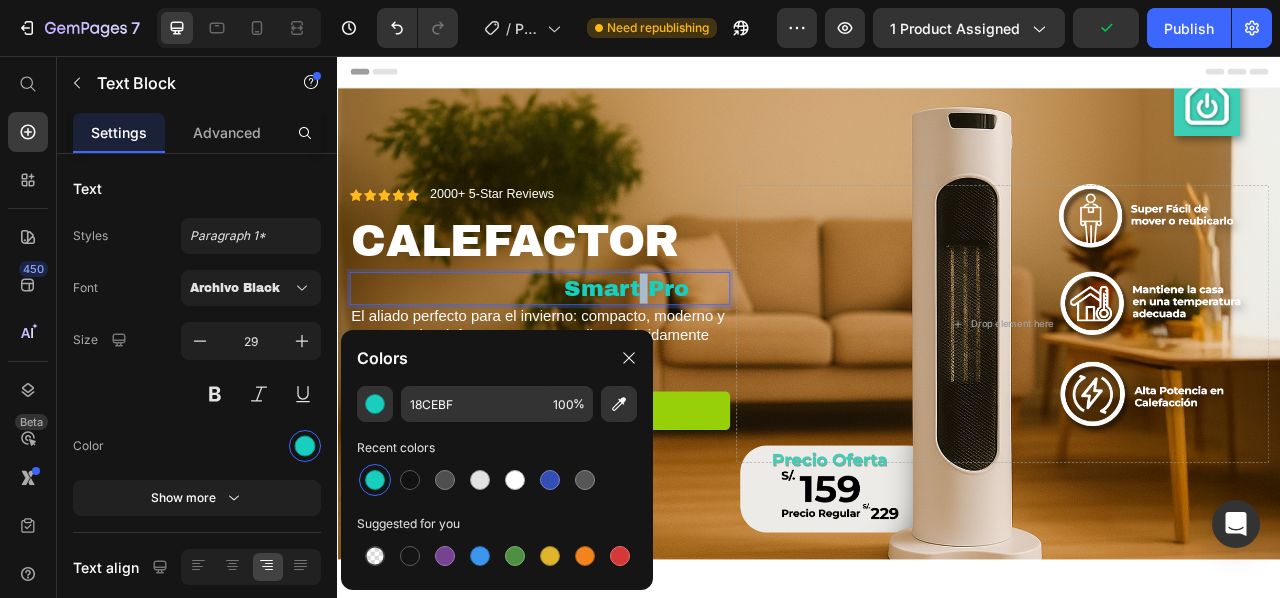 click on "Smart Pro" at bounding box center [569, 352] 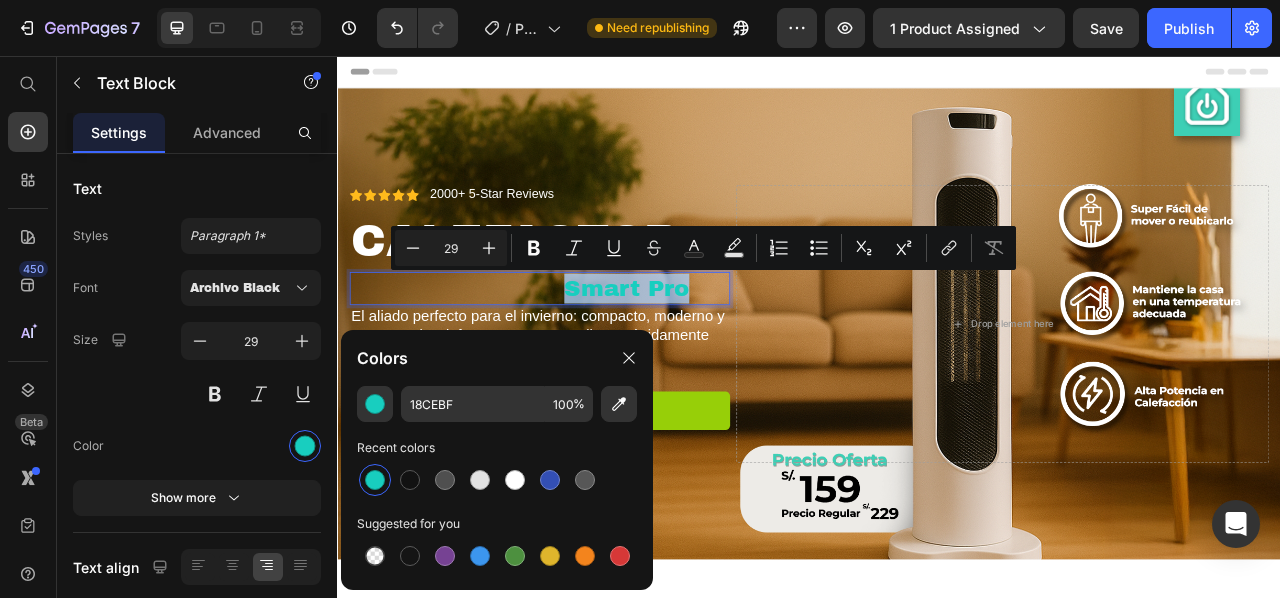 click on "Smart Pro" at bounding box center [569, 352] 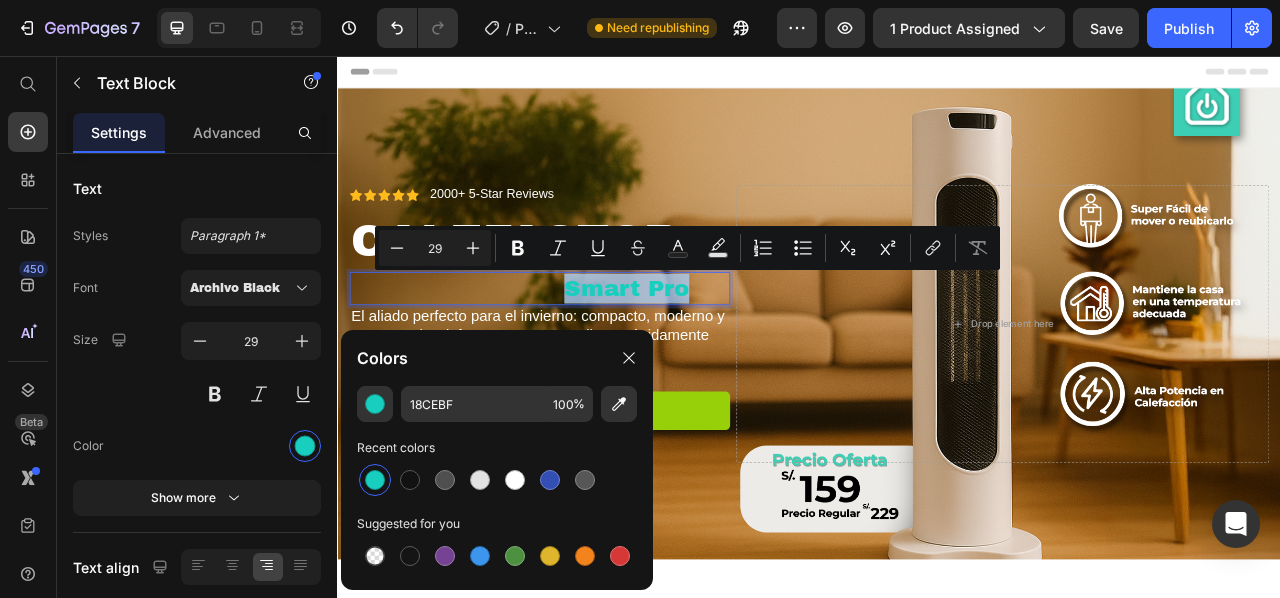click on "Smart Pro" at bounding box center [569, 352] 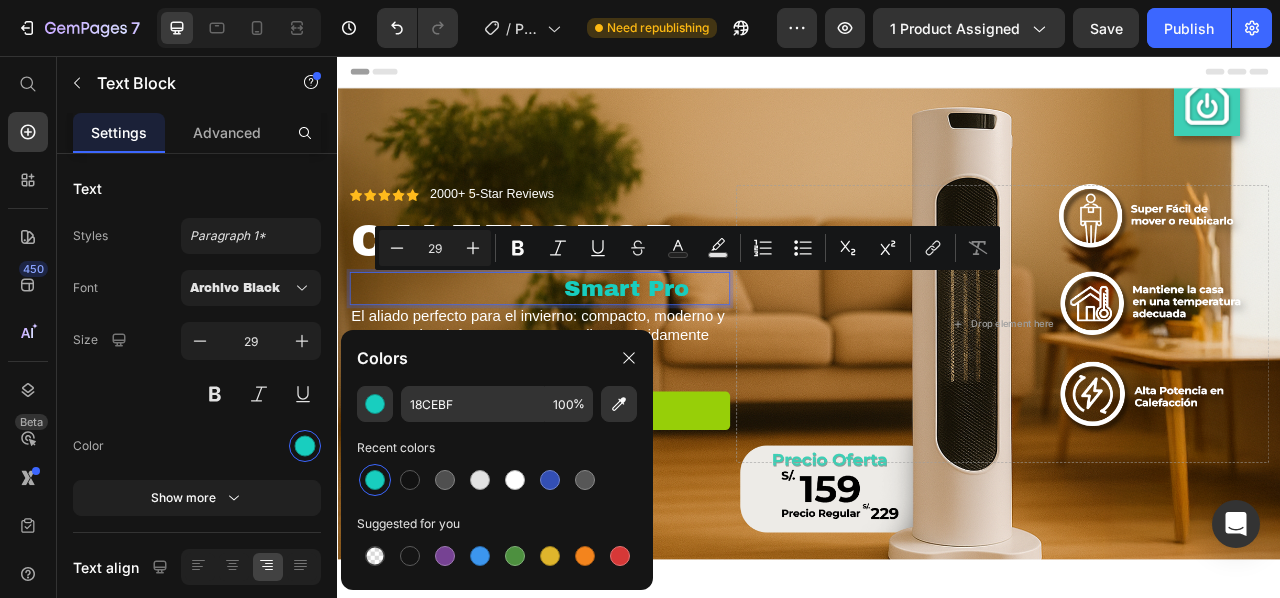 click on "Smart Pro" at bounding box center (569, 352) 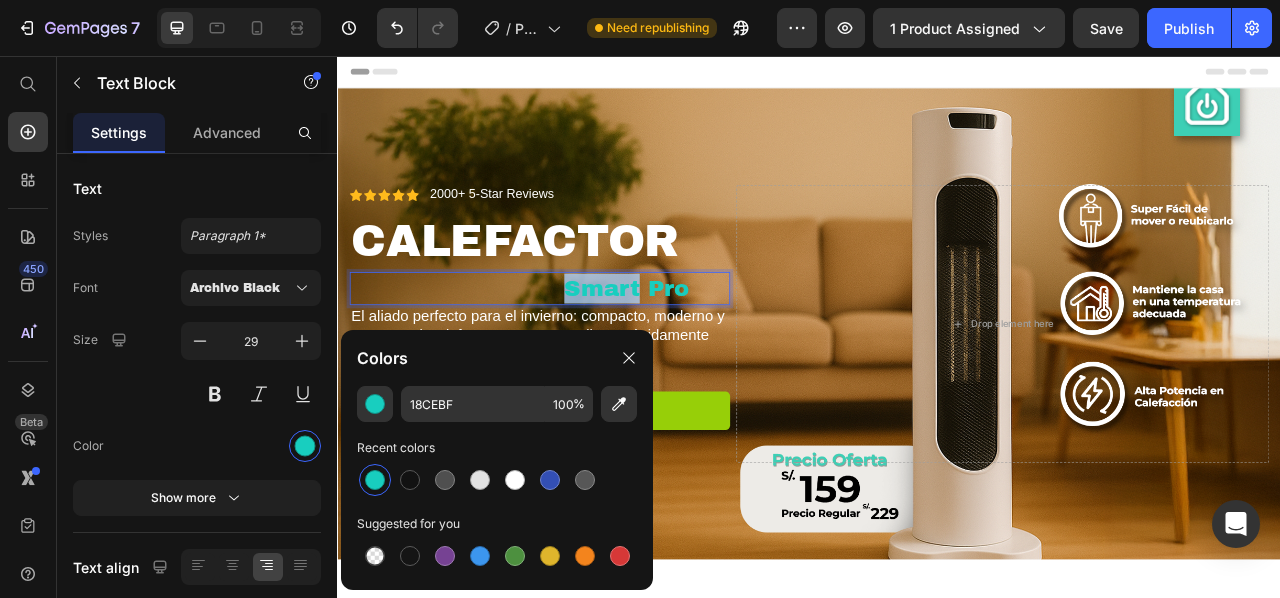 drag, startPoint x: 713, startPoint y: 355, endPoint x: 622, endPoint y: 355, distance: 91 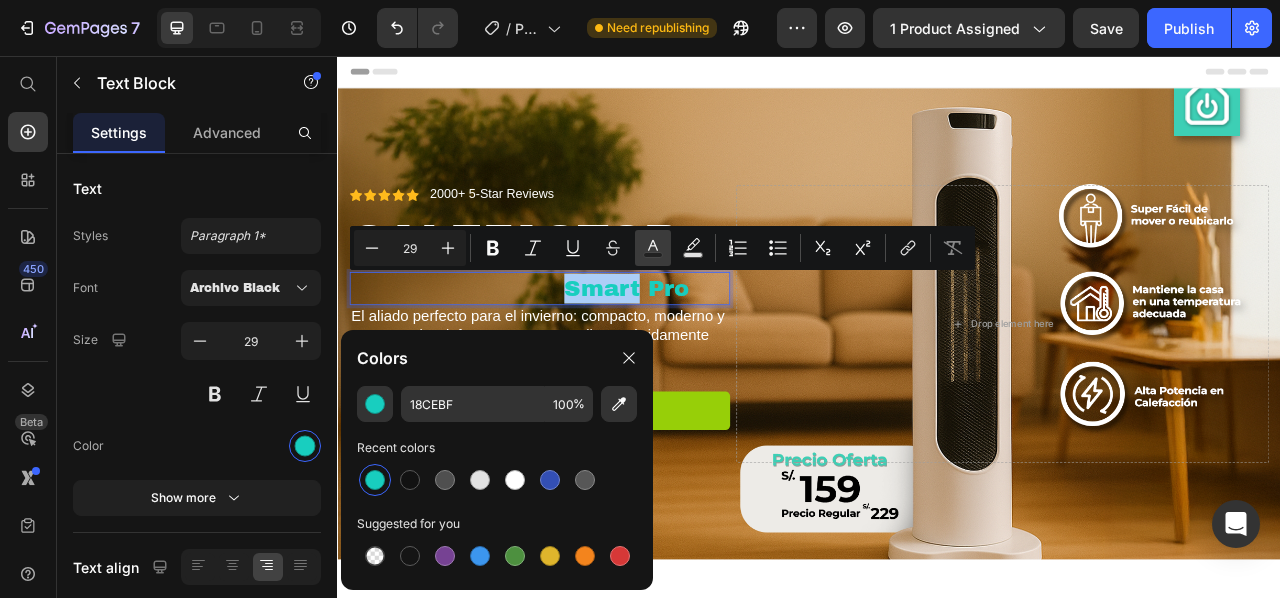 click 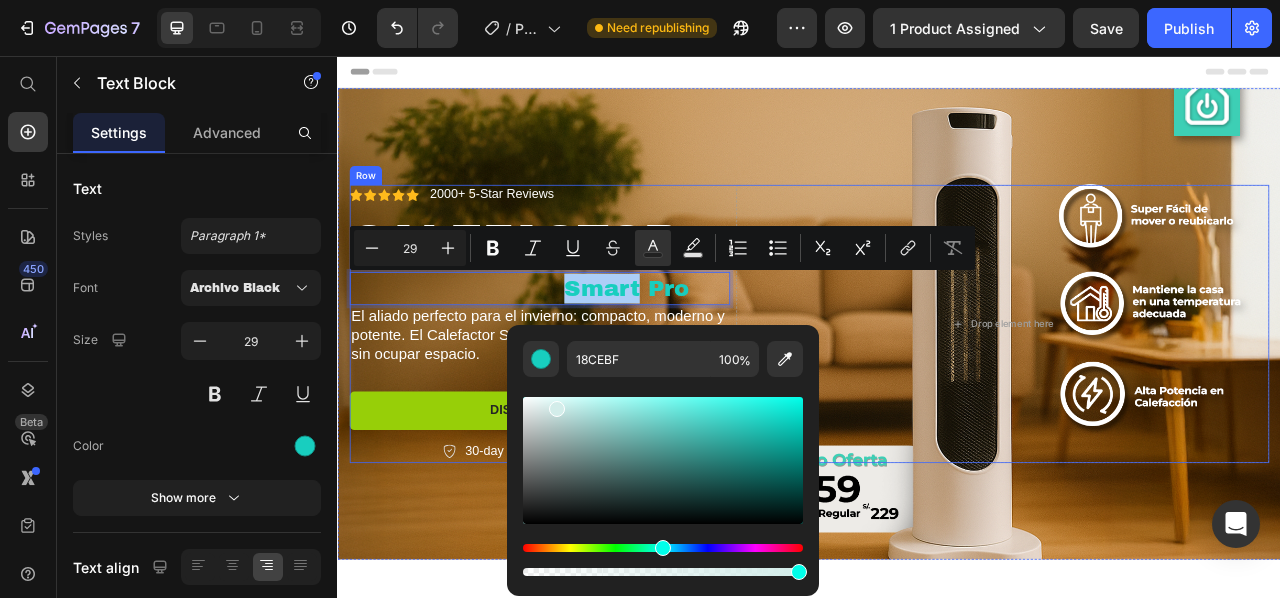 drag, startPoint x: 901, startPoint y: 462, endPoint x: 477, endPoint y: 467, distance: 424.02948 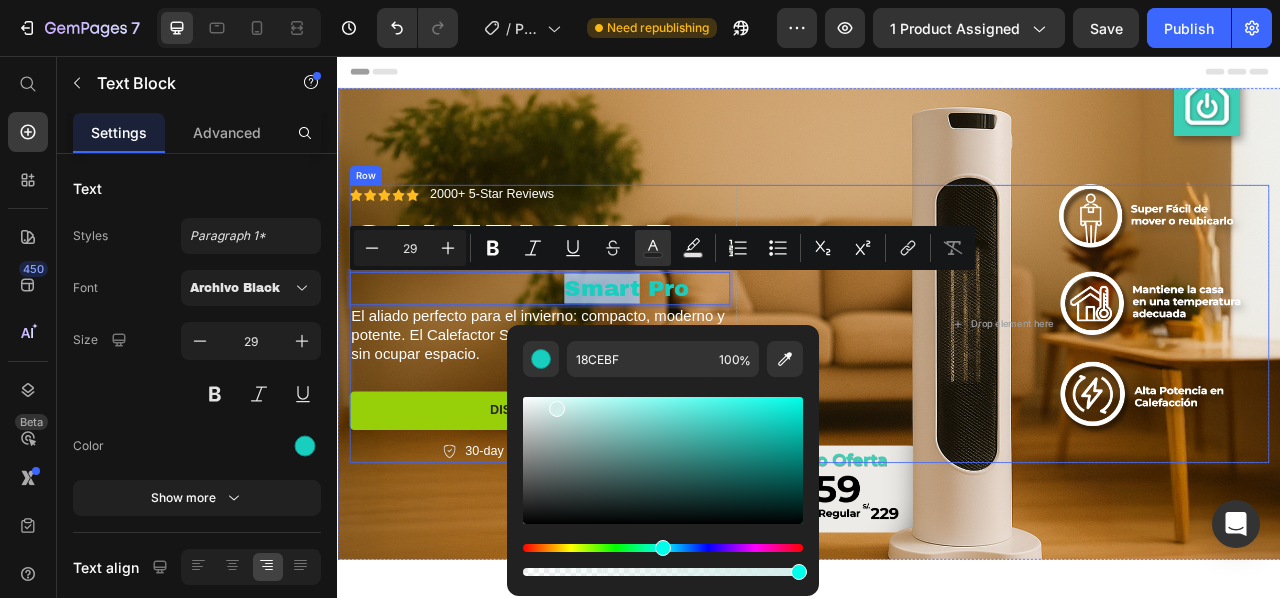 type on "F7F7F7" 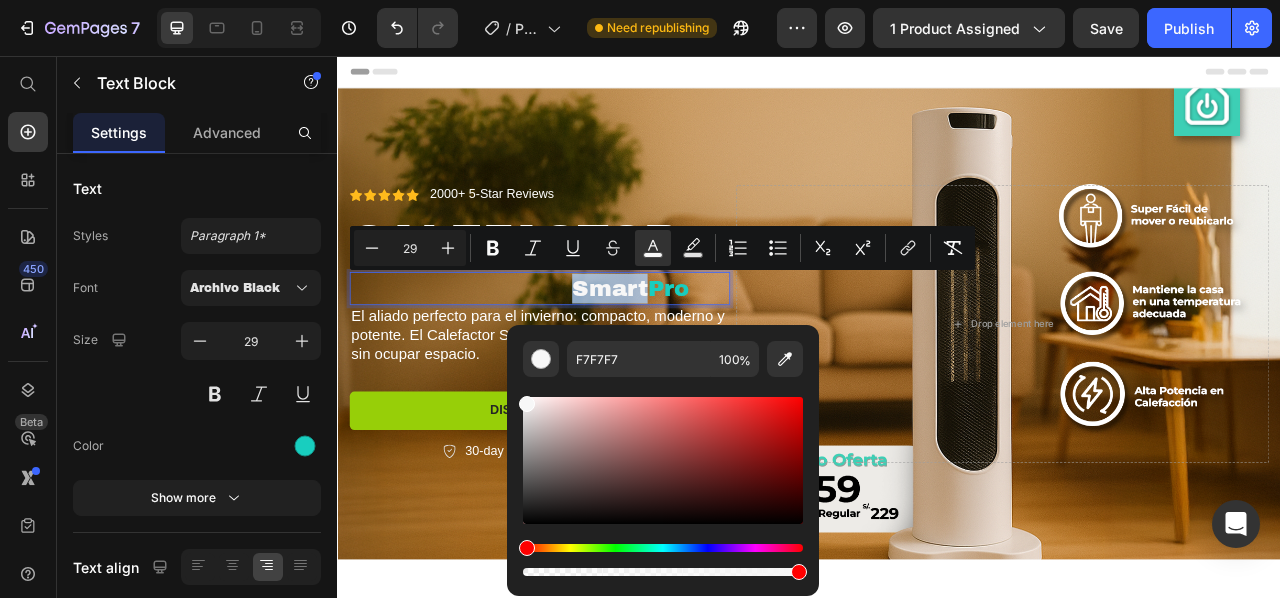 click on "Smart  Pro" at bounding box center (569, 352) 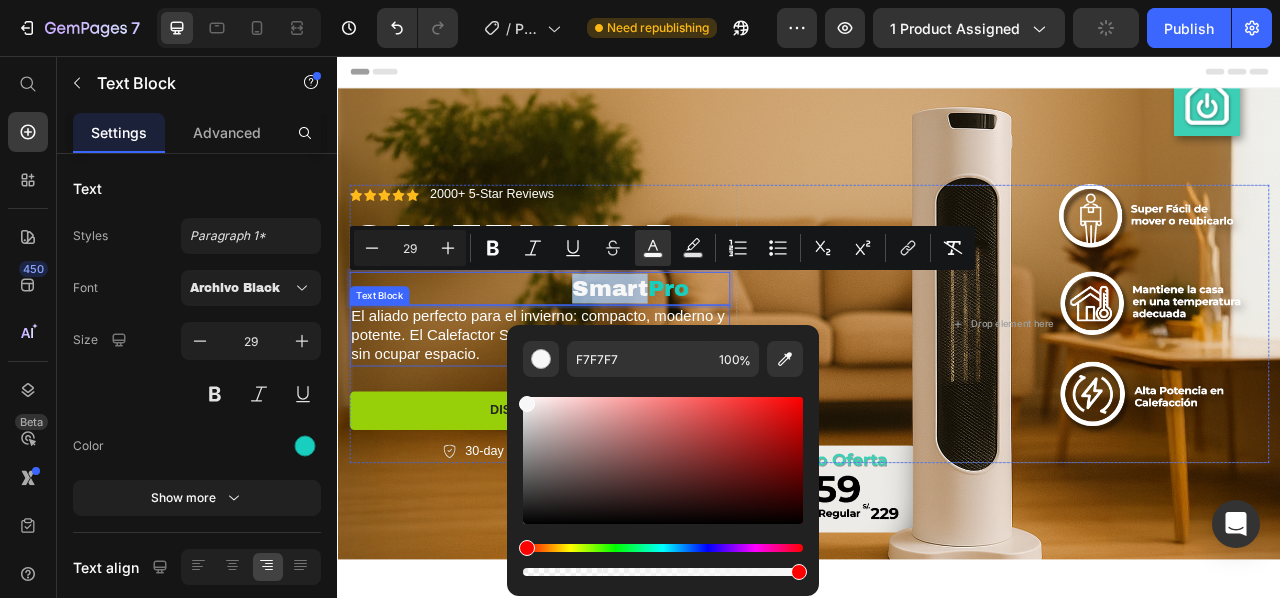 click on "El aliado perfecto para el invierno: compacto, moderno y potente. El Calefactor Smart Pro calienta rápidamente sin ocupar espacio." at bounding box center (594, 412) 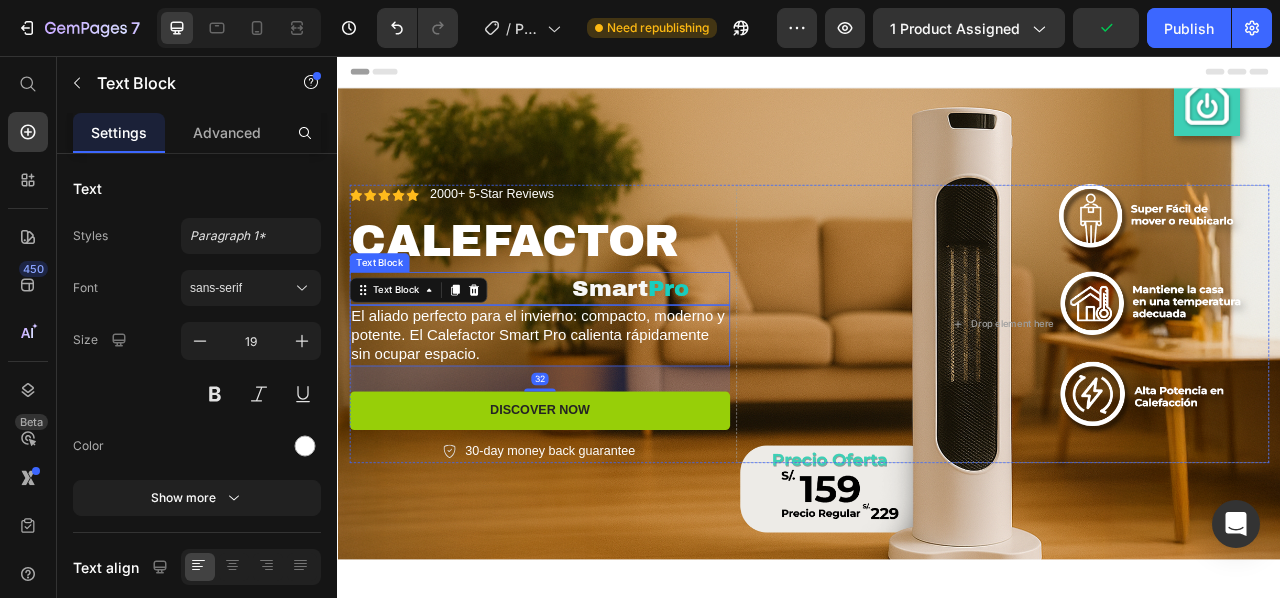 click on "Smart  Pro" at bounding box center (569, 352) 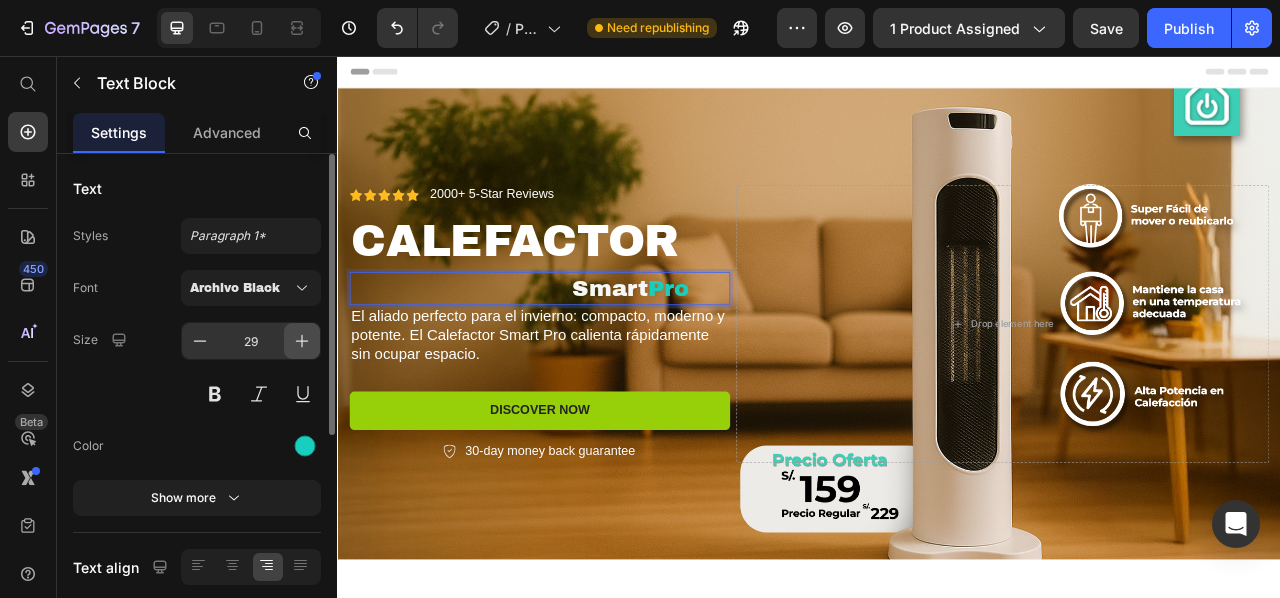 click 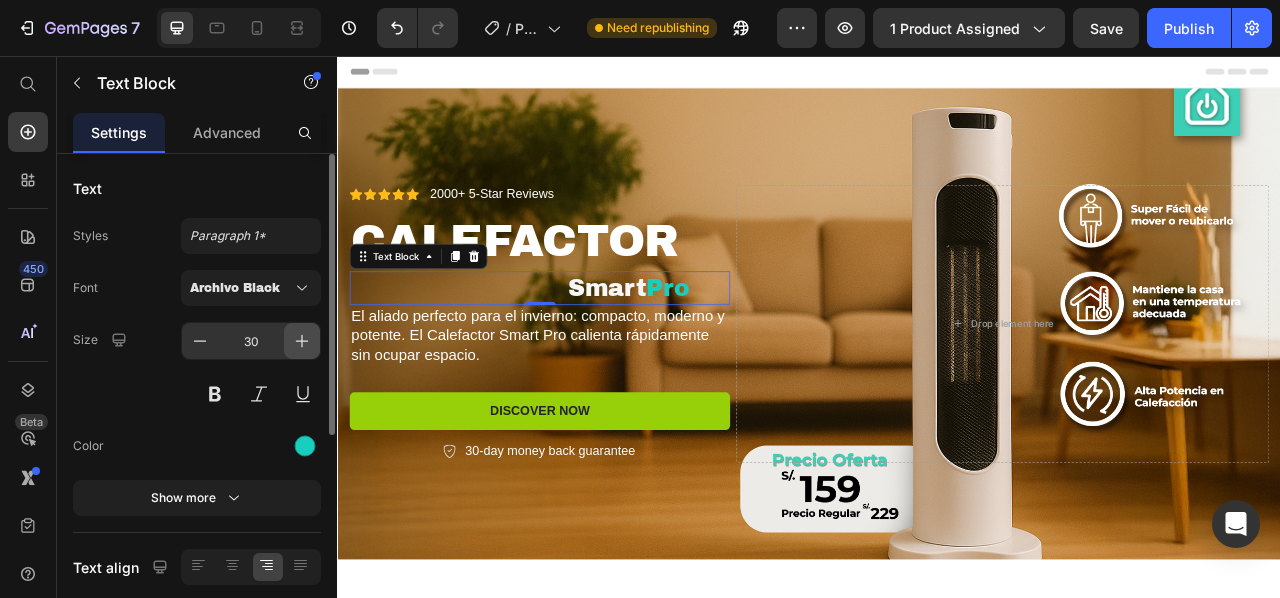click 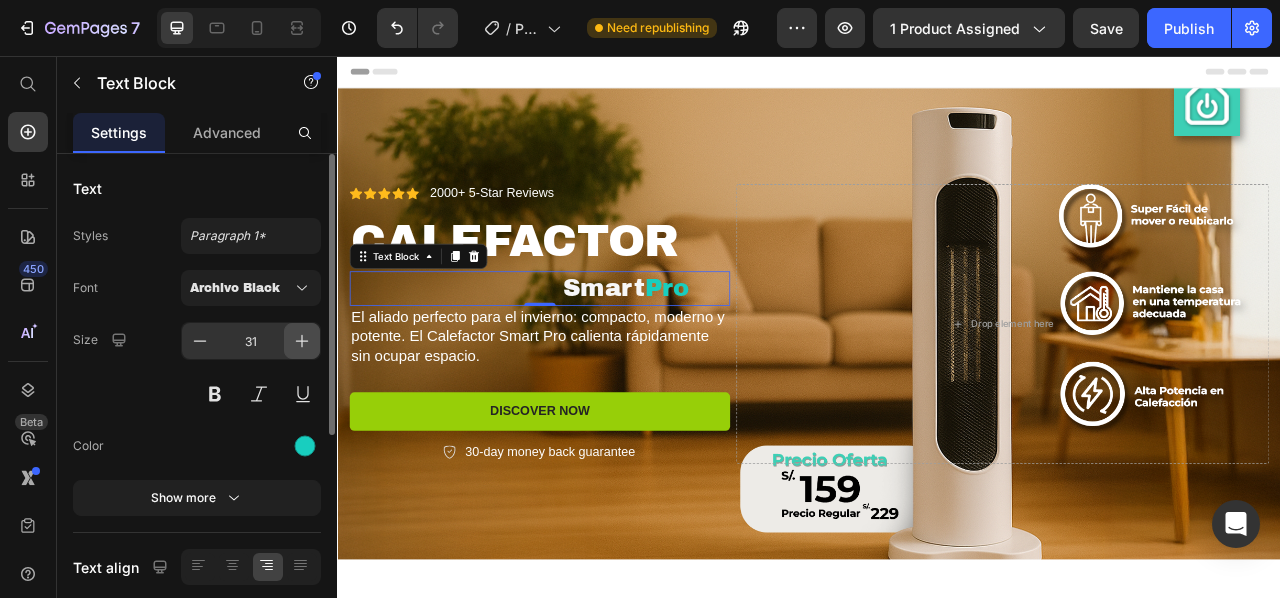 click 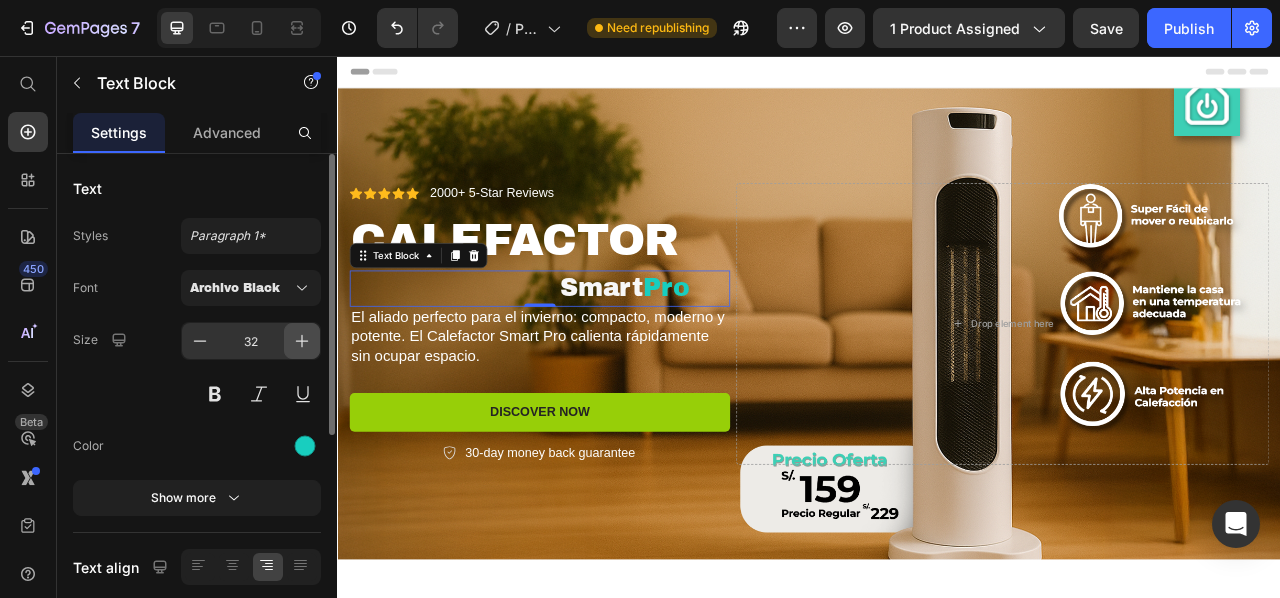 click 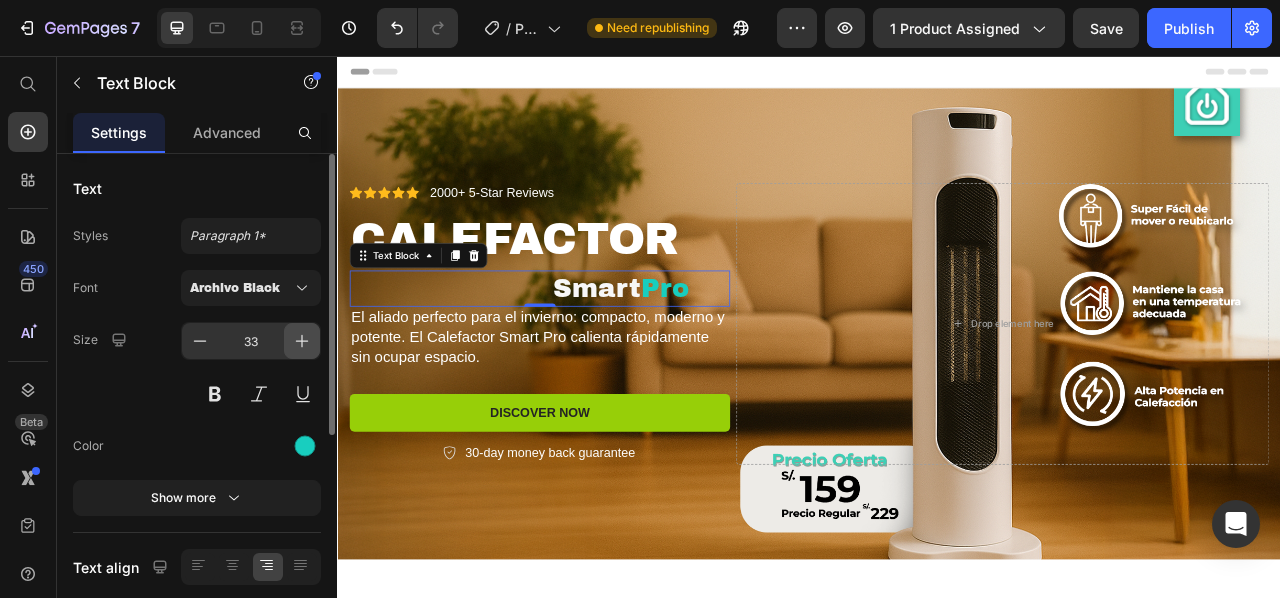 click 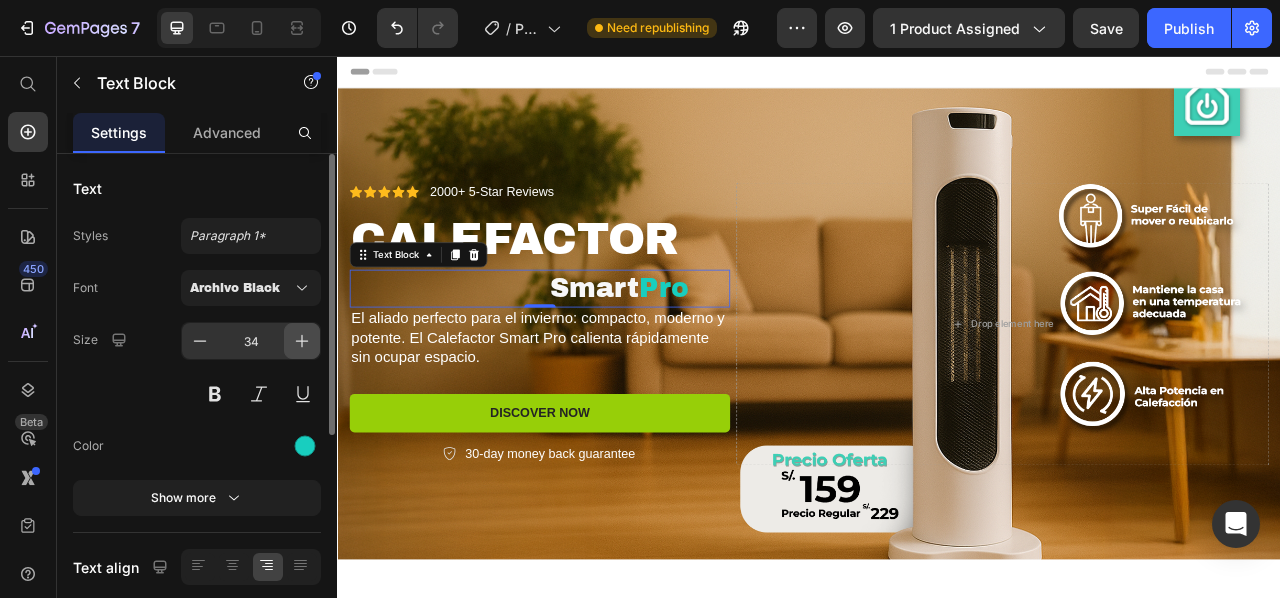 click 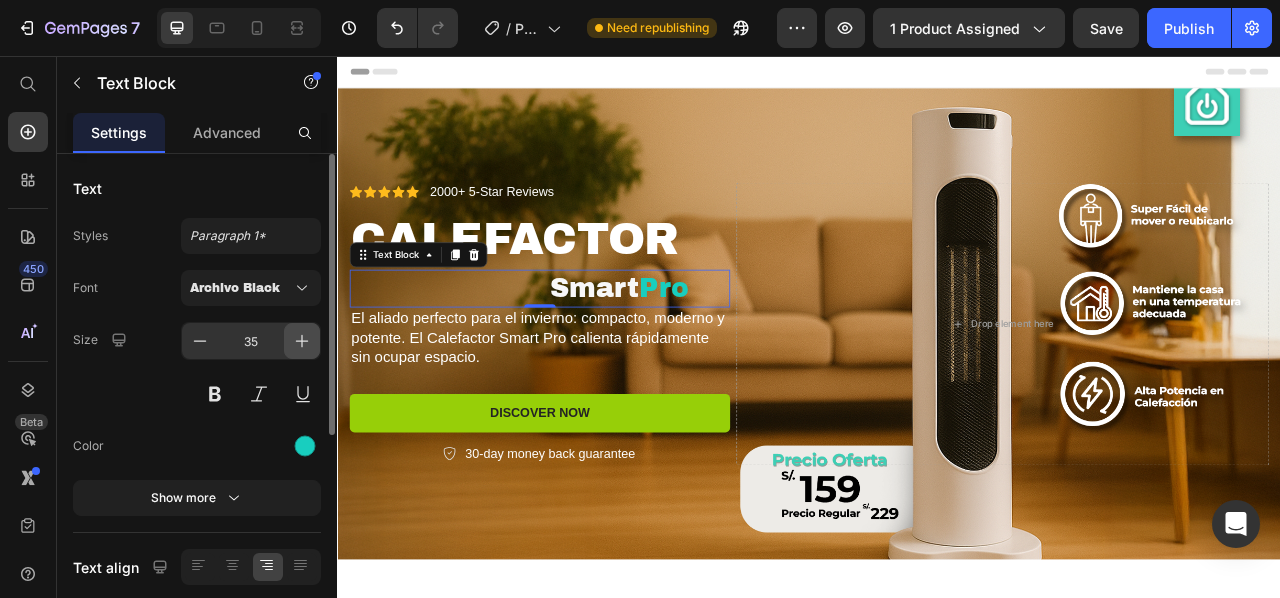 click 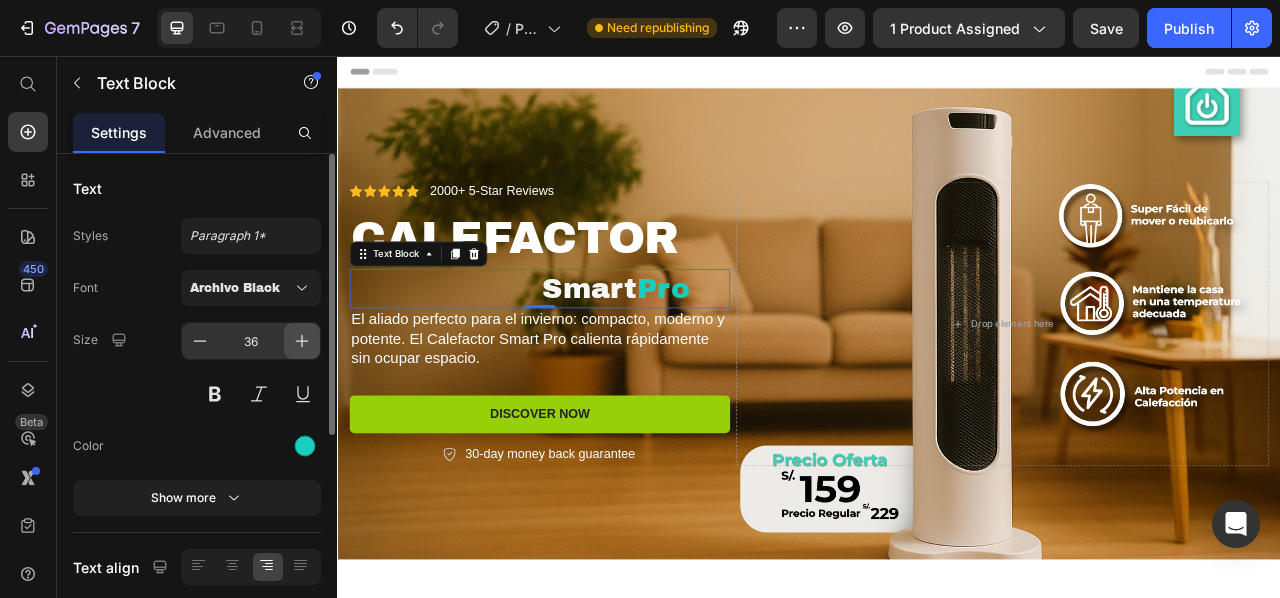 click 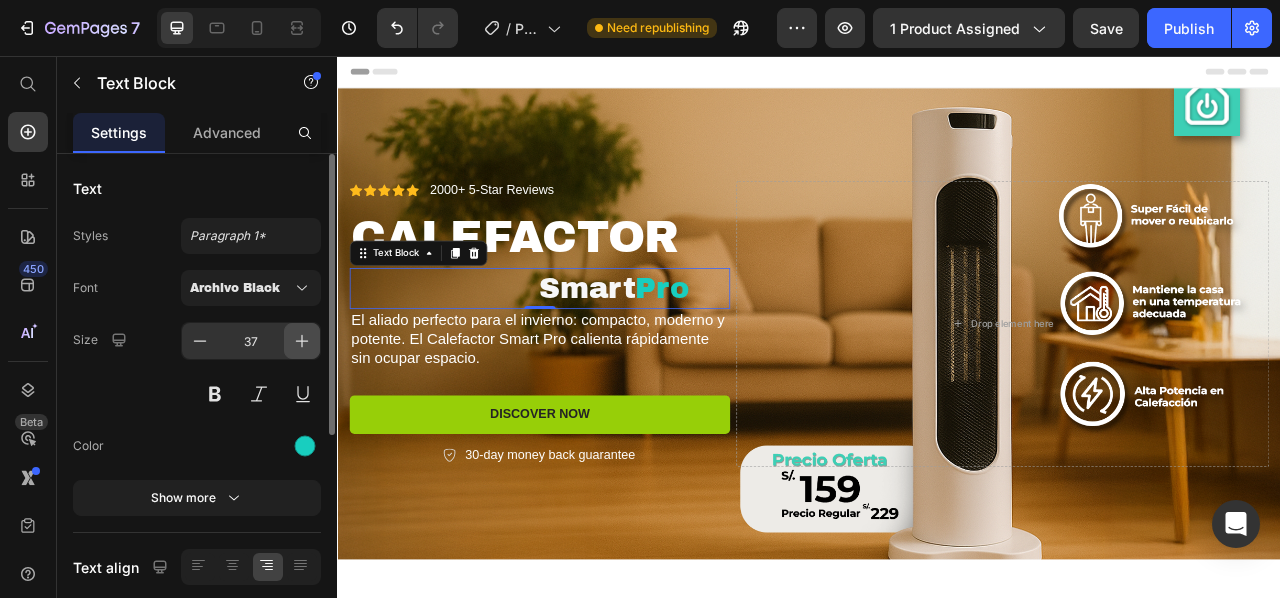 click 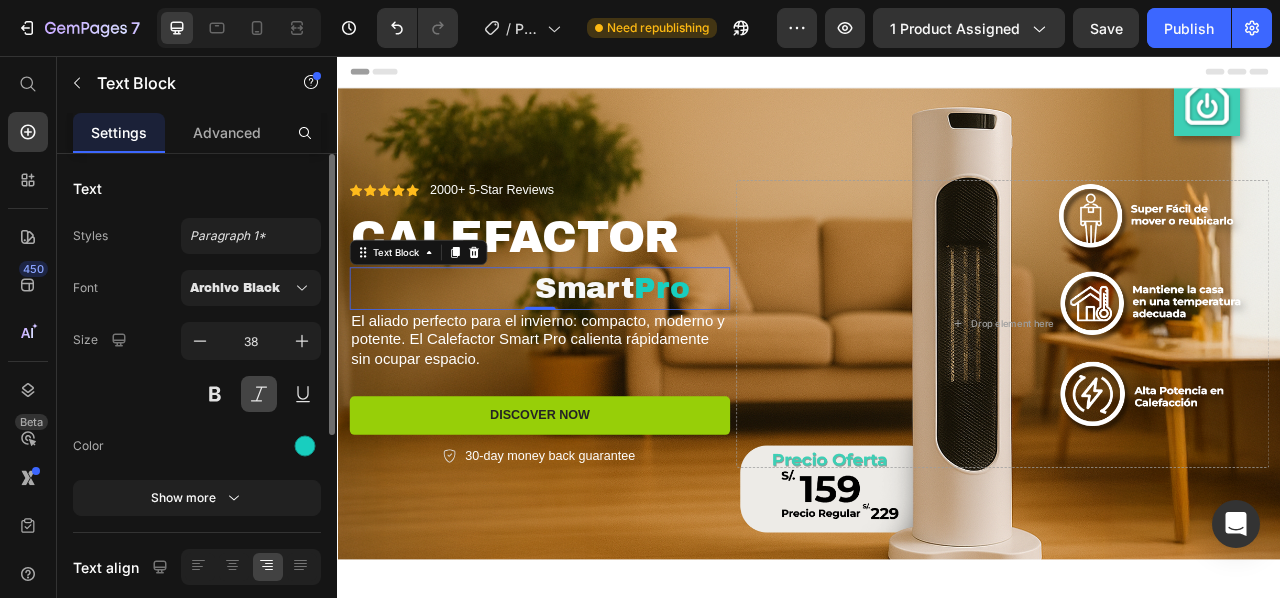 click at bounding box center (259, 394) 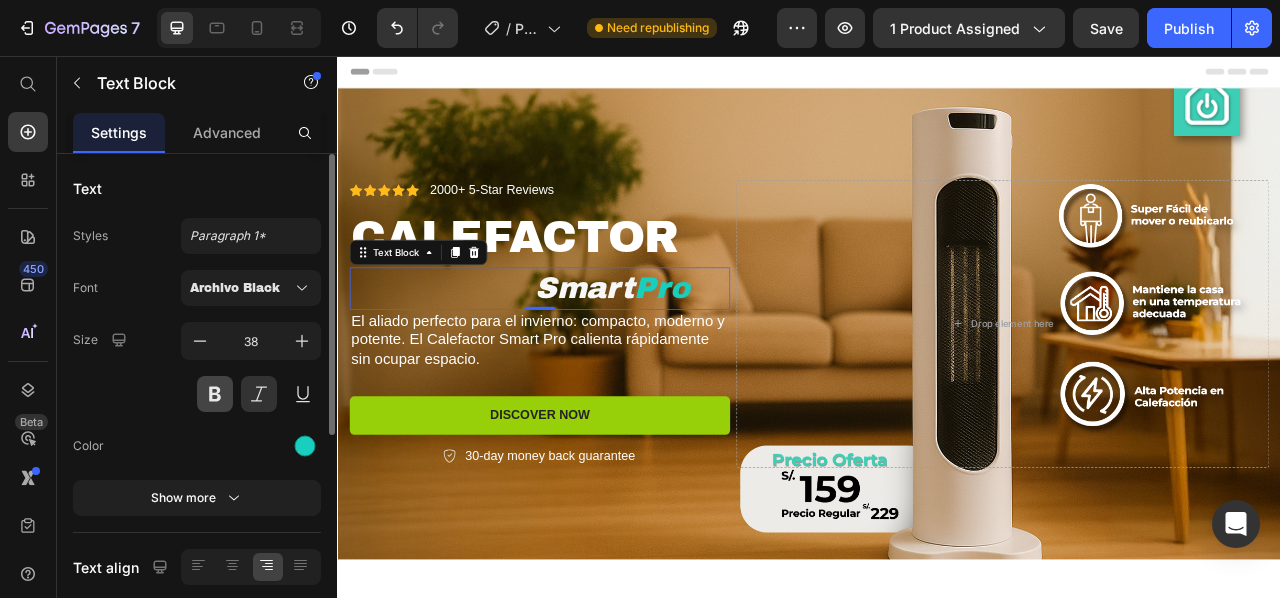 click at bounding box center [215, 394] 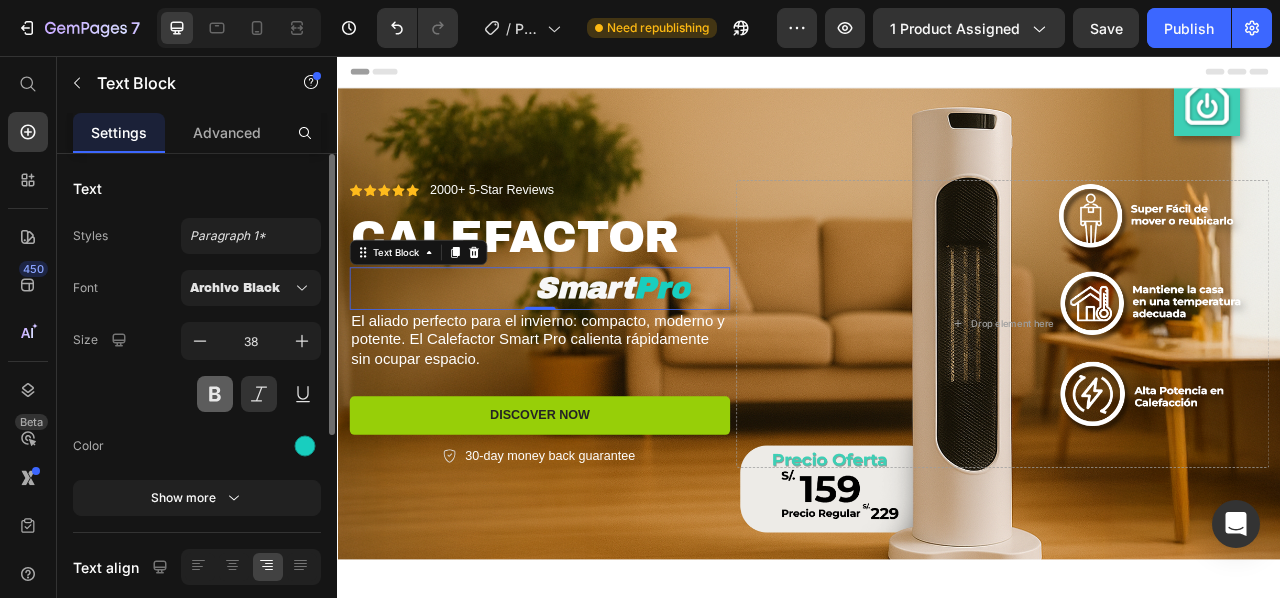 click at bounding box center [215, 394] 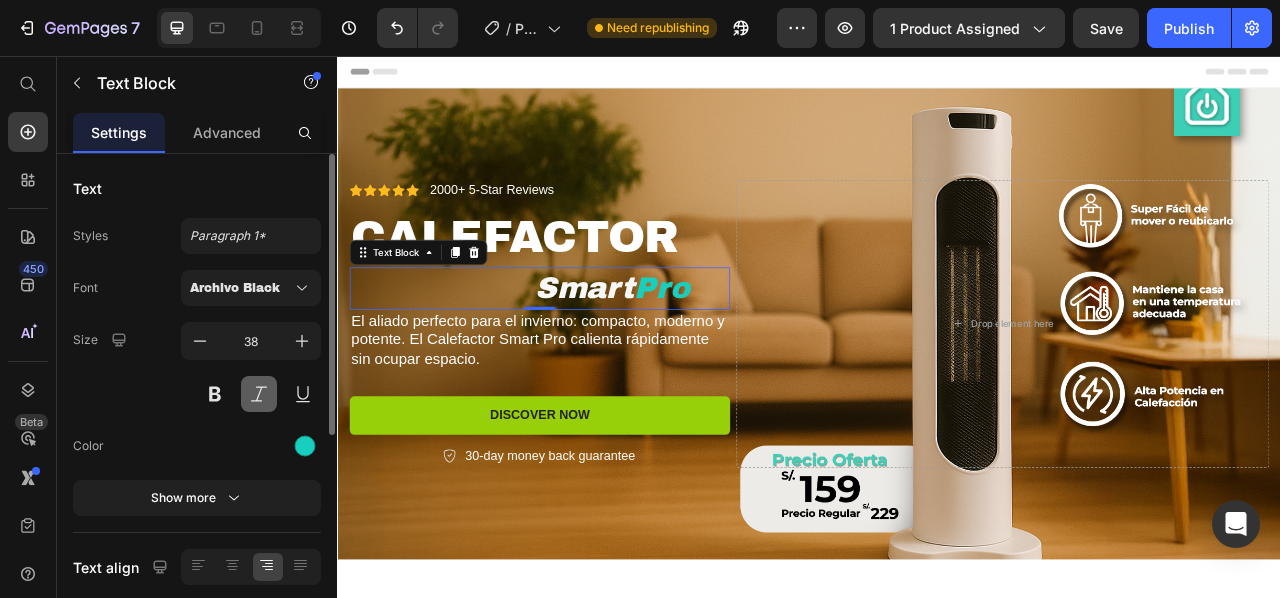 click at bounding box center [259, 394] 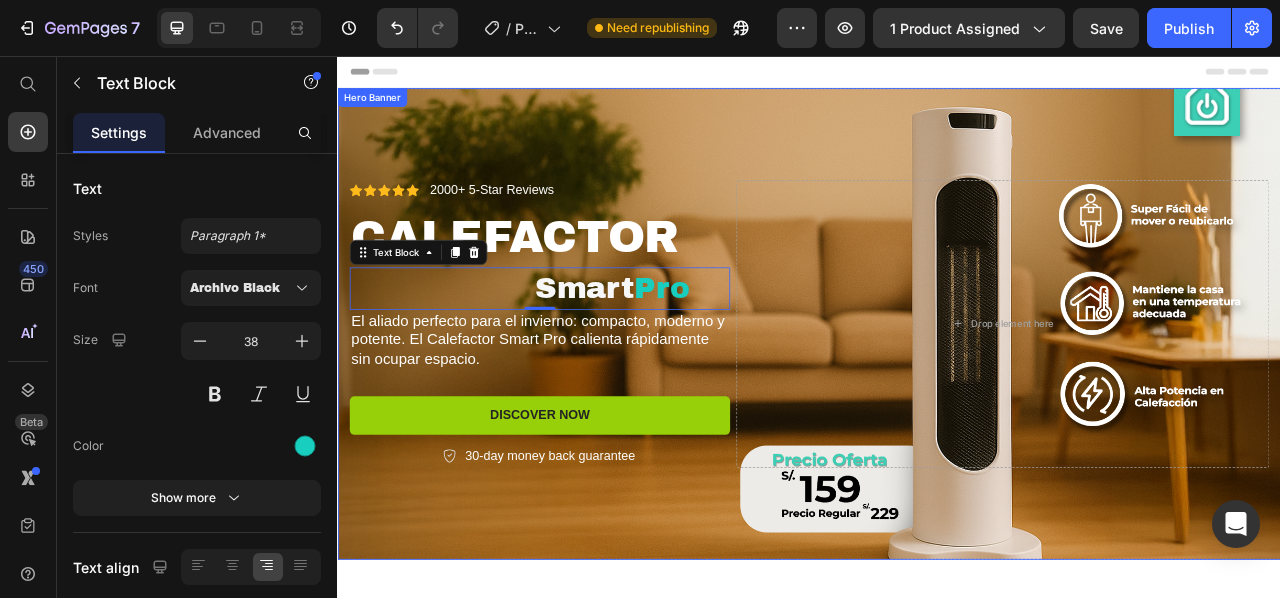 click at bounding box center (937, 397) 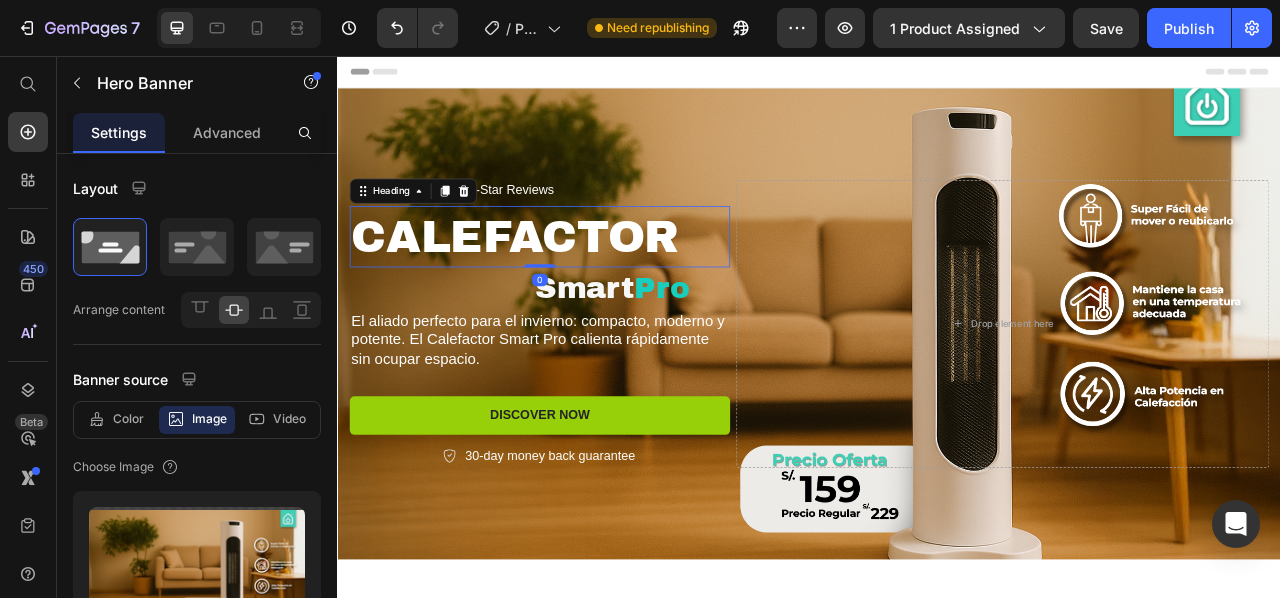 click on "CALEFACTOR" at bounding box center (594, 286) 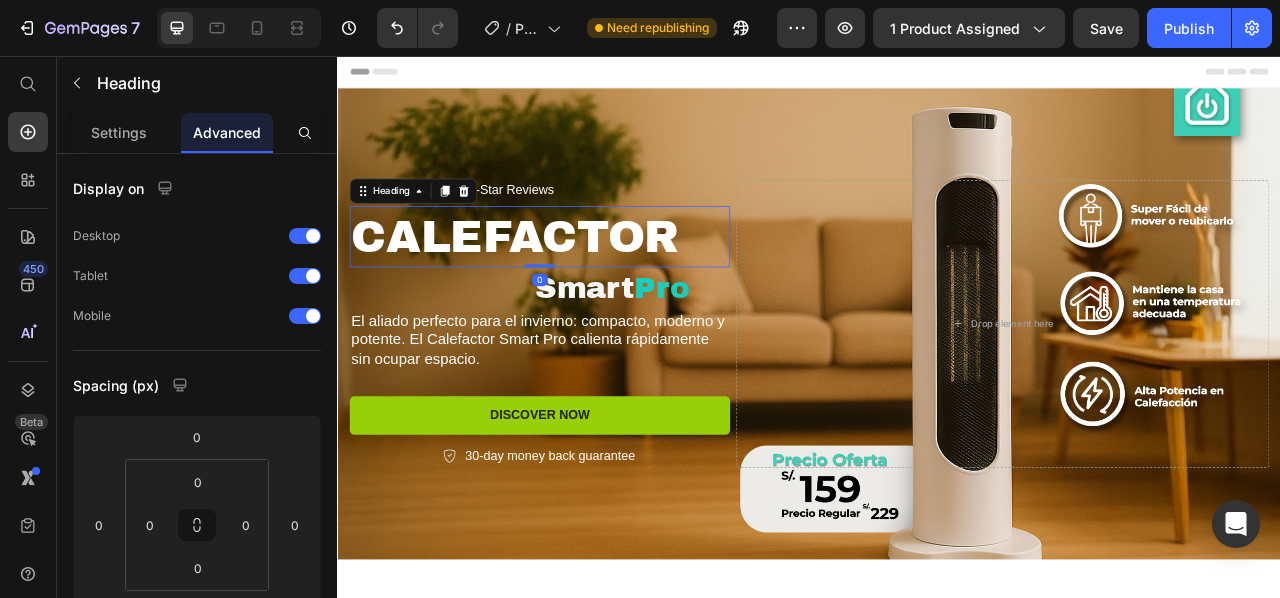 drag, startPoint x: 595, startPoint y: 320, endPoint x: 600, endPoint y: 284, distance: 36.345562 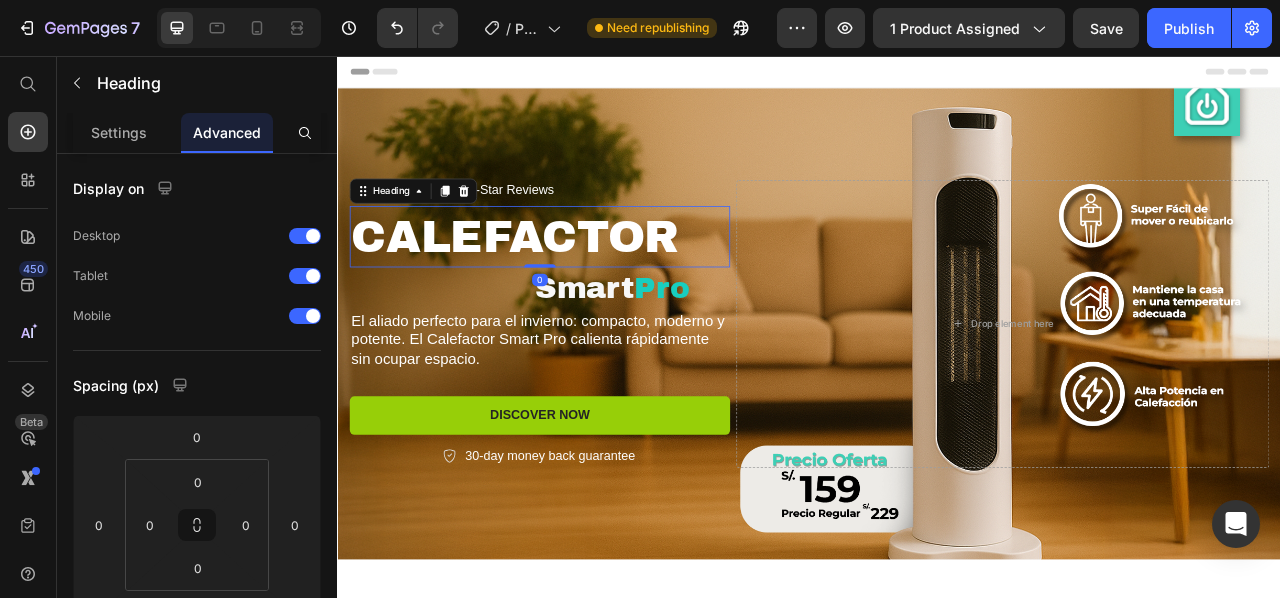 click on "CALEFACTOR Heading   0" at bounding box center (594, 286) 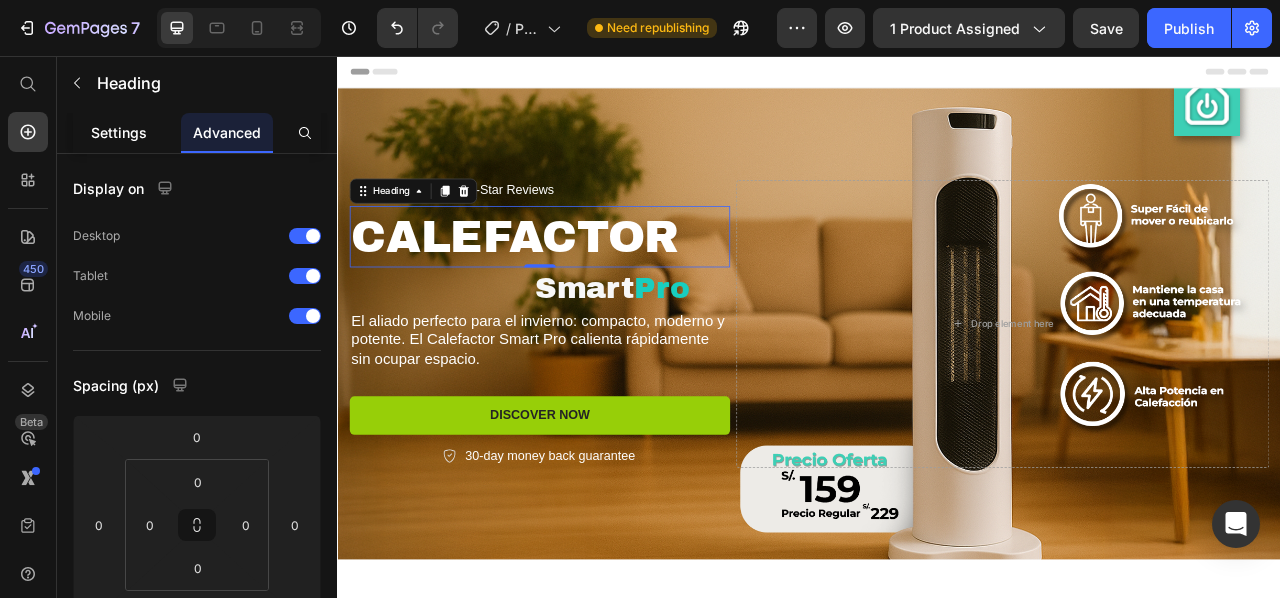 click on "Settings" 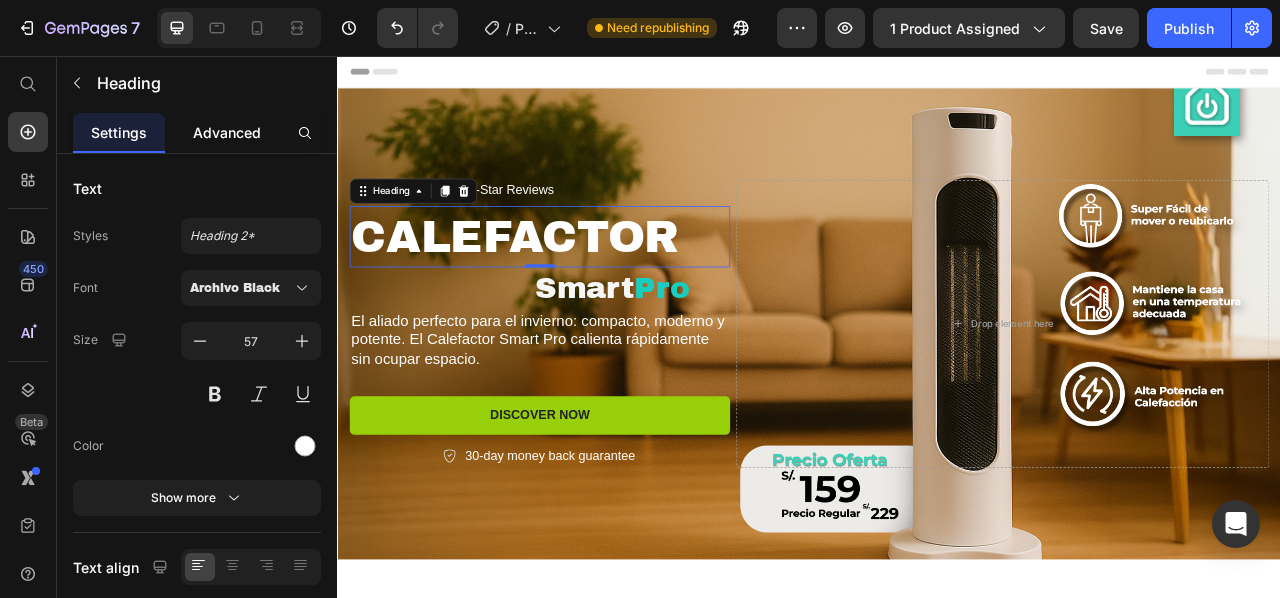 click on "Advanced" at bounding box center [227, 132] 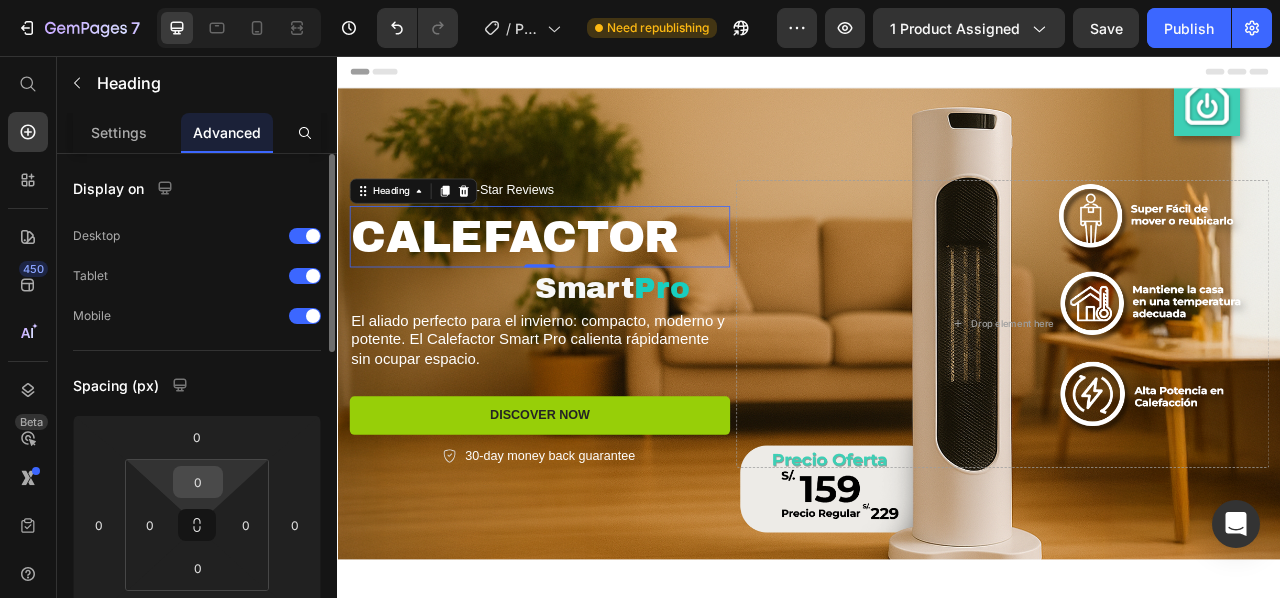 click on "0" at bounding box center [198, 482] 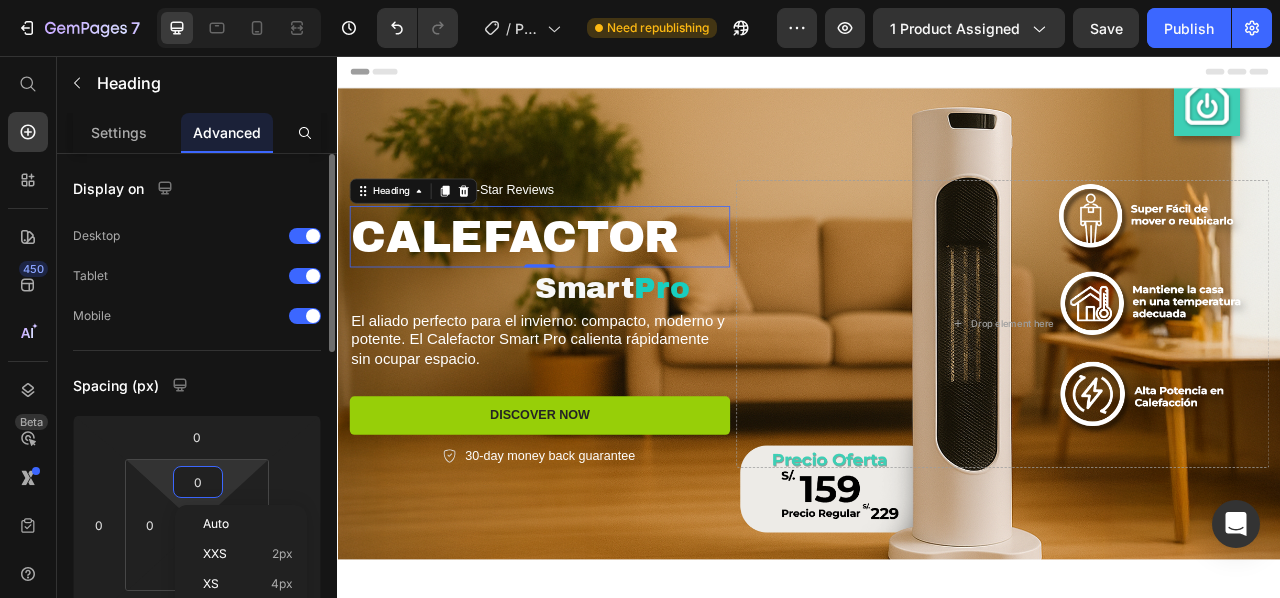 type on "9" 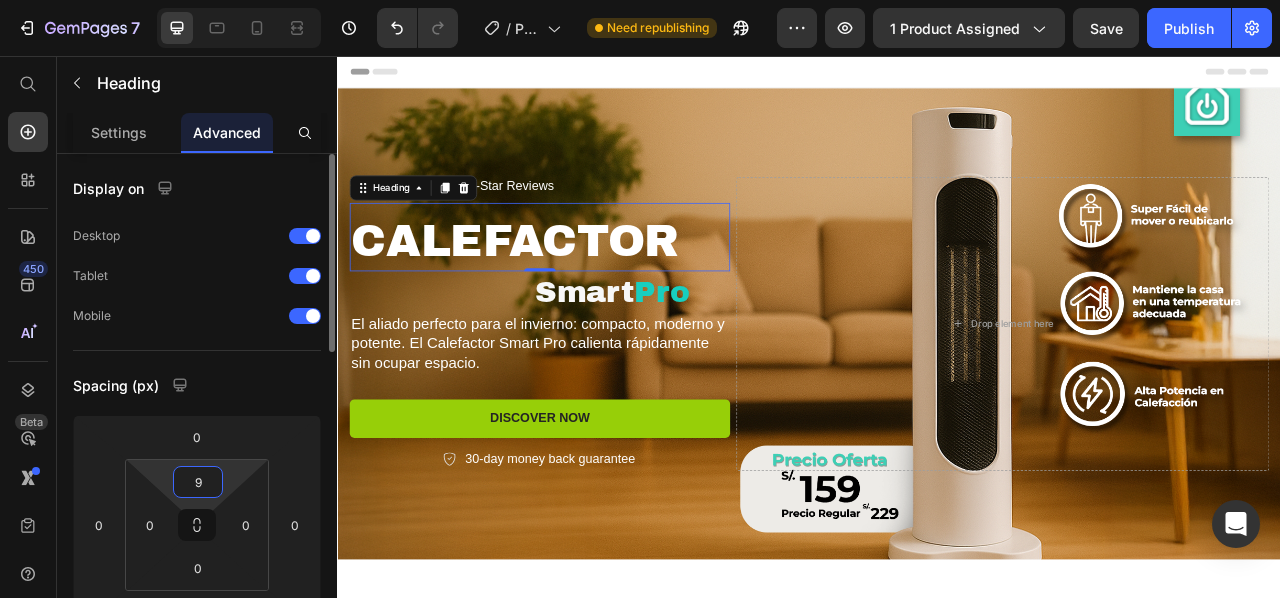 type 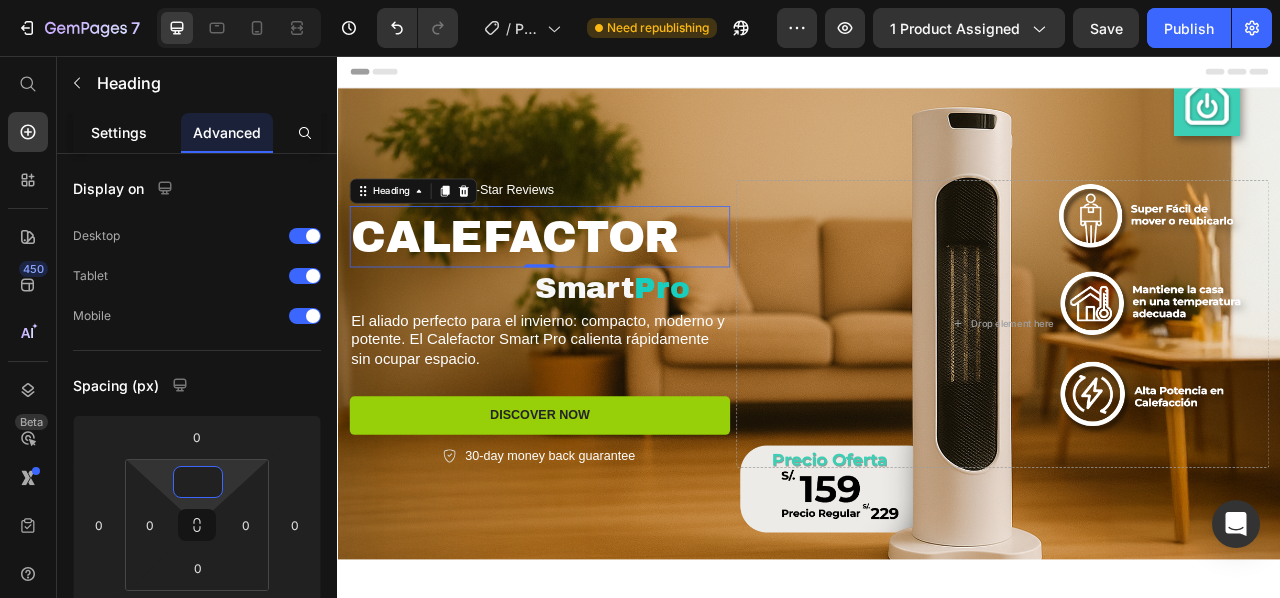 drag, startPoint x: 111, startPoint y: 133, endPoint x: 116, endPoint y: 165, distance: 32.38827 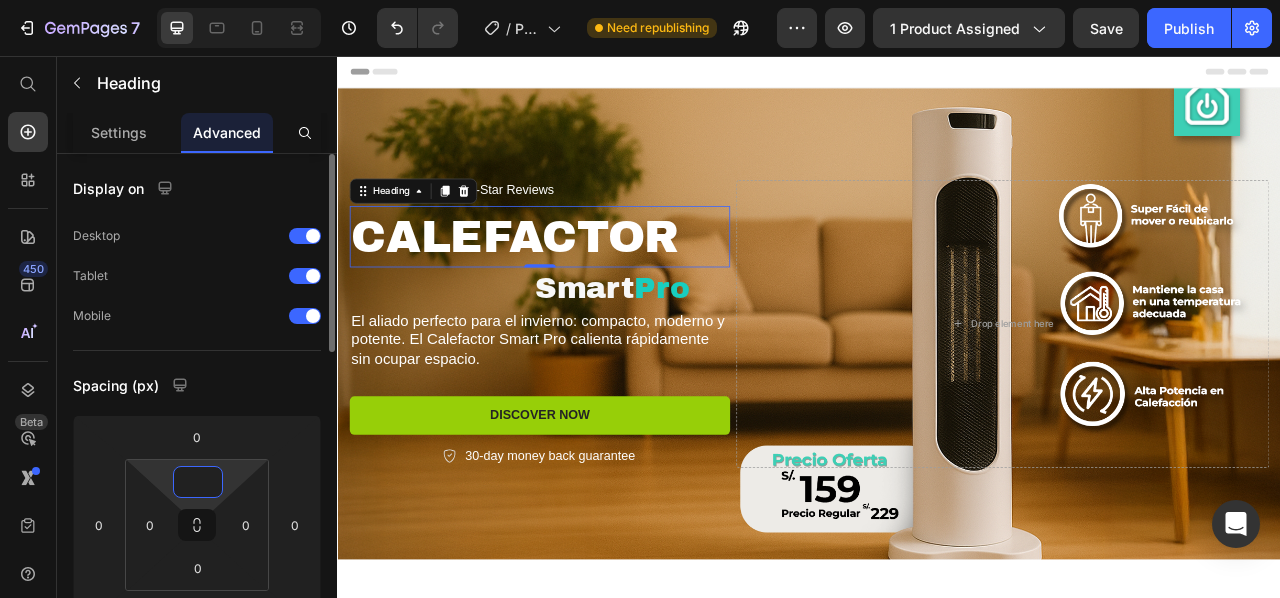 click on "Settings" at bounding box center (119, 132) 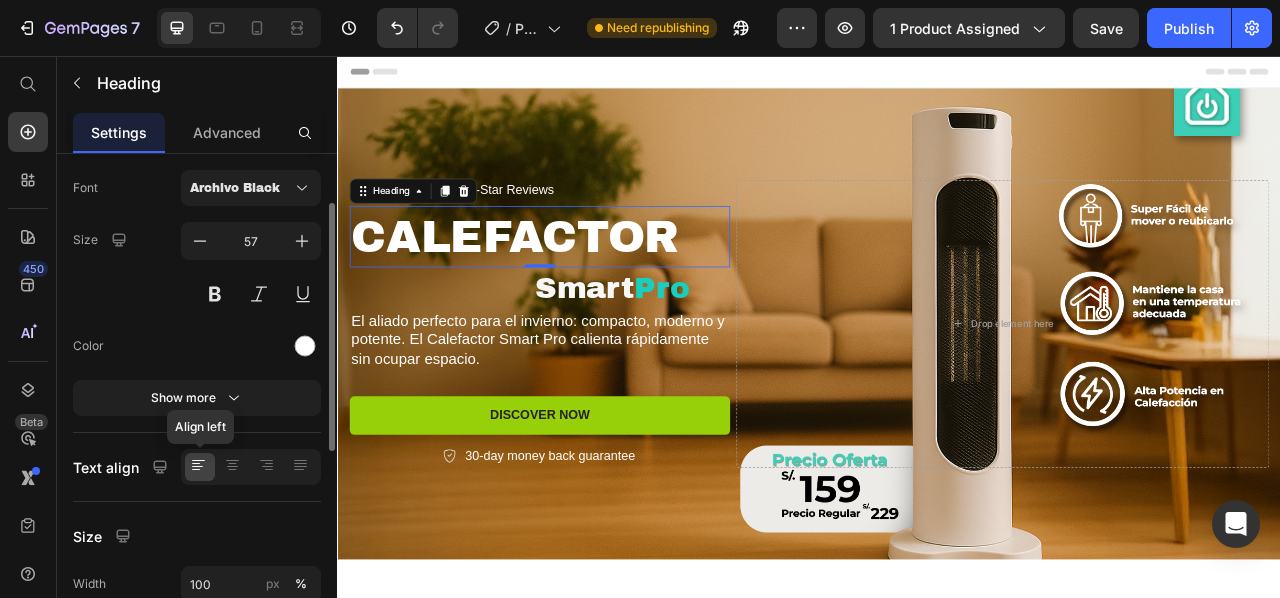 scroll, scrollTop: 200, scrollLeft: 0, axis: vertical 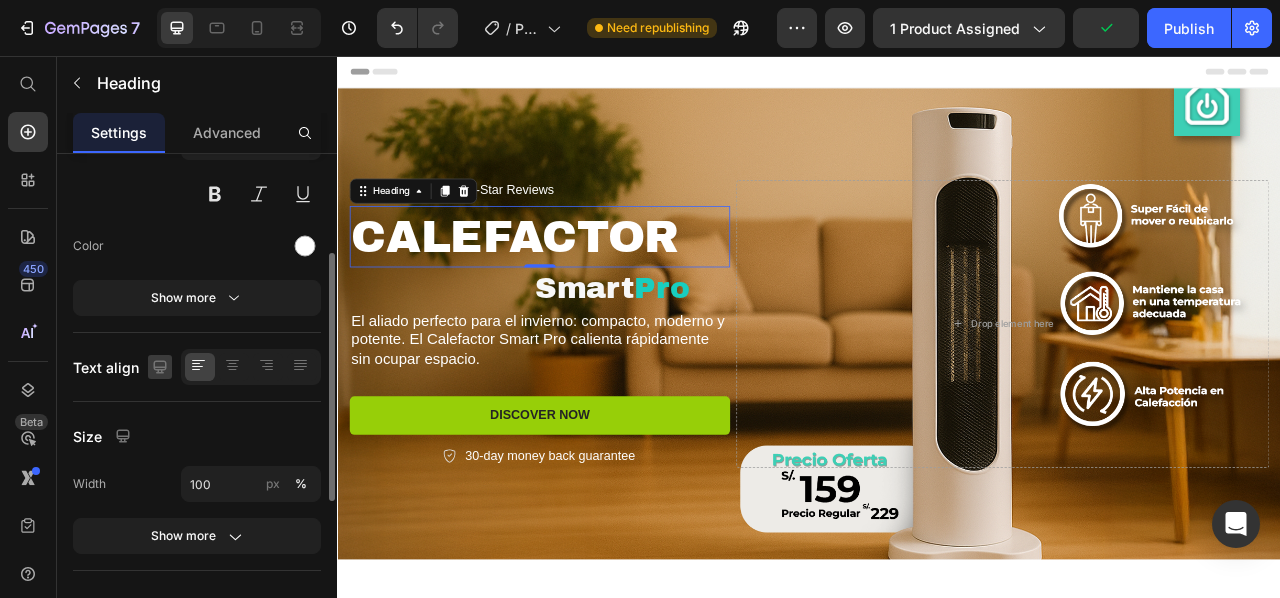 click 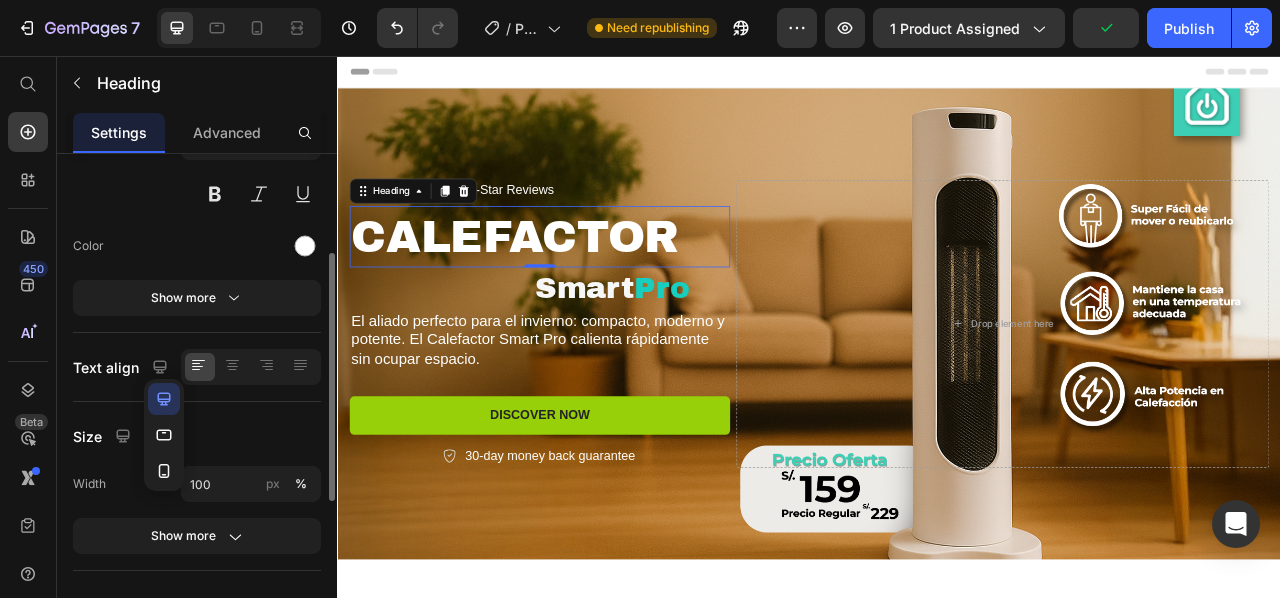 click 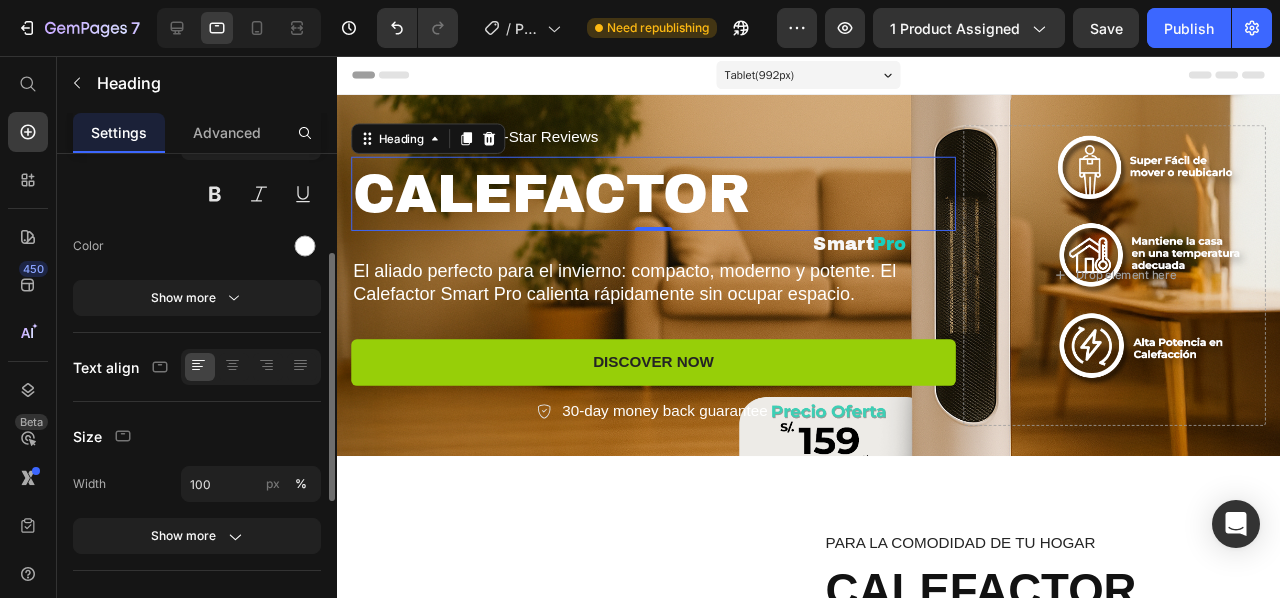 scroll, scrollTop: 35, scrollLeft: 0, axis: vertical 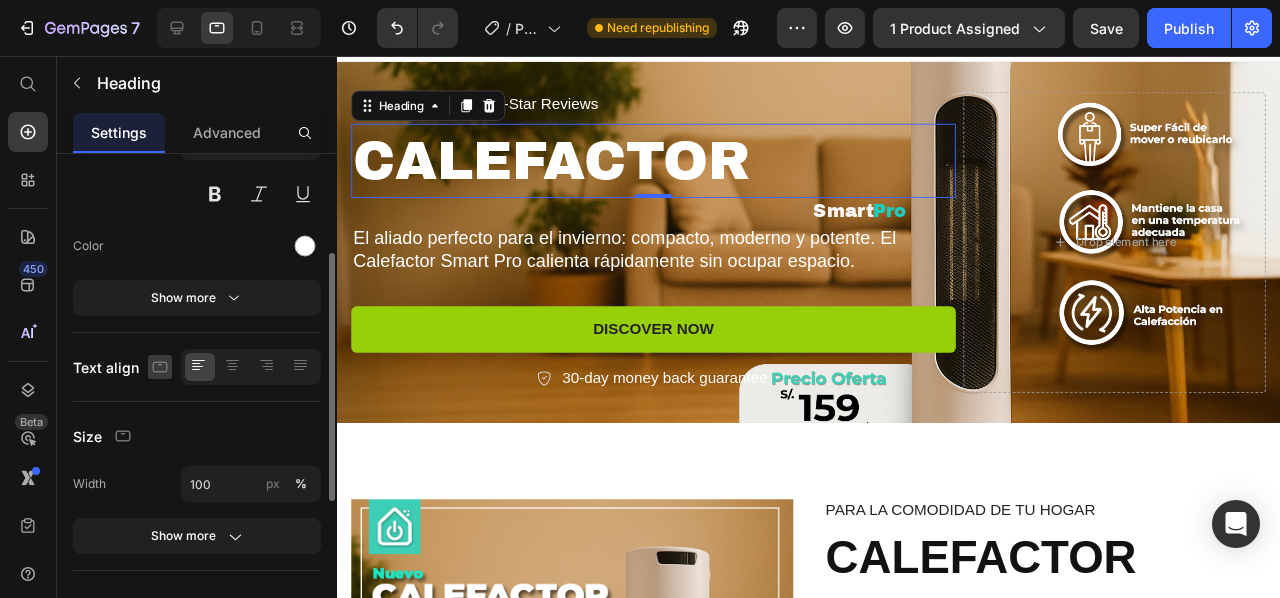 click at bounding box center [160, 367] 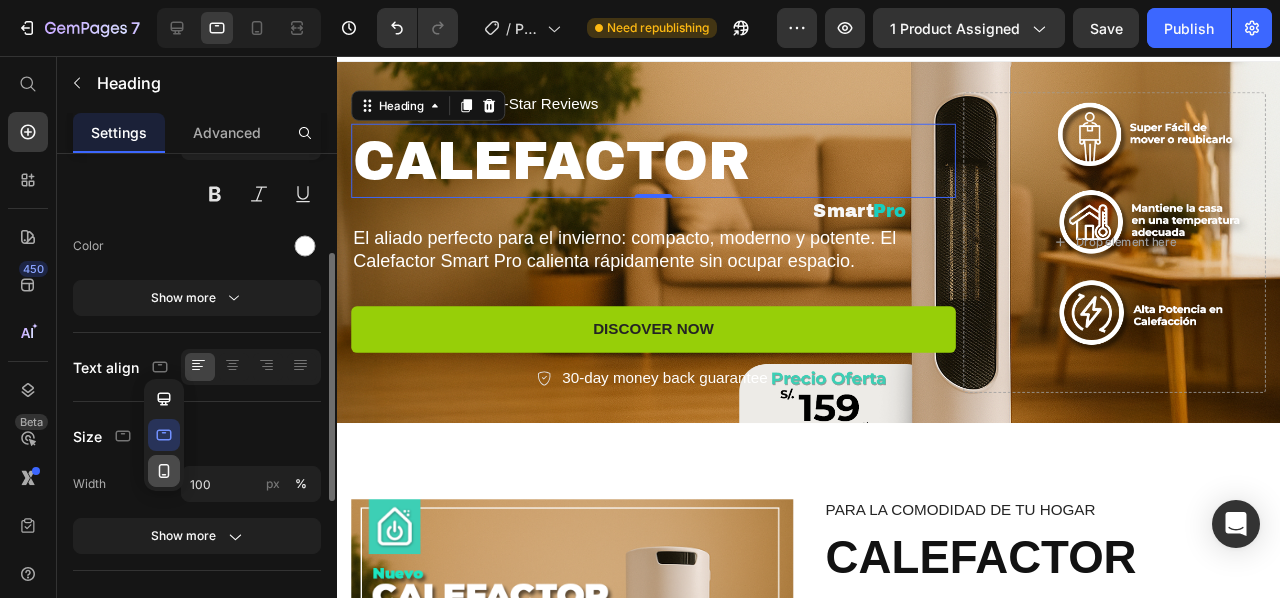 click 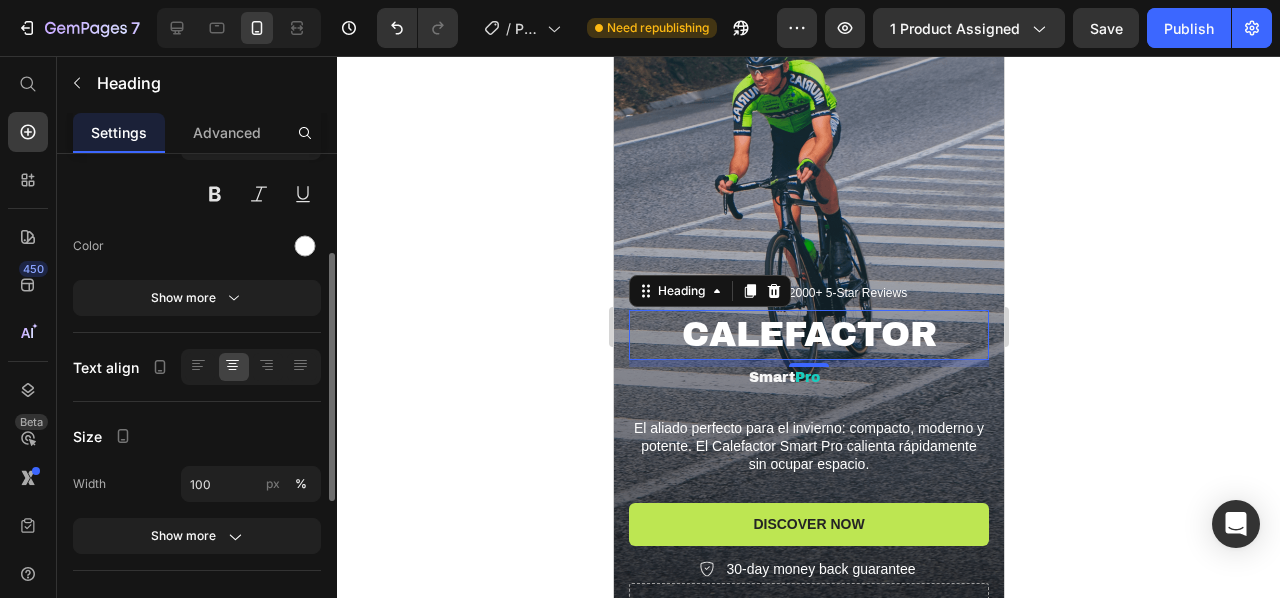 scroll, scrollTop: 300, scrollLeft: 0, axis: vertical 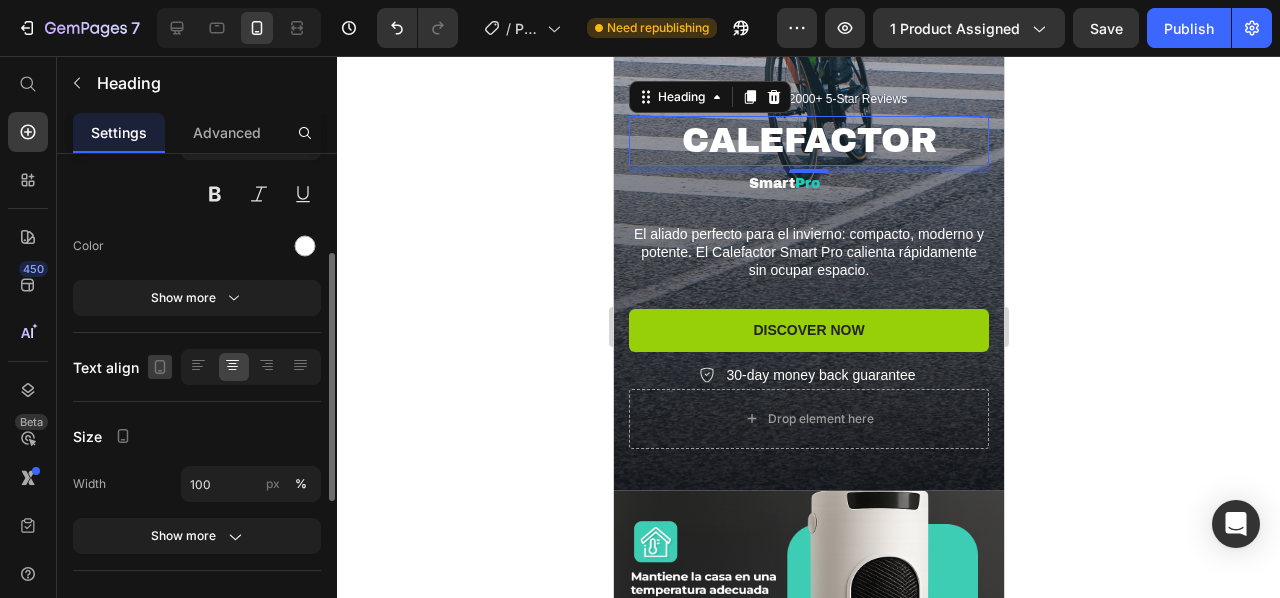click 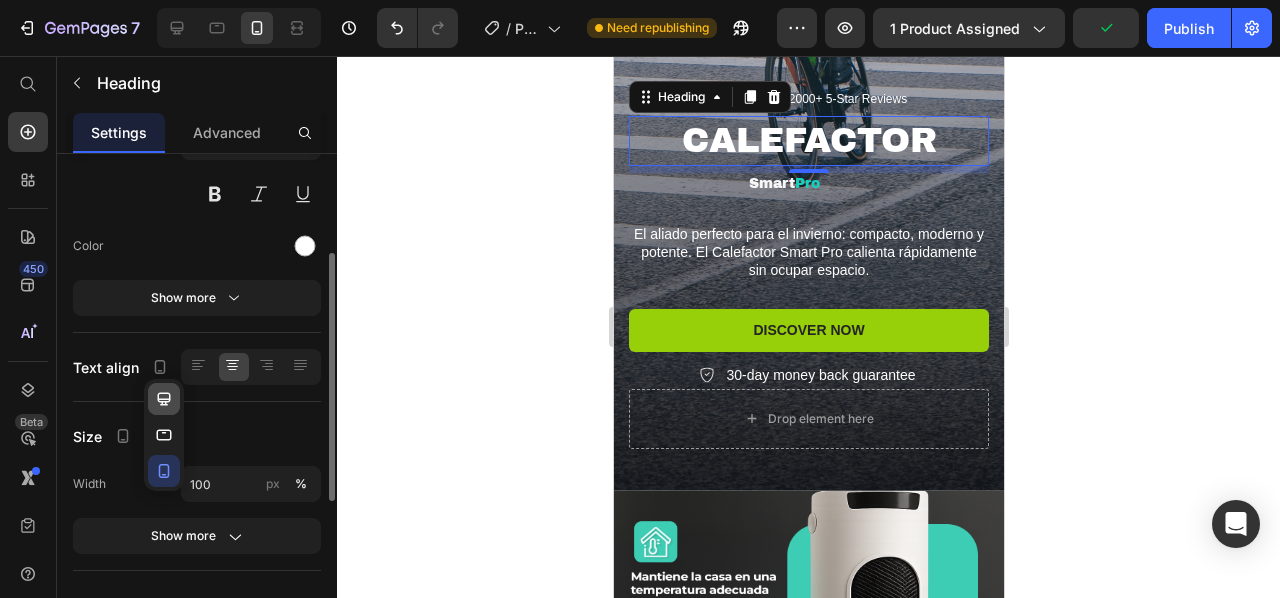 click 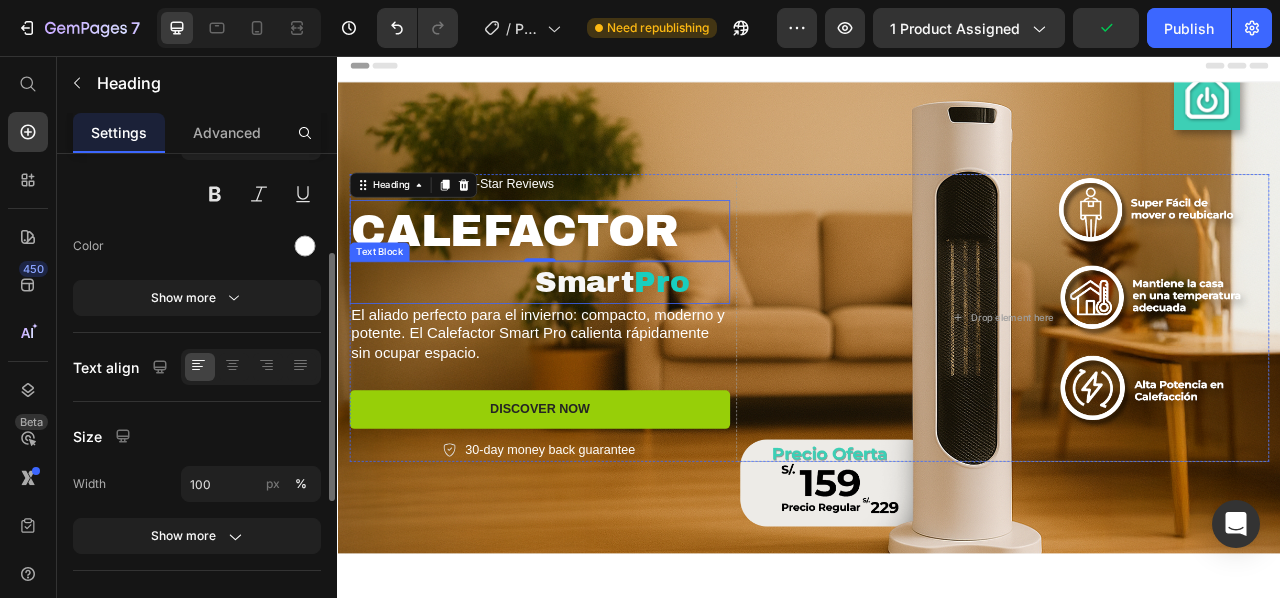 scroll, scrollTop: 0, scrollLeft: 0, axis: both 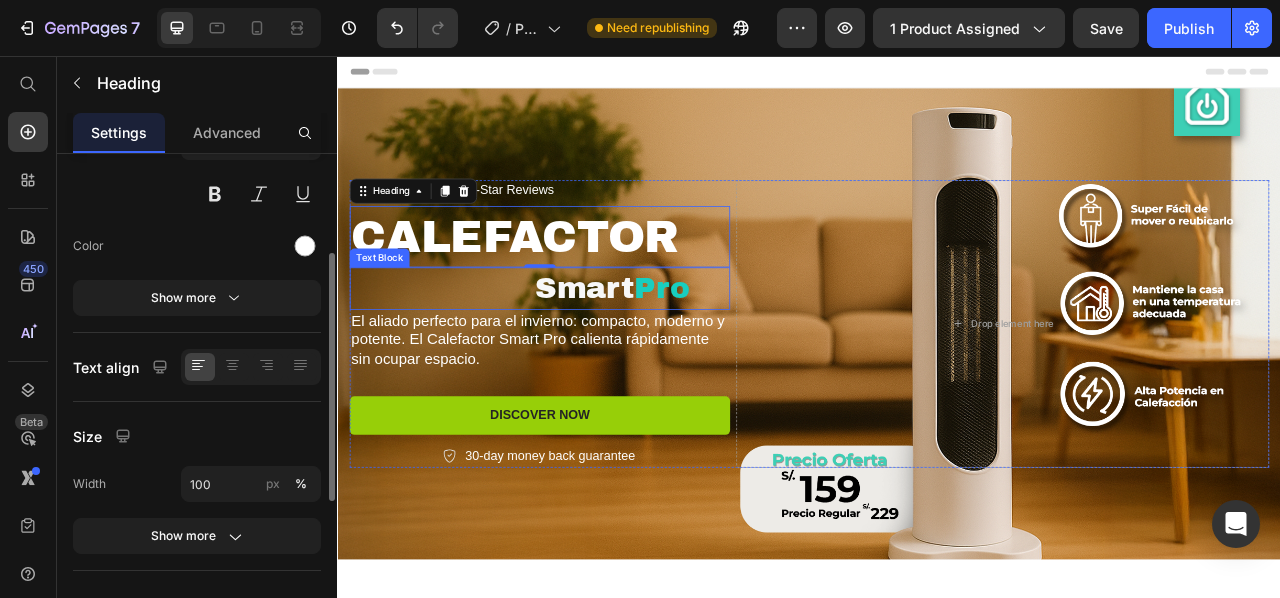 click on "Smart  Pro" at bounding box center (569, 351) 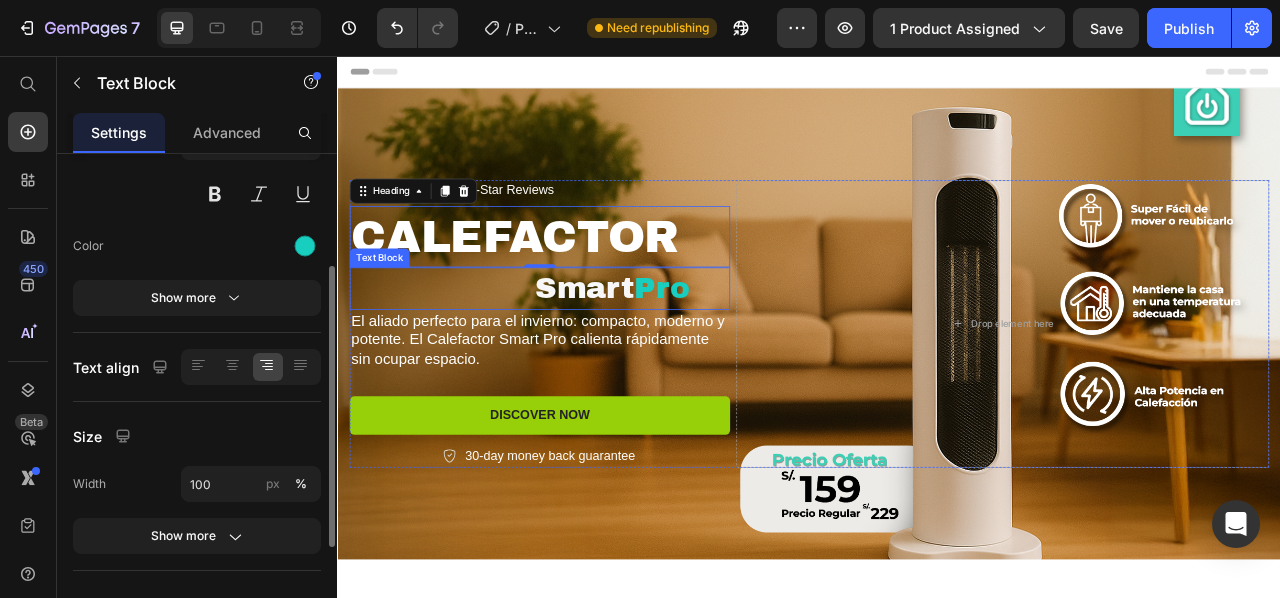 scroll, scrollTop: 0, scrollLeft: 0, axis: both 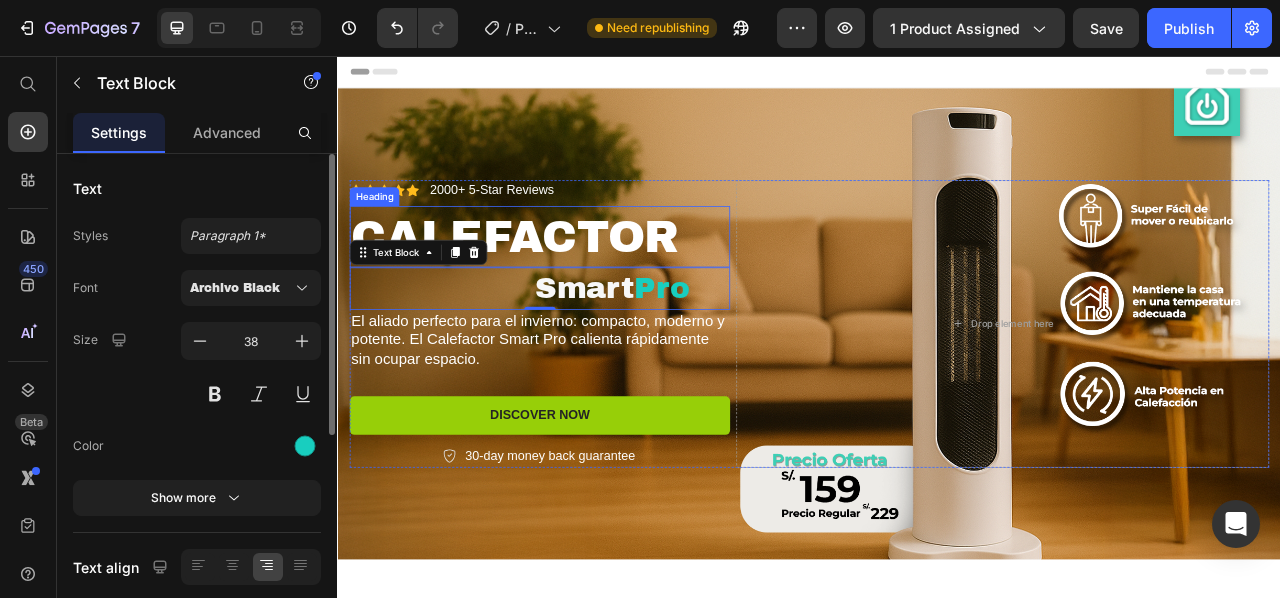 click on "CALEFACTOR" at bounding box center [594, 286] 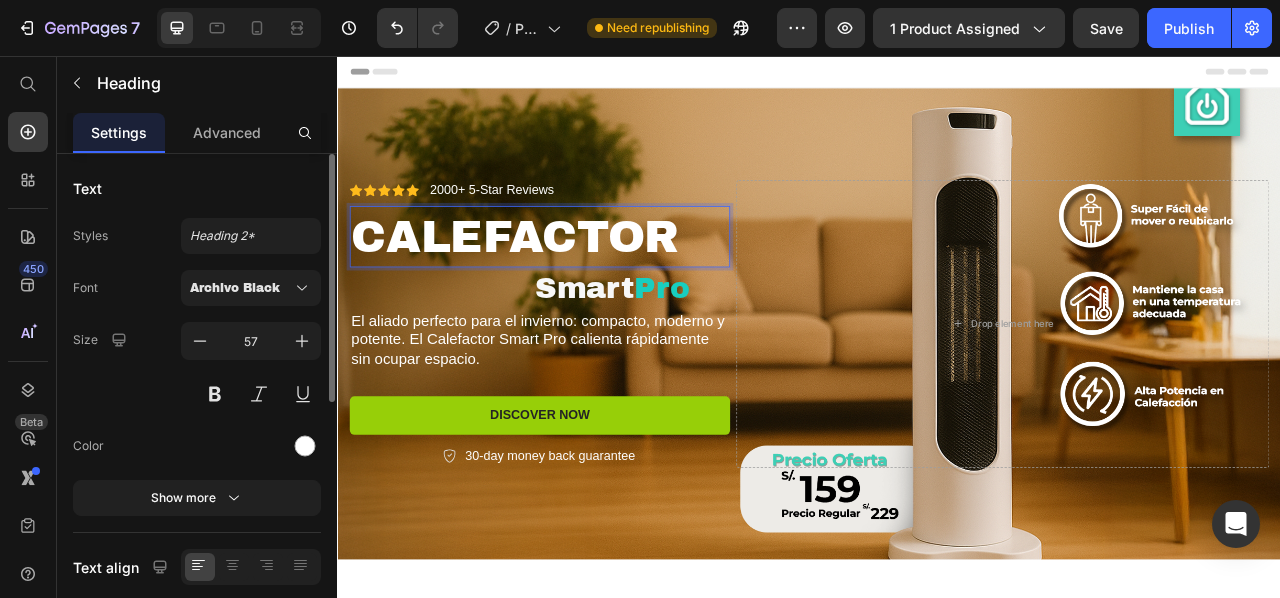 click on "CALEFACTOR" at bounding box center [594, 286] 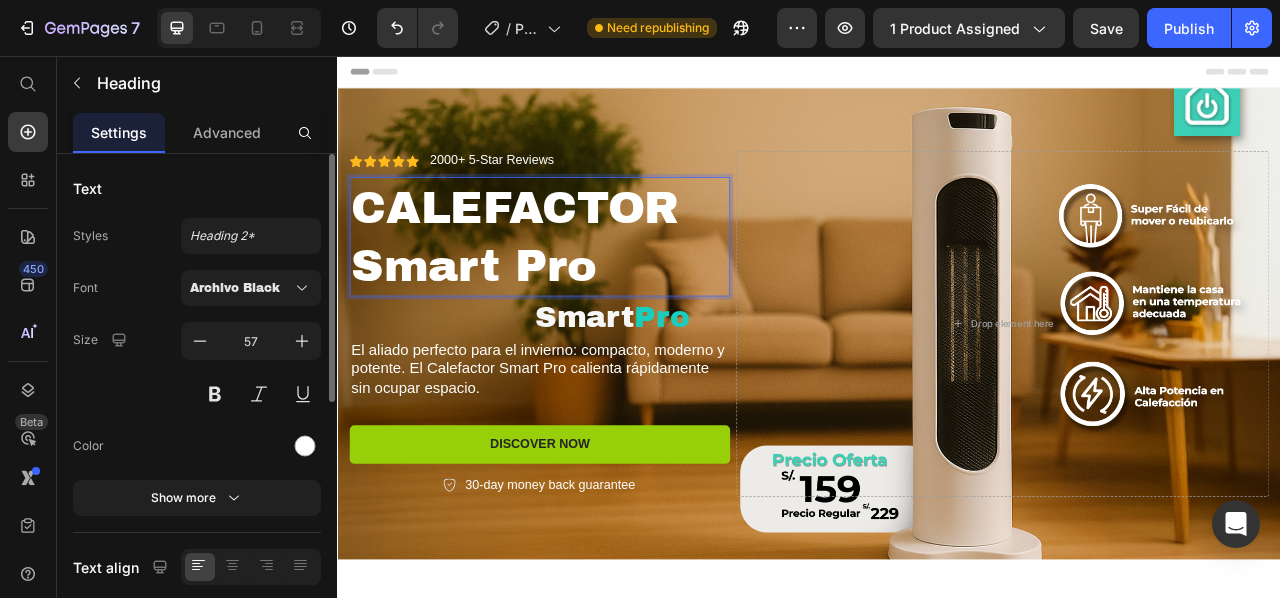 click on "CALEFACTOR Smart Pro" at bounding box center [594, 286] 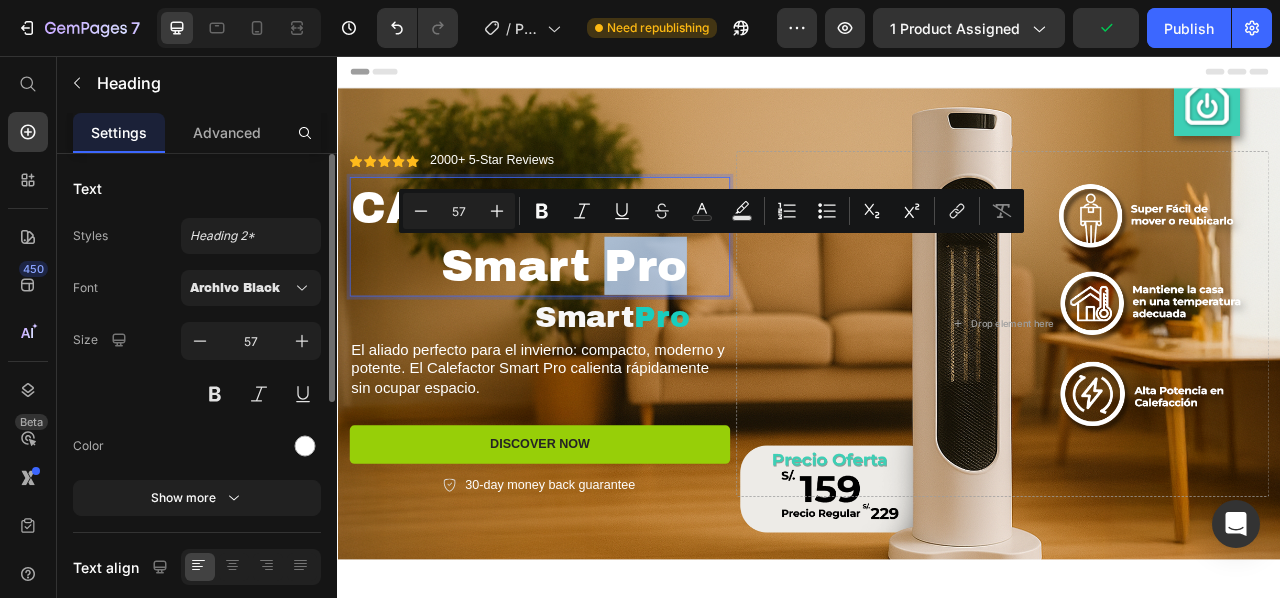 drag, startPoint x: 675, startPoint y: 322, endPoint x: 800, endPoint y: 321, distance: 125.004 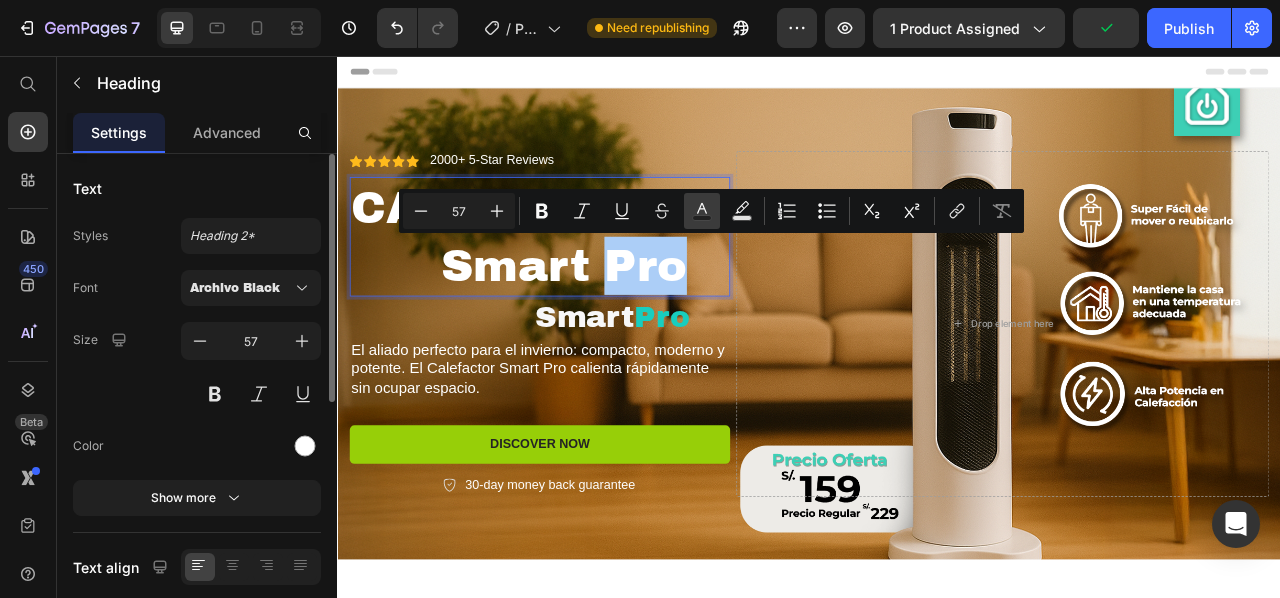 click 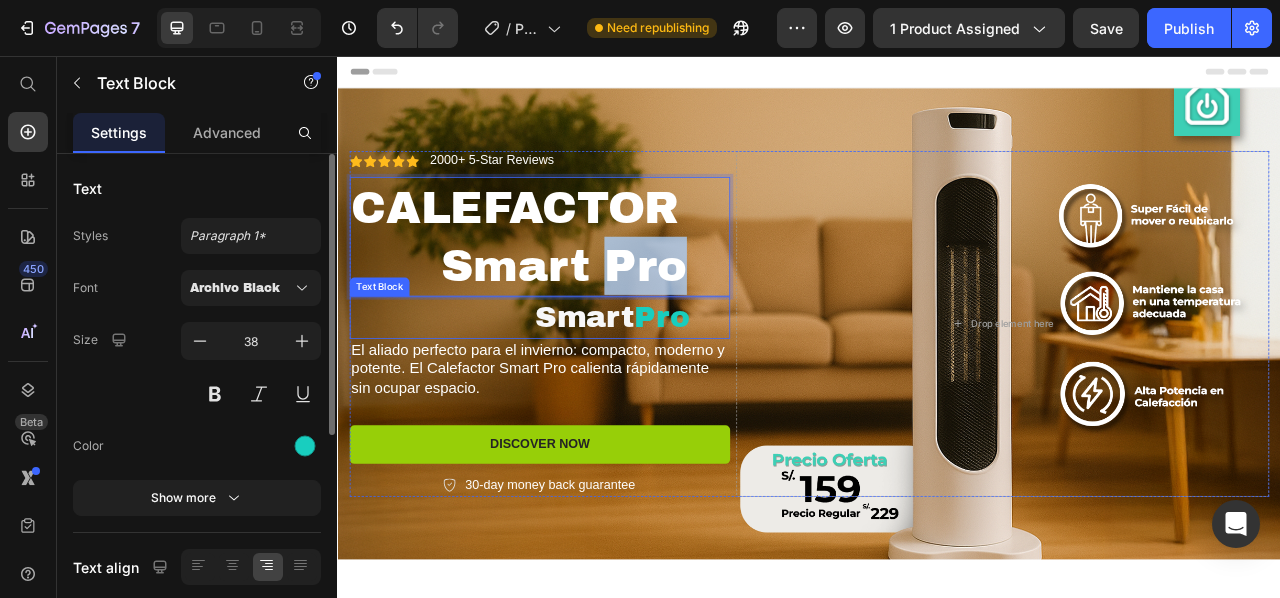 click on "Smart  Pro" at bounding box center [569, 388] 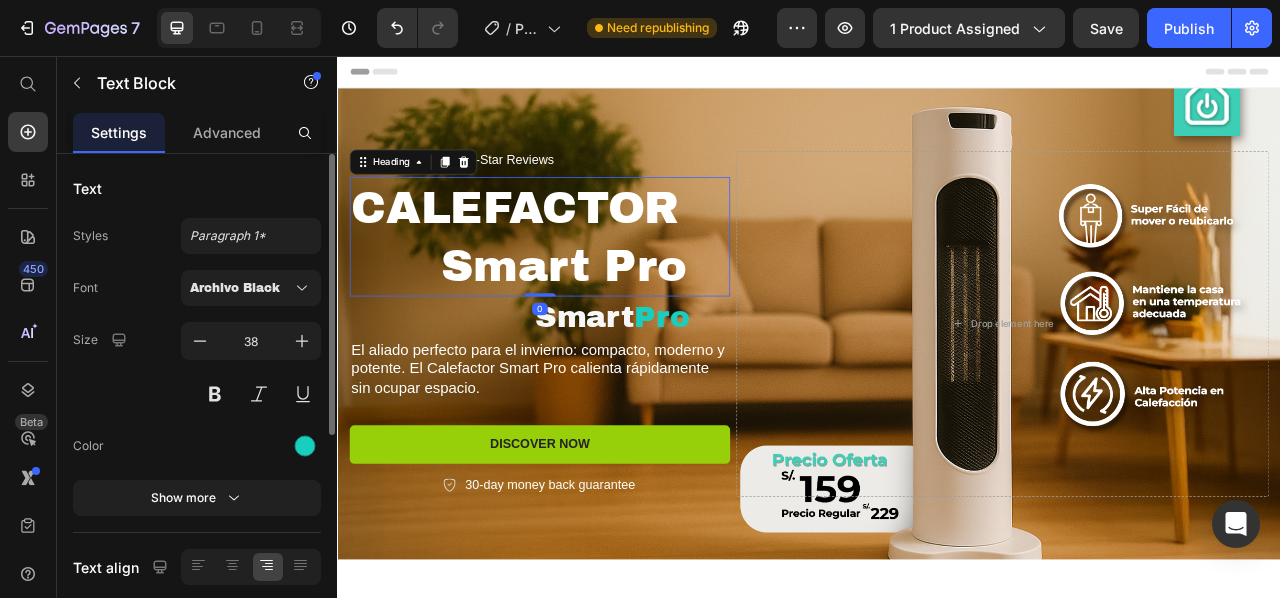 click on "CALEFACTOR         Smart Pro" at bounding box center (594, 286) 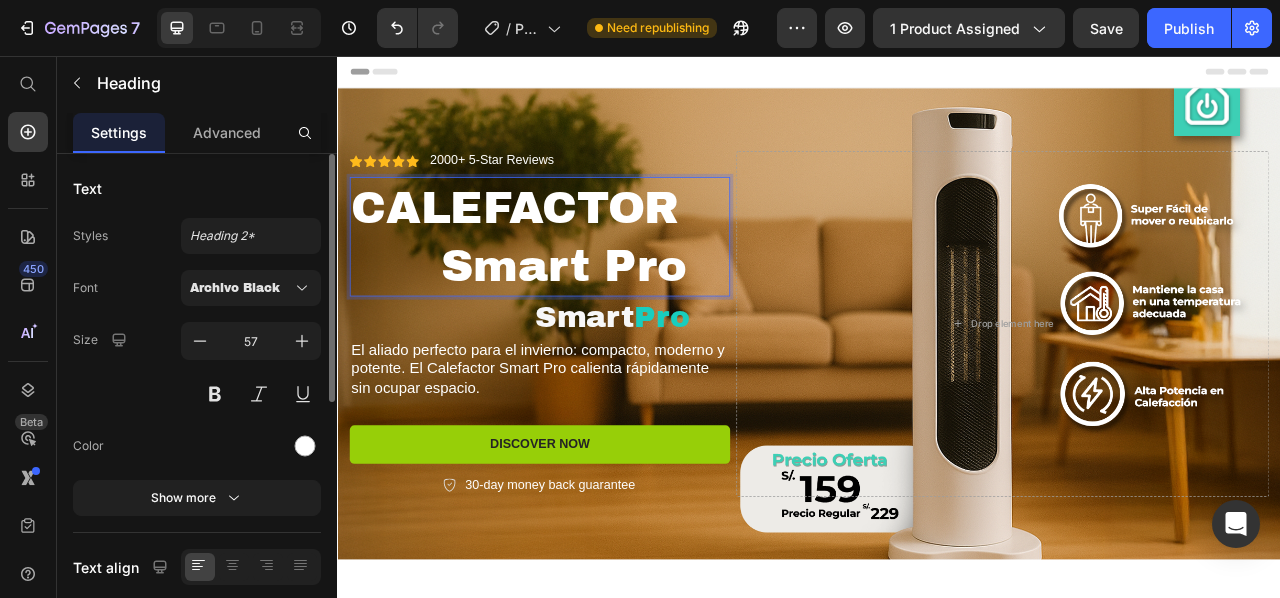 click on "CALEFACTOR         Smart Pro" at bounding box center [594, 286] 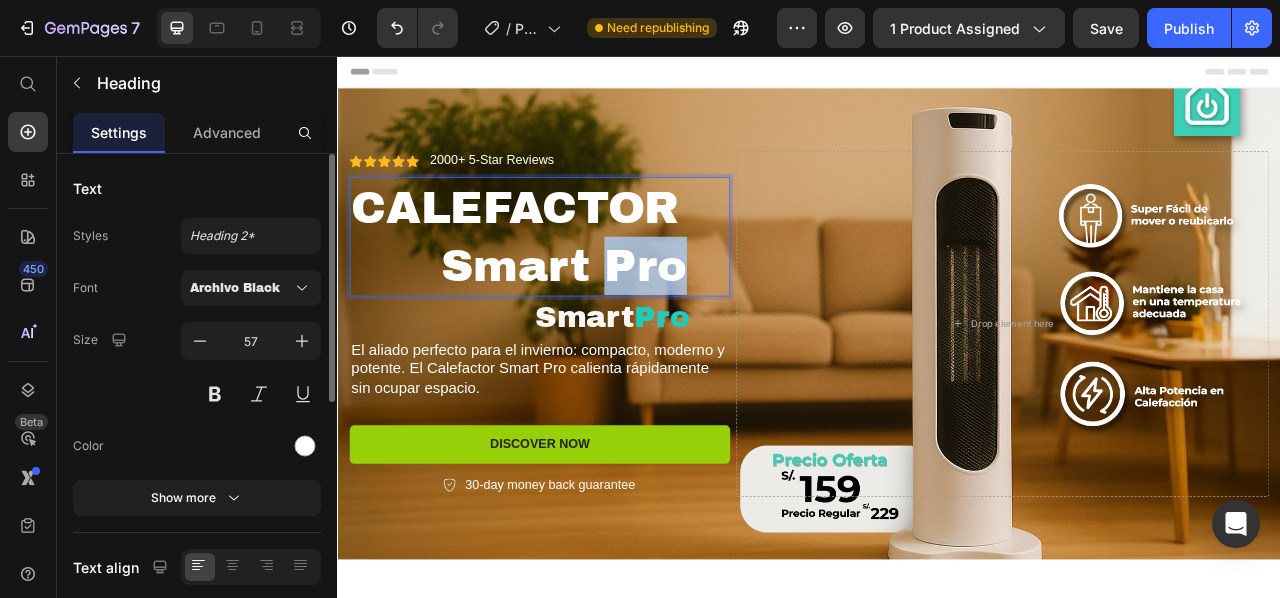 click on "CALEFACTOR         Smart Pro" at bounding box center [594, 286] 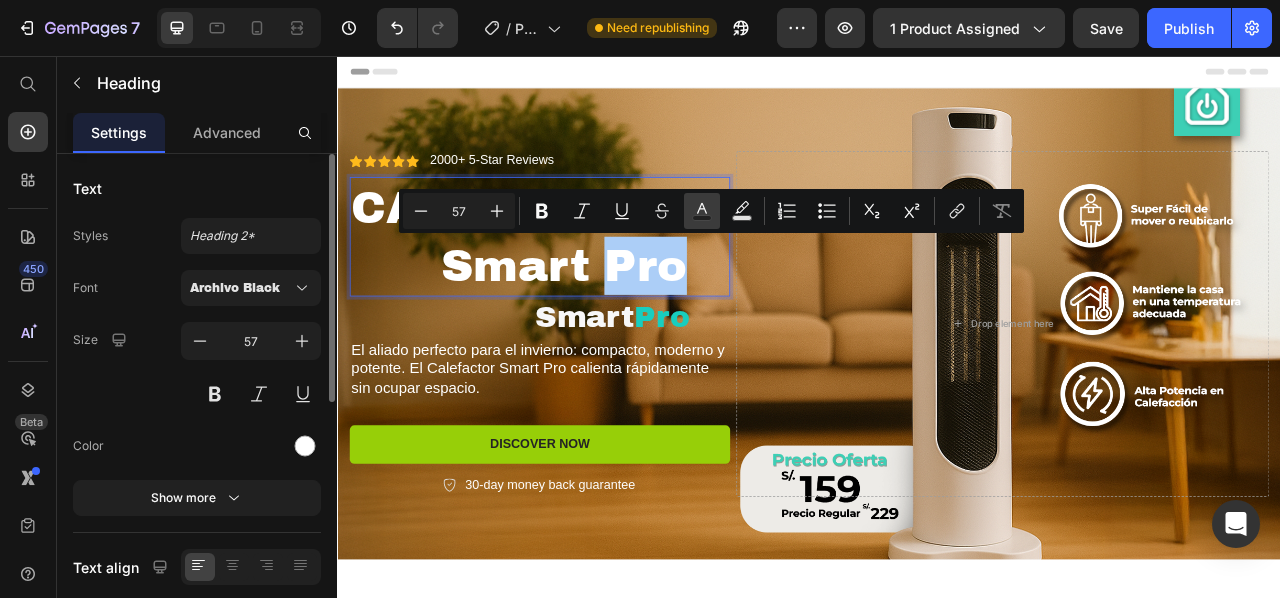 click on "Text Color" at bounding box center (702, 211) 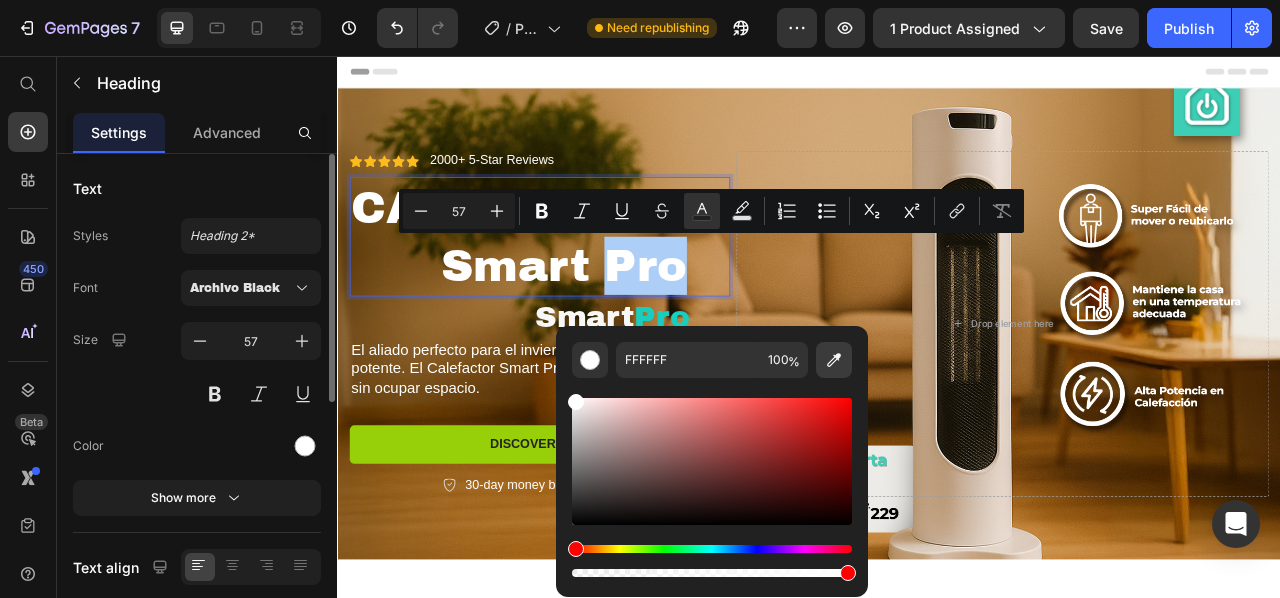 click 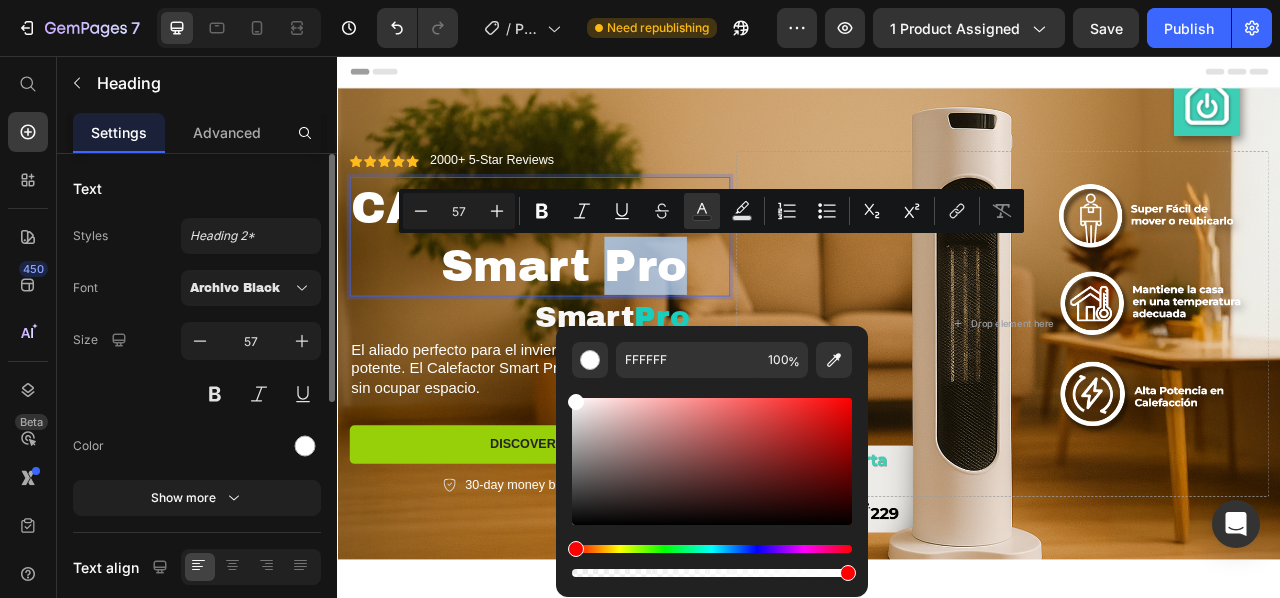 type on "18CEBF" 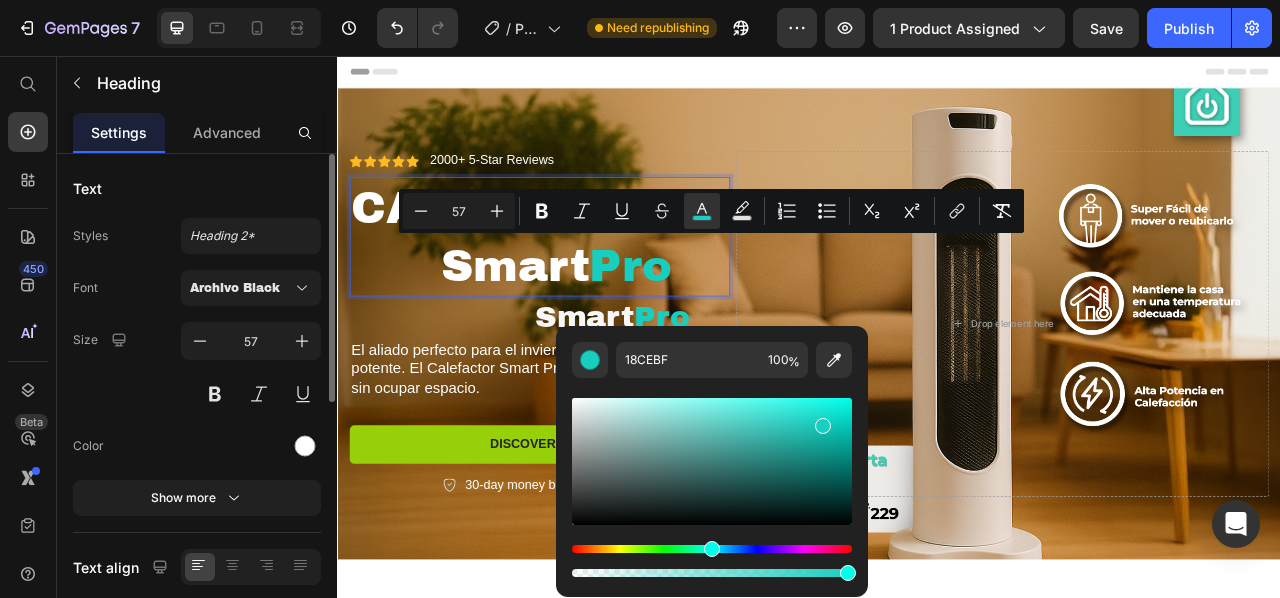 click on "Pro" at bounding box center [709, 323] 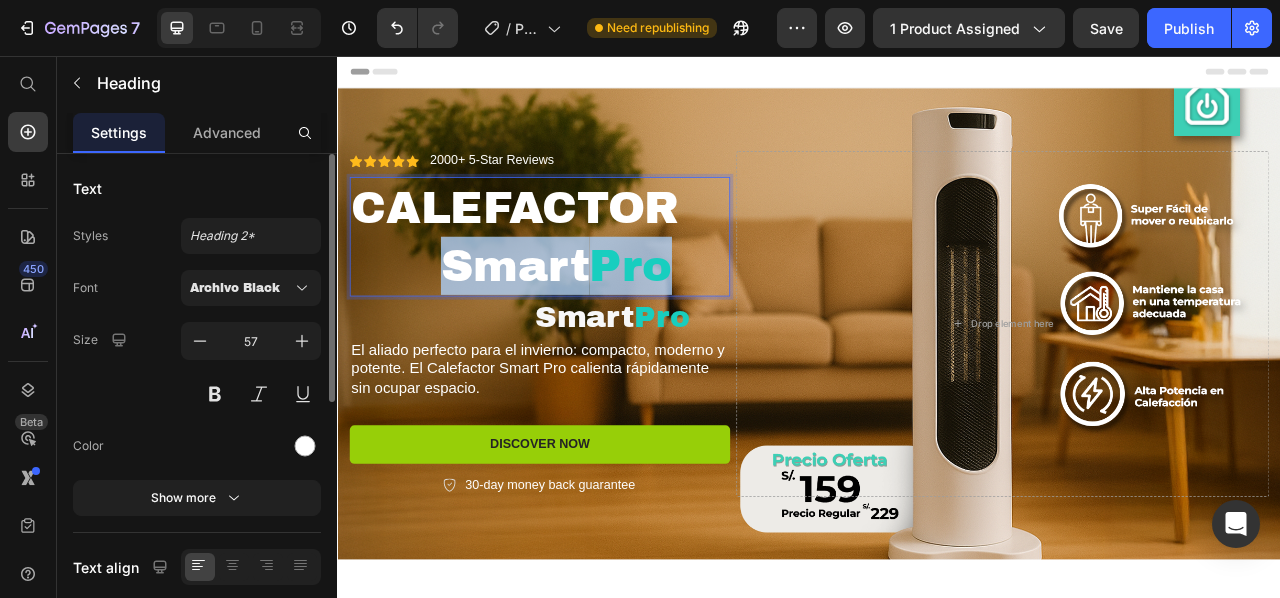drag, startPoint x: 486, startPoint y: 322, endPoint x: 774, endPoint y: 344, distance: 288.83905 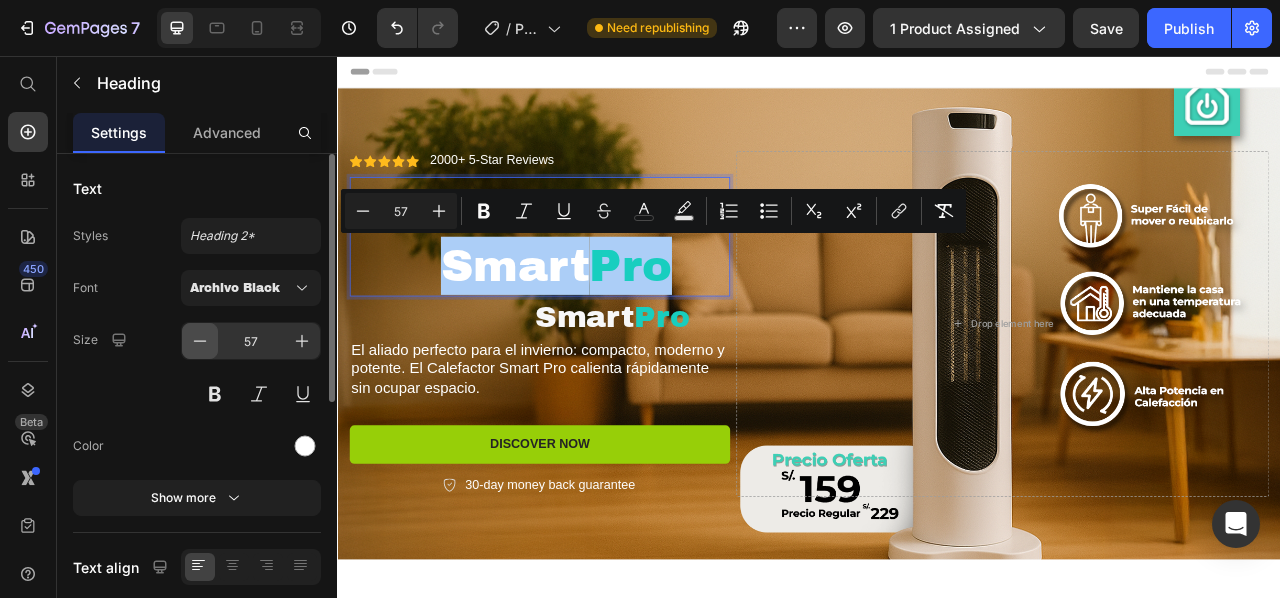 click 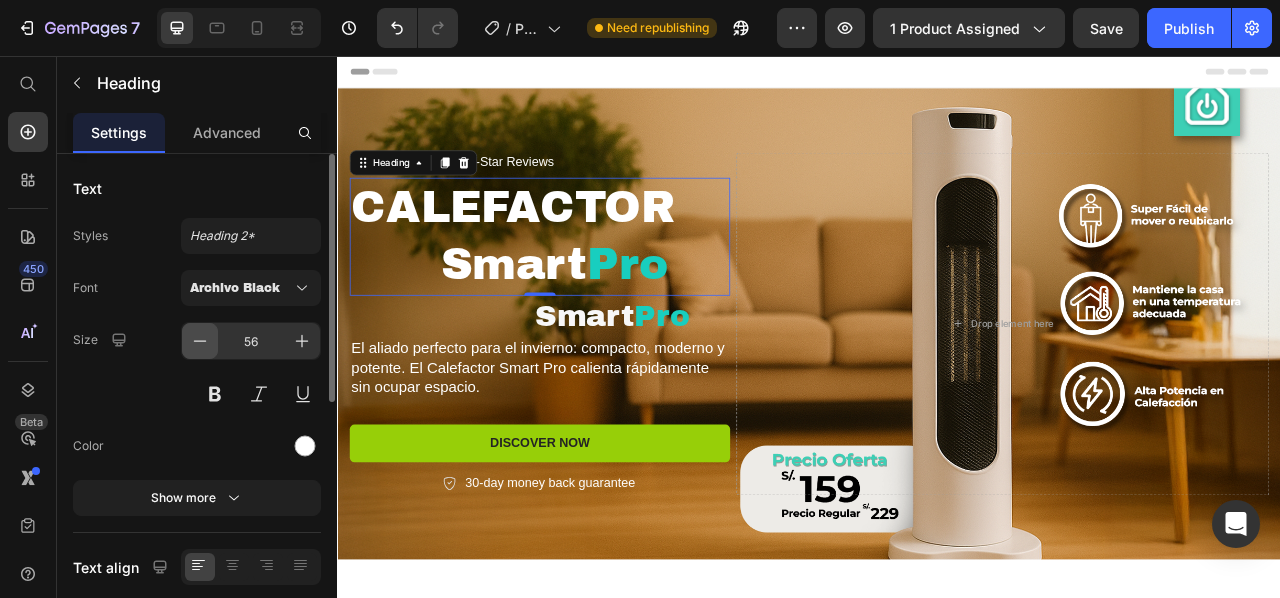 click 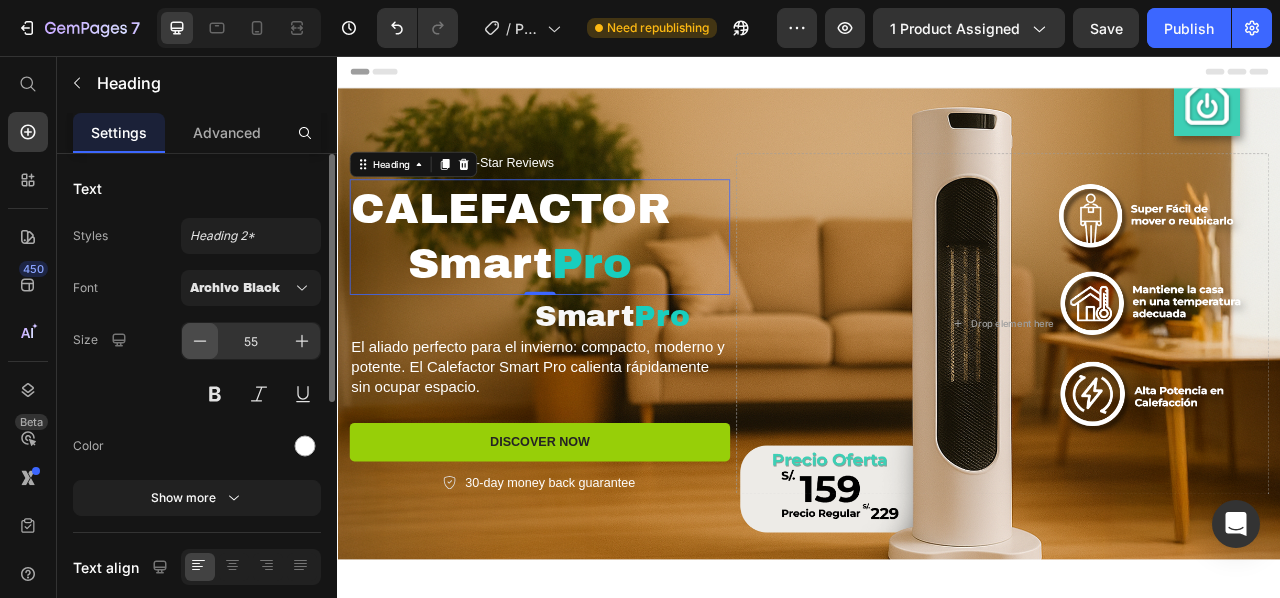click 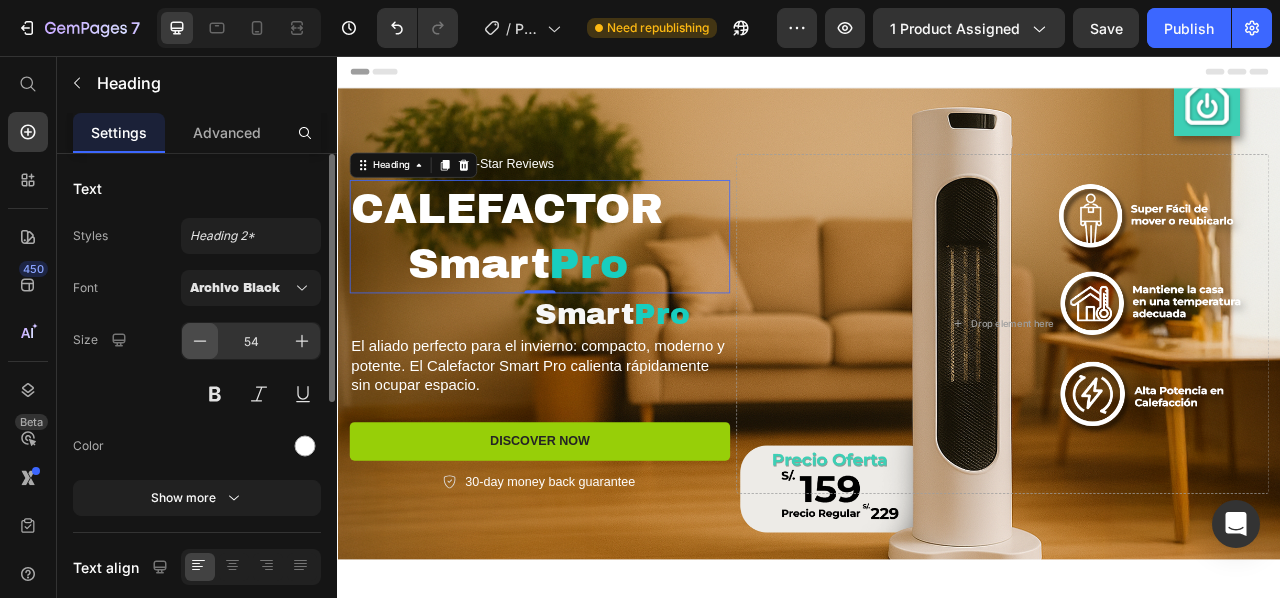 click 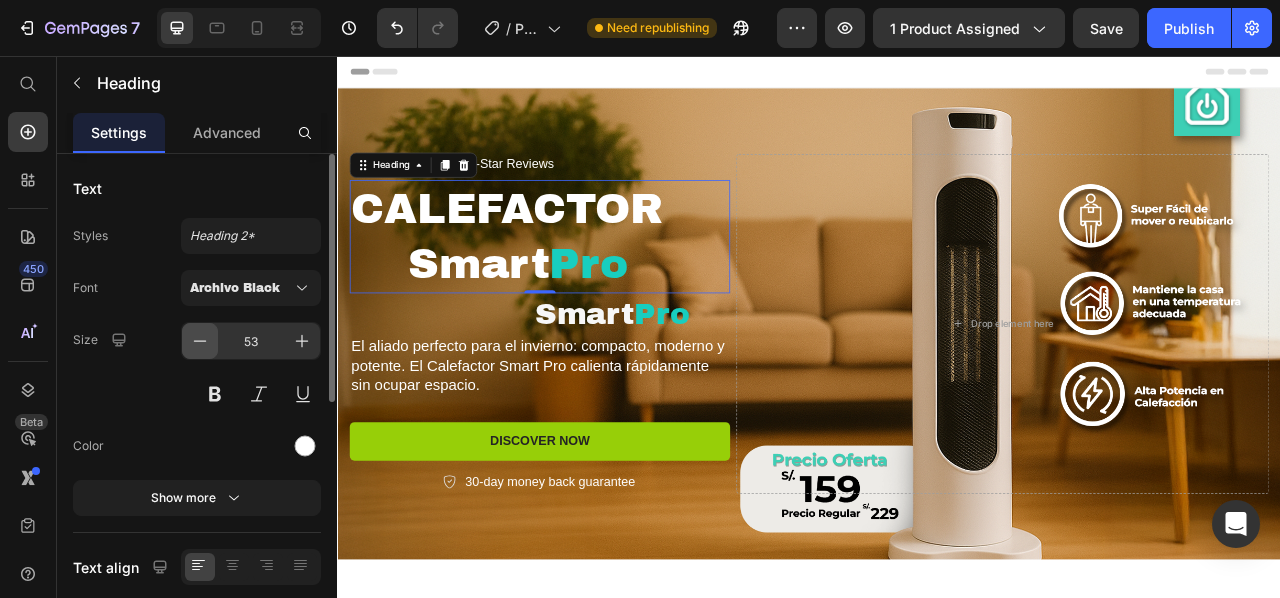 click 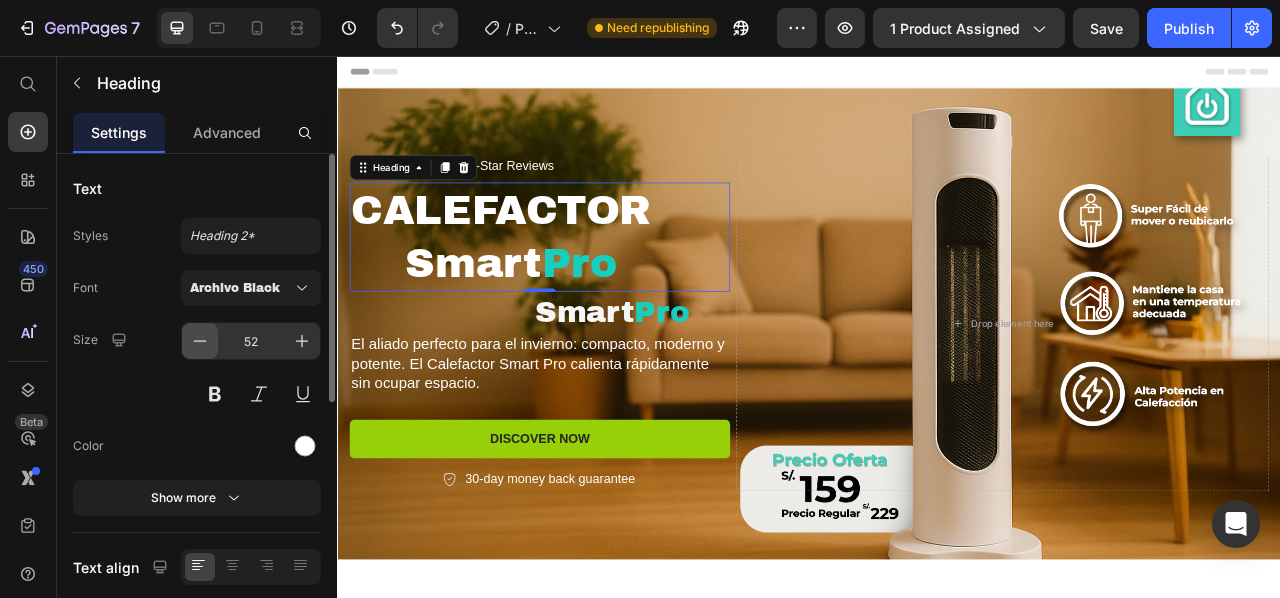 click 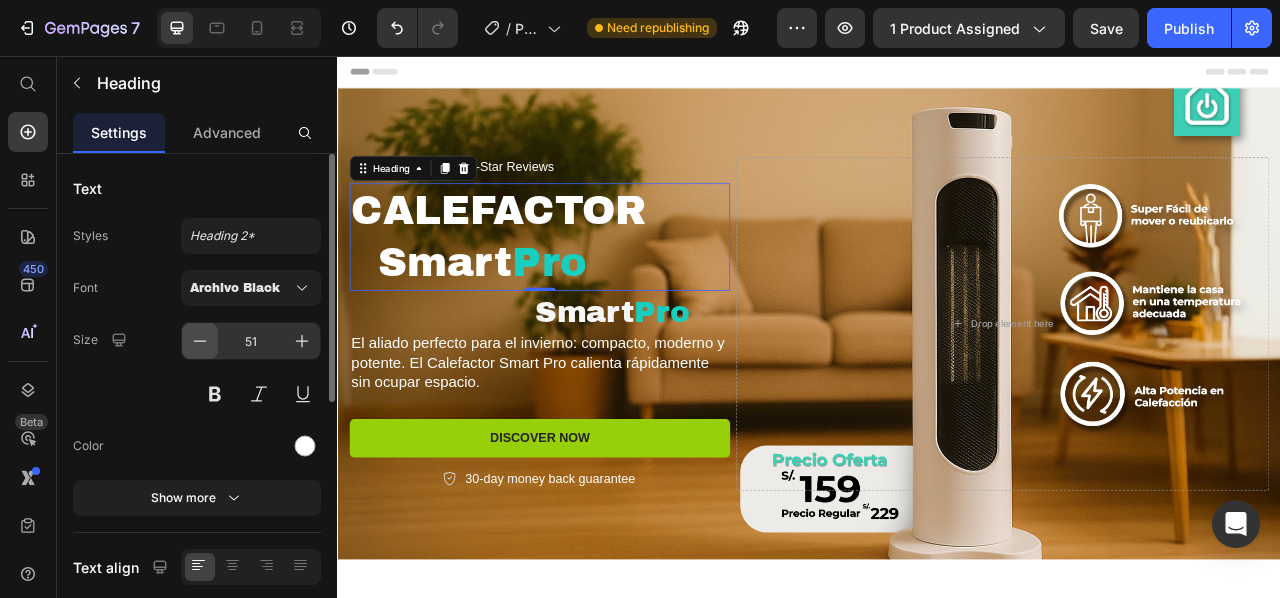 click 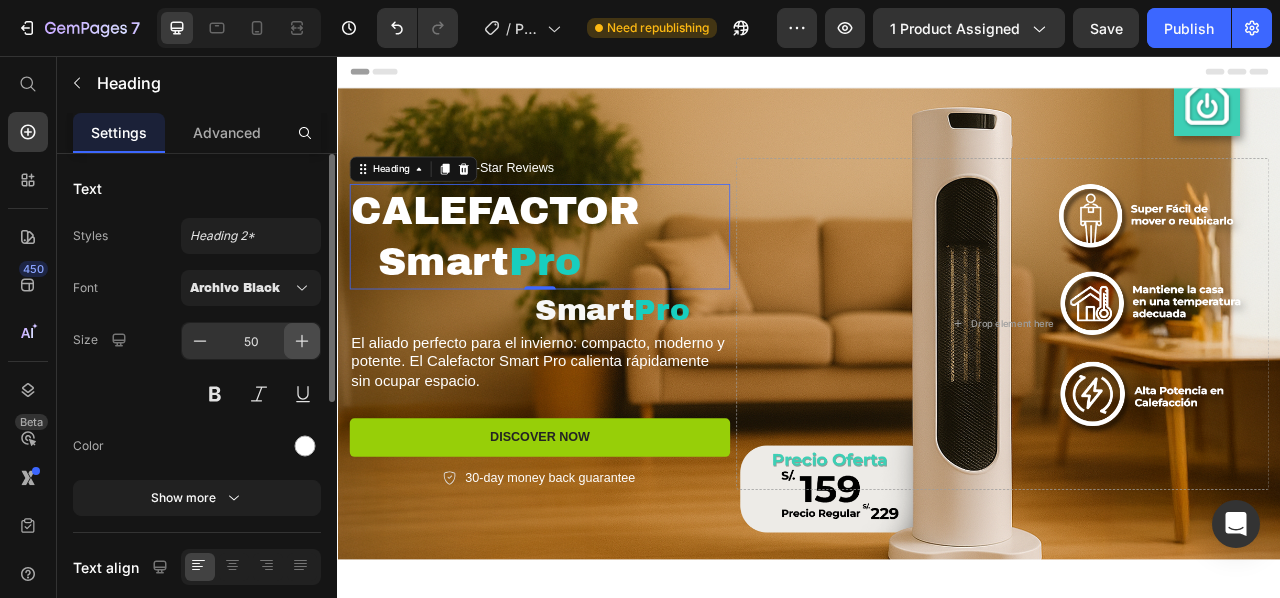click at bounding box center [302, 341] 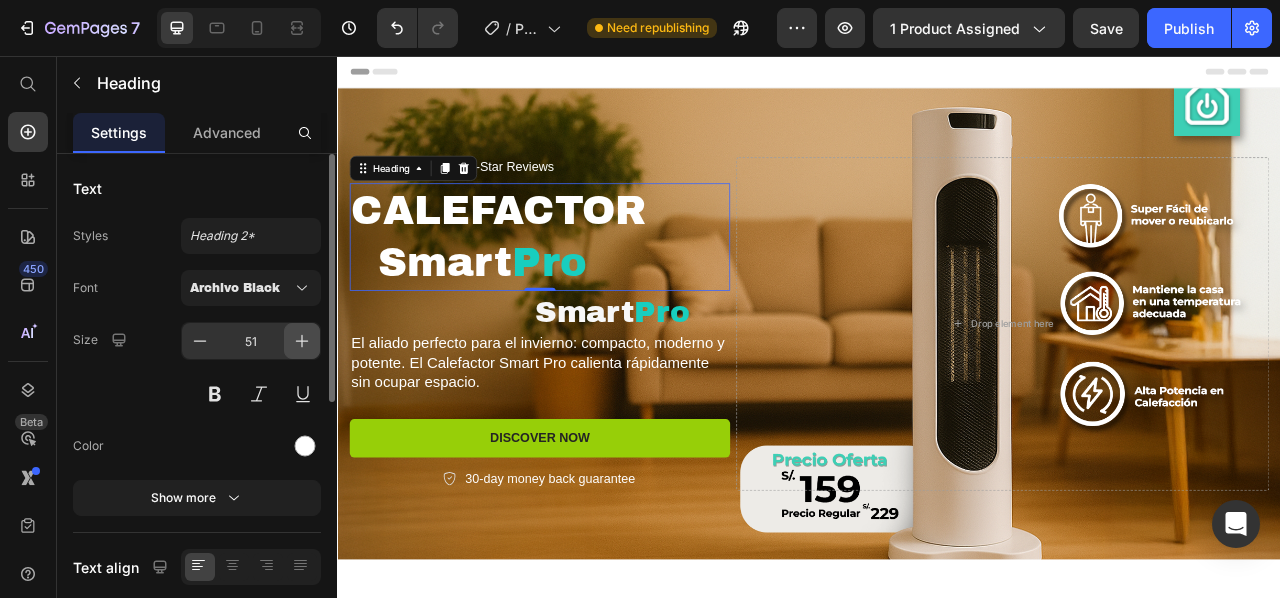 click 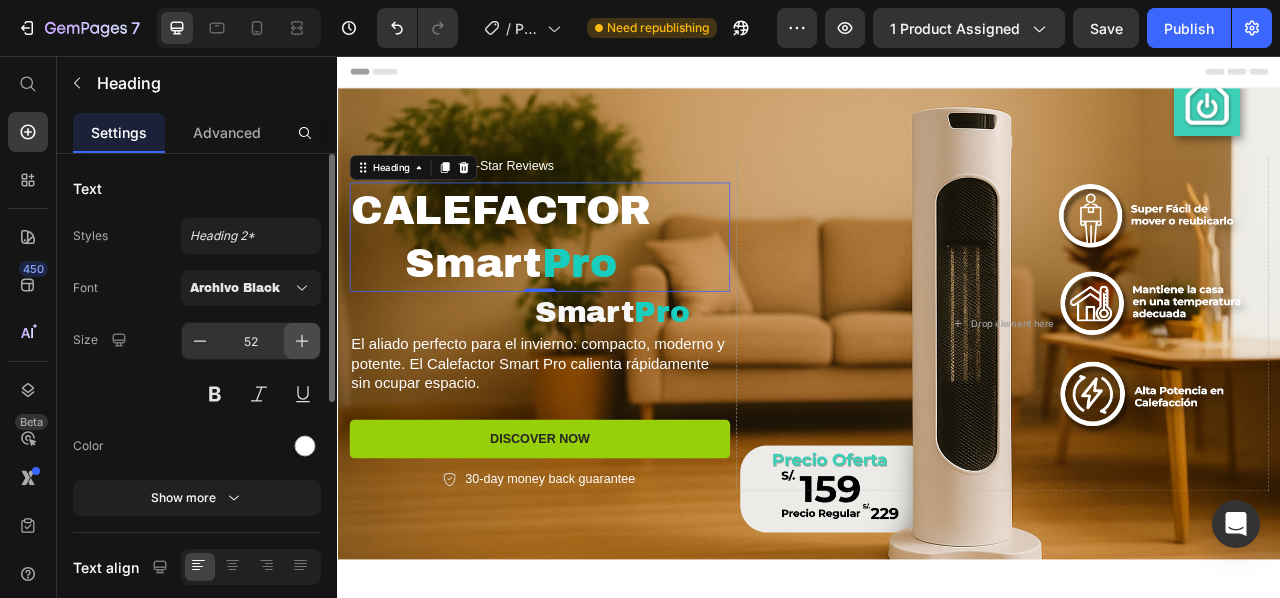 click 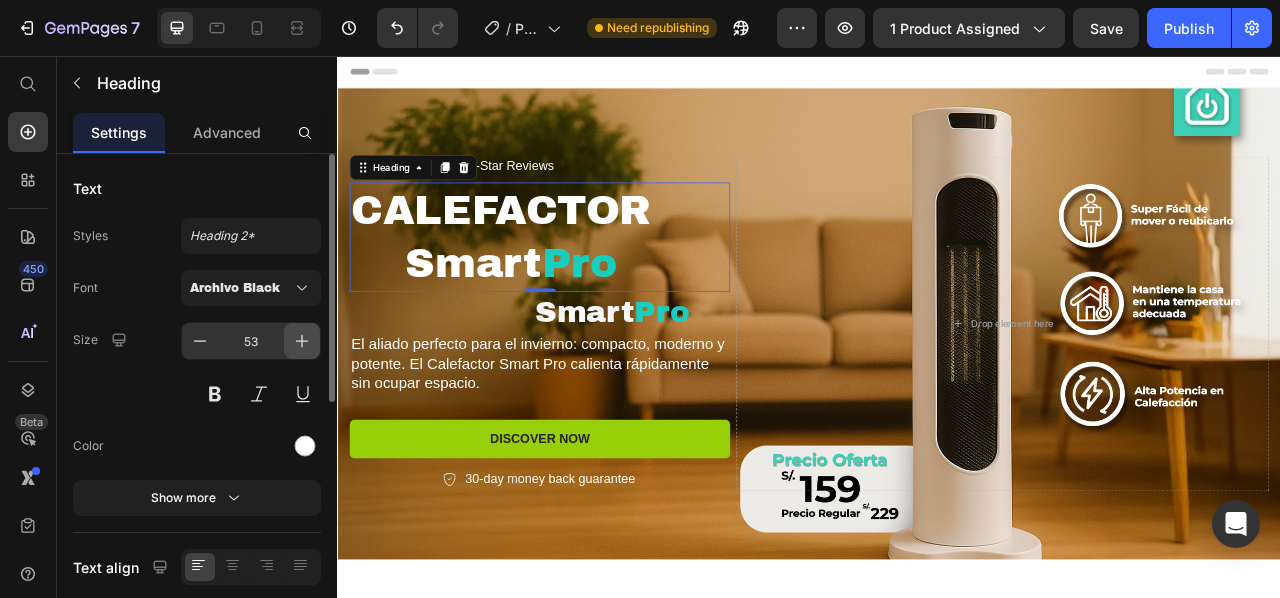 click 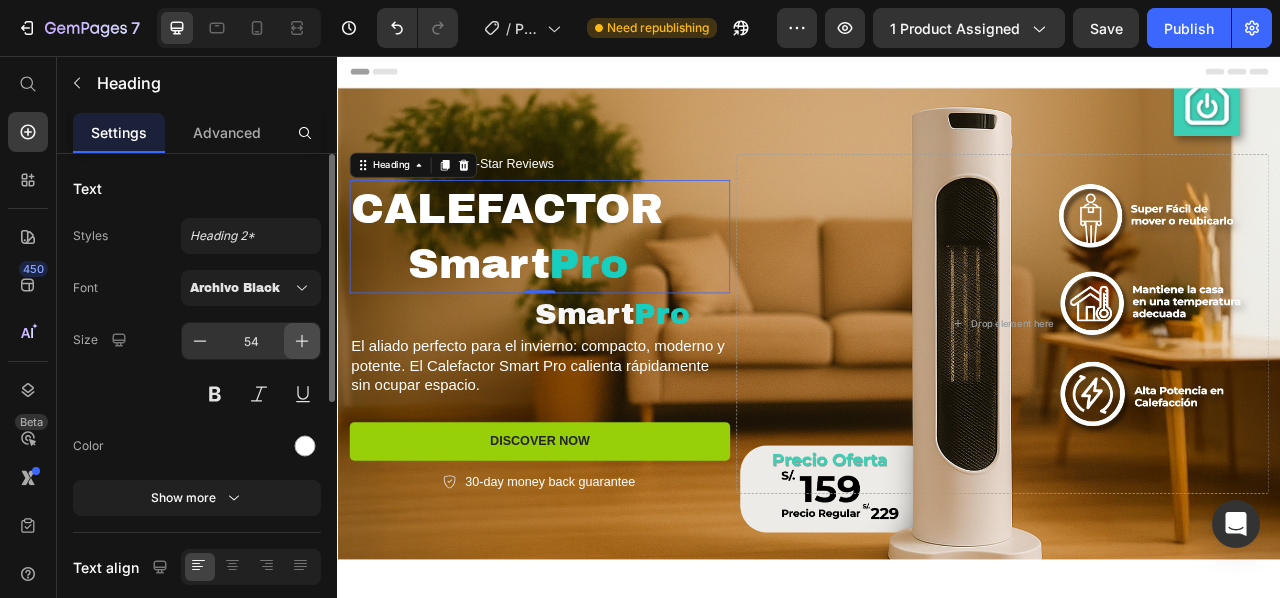 click 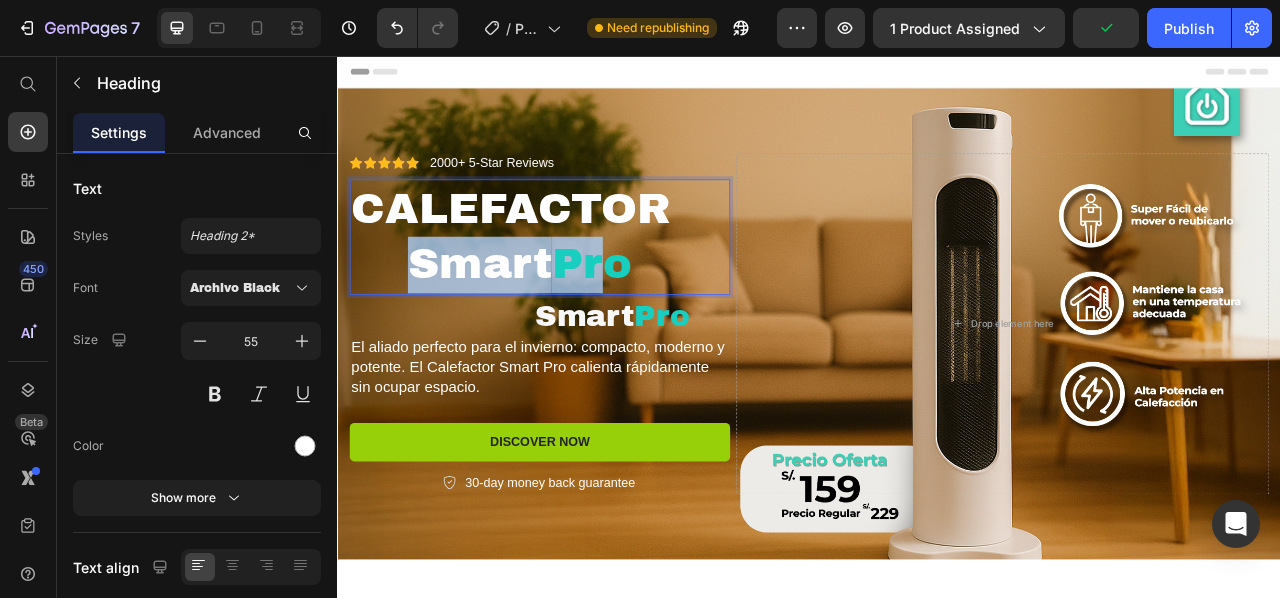 drag, startPoint x: 474, startPoint y: 323, endPoint x: 748, endPoint y: 330, distance: 274.08942 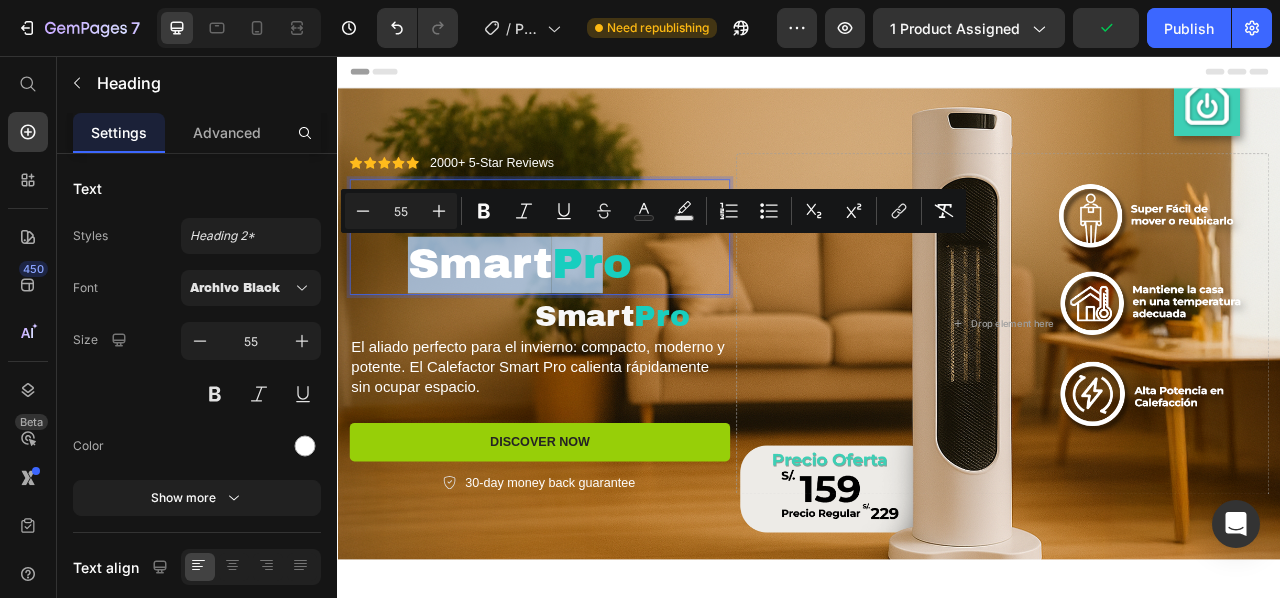 click on "CALEFACTOR         Smart  Pro" at bounding box center [594, 286] 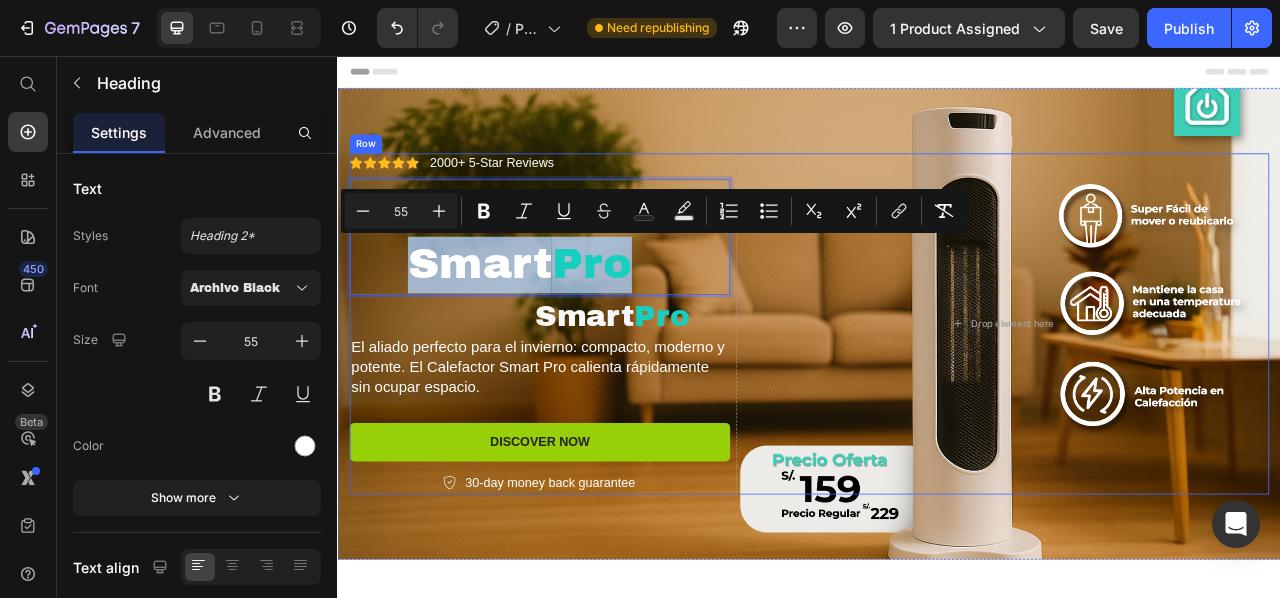 drag, startPoint x: 607, startPoint y: 321, endPoint x: 367, endPoint y: 412, distance: 256.67294 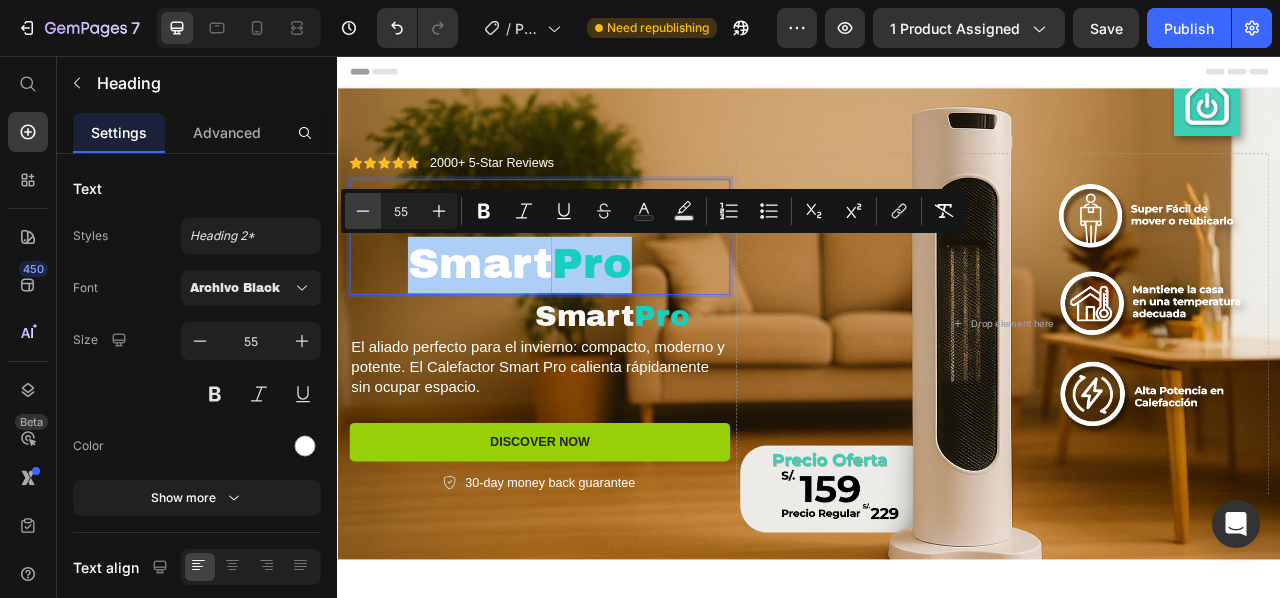 click on "Minus" at bounding box center [363, 211] 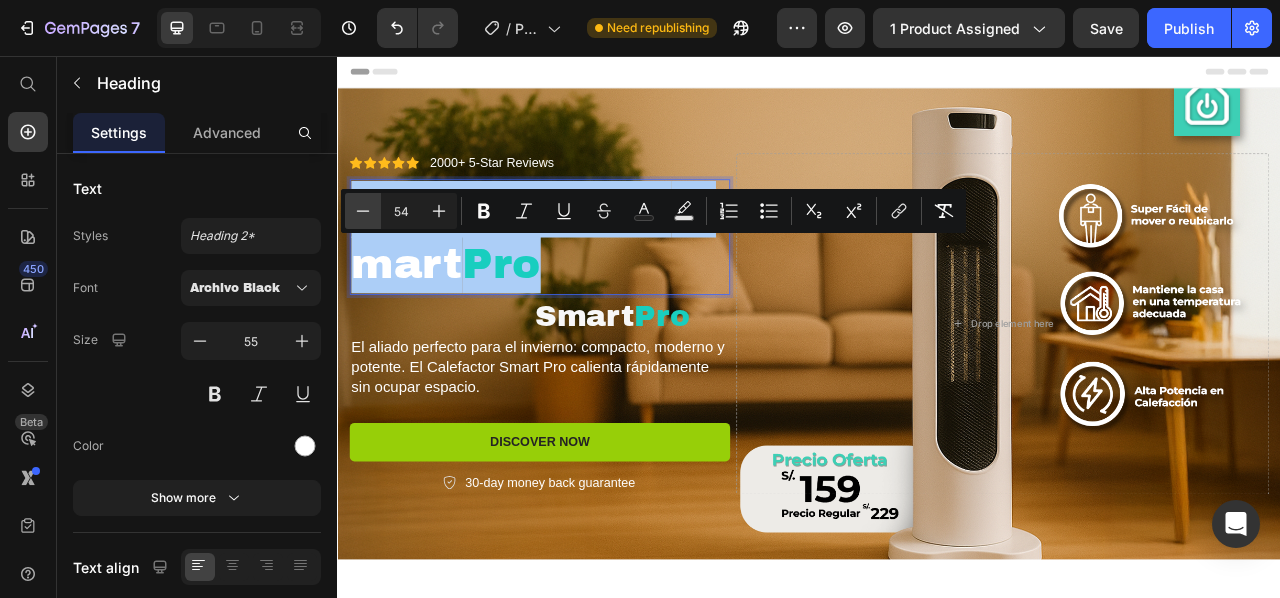 click on "Minus" at bounding box center [363, 211] 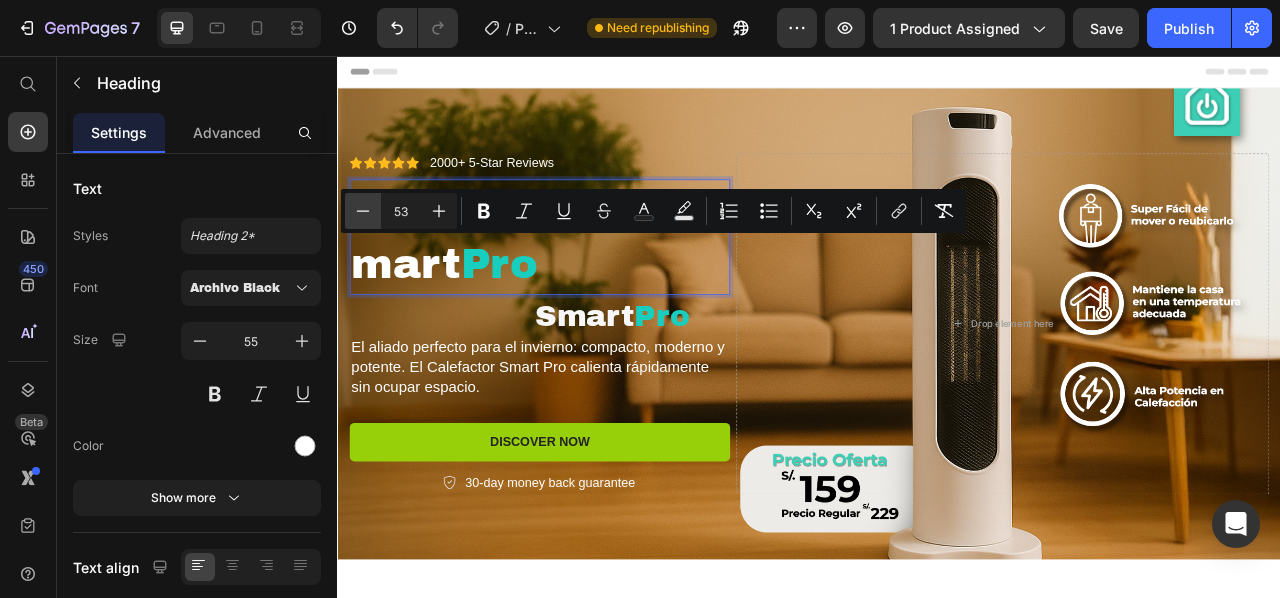 click on "Minus" at bounding box center [363, 211] 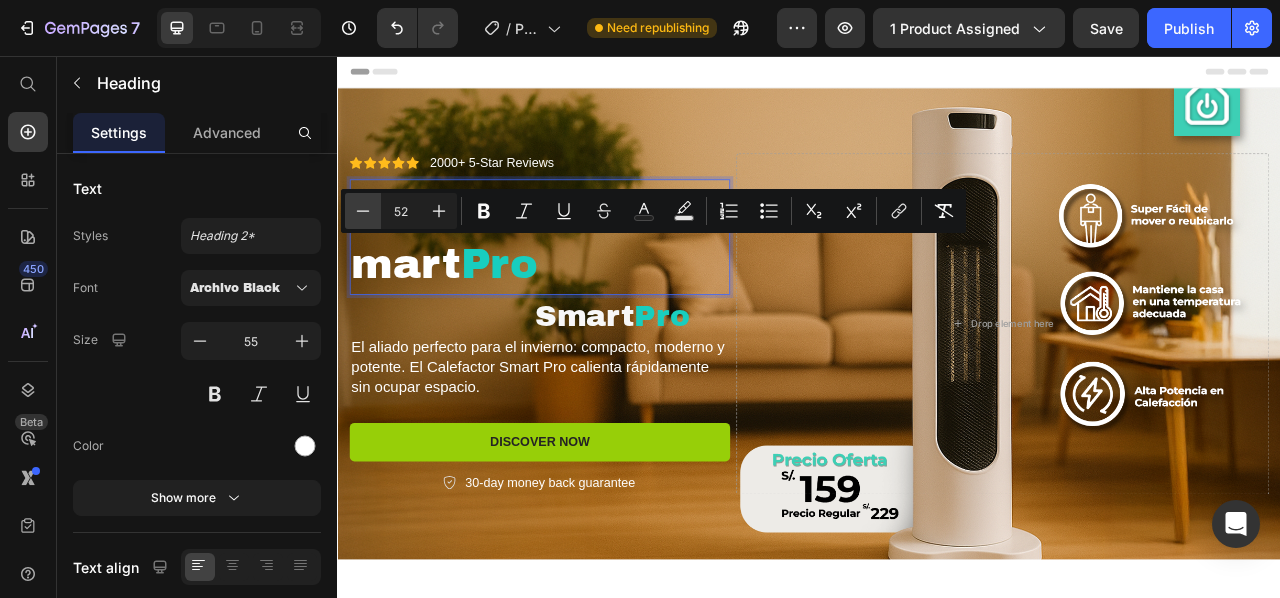 click on "Minus" at bounding box center [363, 211] 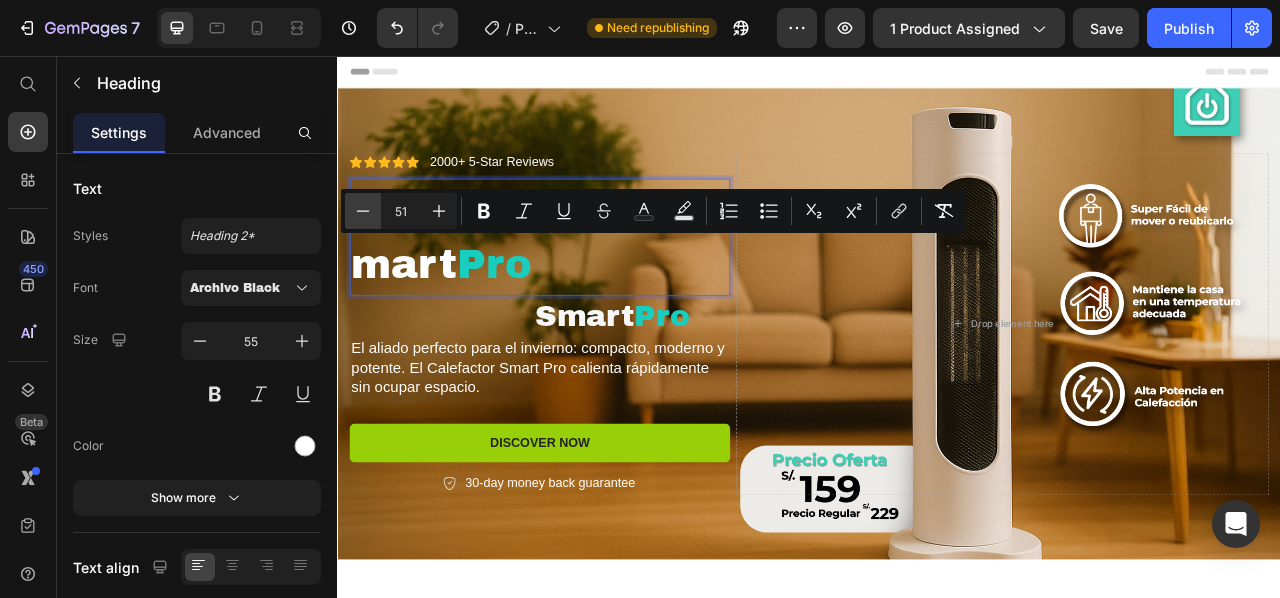 click on "Minus" at bounding box center [363, 211] 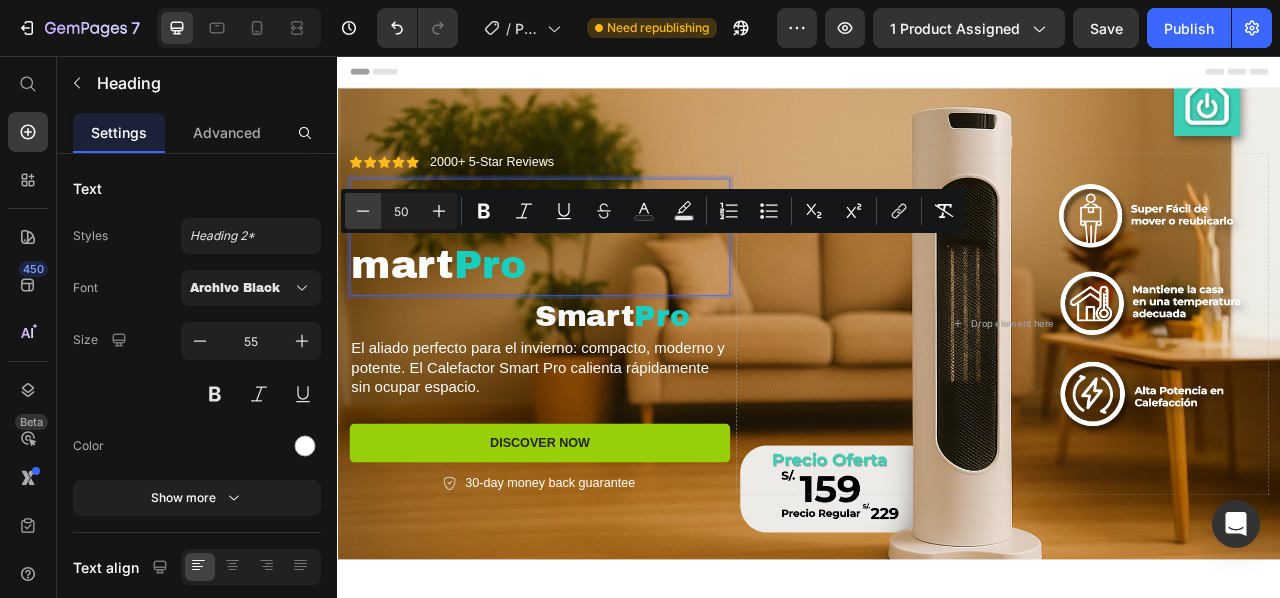 click on "Minus" at bounding box center [363, 211] 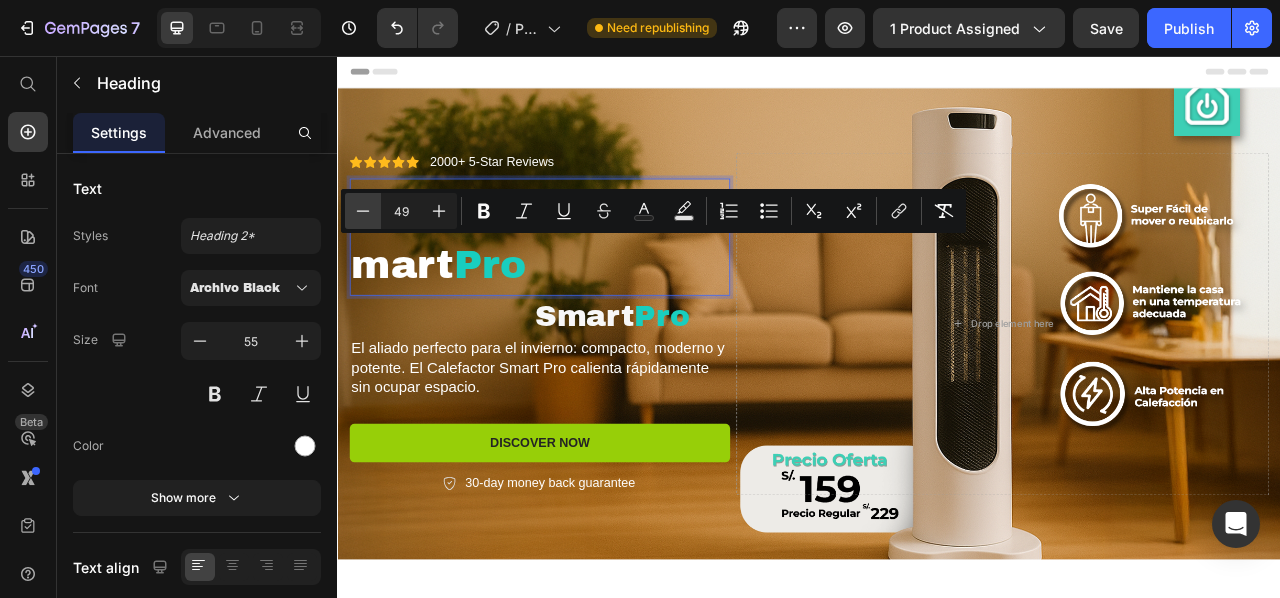 click on "Minus" at bounding box center (363, 211) 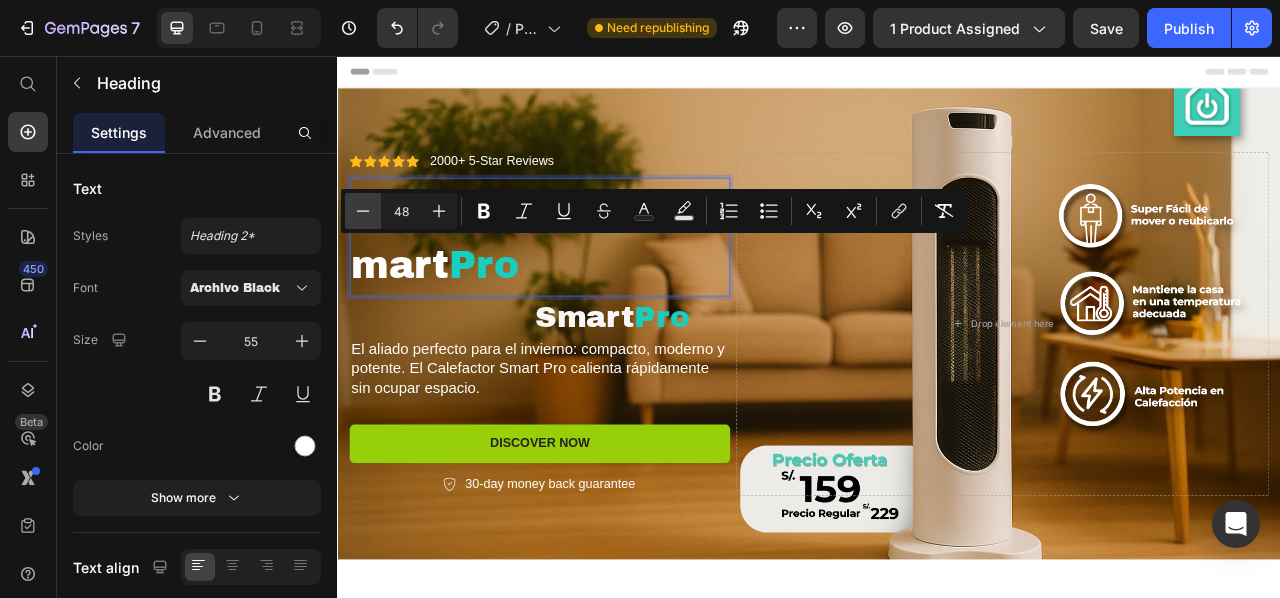 click on "Minus" at bounding box center (363, 211) 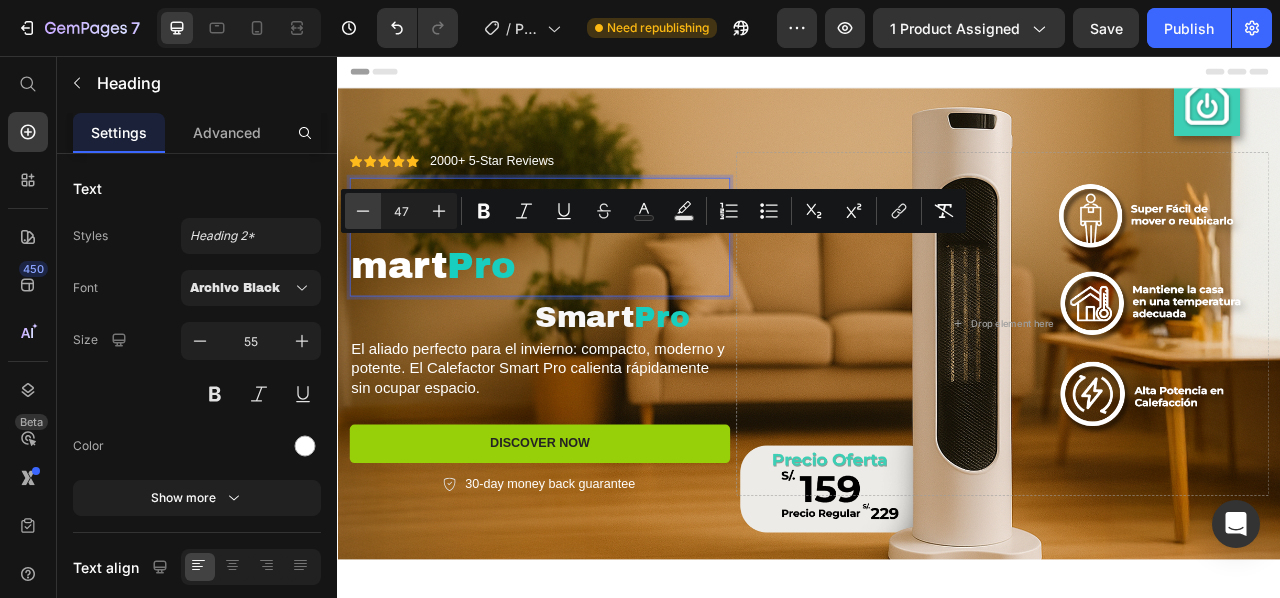 click on "Minus" at bounding box center (363, 211) 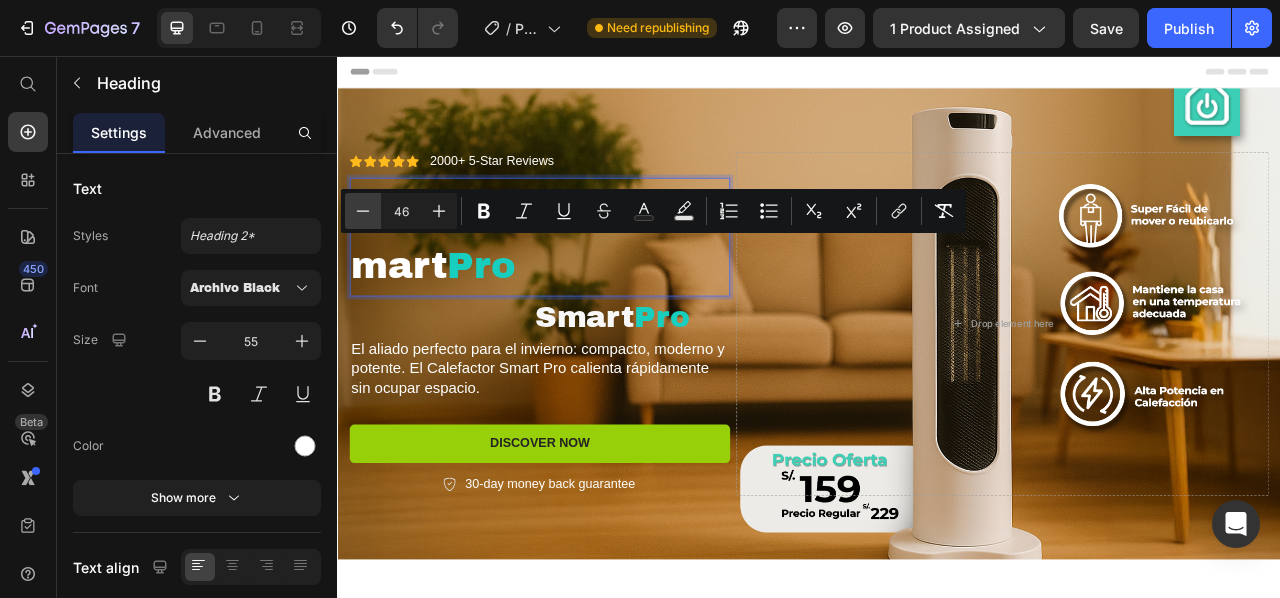 click on "Minus" at bounding box center (363, 211) 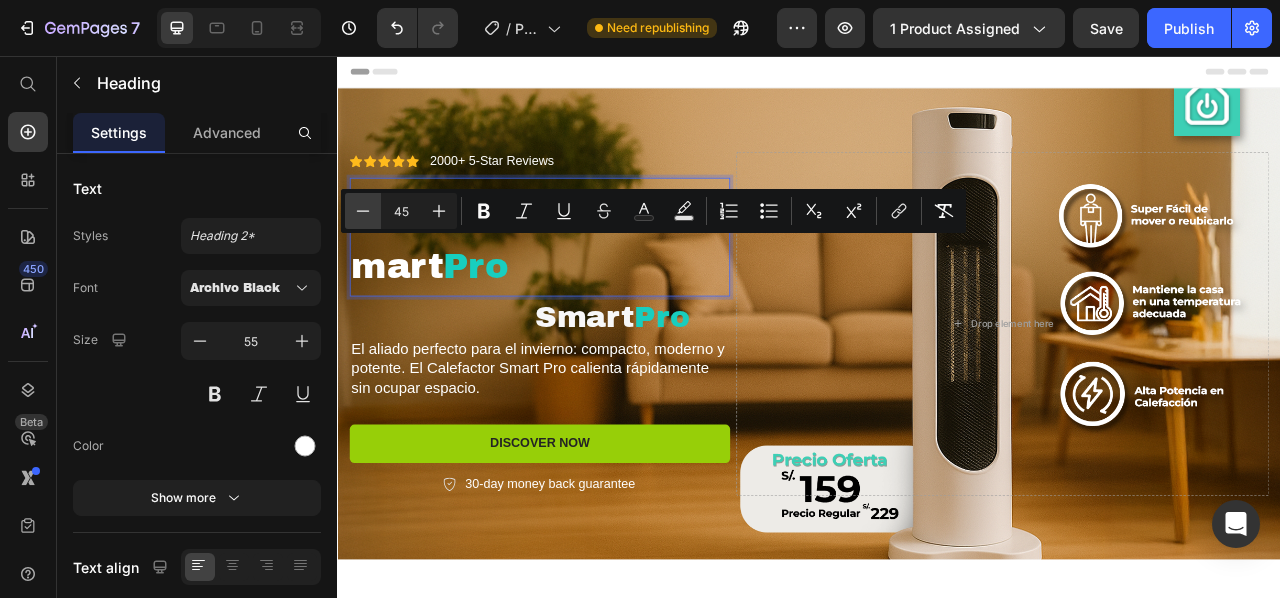 click on "Minus" at bounding box center (363, 211) 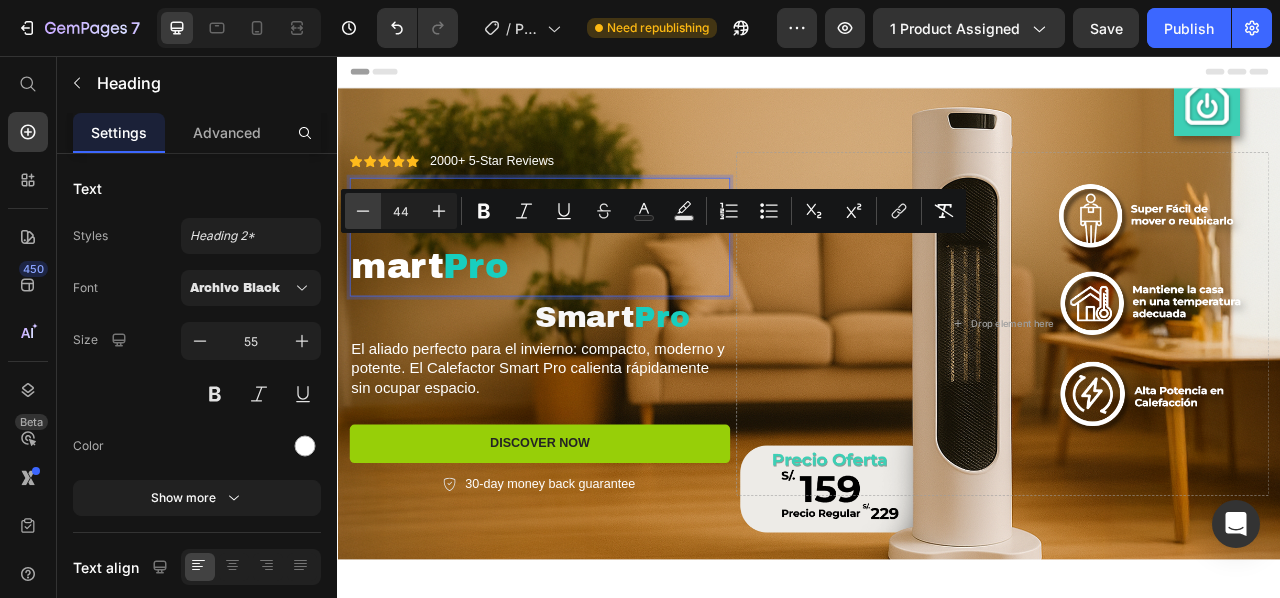 click on "Minus" at bounding box center [363, 211] 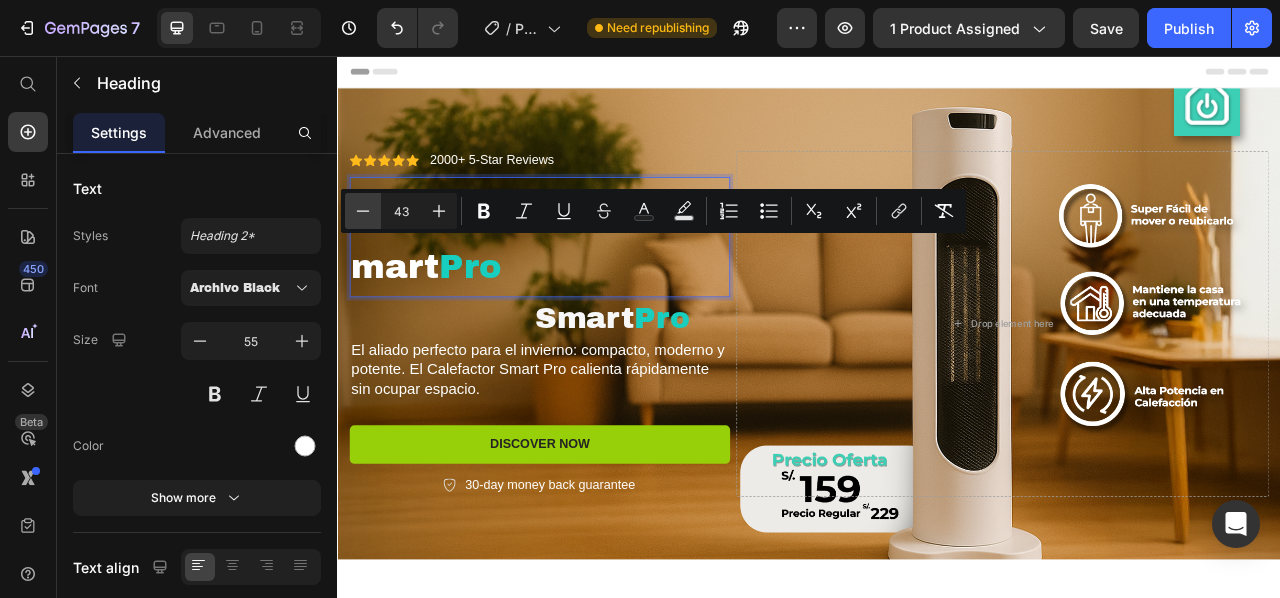 click on "Minus" at bounding box center [363, 211] 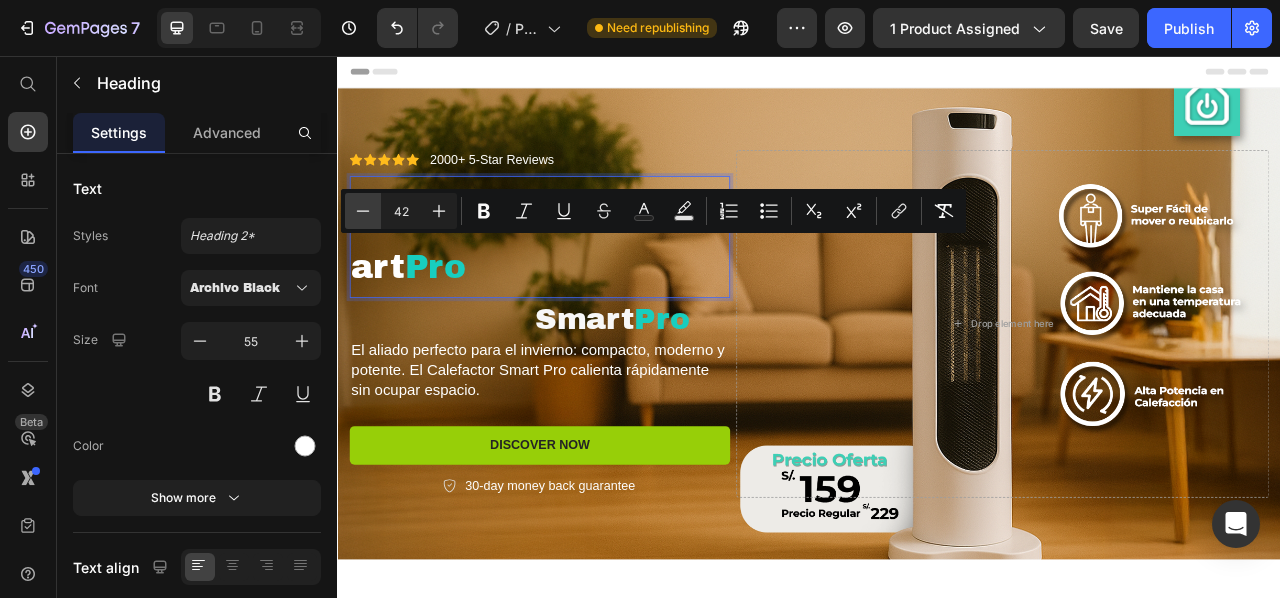 click on "Minus" at bounding box center [363, 211] 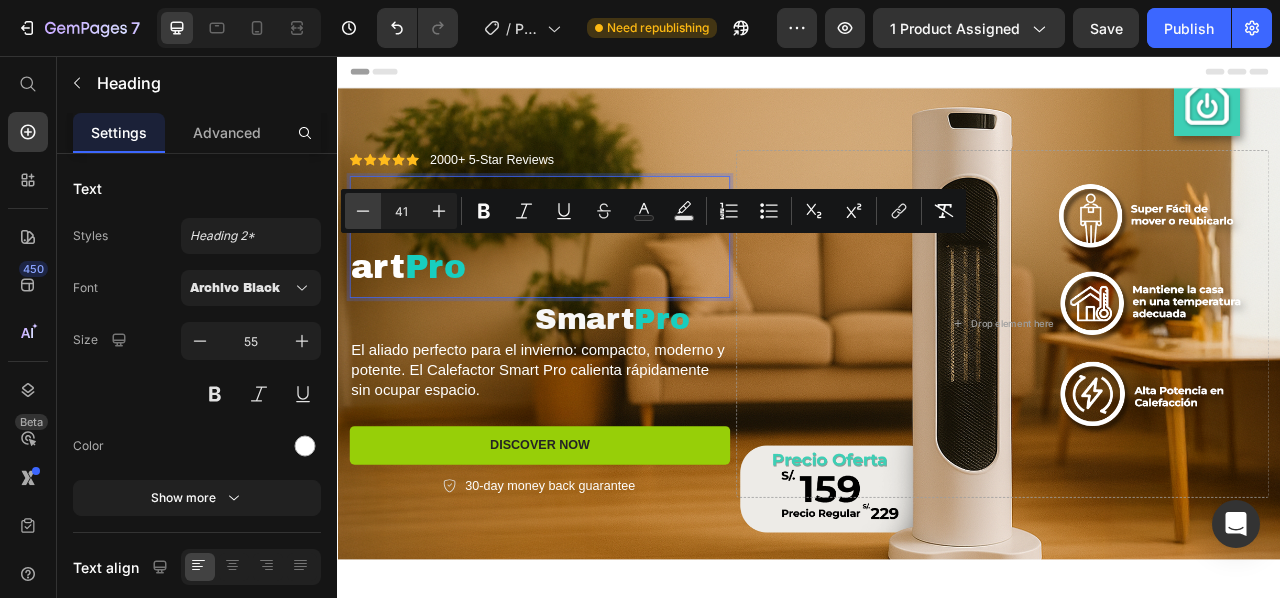 click on "Minus" at bounding box center (363, 211) 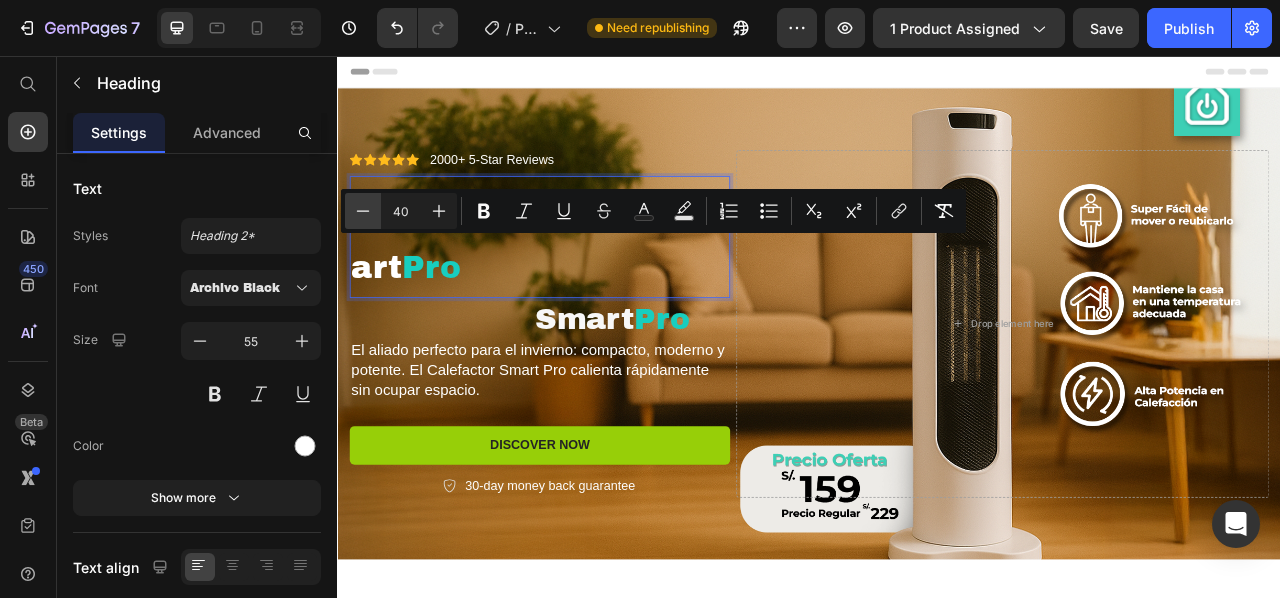 click on "Minus" at bounding box center (363, 211) 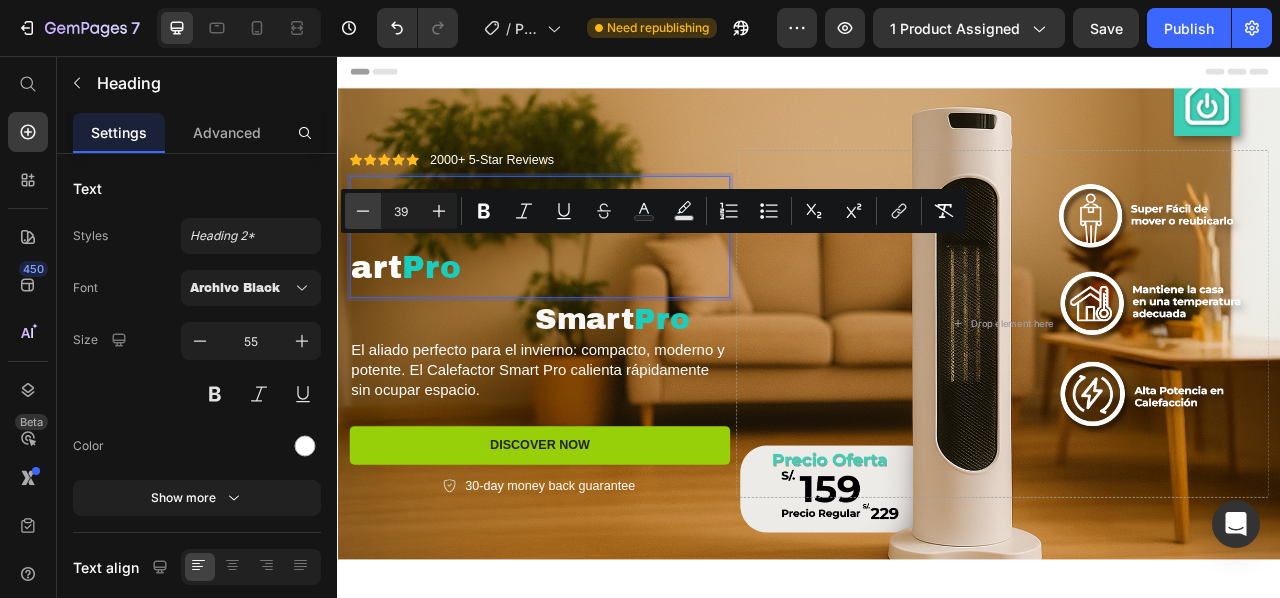 click on "Minus" at bounding box center [363, 211] 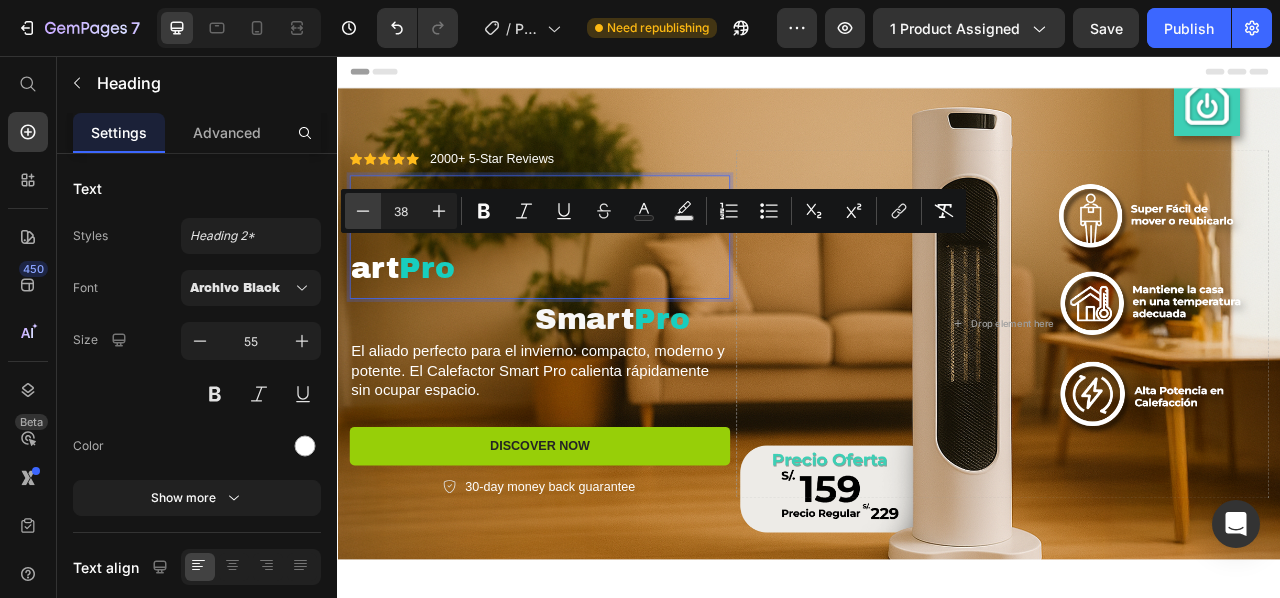 click on "Minus" at bounding box center (363, 211) 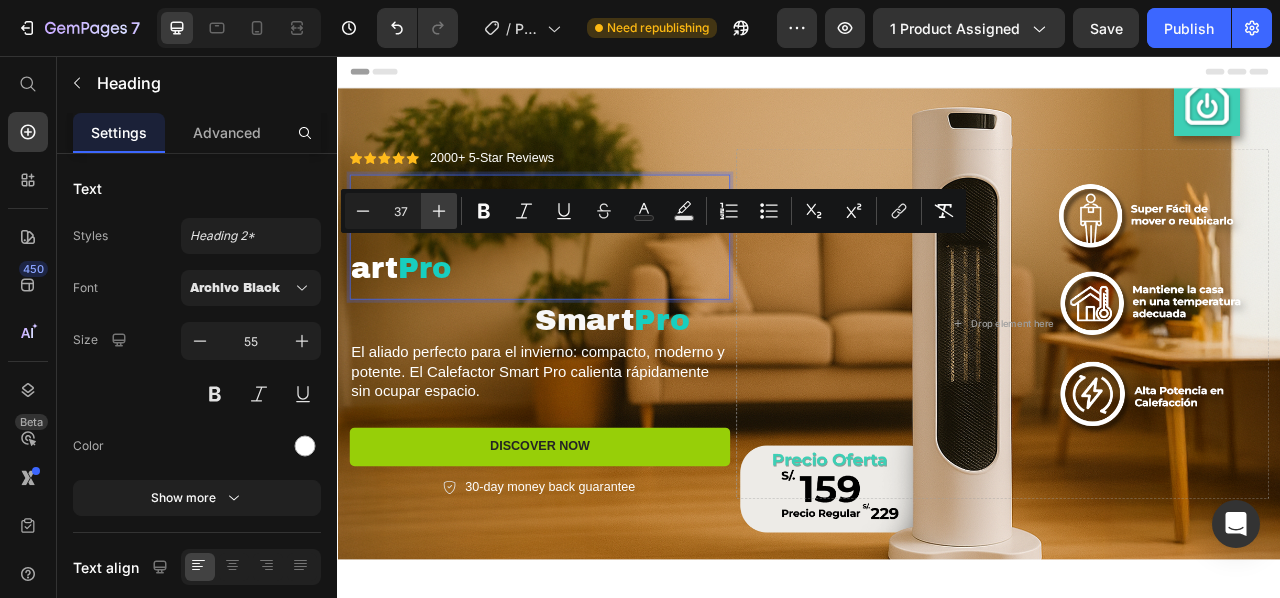 click 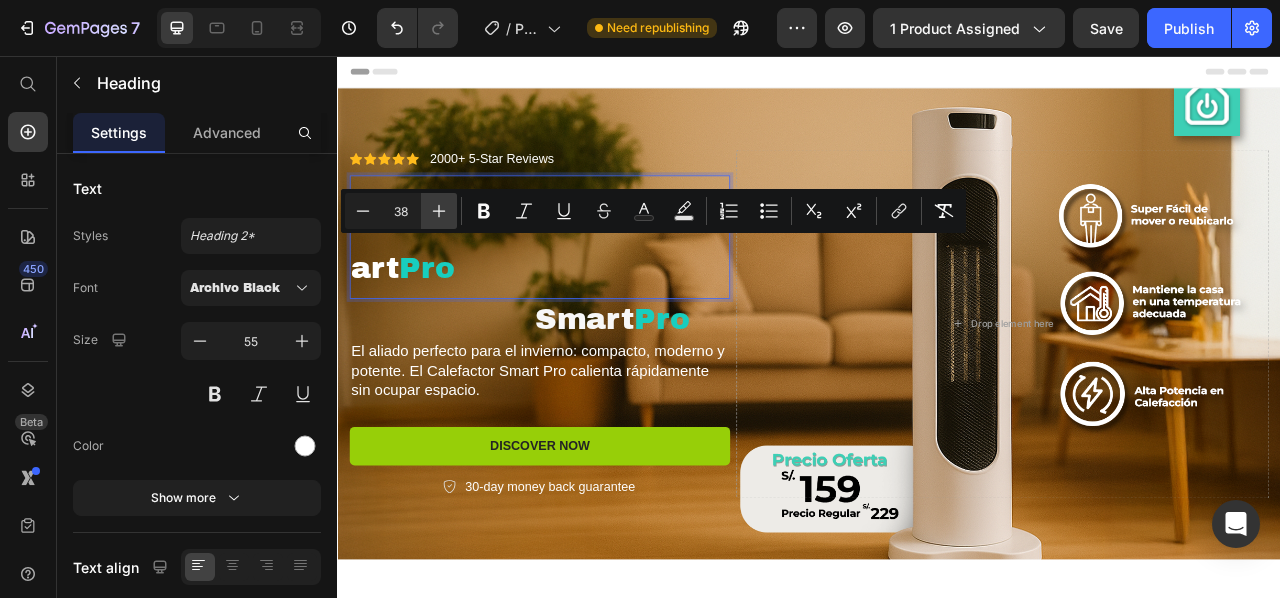 click 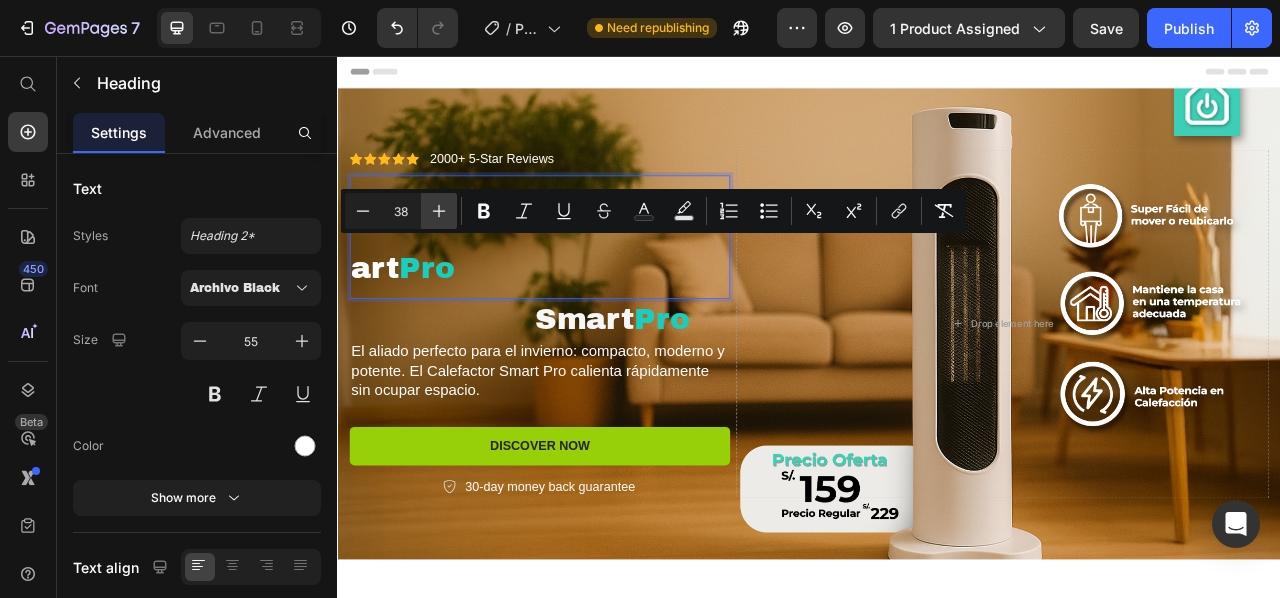 type on "39" 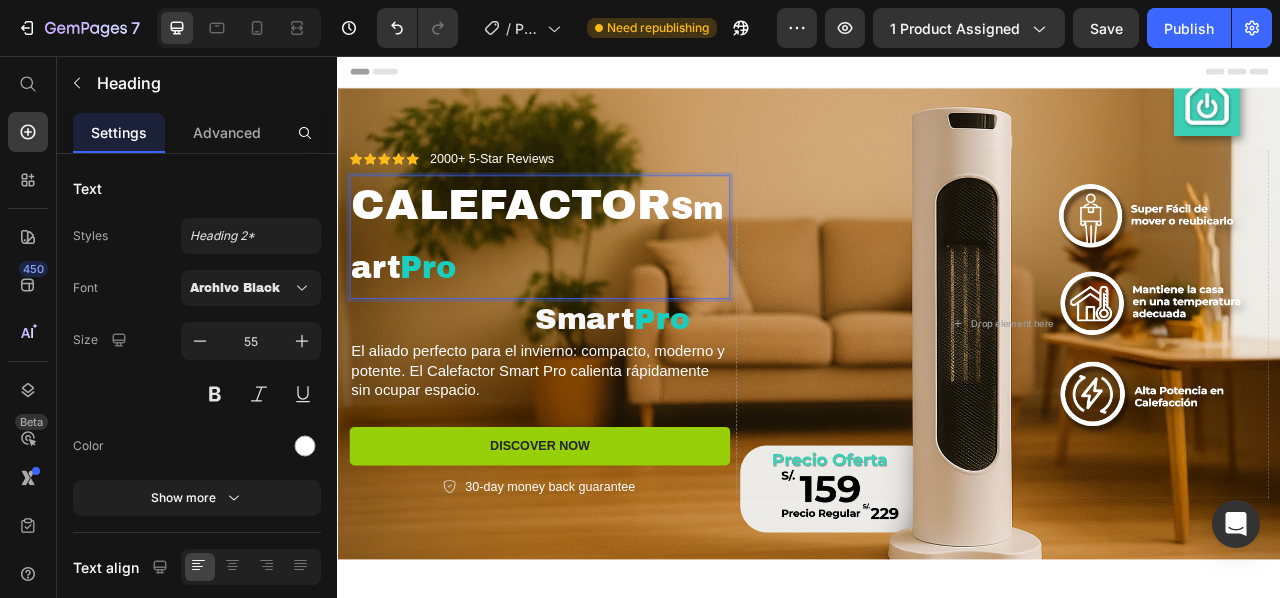 click on "CALEFACTOR          Smart  Pro" at bounding box center (594, 286) 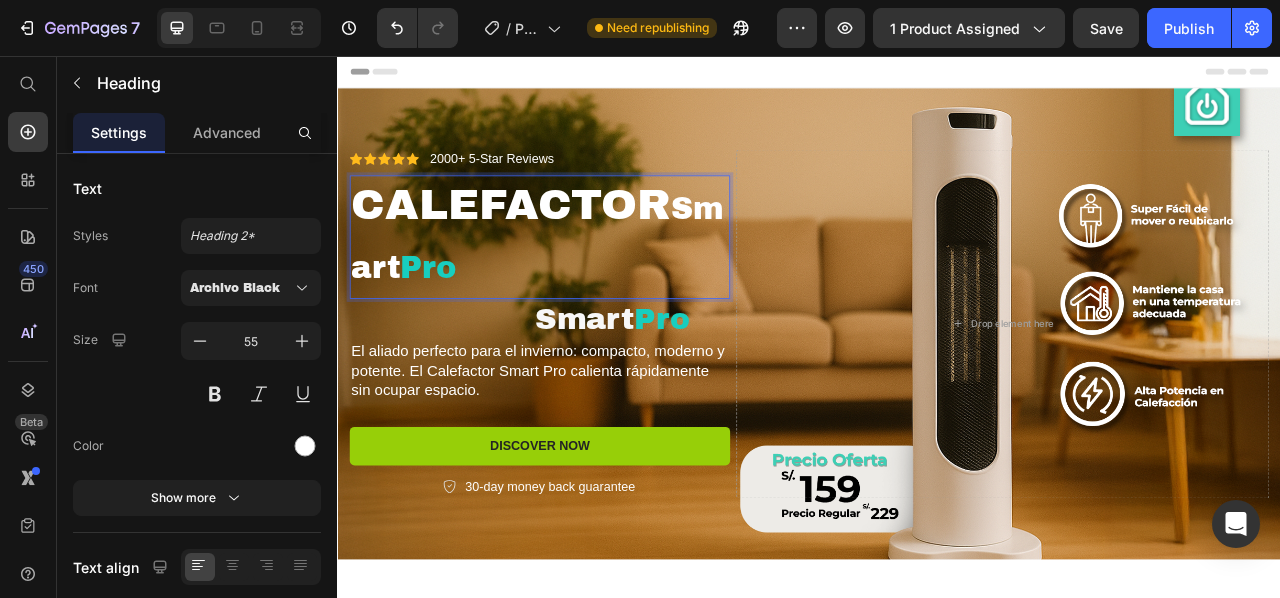 click on "Smart" at bounding box center (591, 288) 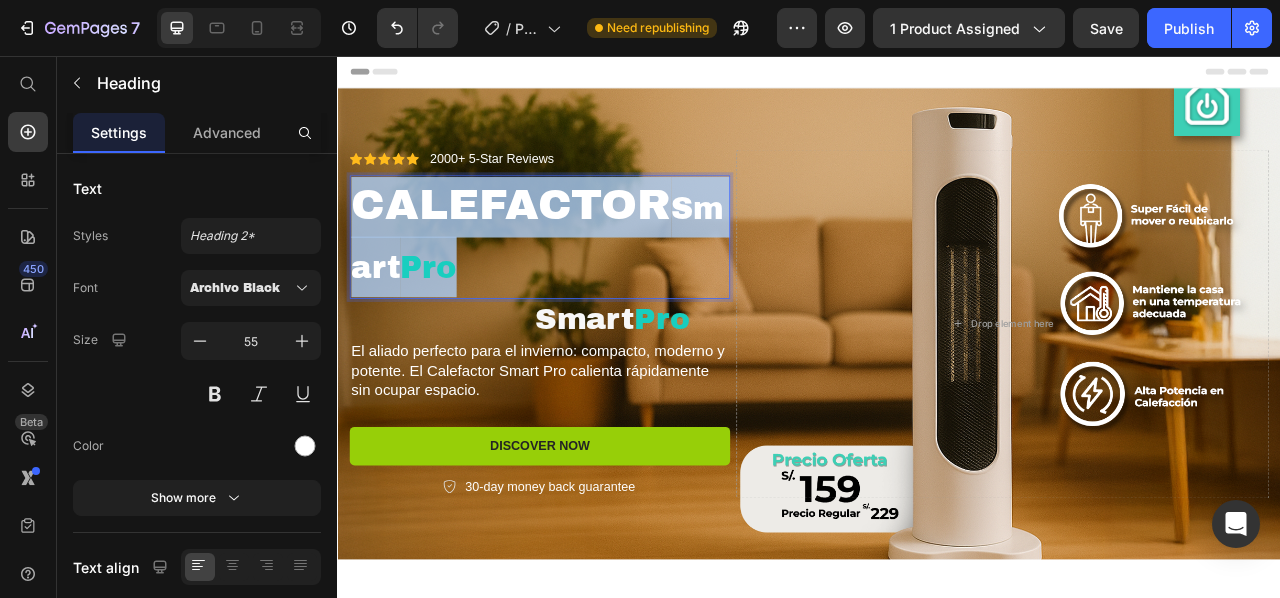 drag, startPoint x: 776, startPoint y: 319, endPoint x: 222, endPoint y: 159, distance: 576.642 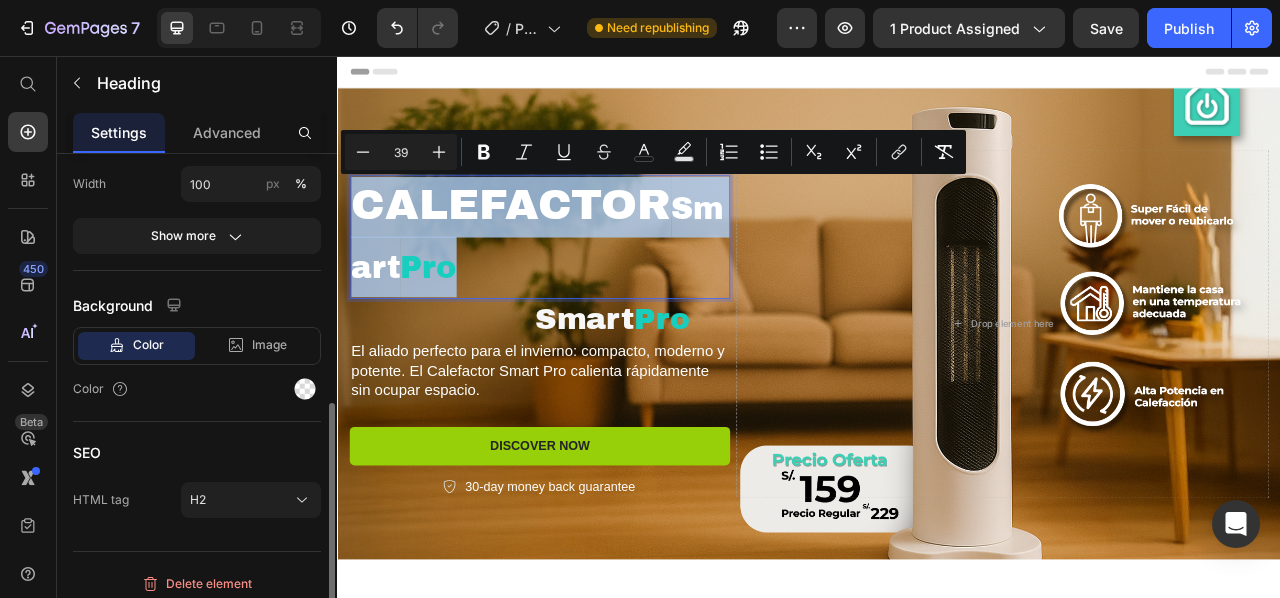 scroll, scrollTop: 400, scrollLeft: 0, axis: vertical 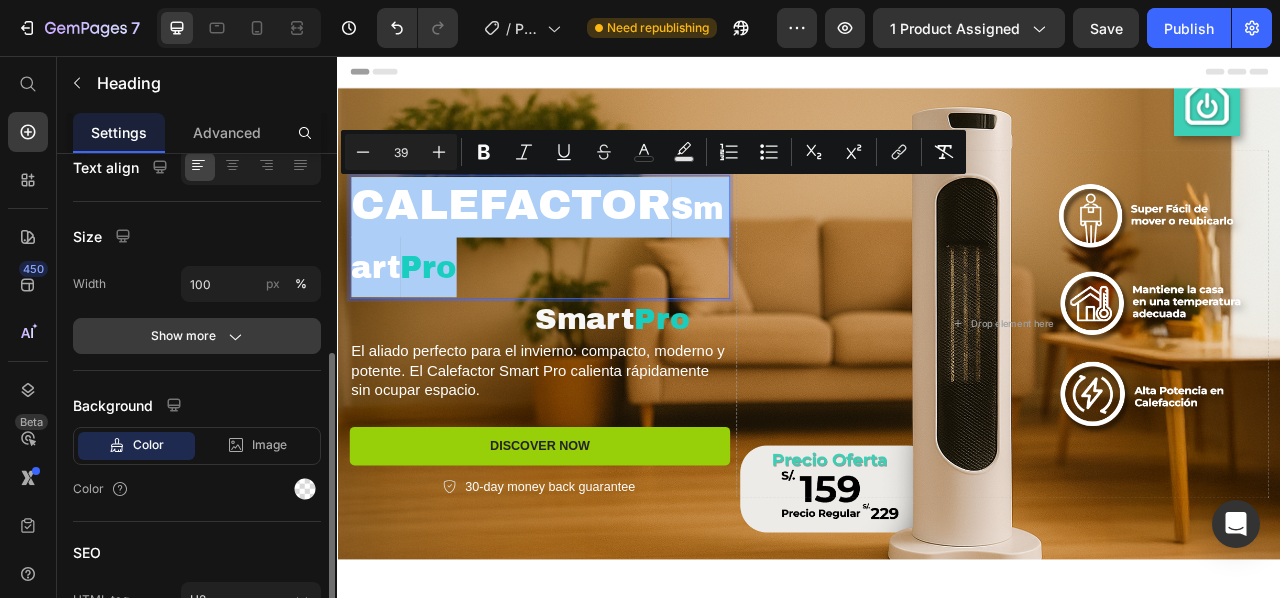 click 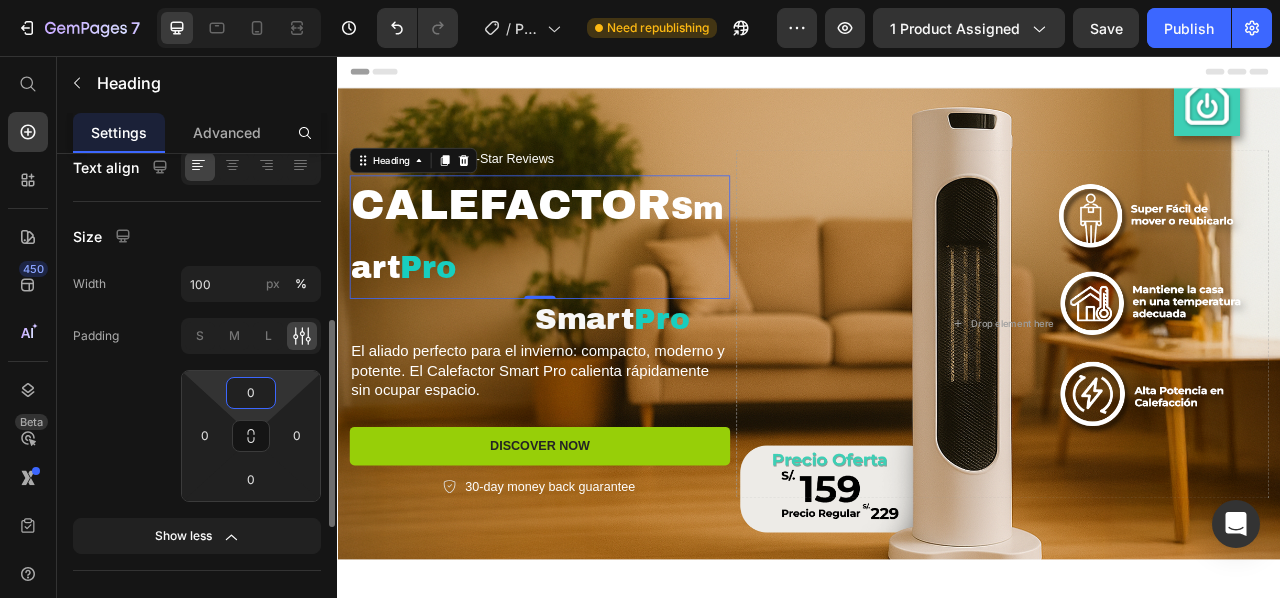 click on "0" at bounding box center (251, 393) 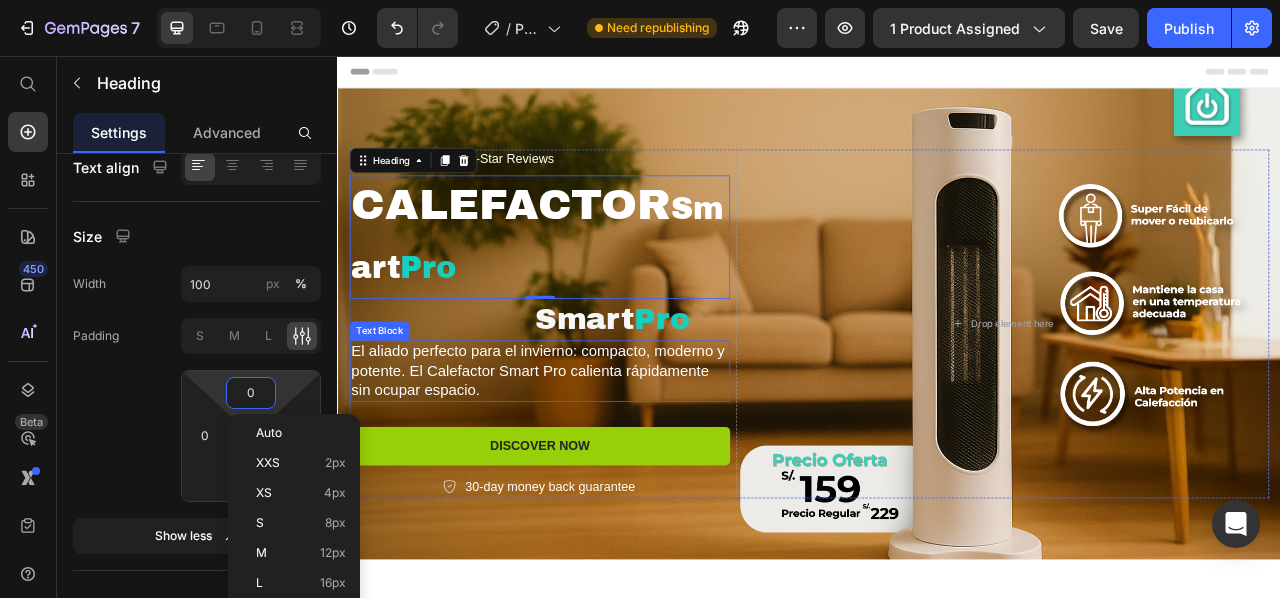type on "9" 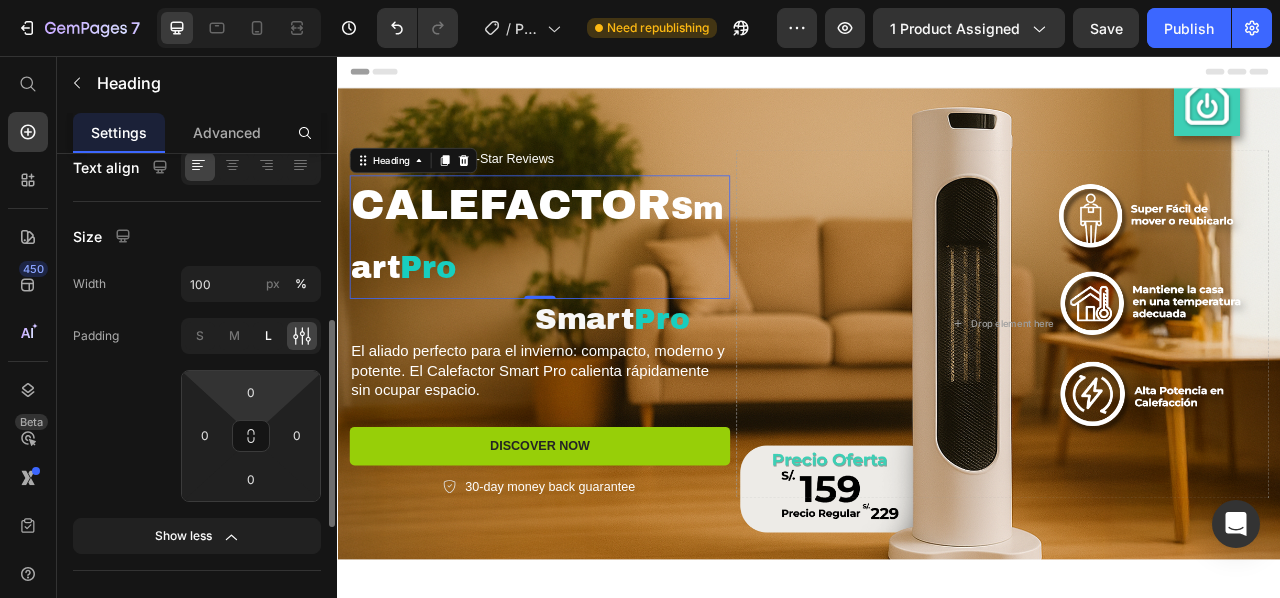 click on "L" 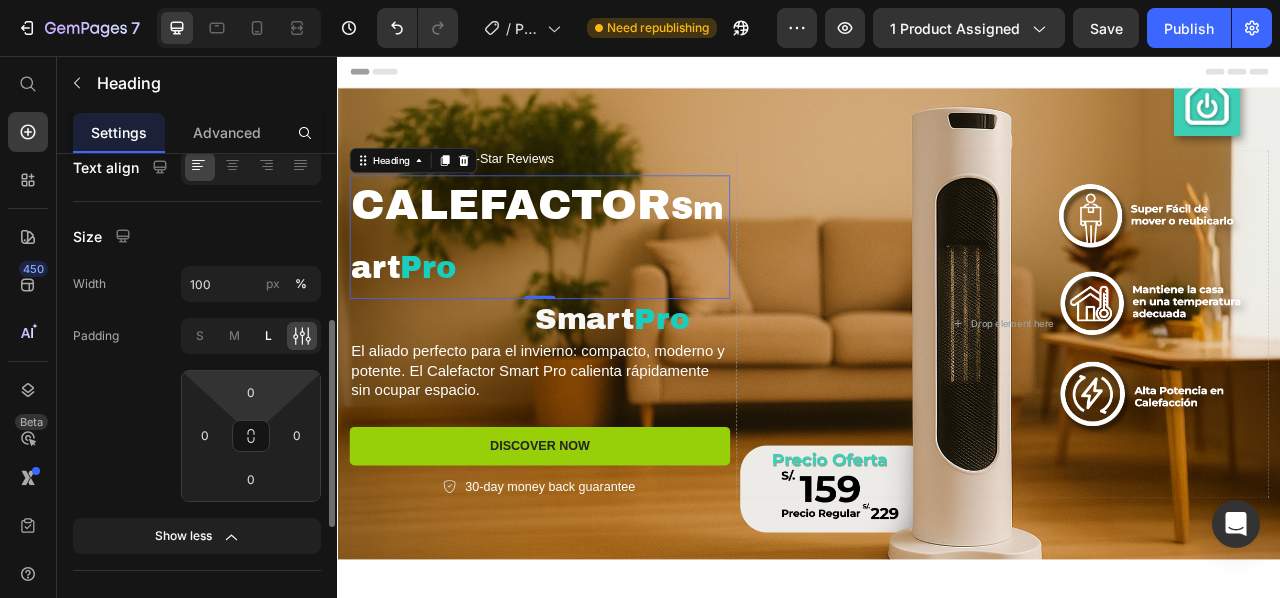 type on "16" 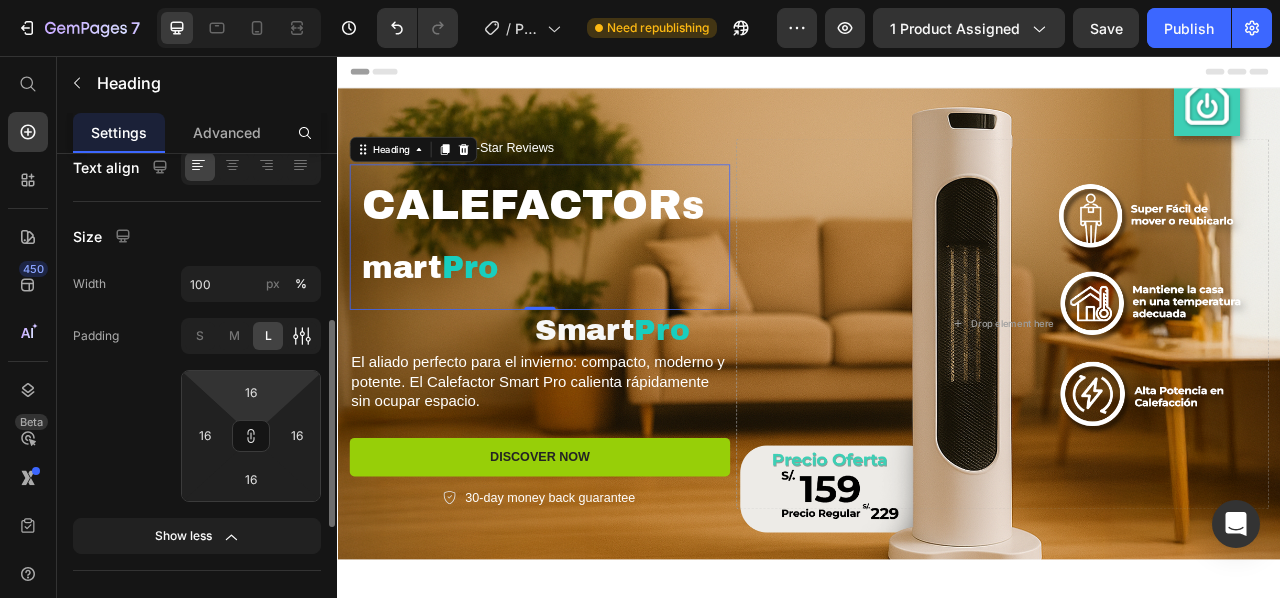 click 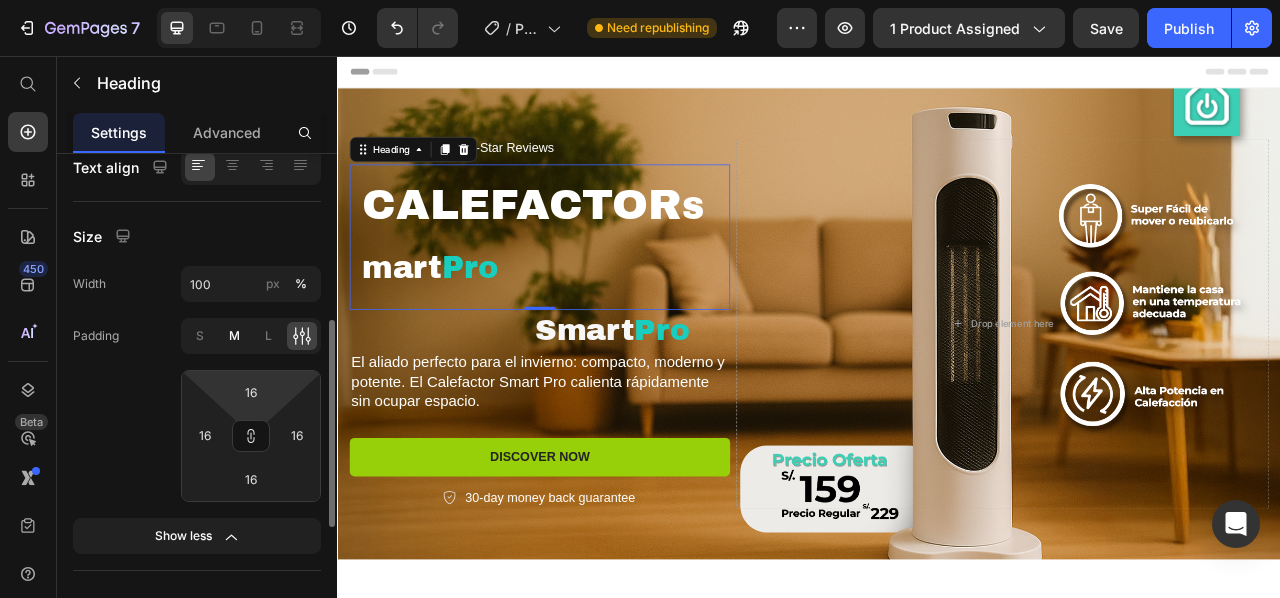 click on "M" 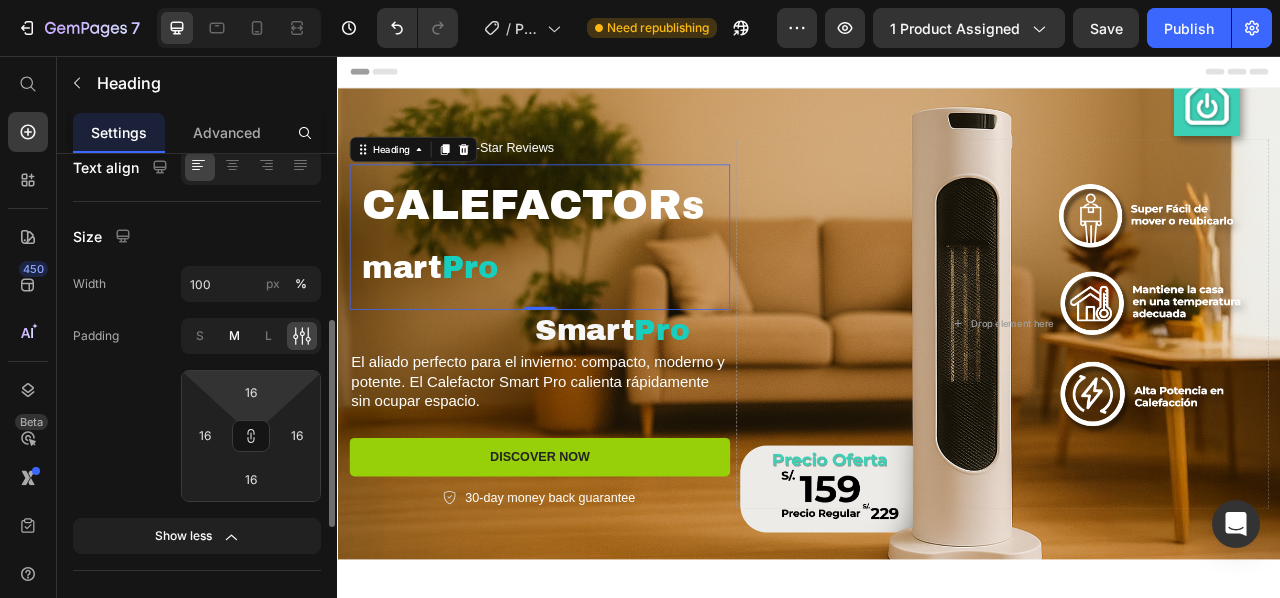 type on "8" 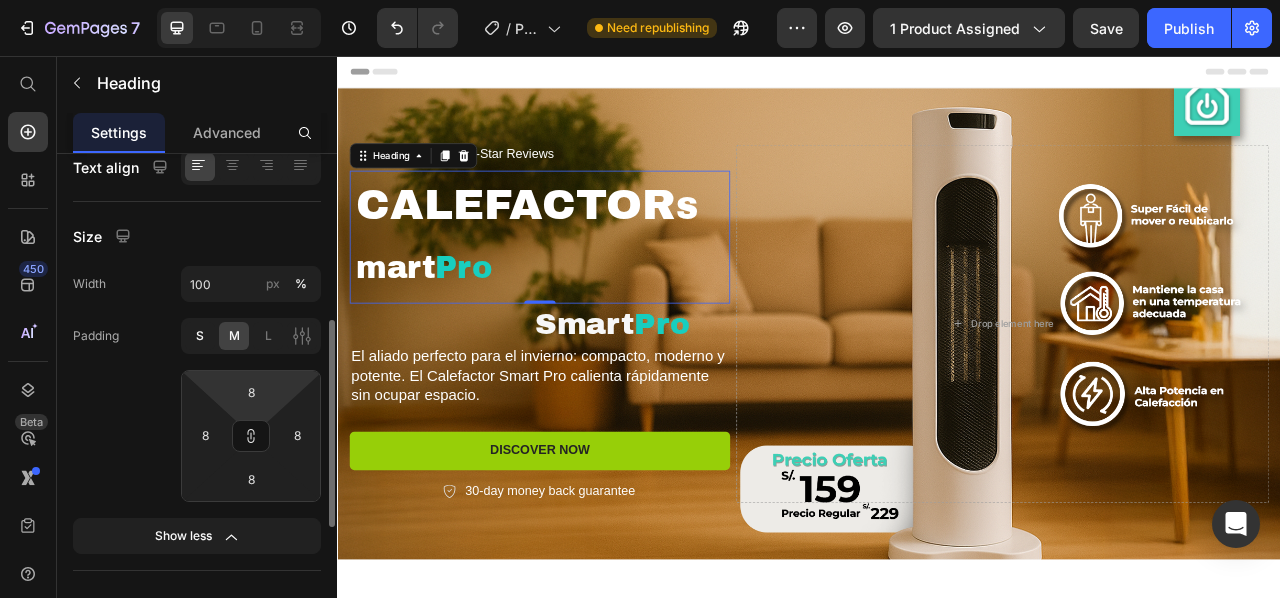click on "S" 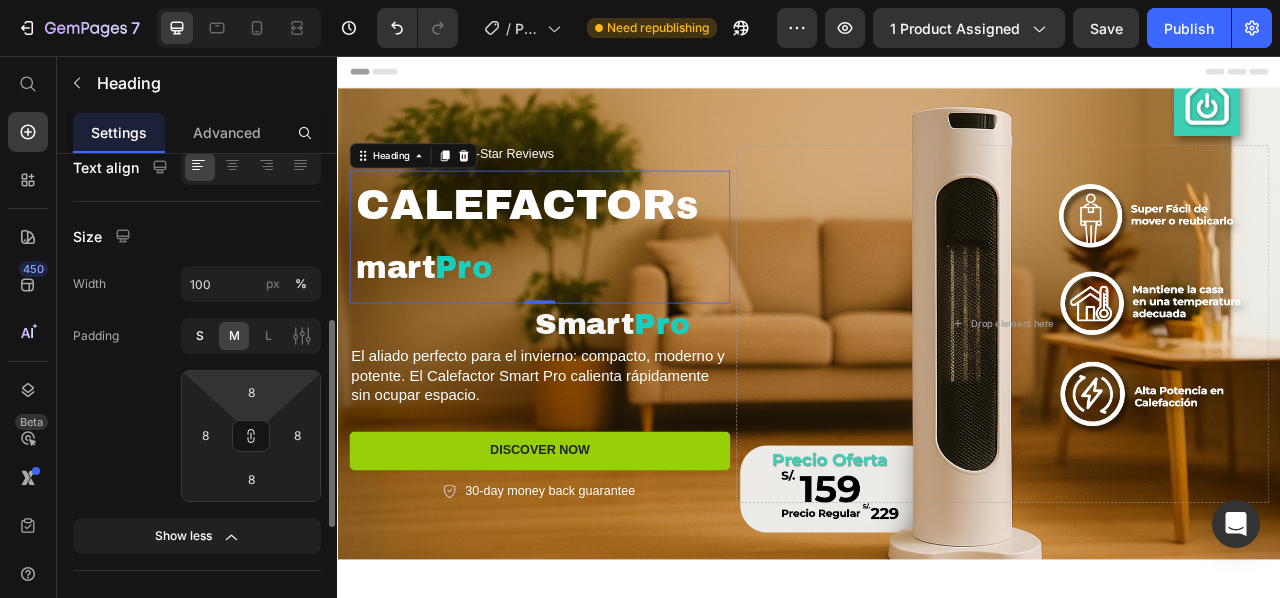 type on "4" 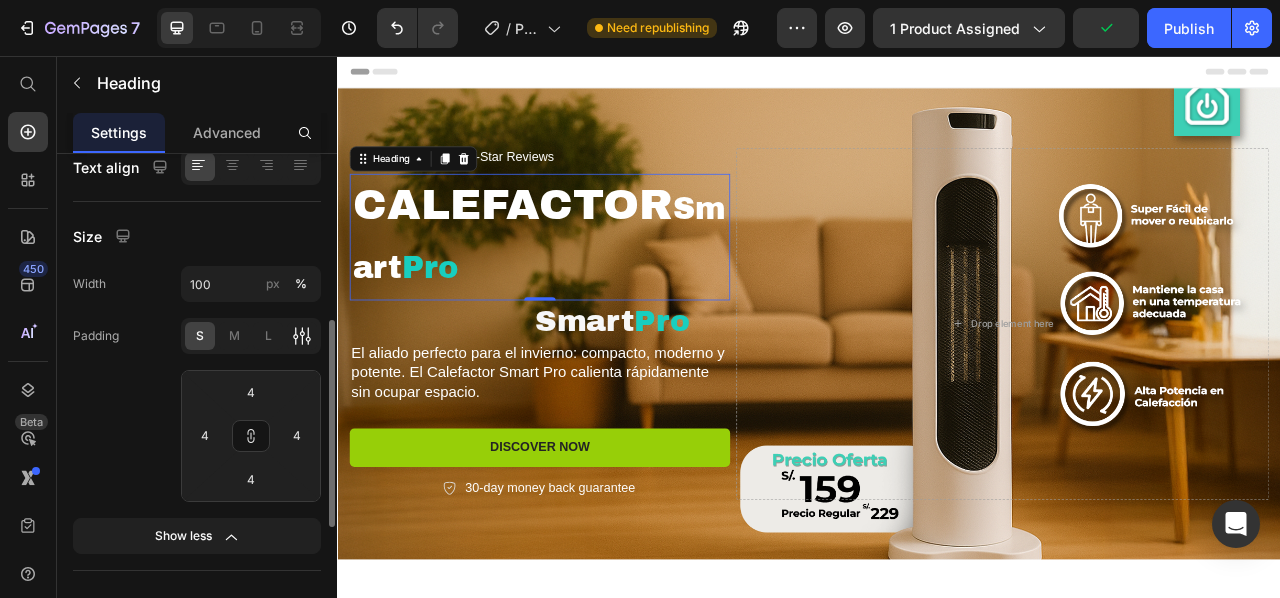 click 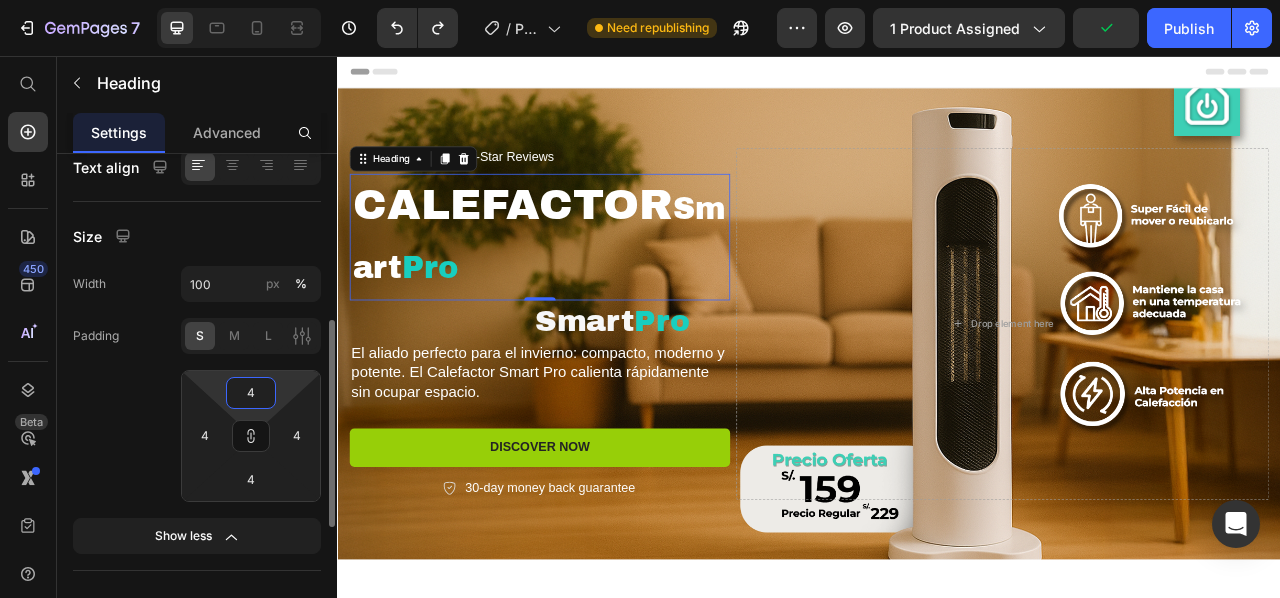 type on "8" 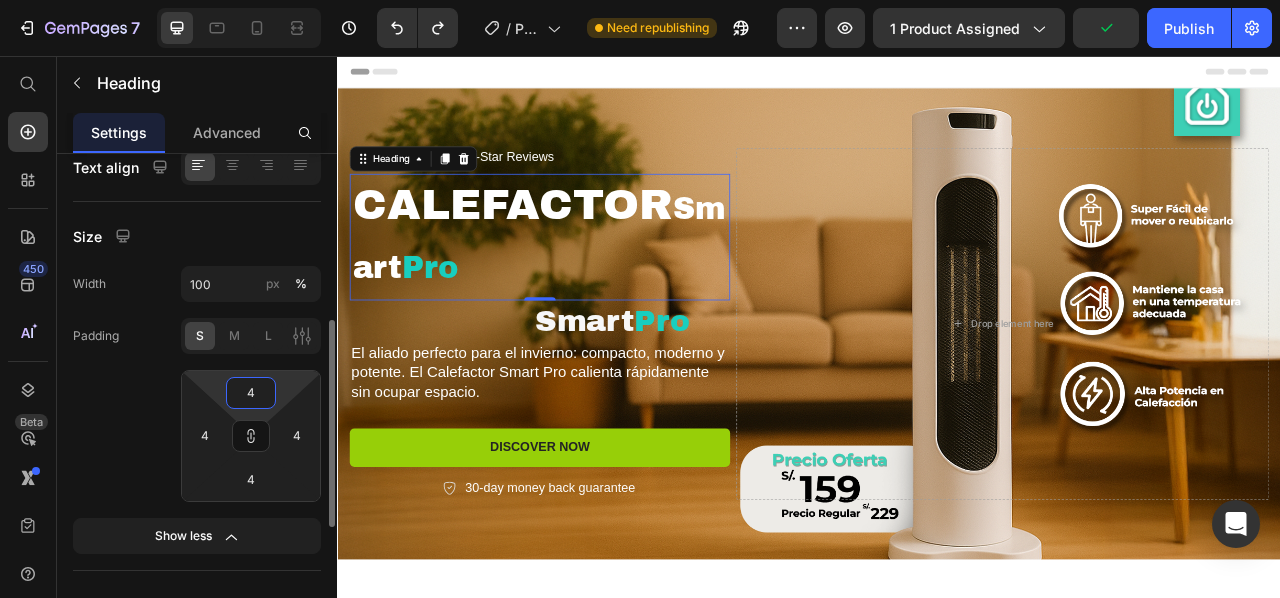 type on "8" 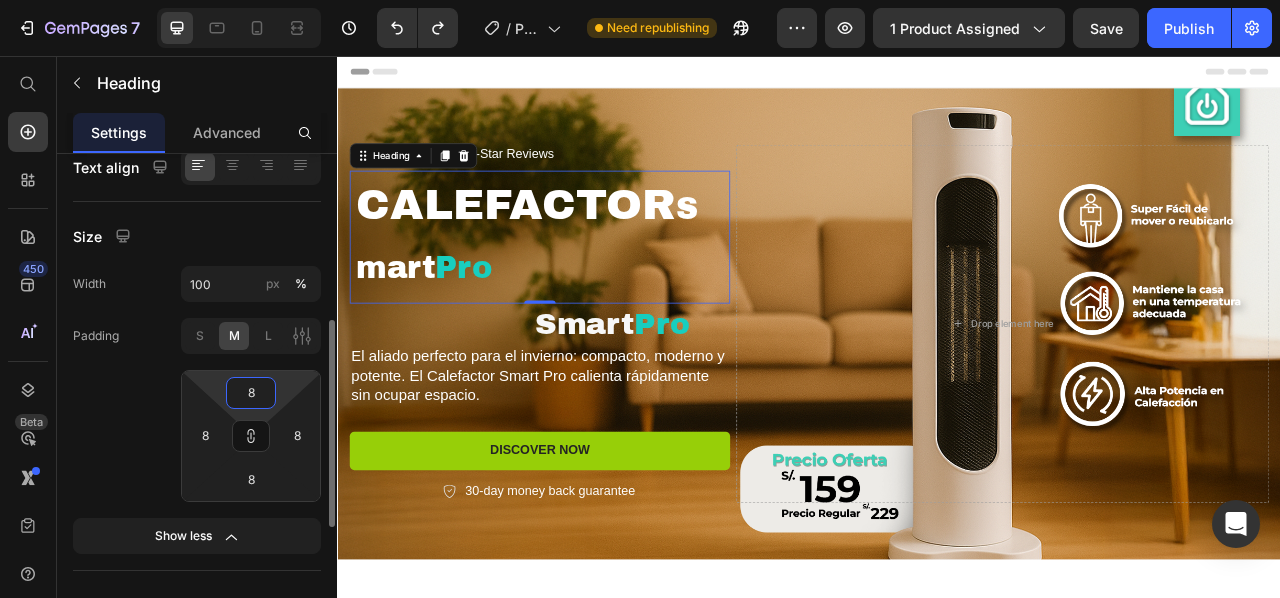 type on "16" 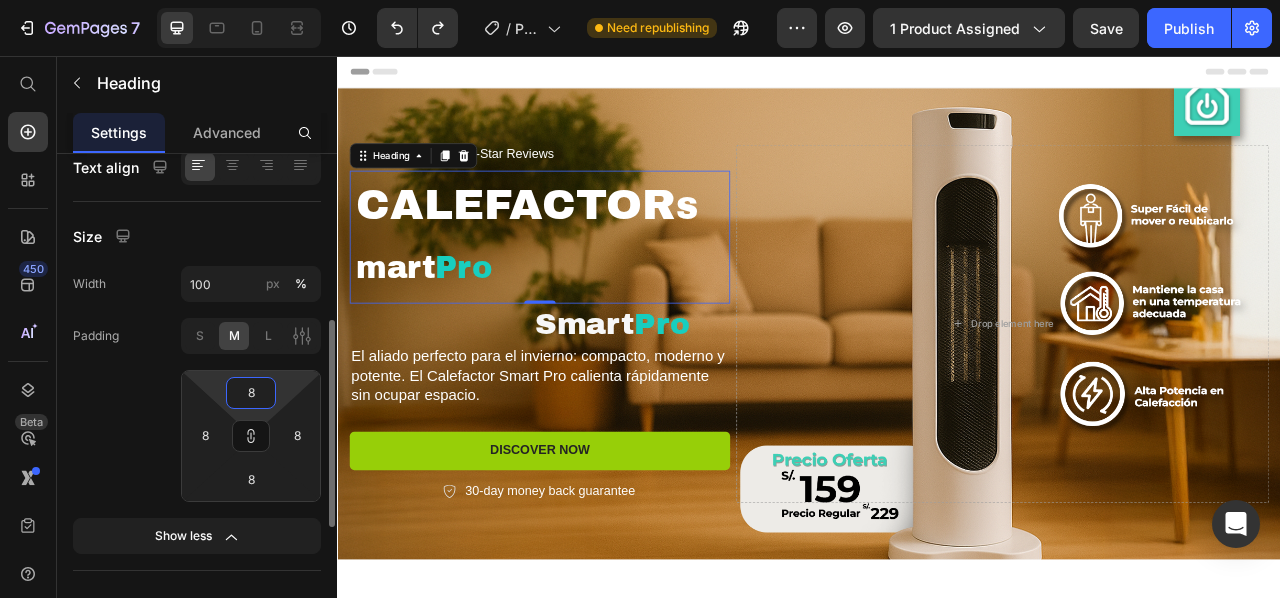 type on "16" 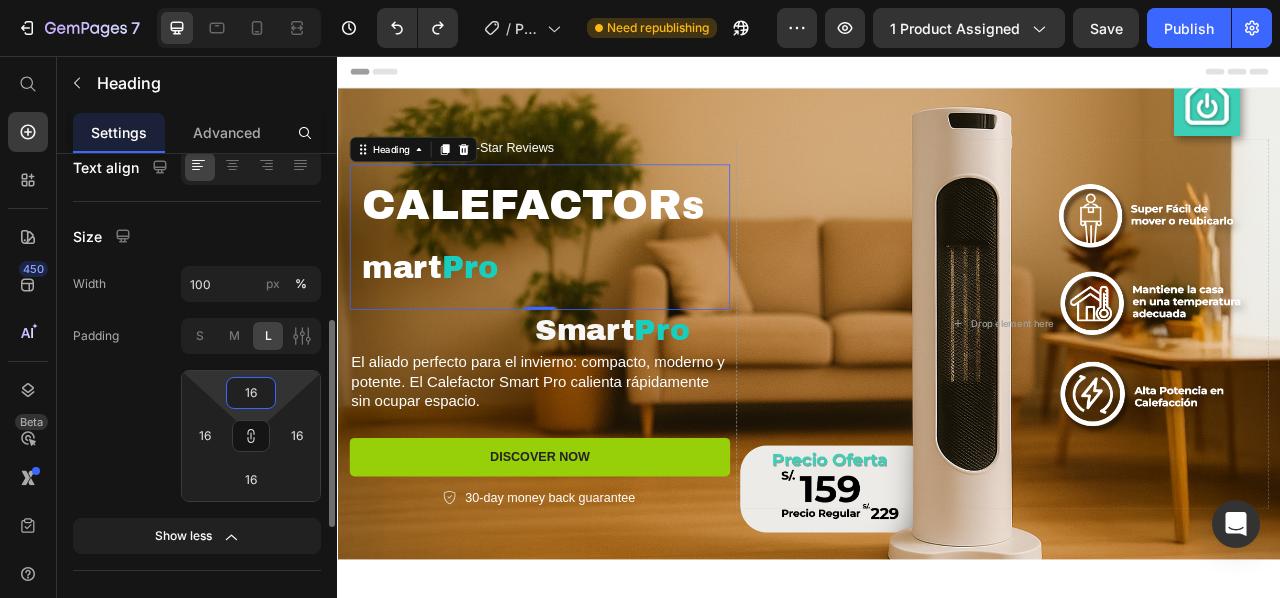 type on "0" 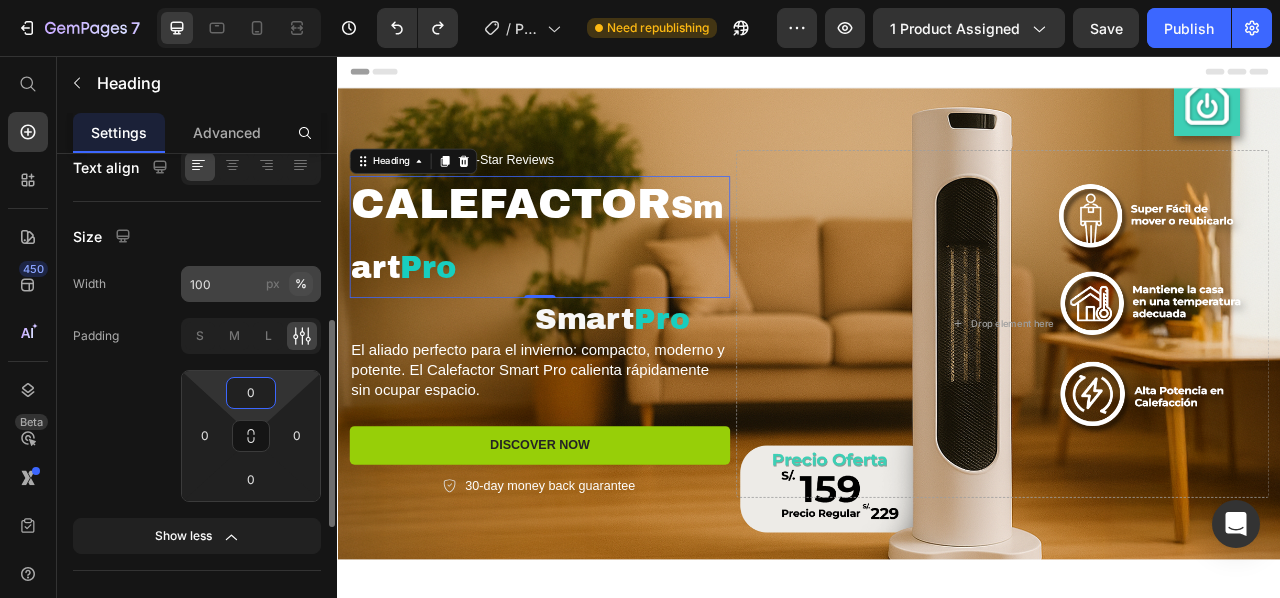 type on "0" 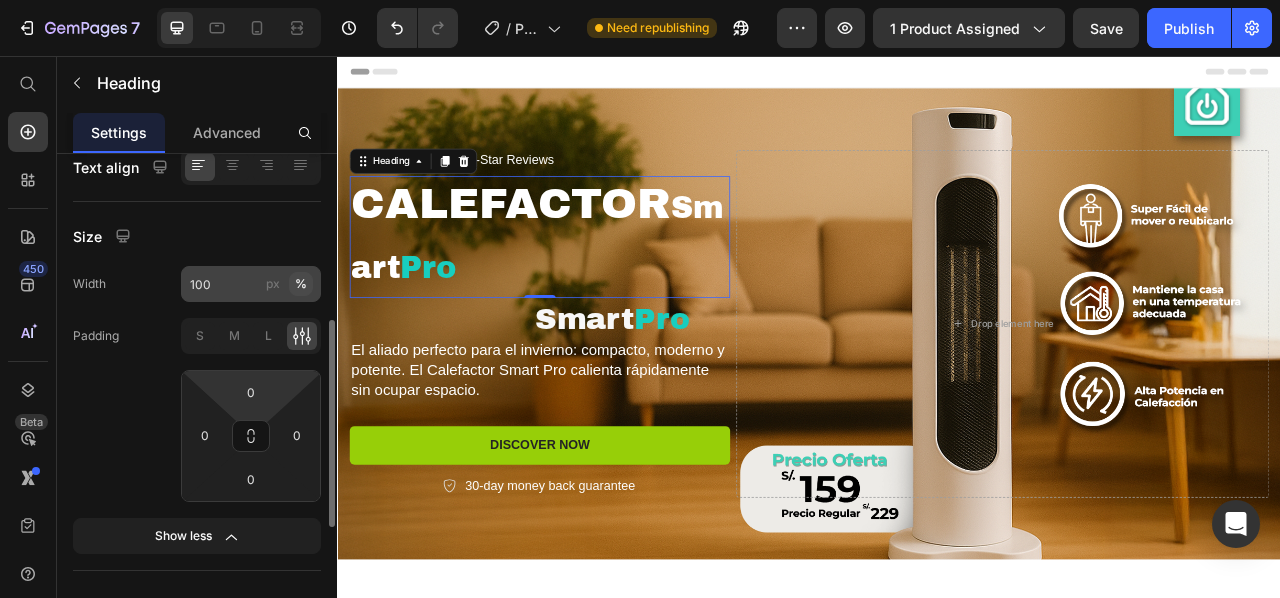 click on "%" 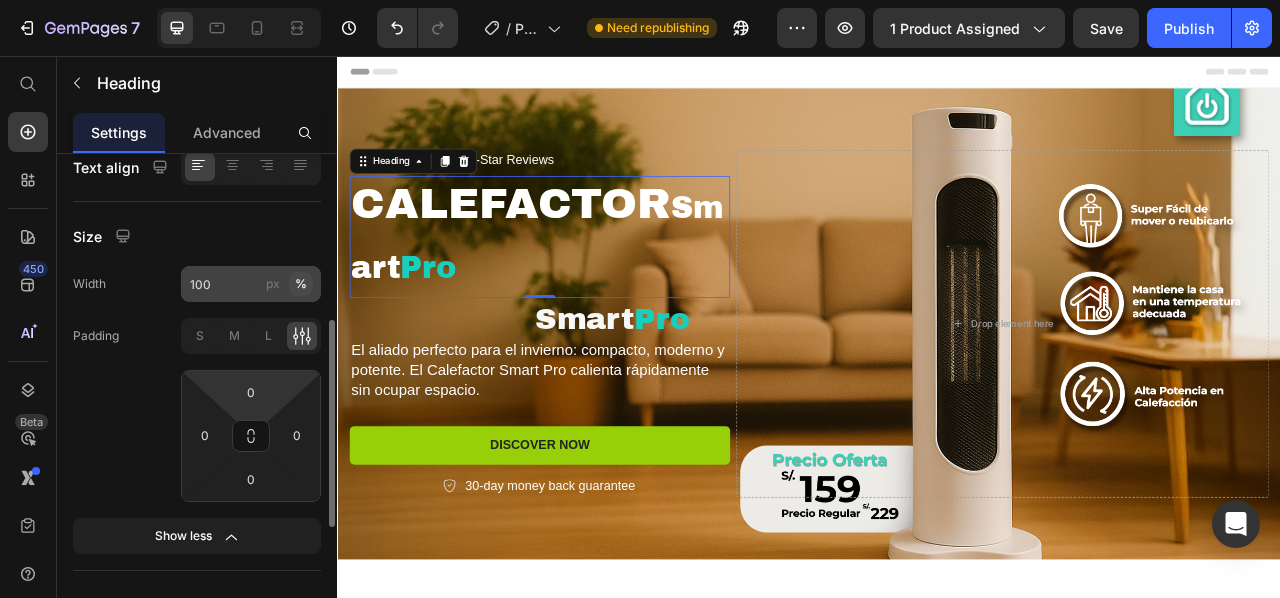 click on "%" at bounding box center (301, 284) 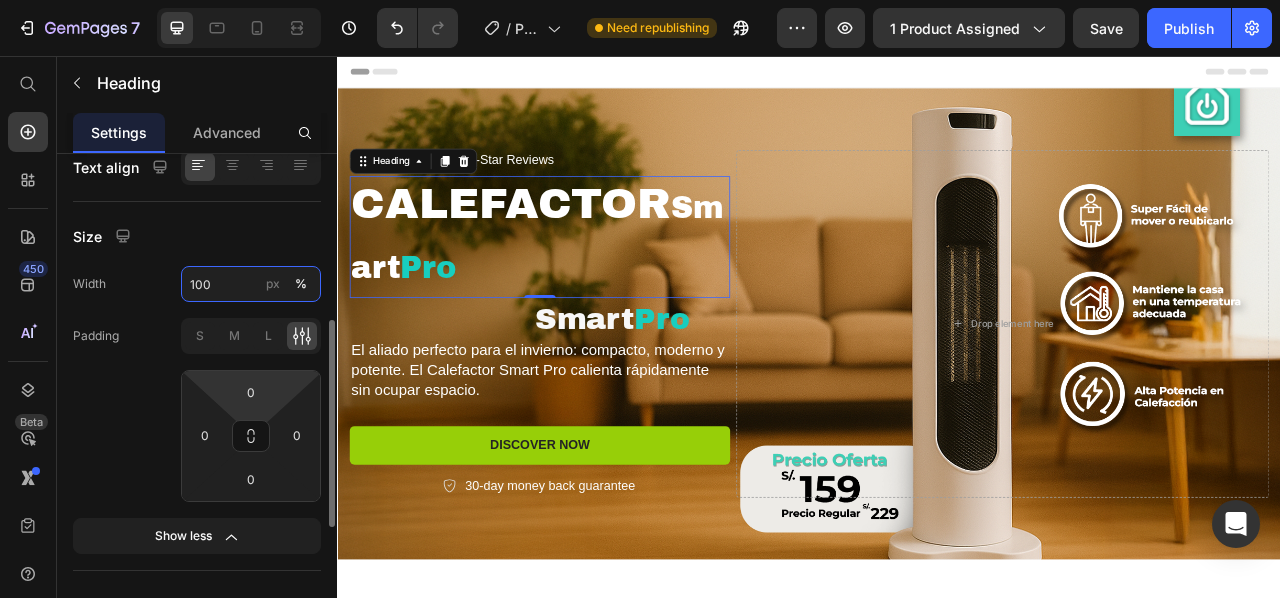 drag, startPoint x: 207, startPoint y: 285, endPoint x: 230, endPoint y: 287, distance: 23.086792 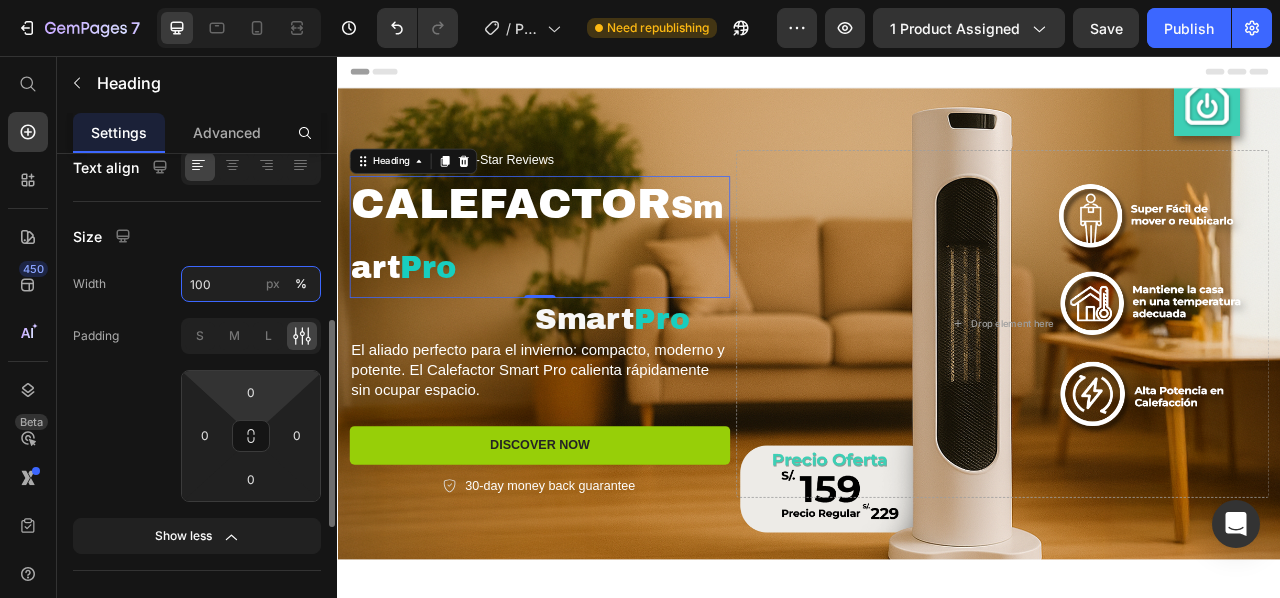 click on "100" at bounding box center [251, 284] 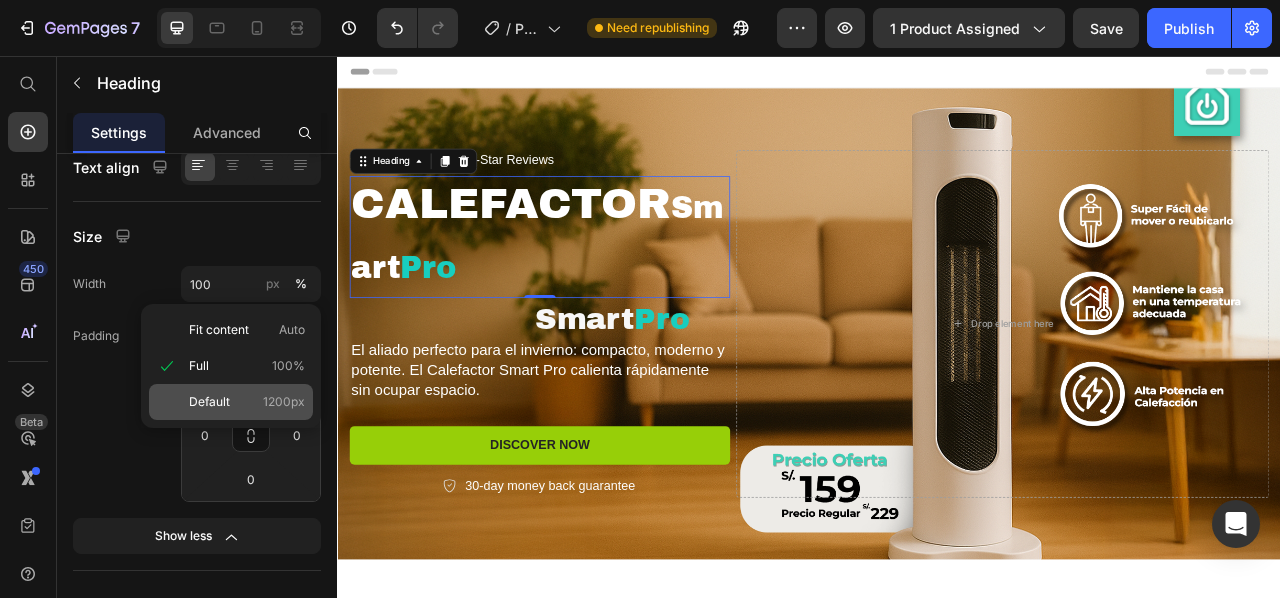 click on "Default 1200px" at bounding box center [247, 402] 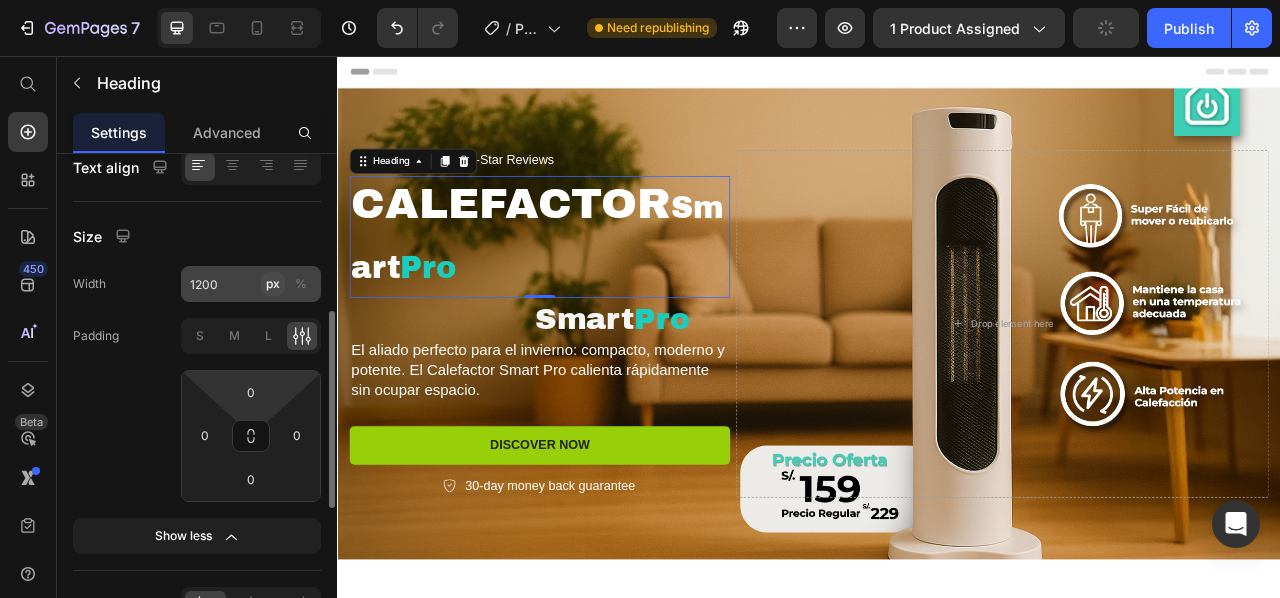 click on "px" 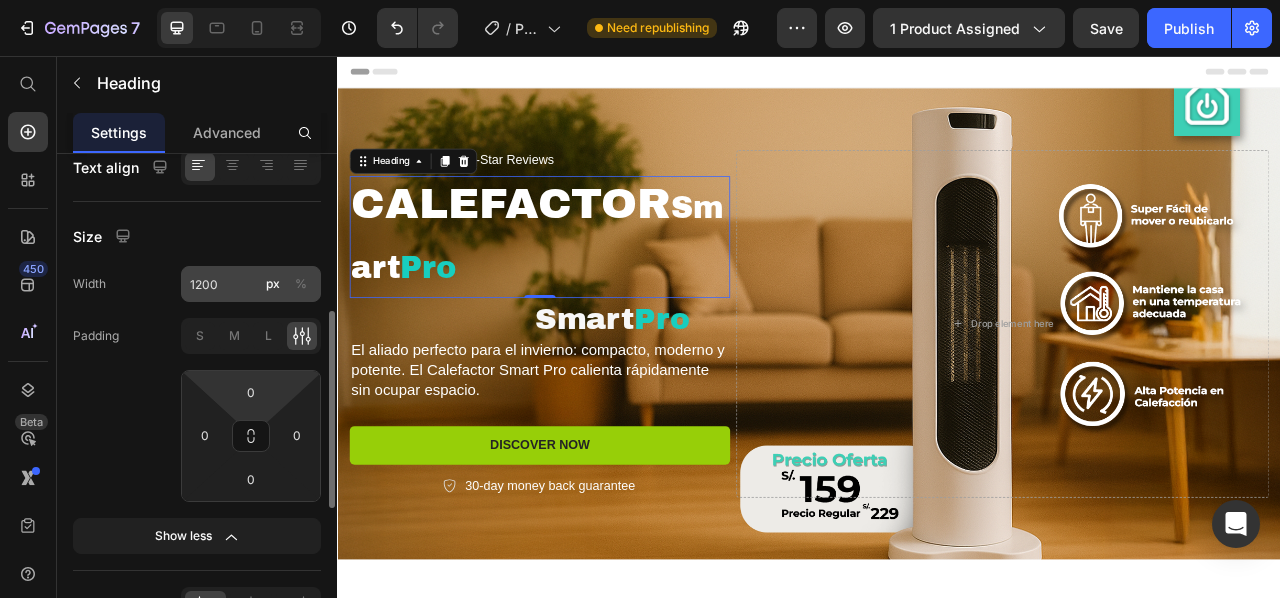 click on "%" at bounding box center (301, 284) 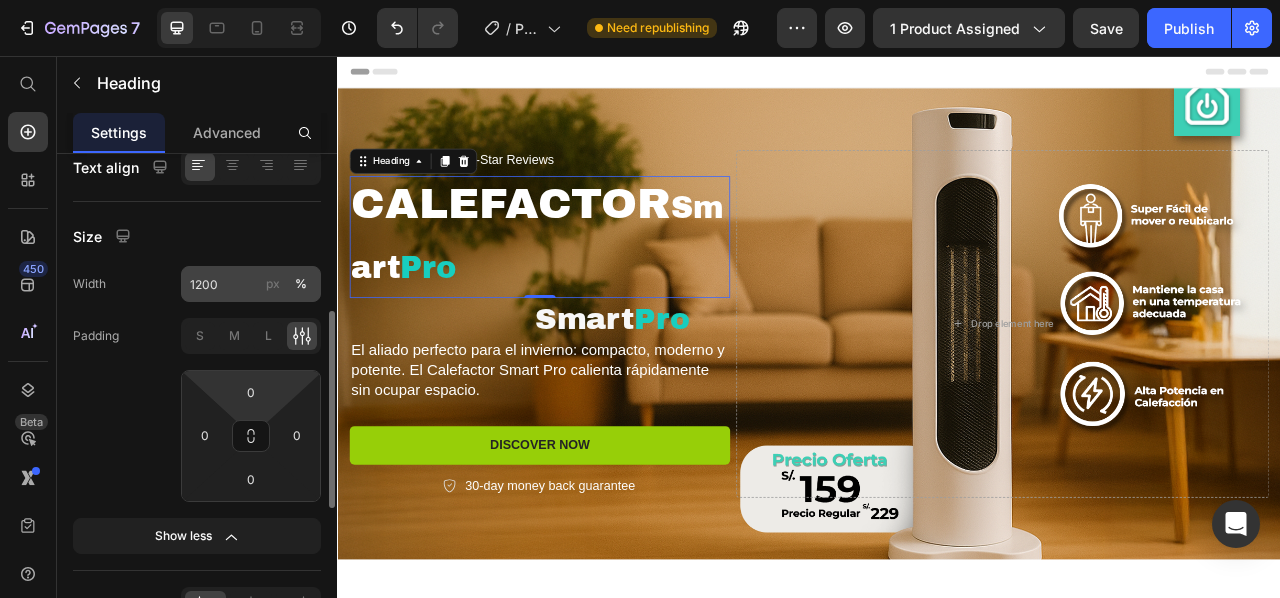 click on "px" 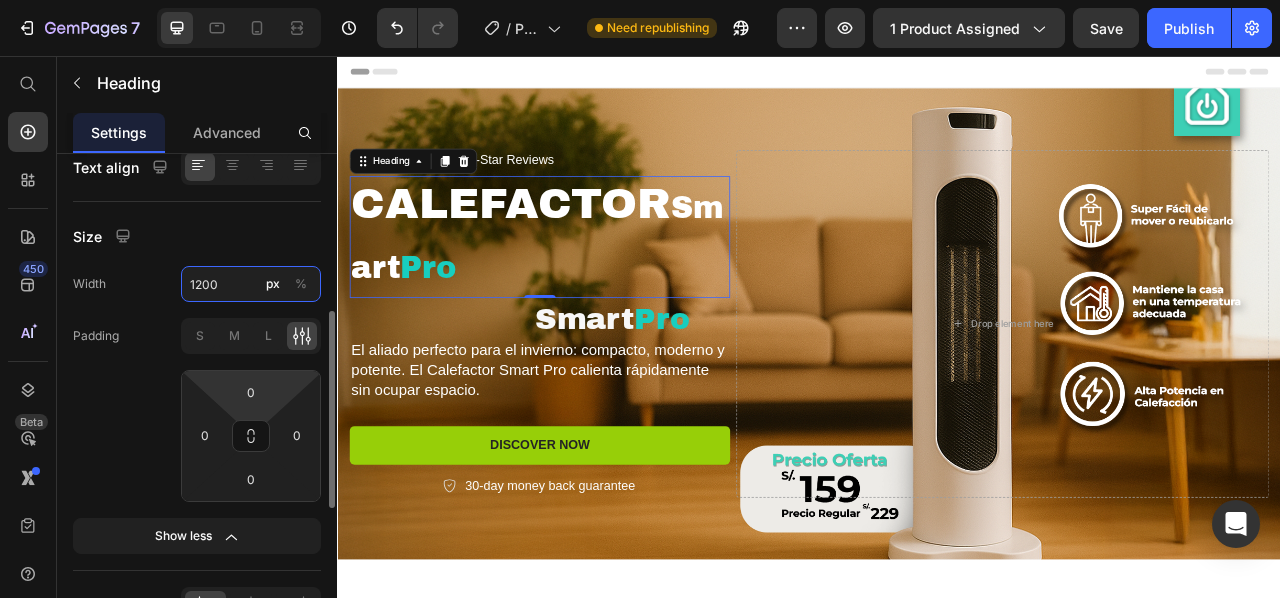 click on "1200" at bounding box center (251, 284) 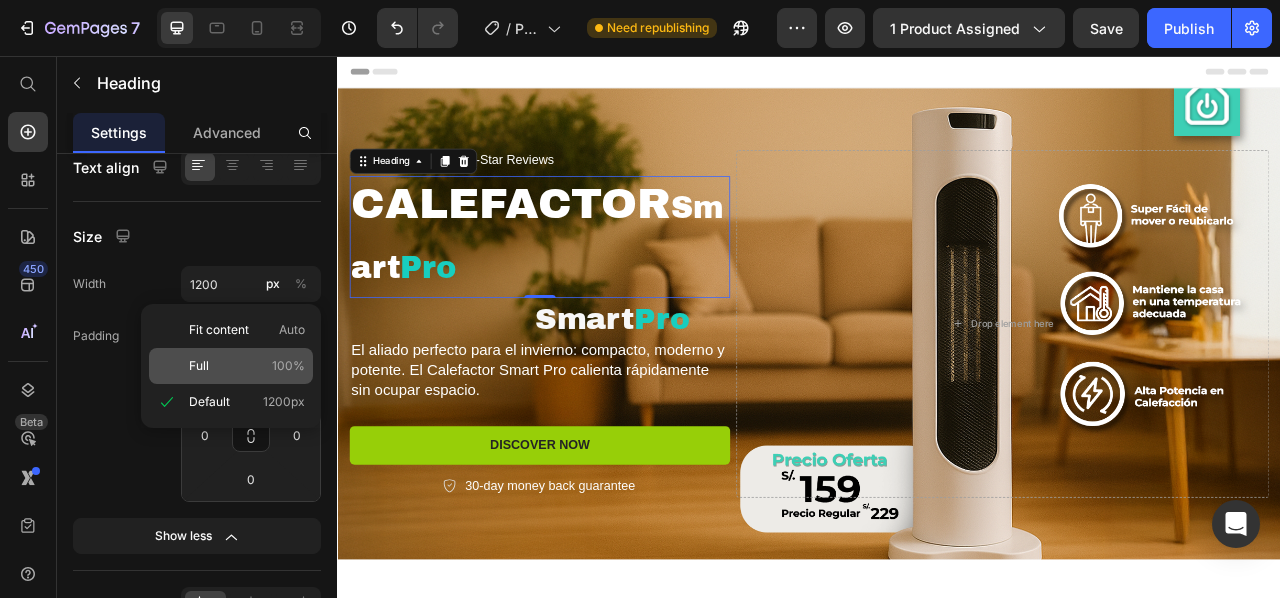 click on "Full 100%" at bounding box center [247, 366] 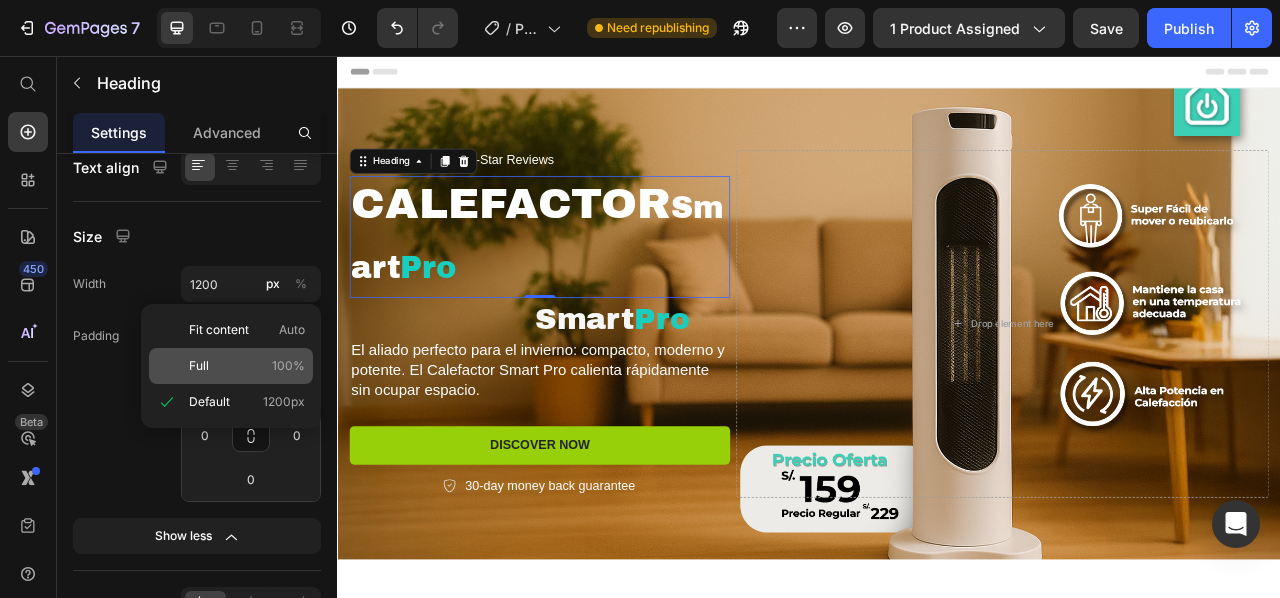 type on "100" 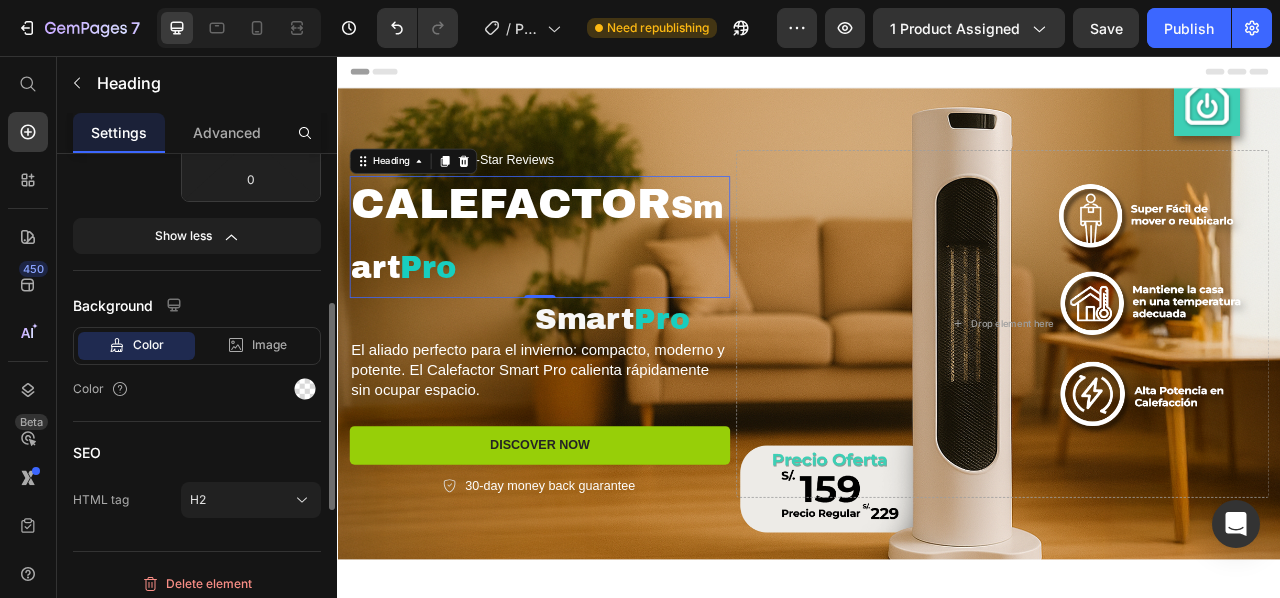 scroll, scrollTop: 600, scrollLeft: 0, axis: vertical 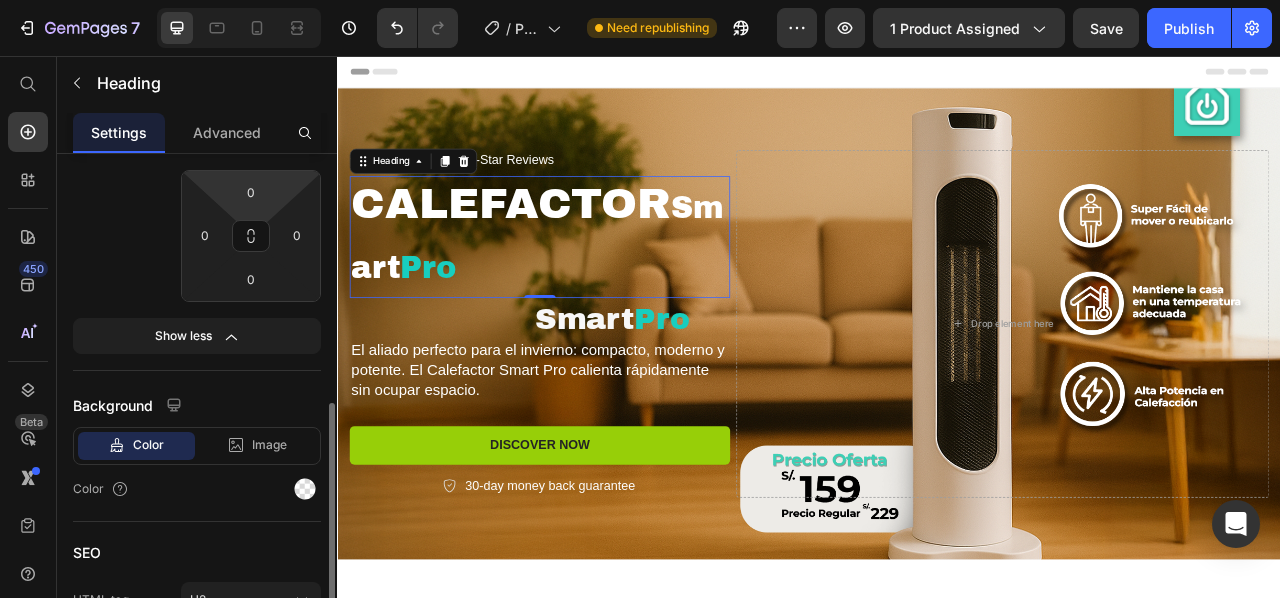 click 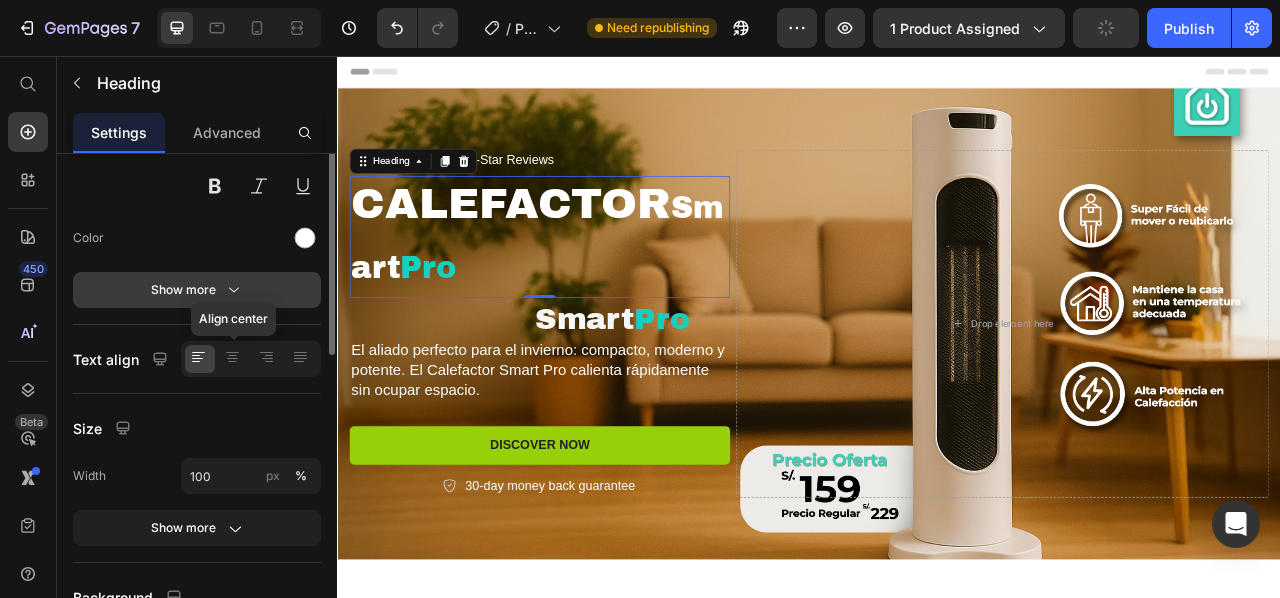scroll, scrollTop: 108, scrollLeft: 0, axis: vertical 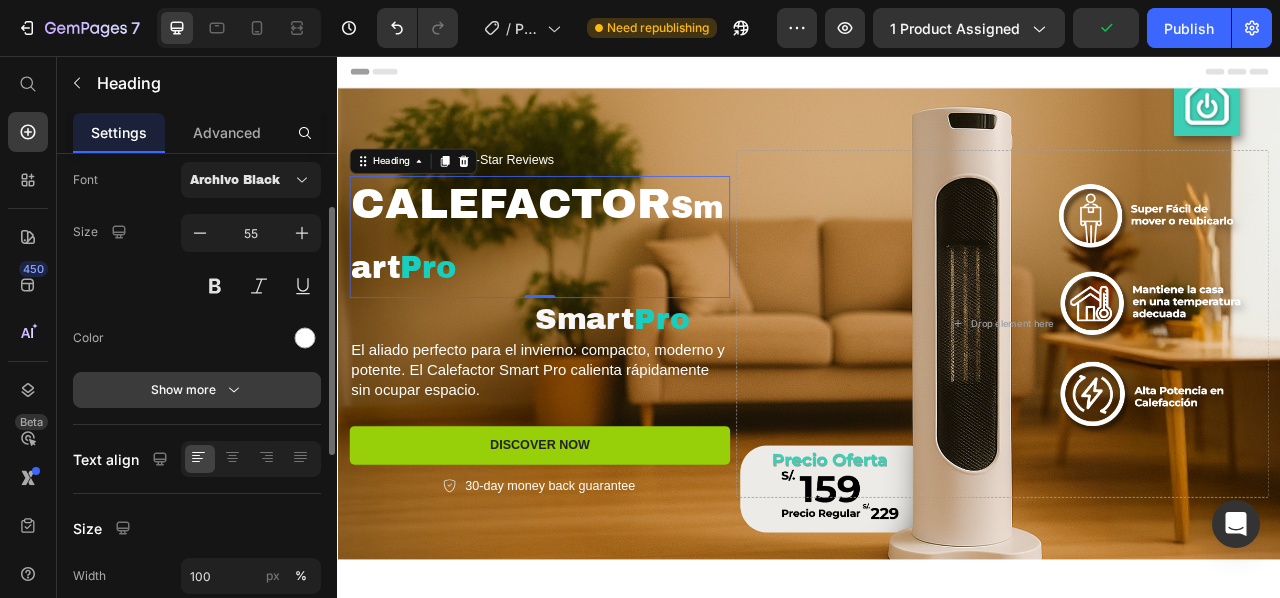 click on "Show more" at bounding box center (197, 390) 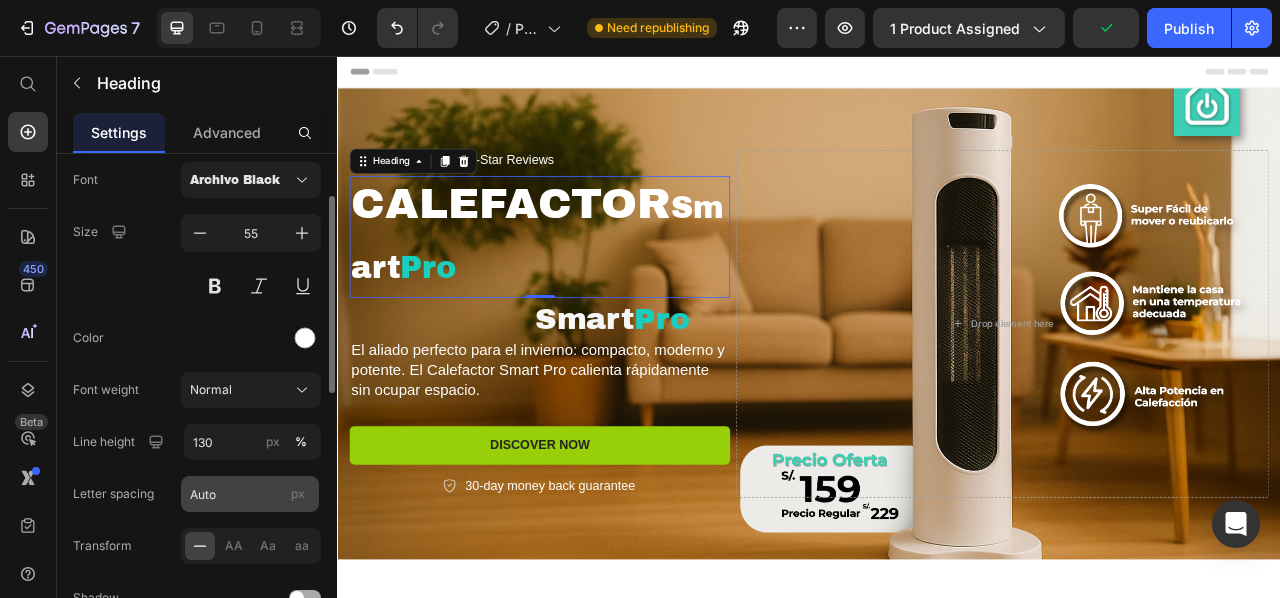 scroll, scrollTop: 208, scrollLeft: 0, axis: vertical 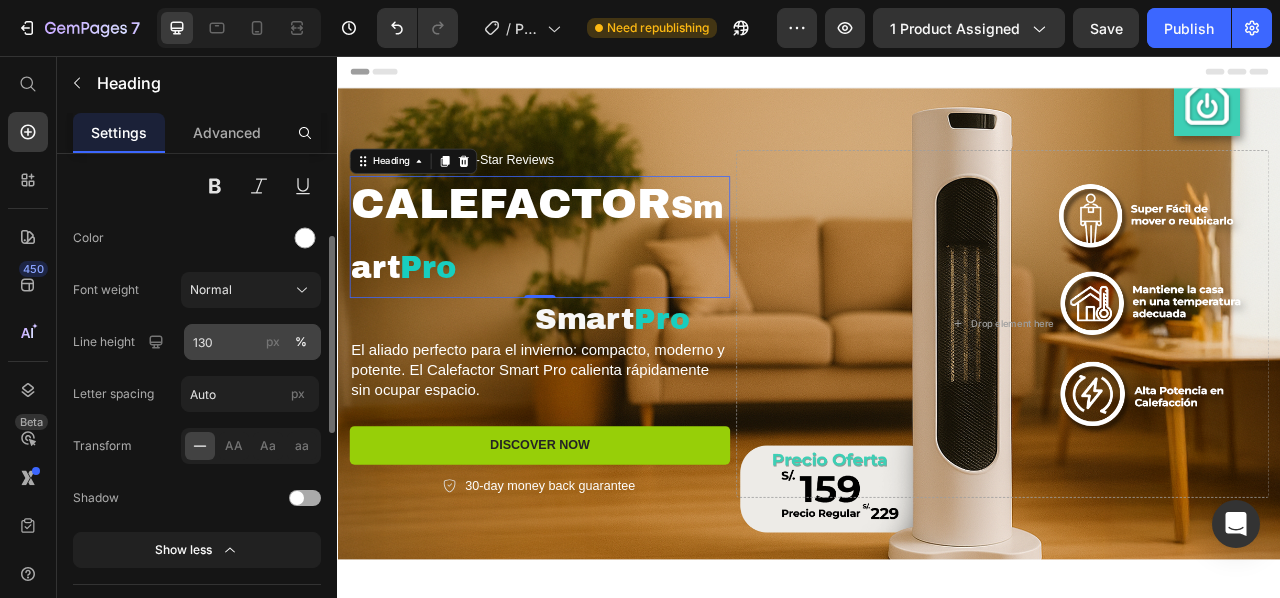 click on "px" at bounding box center [273, 342] 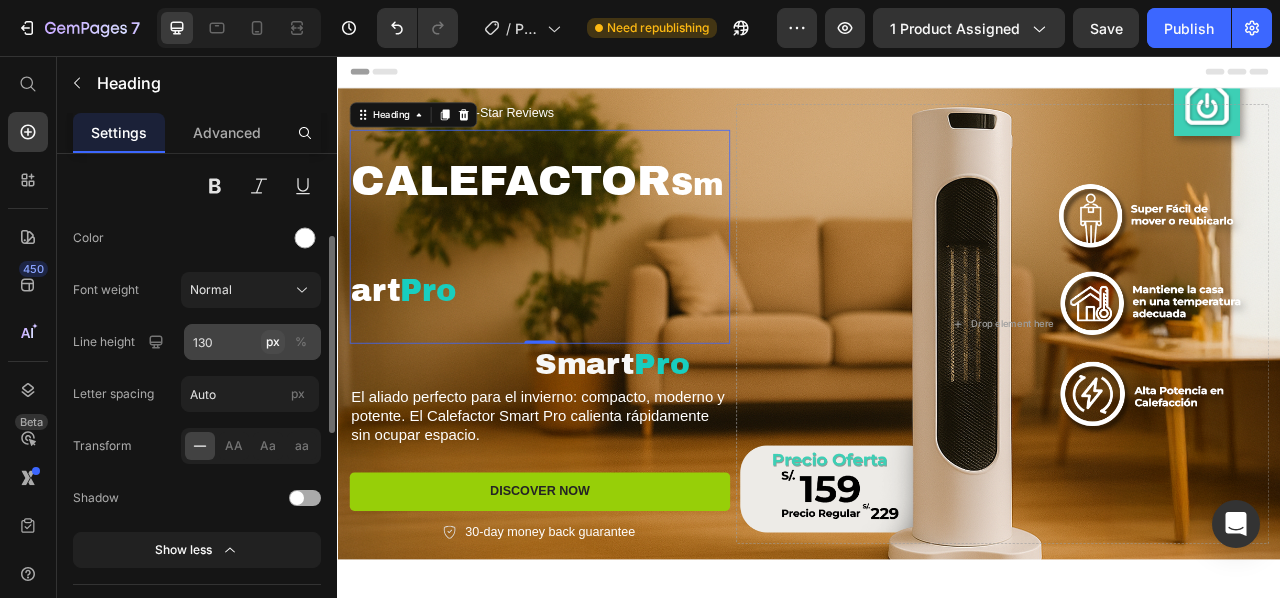click on "px" at bounding box center (273, 342) 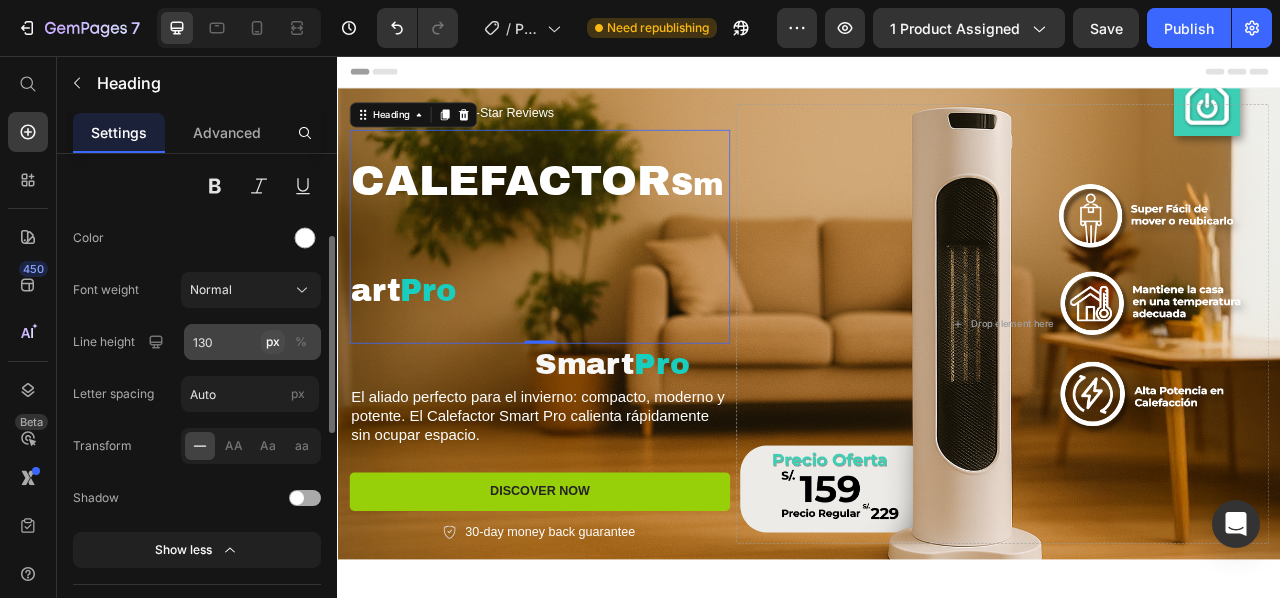 click on "px" 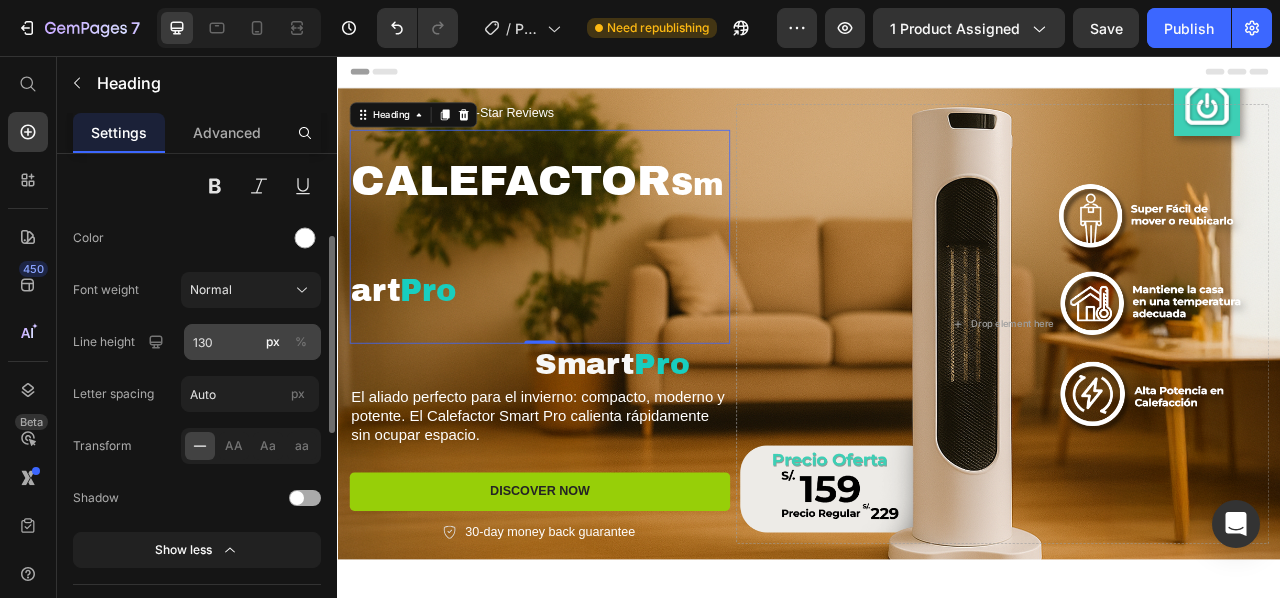 click on "%" at bounding box center [301, 342] 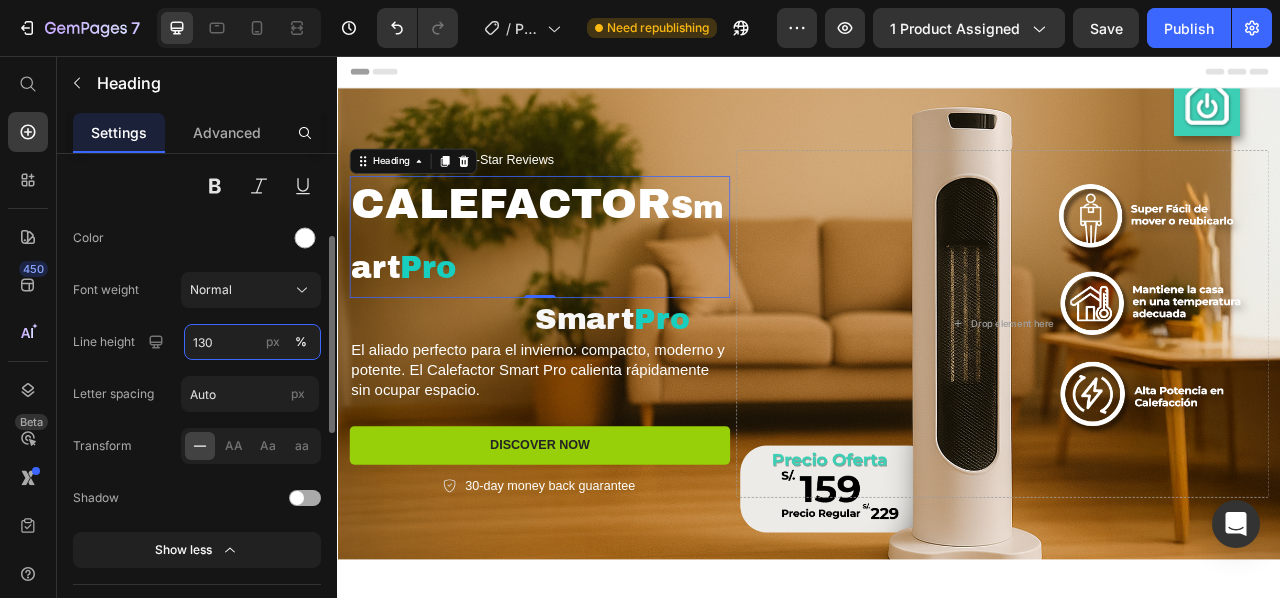 click on "130" at bounding box center (252, 342) 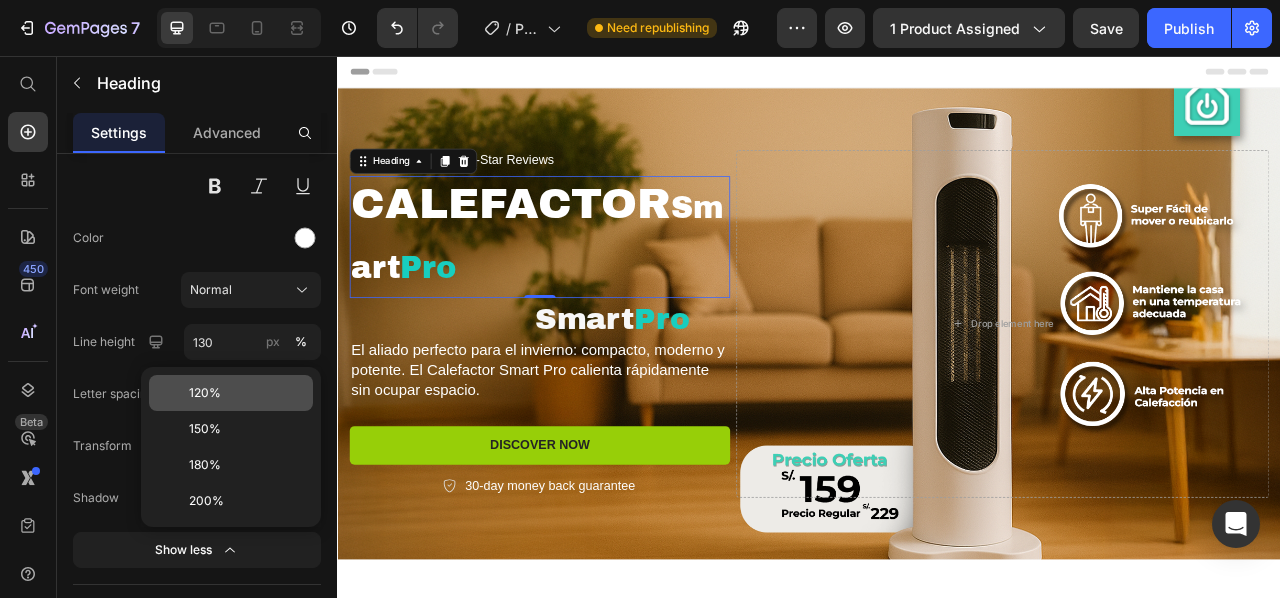 click on "120%" at bounding box center [205, 393] 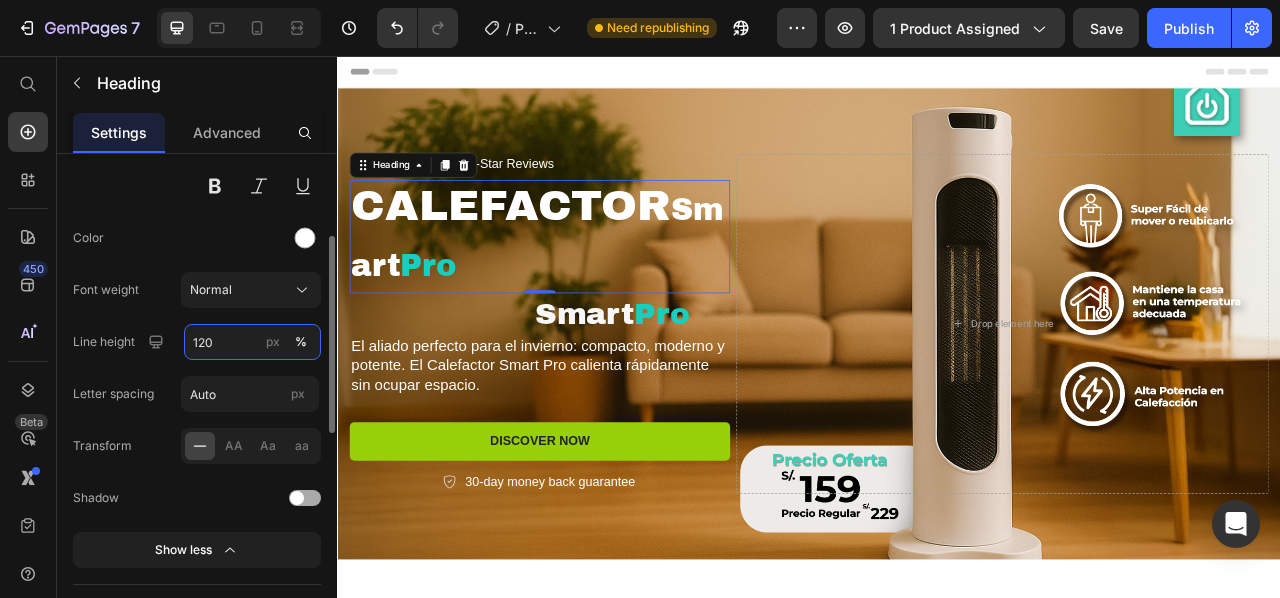 click on "120" at bounding box center (252, 342) 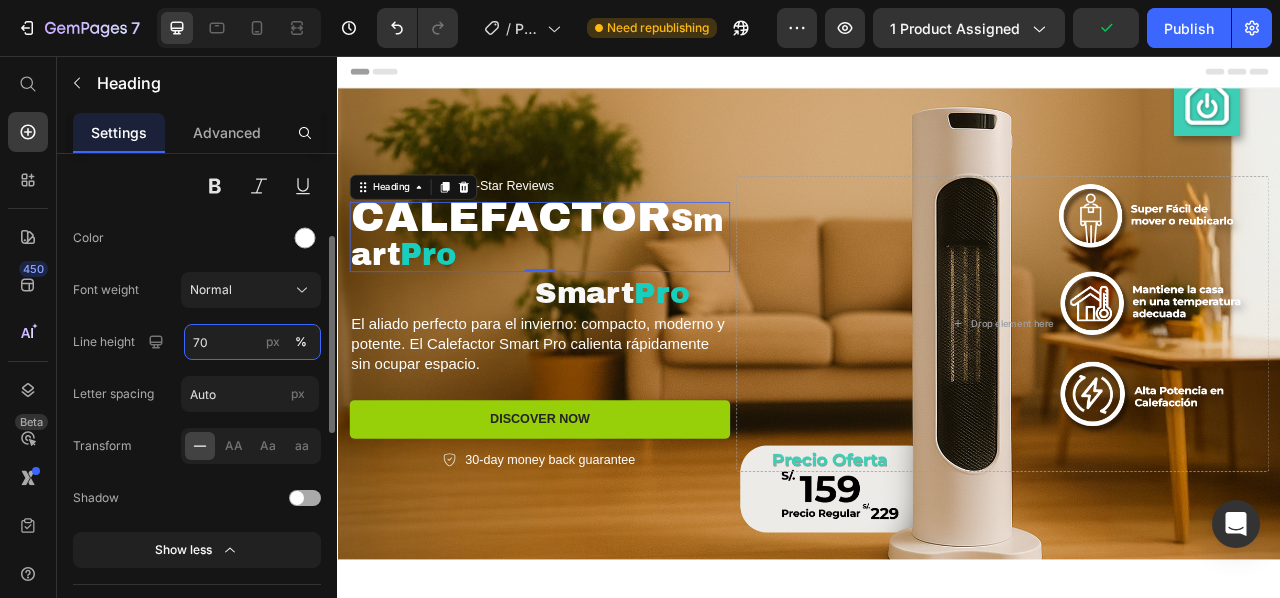 type on "70" 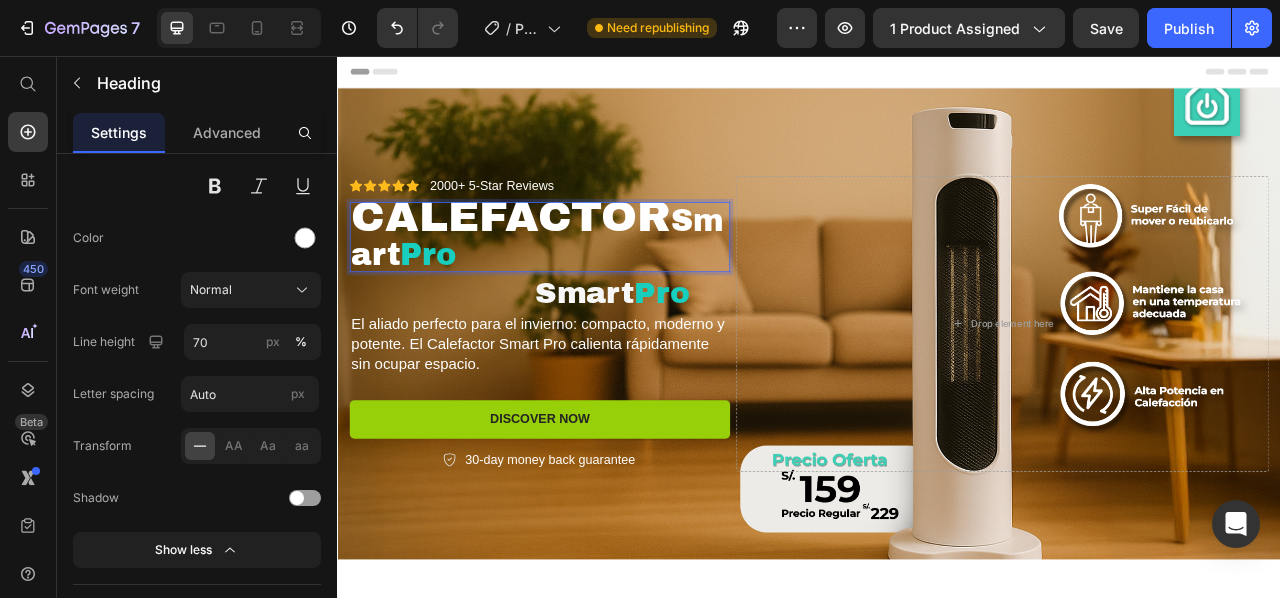 click on "Smart" at bounding box center [591, 288] 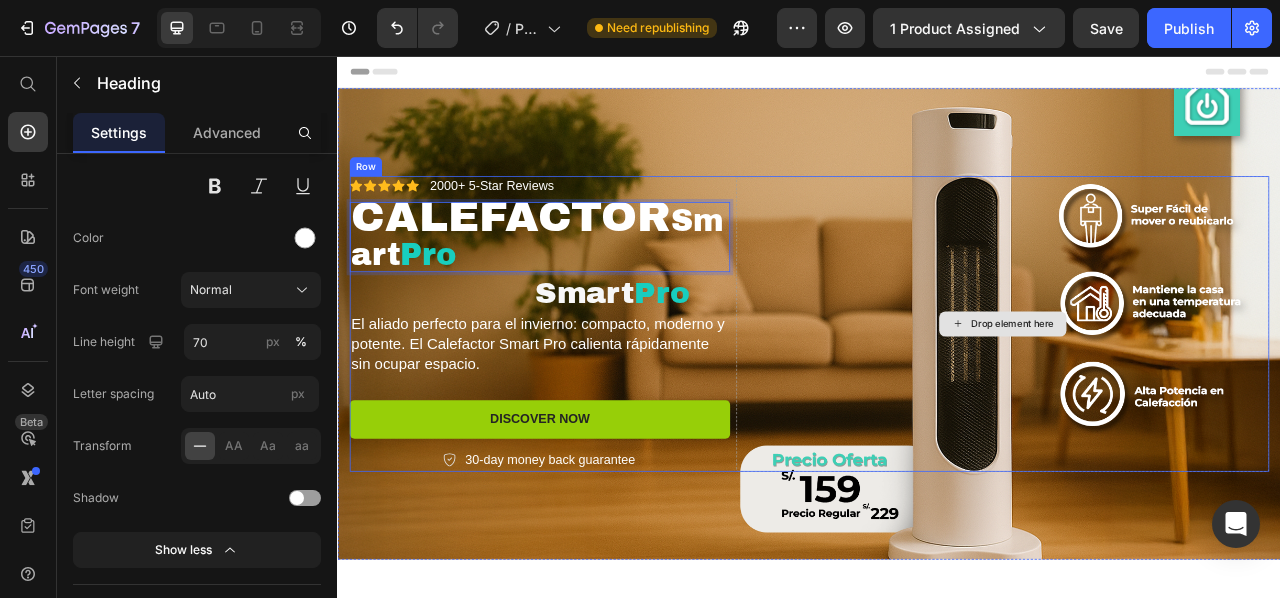 click on "Smart  Pro Text Block" at bounding box center (594, 357) 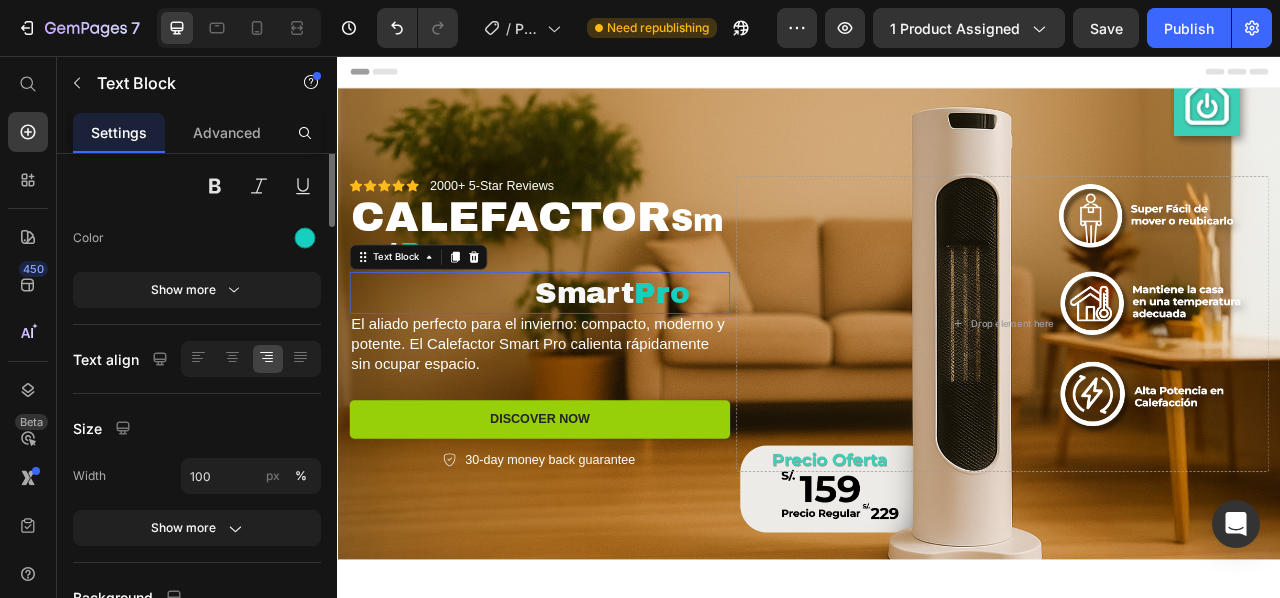 scroll, scrollTop: 0, scrollLeft: 0, axis: both 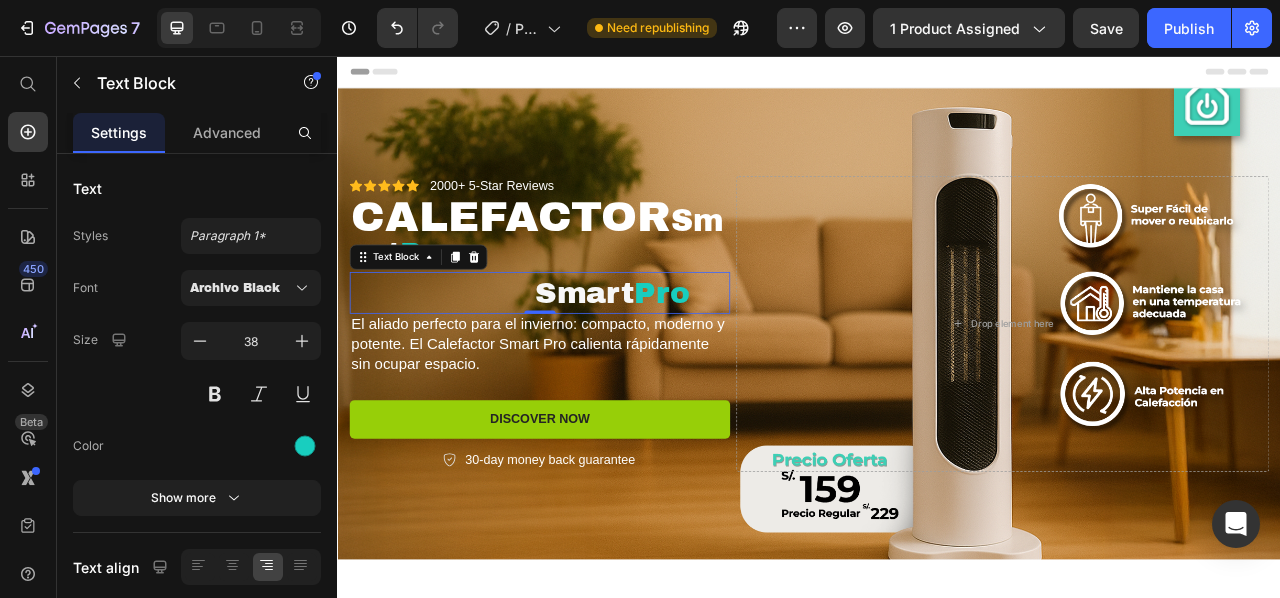 click 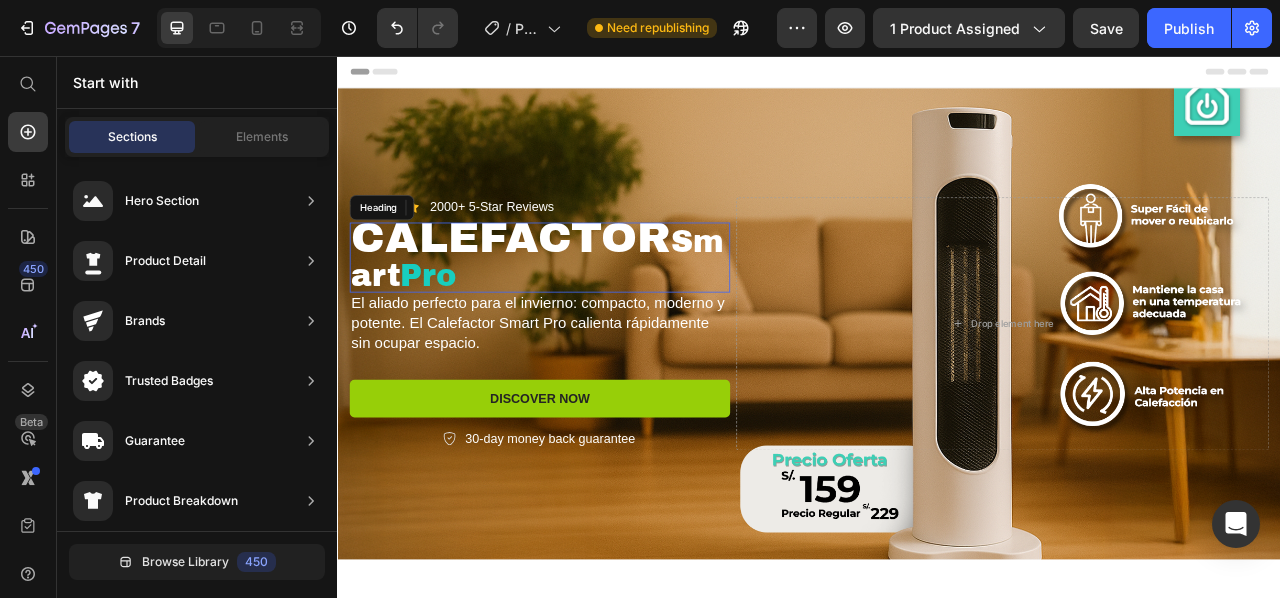 click on "Smart" at bounding box center [591, 314] 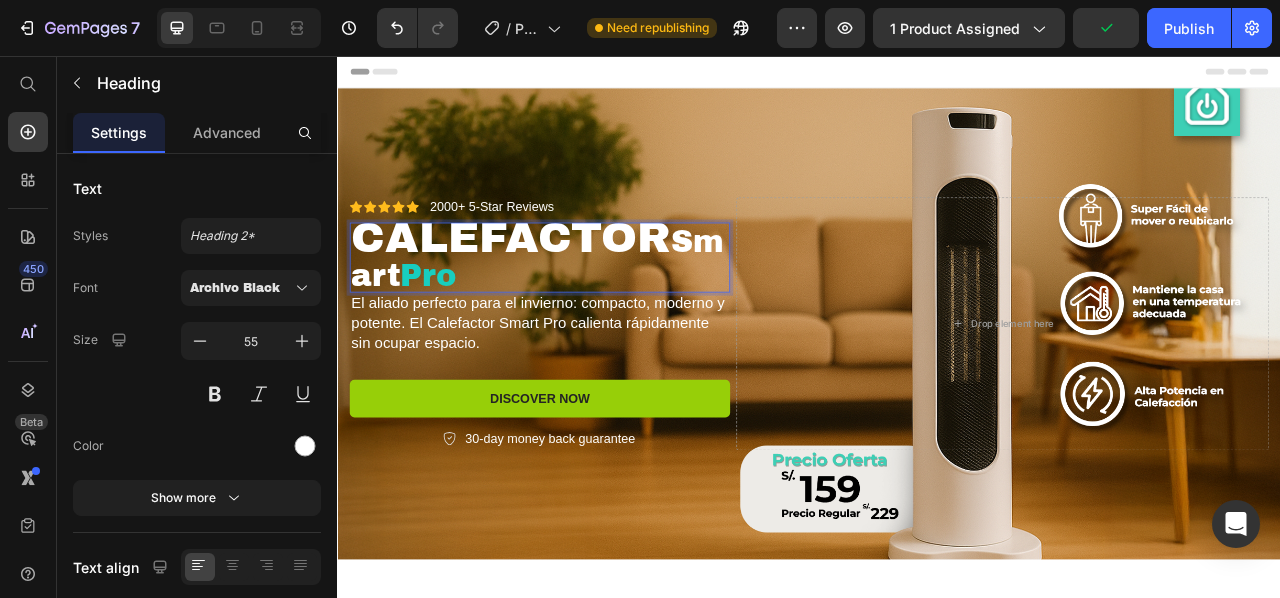 click on "CALEFACTOR               Smart  Pro" at bounding box center (594, 311) 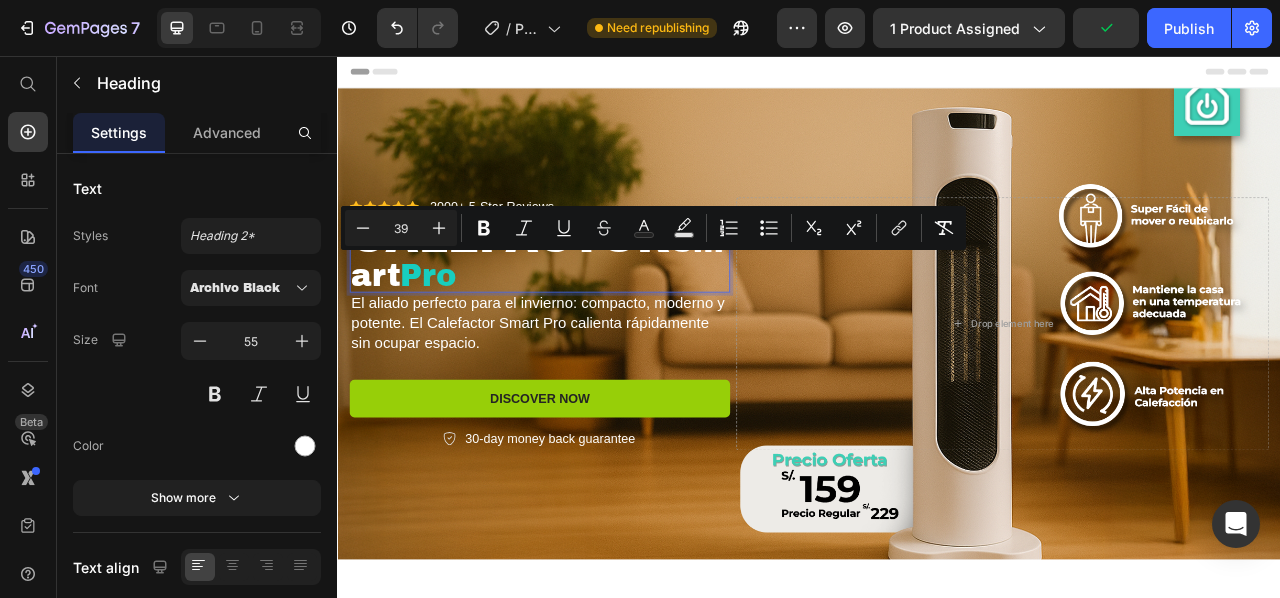 click on "Smart" at bounding box center [591, 314] 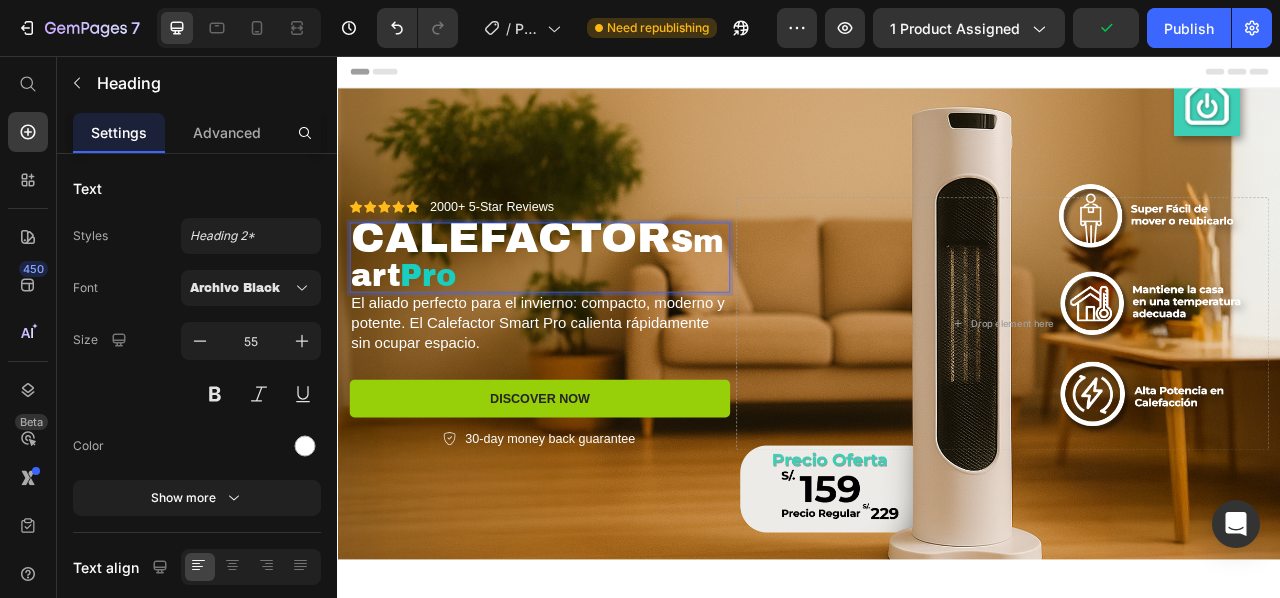 scroll, scrollTop: 10, scrollLeft: 0, axis: vertical 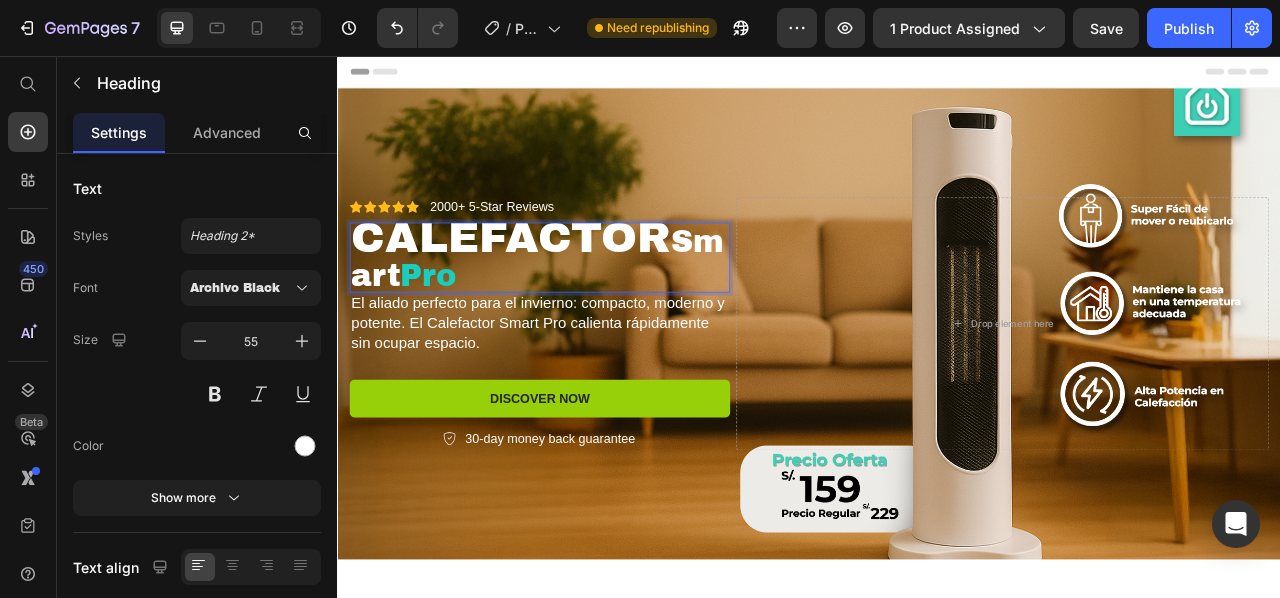 click on "CALEFACTOR              Smart  Pro" at bounding box center (594, 311) 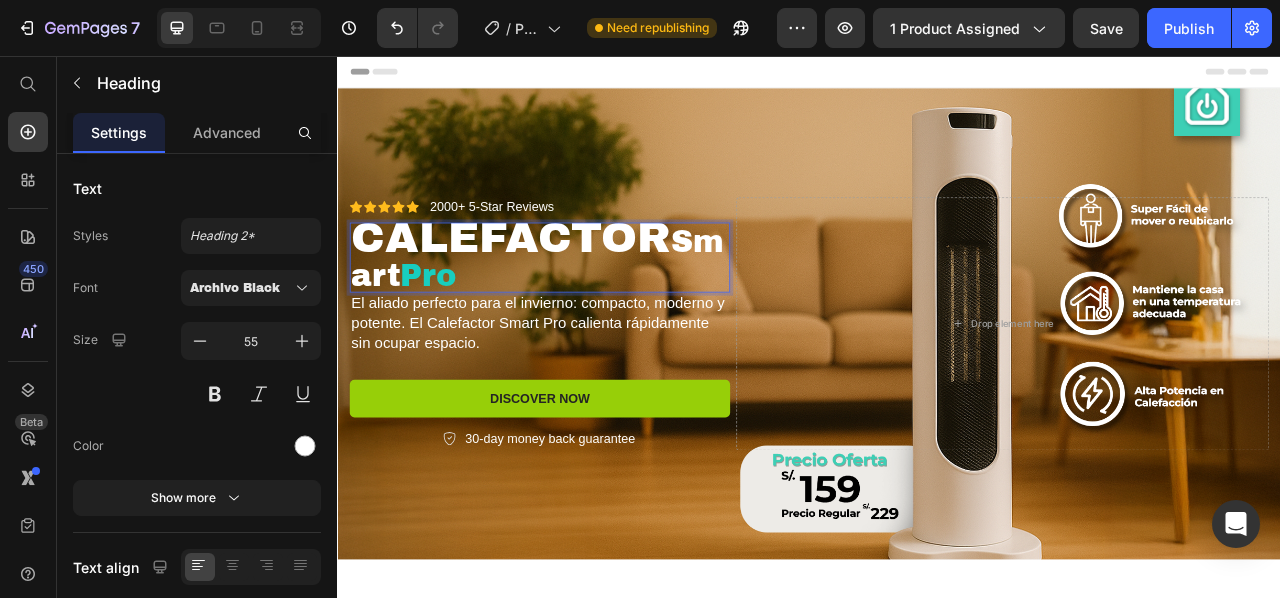 click on "Smart" at bounding box center (591, 314) 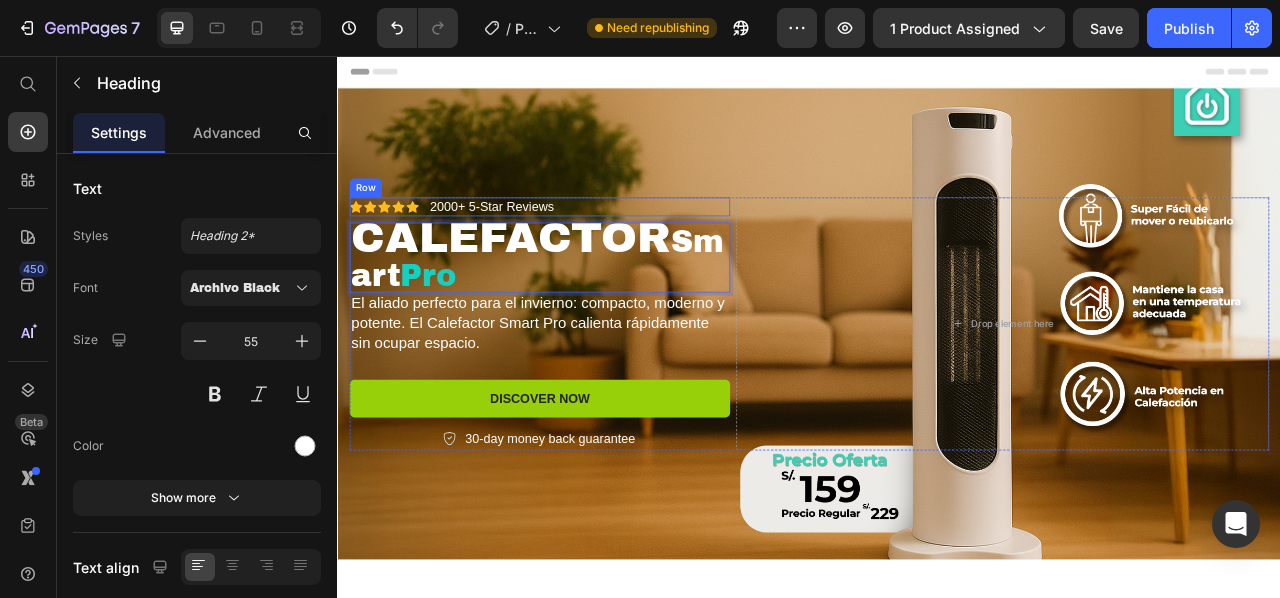 click on "CALEFACTOR              Smart  Pro" at bounding box center (594, 311) 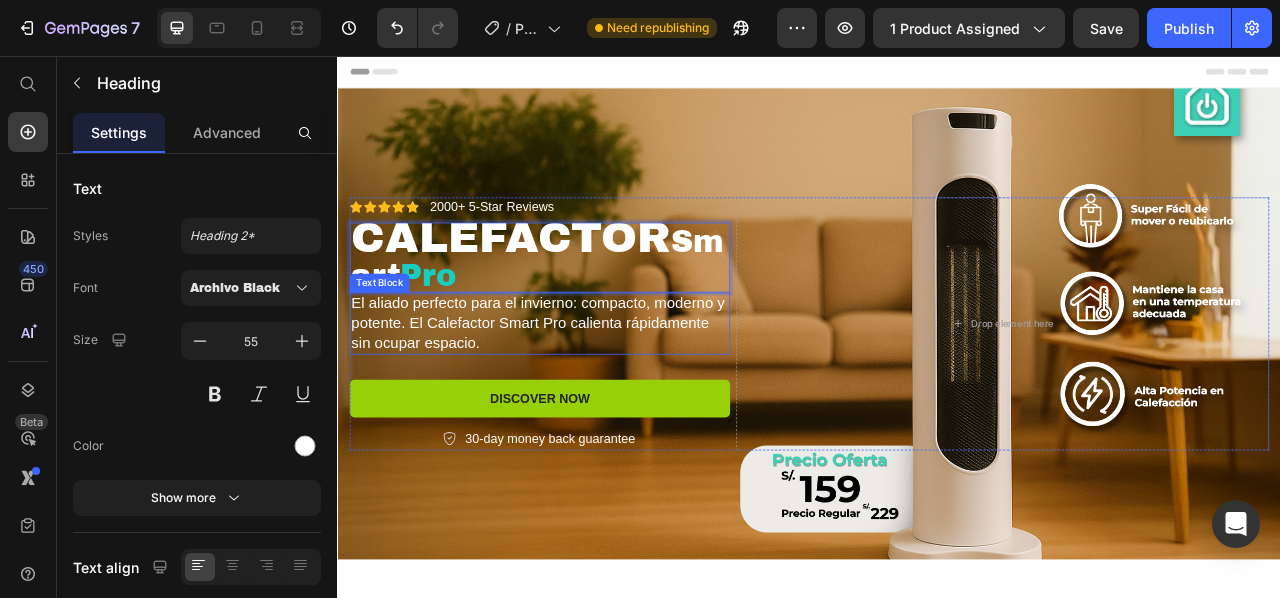 scroll, scrollTop: 0, scrollLeft: 0, axis: both 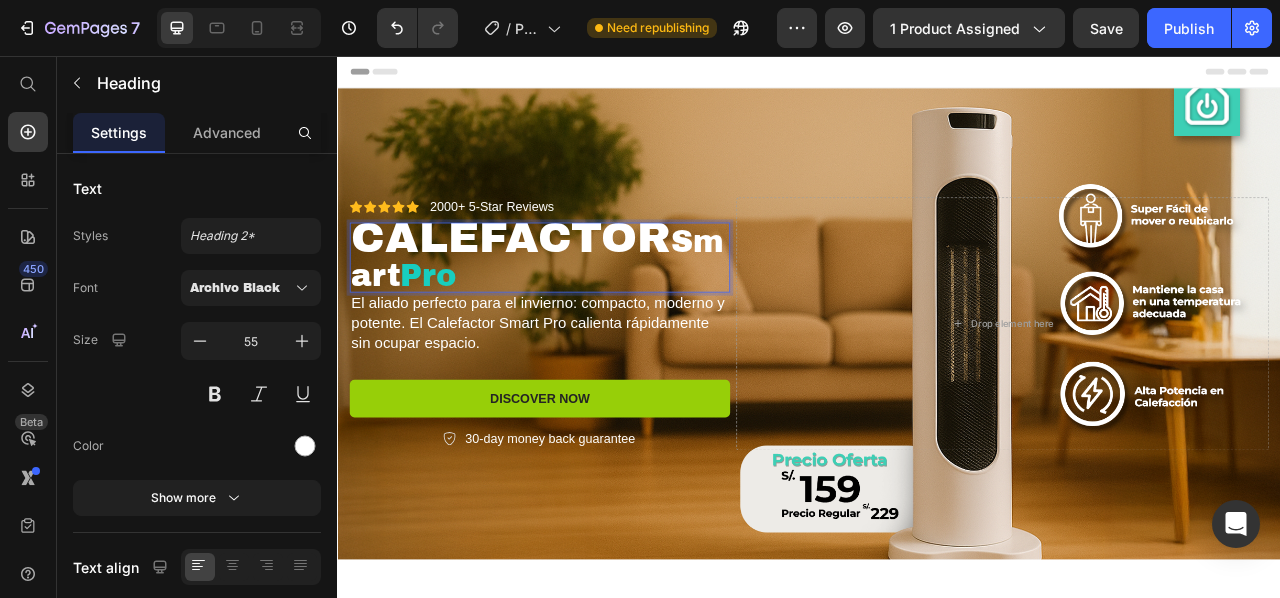 click on "Smart" at bounding box center (591, 314) 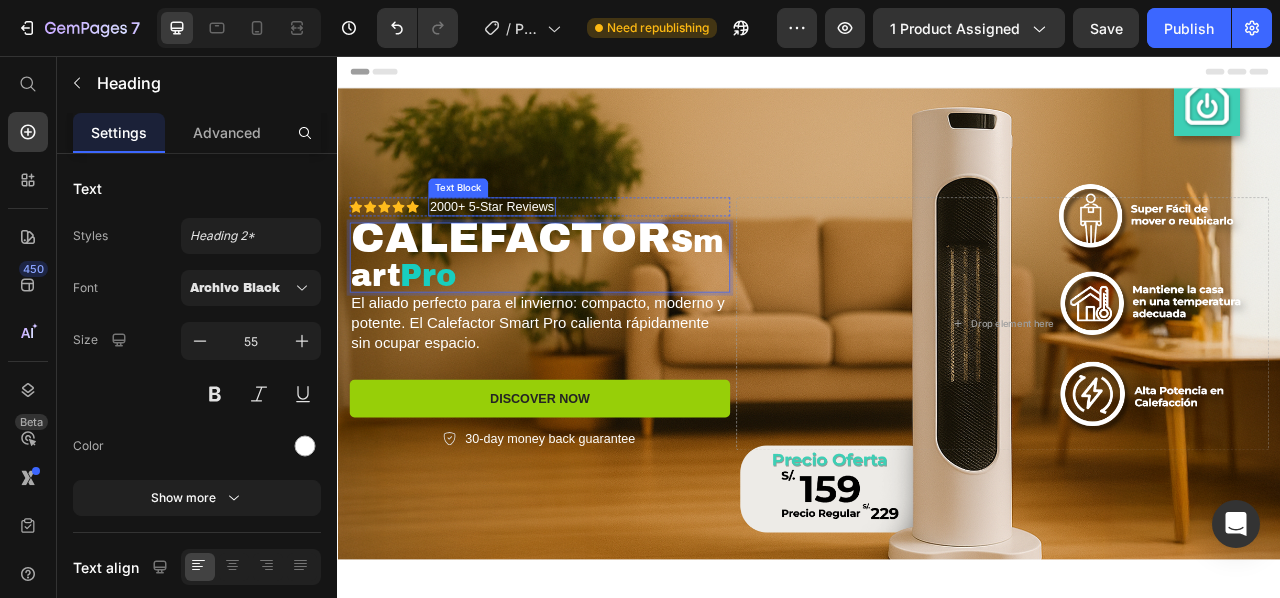 click on "2000+ 5-Star Reviews" at bounding box center (533, 248) 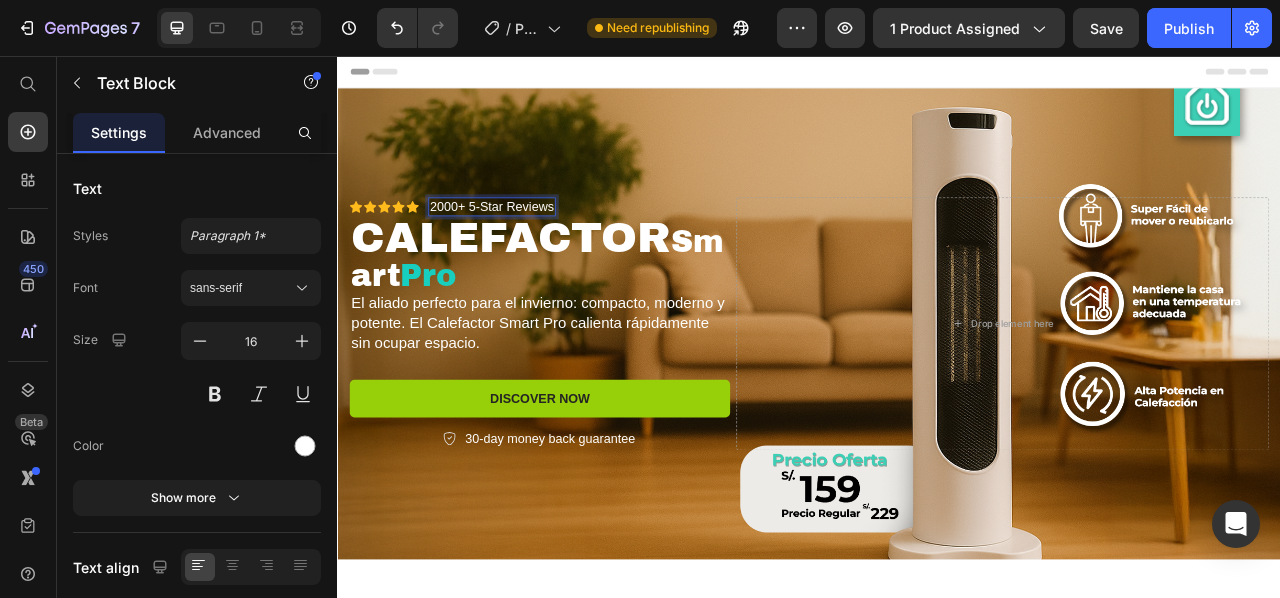 click on "2000+ 5-Star Reviews" at bounding box center (533, 248) 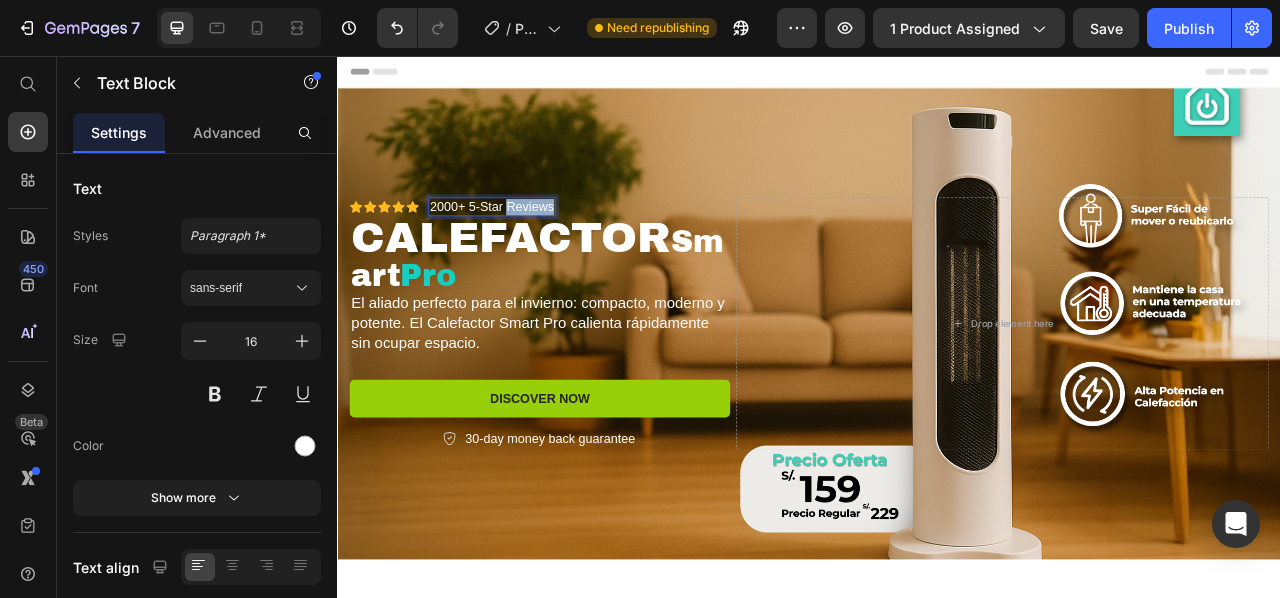 click on "2000+ 5-Star Reviews" at bounding box center (533, 248) 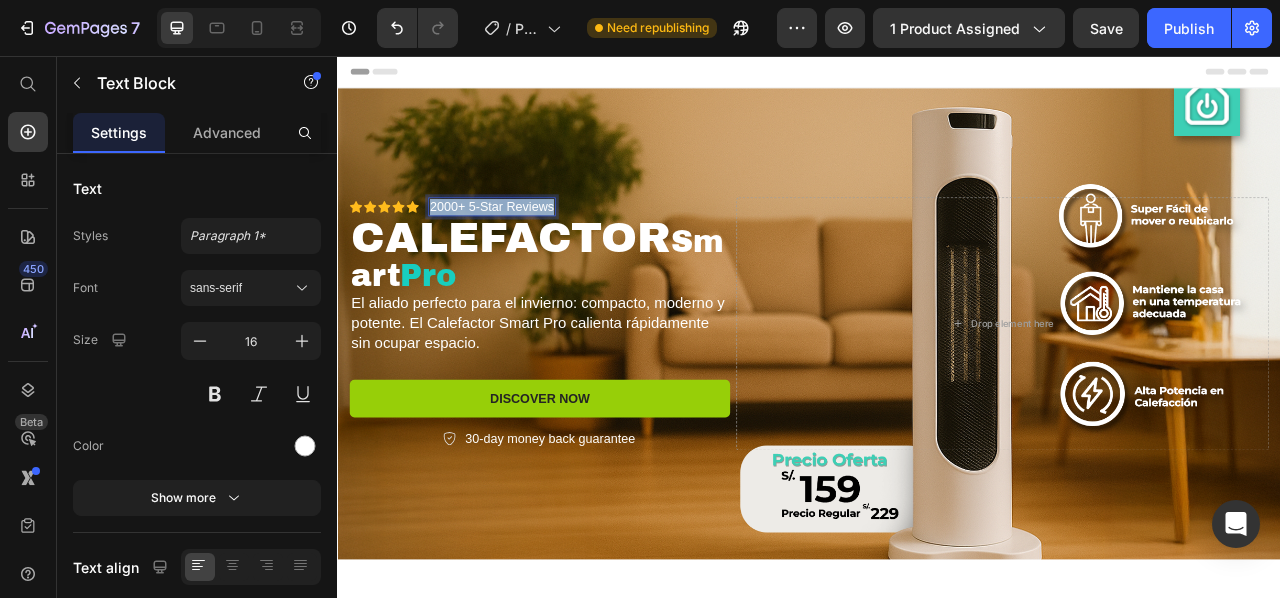 click on "2000+ 5-Star Reviews" at bounding box center (533, 248) 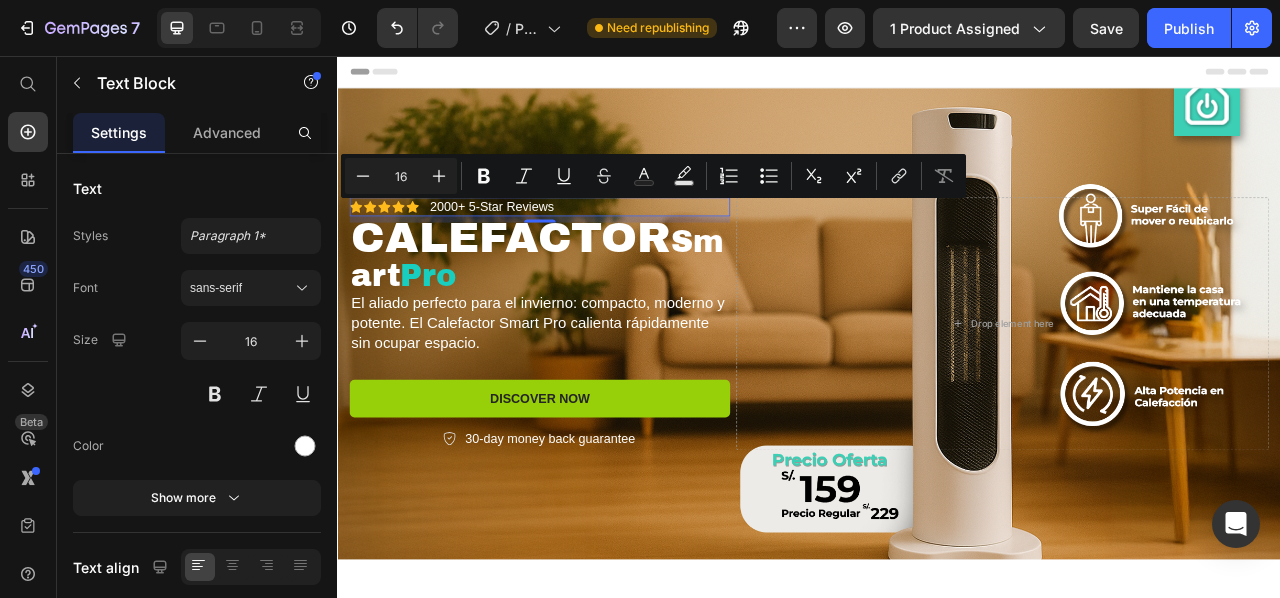 click on "Icon Icon Icon Icon Icon Icon List 2000+ 5-Star Reviews Text Block Row   0" at bounding box center [594, 248] 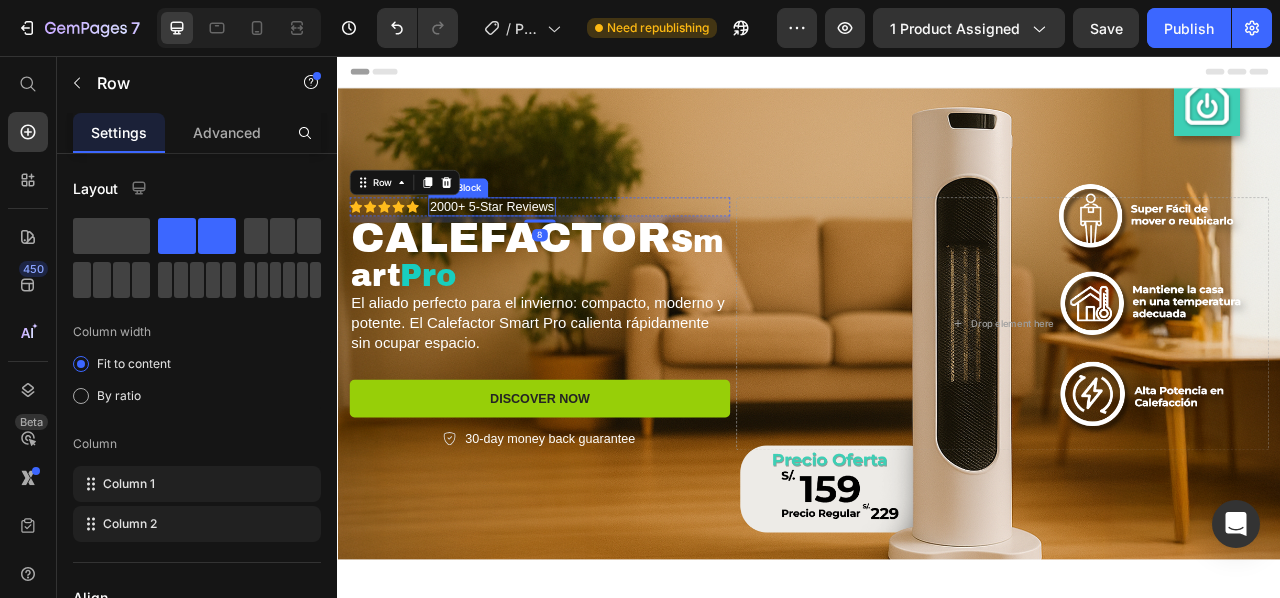 click on "2000+ 5-Star Reviews" at bounding box center (533, 248) 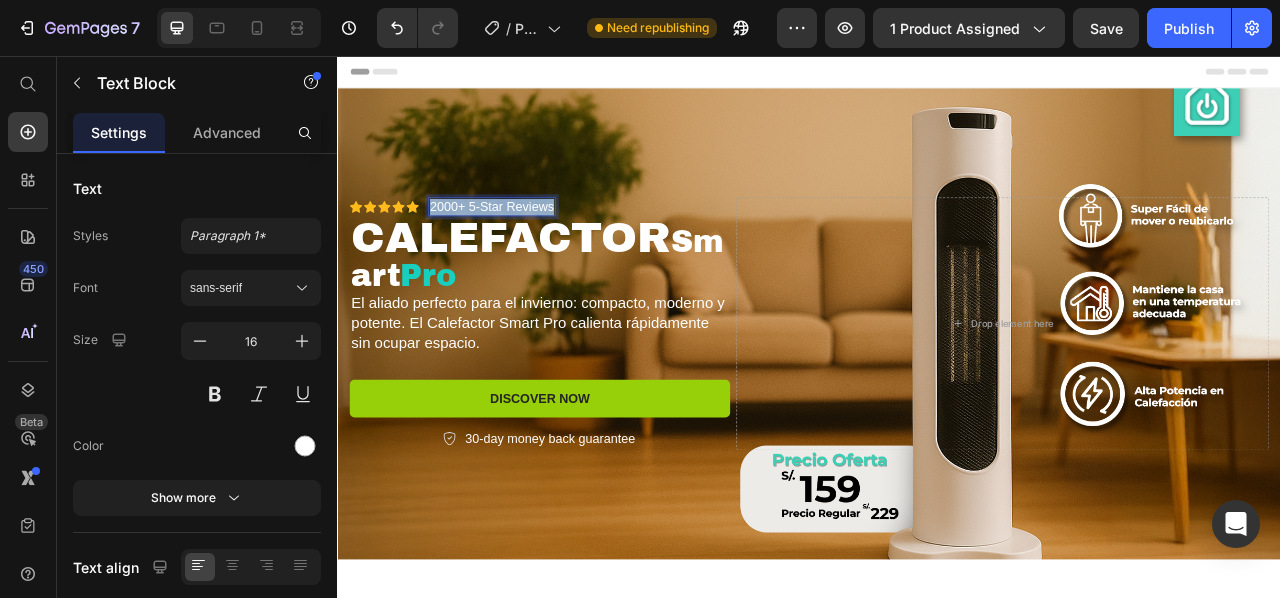 click on "2000+ 5-Star Reviews" at bounding box center [533, 248] 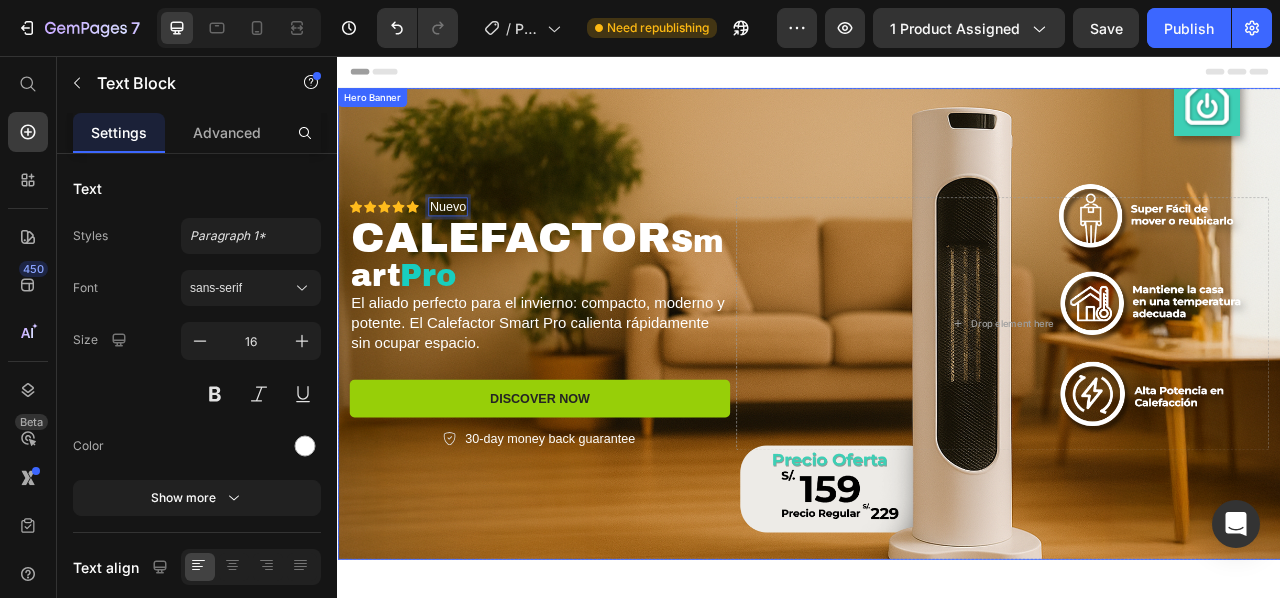 click at bounding box center (937, 397) 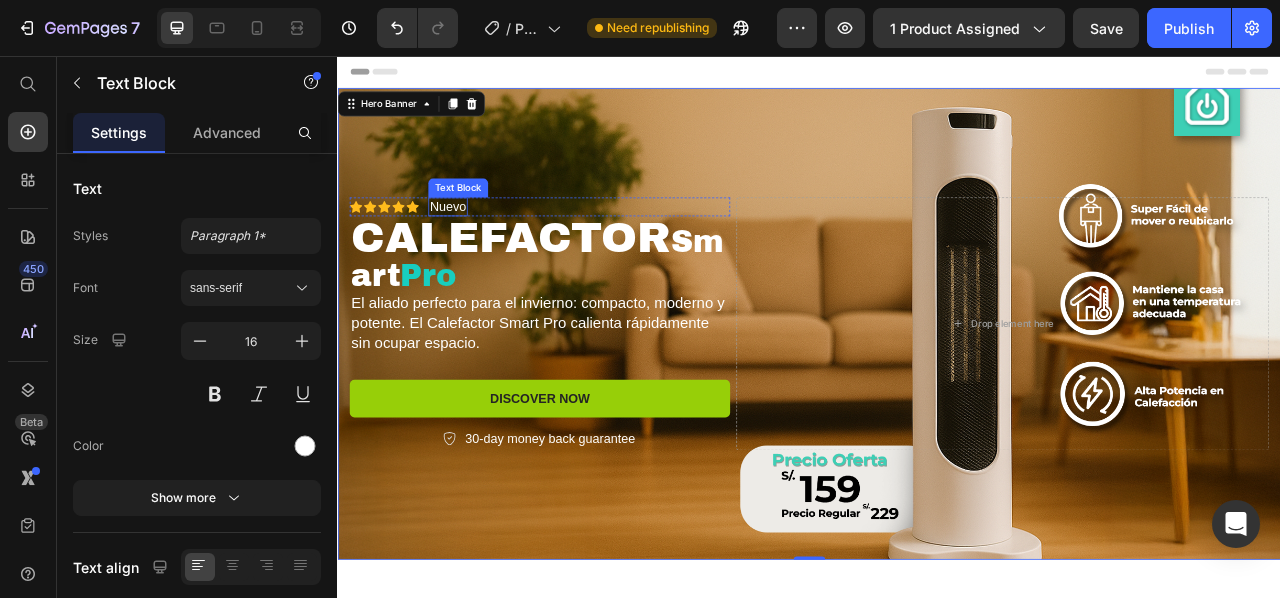 click on "Nuevo" at bounding box center (477, 248) 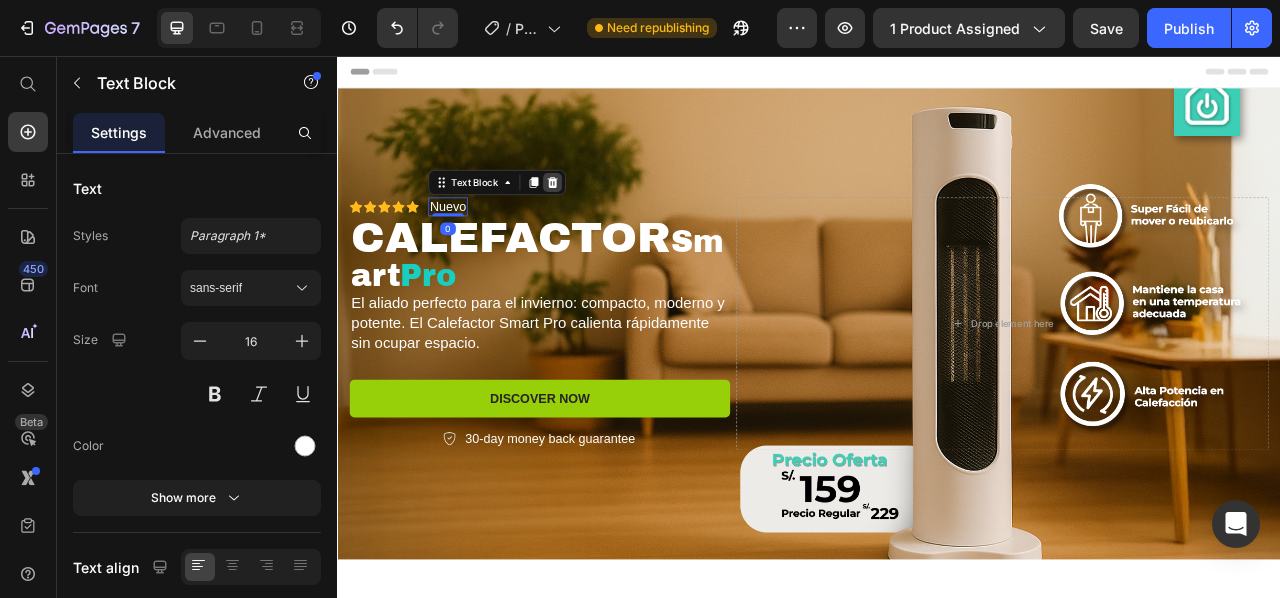click 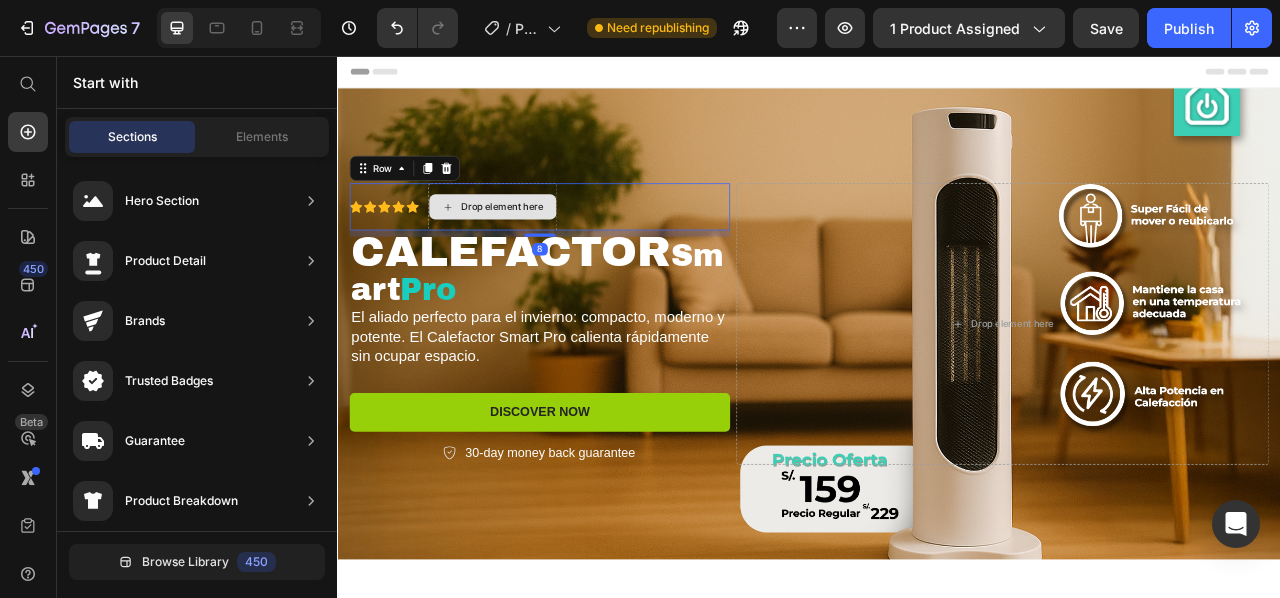 click on "Drop element here" at bounding box center [534, 248] 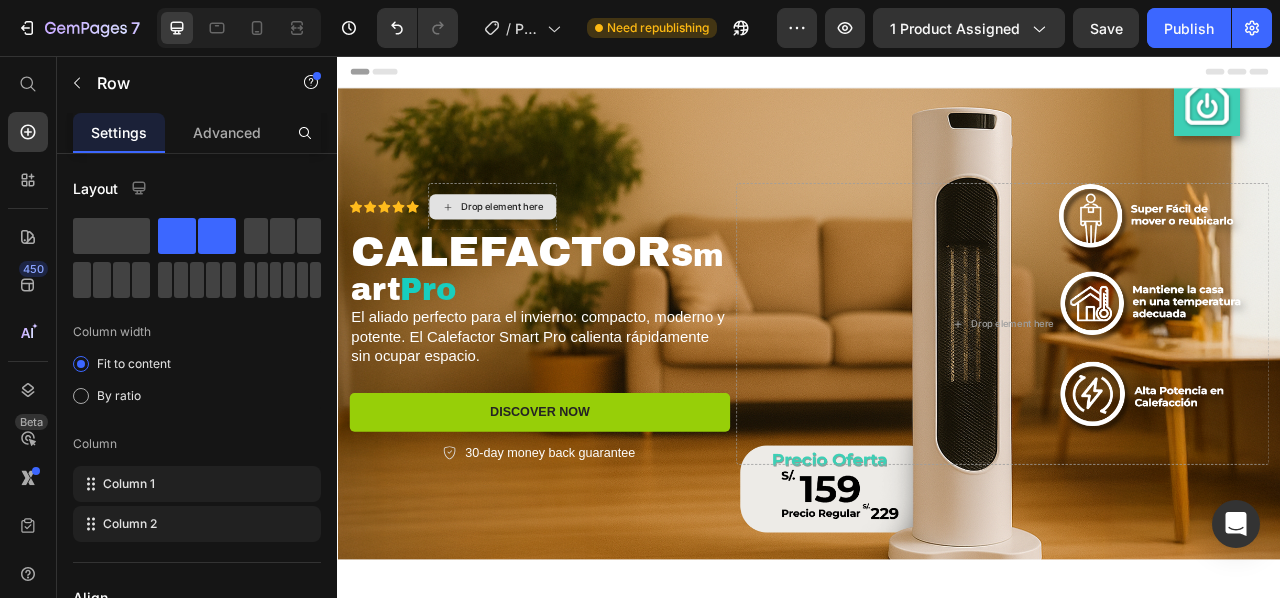 click on "Drop element here" at bounding box center (546, 248) 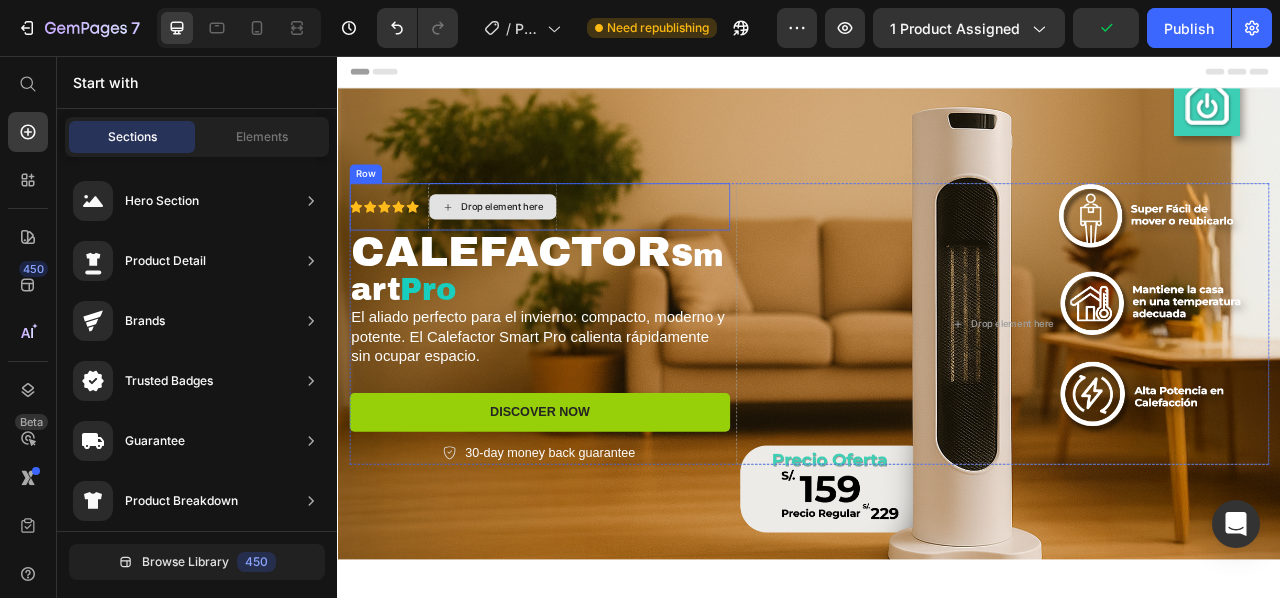 click on "Drop element here" at bounding box center [546, 248] 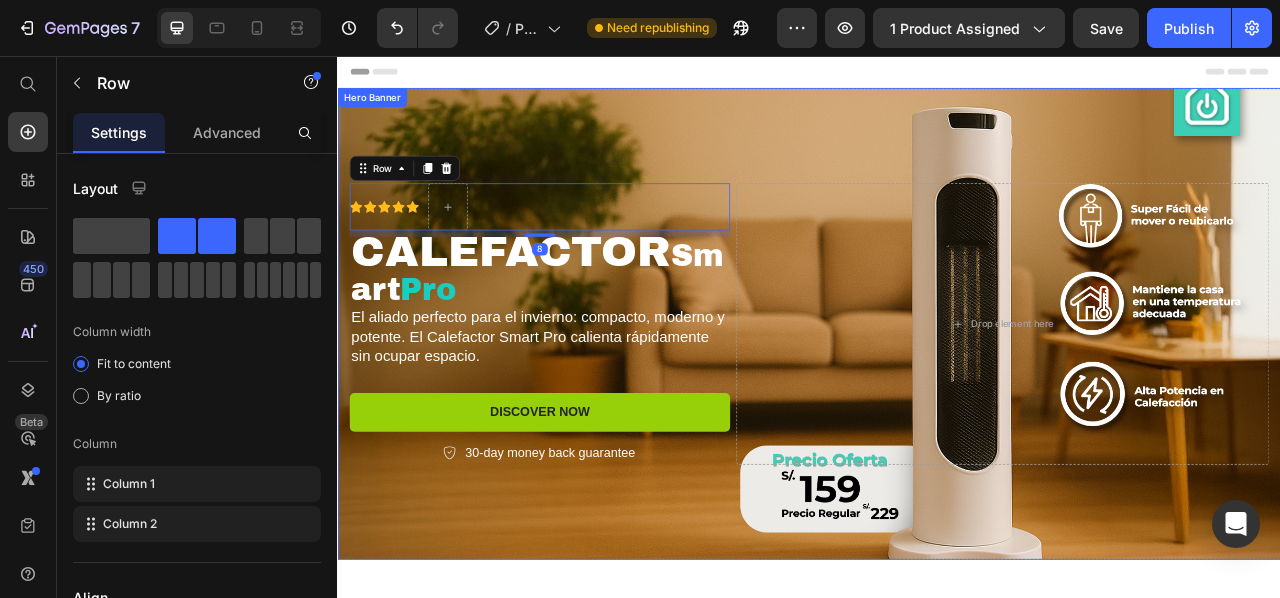 click at bounding box center [937, 397] 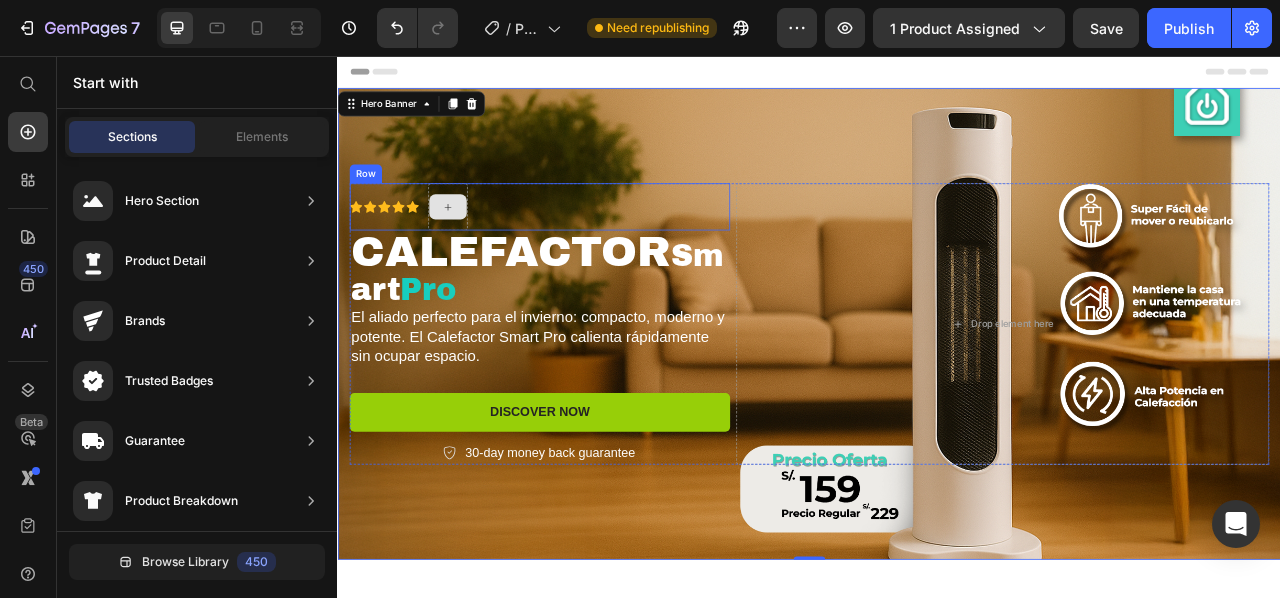 click 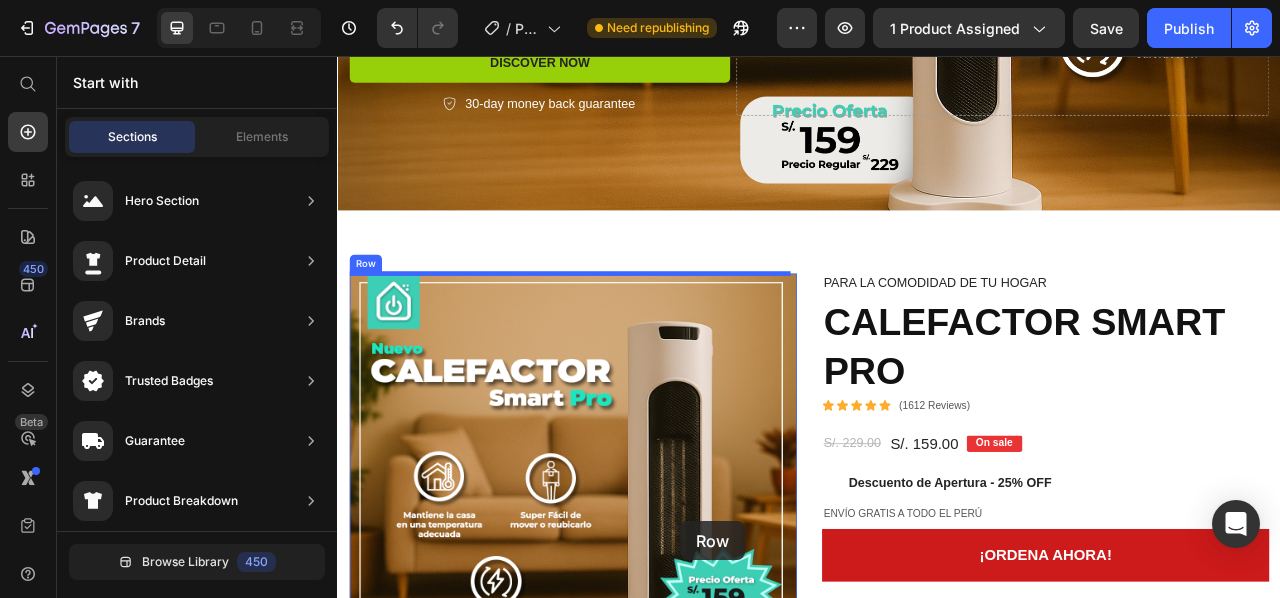 scroll, scrollTop: 500, scrollLeft: 0, axis: vertical 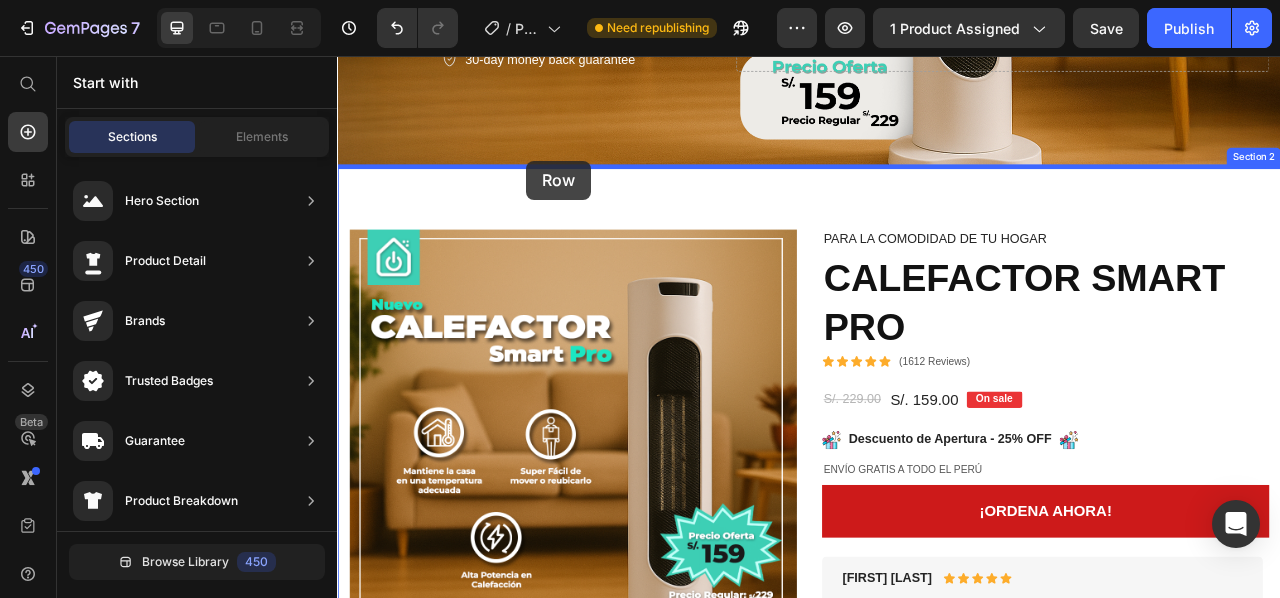 drag, startPoint x: 483, startPoint y: 253, endPoint x: 578, endPoint y: 189, distance: 114.546936 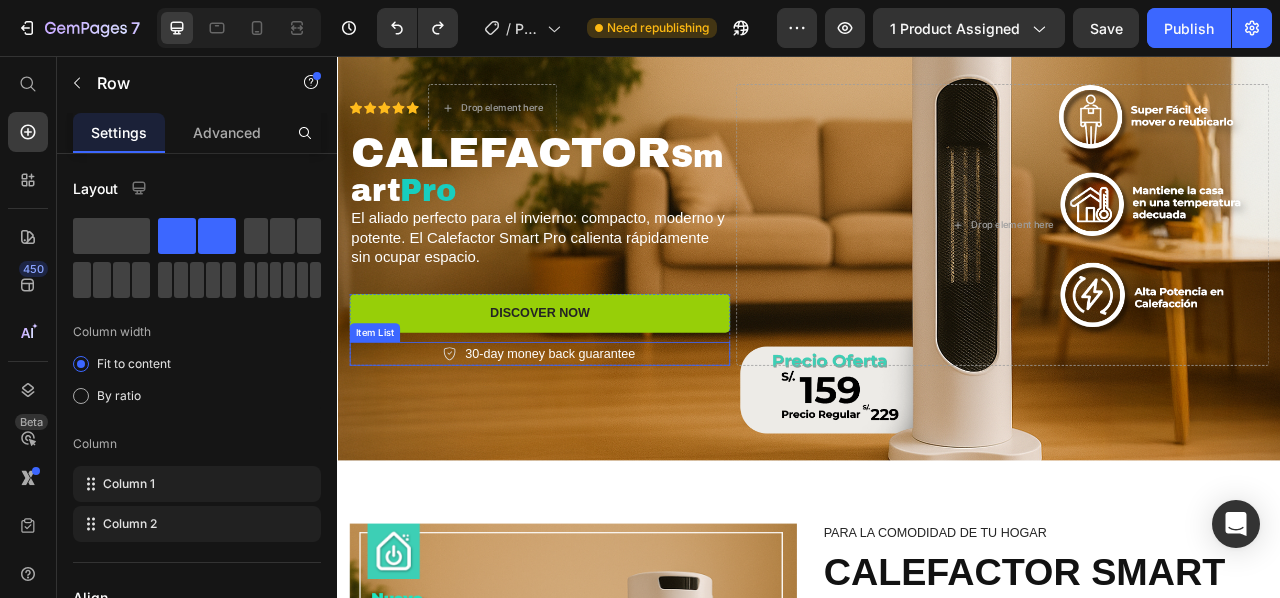scroll, scrollTop: 0, scrollLeft: 0, axis: both 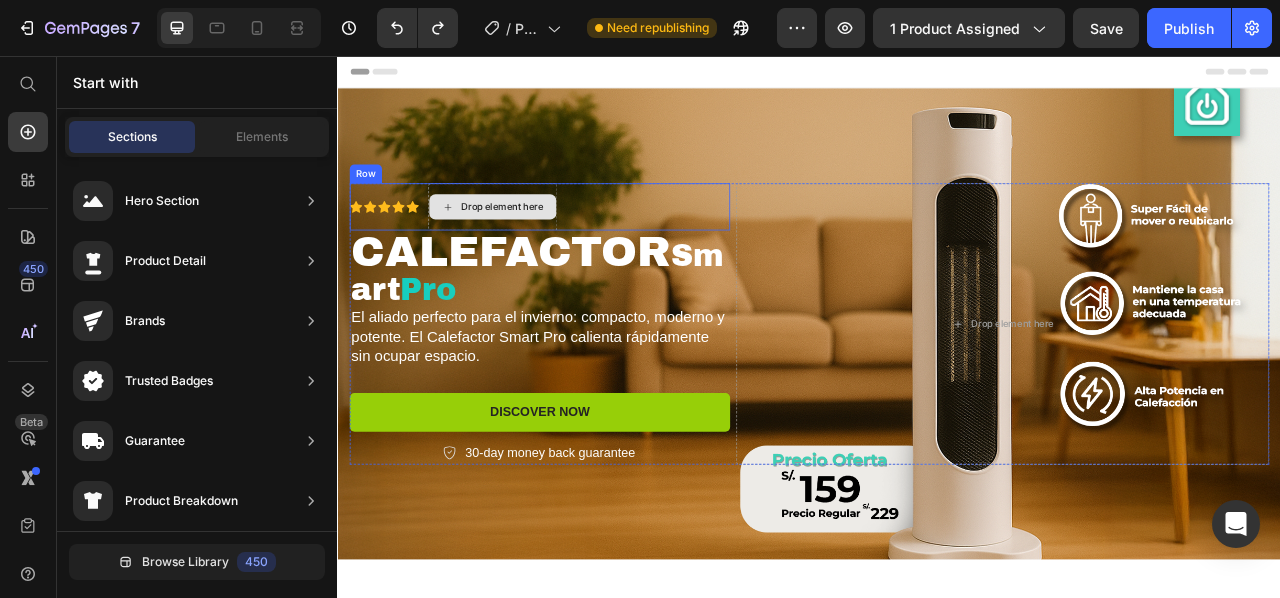 click on "Drop element here" at bounding box center [534, 248] 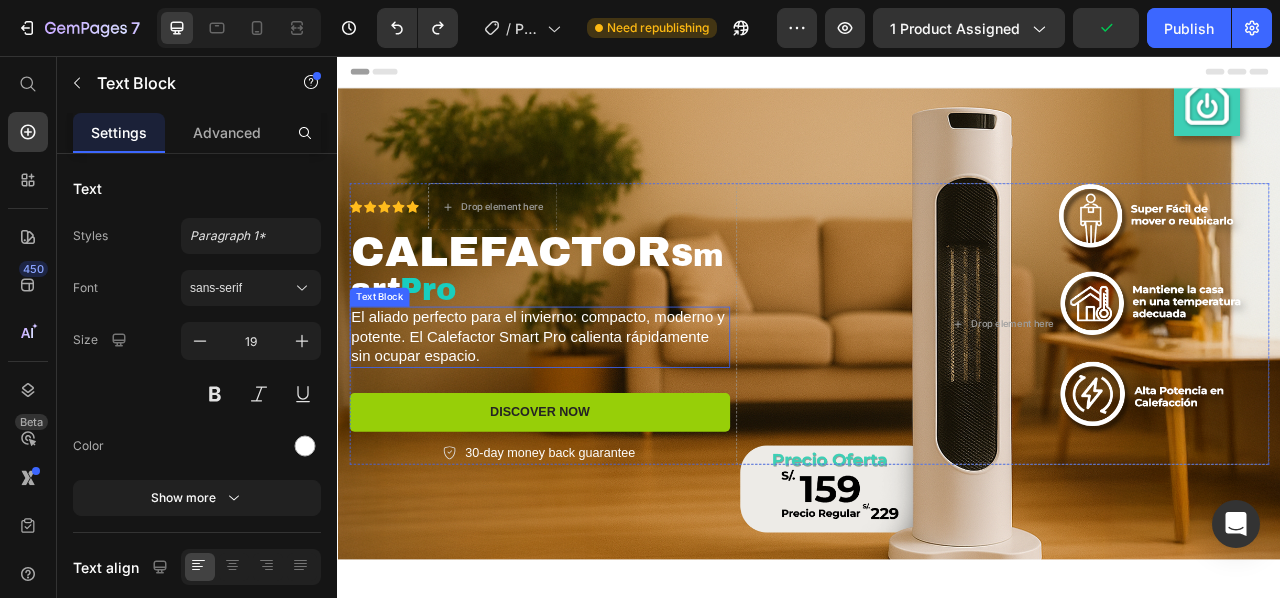 click on "El aliado perfecto para el invierno: compacto, moderno y potente. El Calefactor Smart Pro calienta rápidamente sin ocupar espacio." at bounding box center (594, 414) 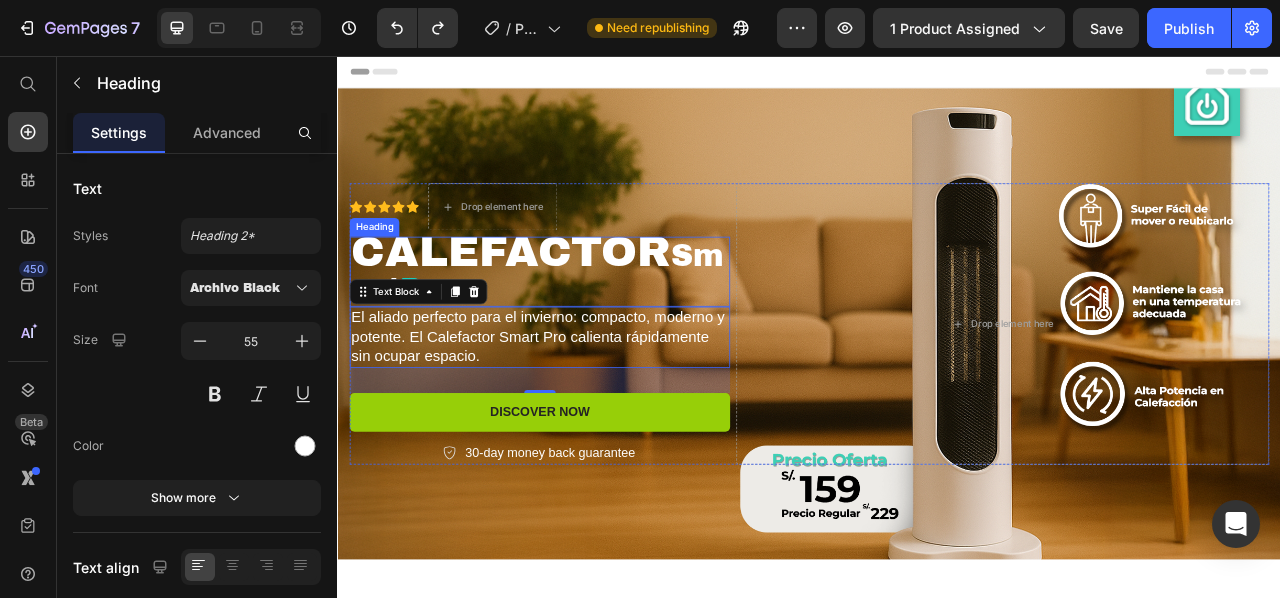 click on "Smart" at bounding box center (591, 332) 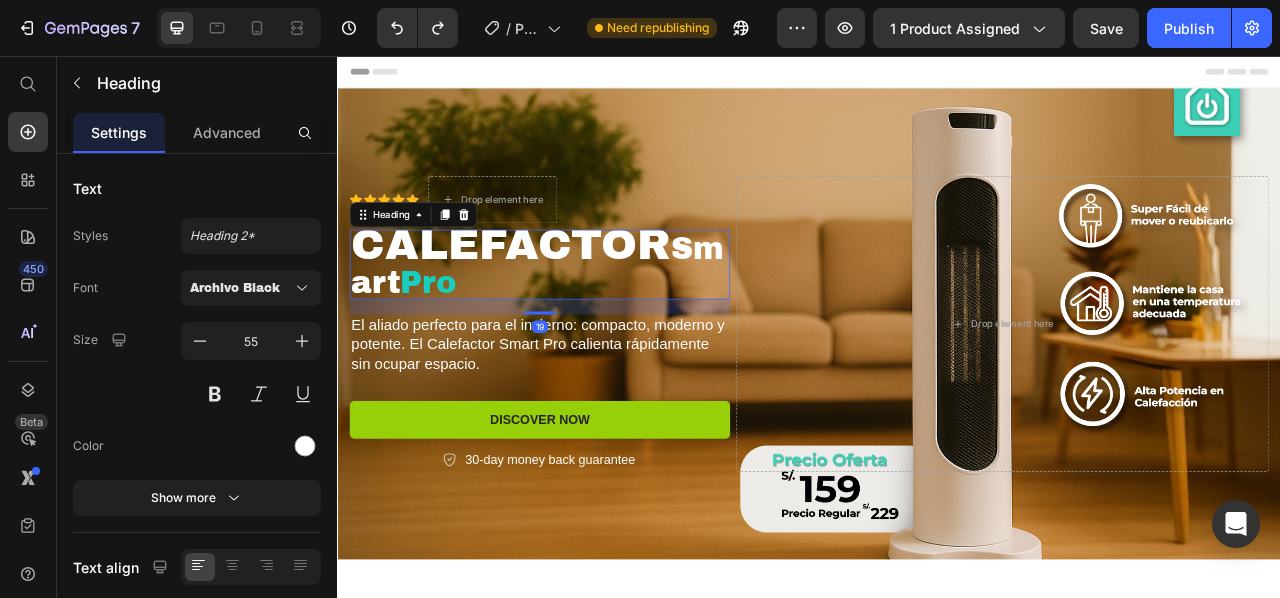 drag, startPoint x: 592, startPoint y: 368, endPoint x: 597, endPoint y: 388, distance: 20.615528 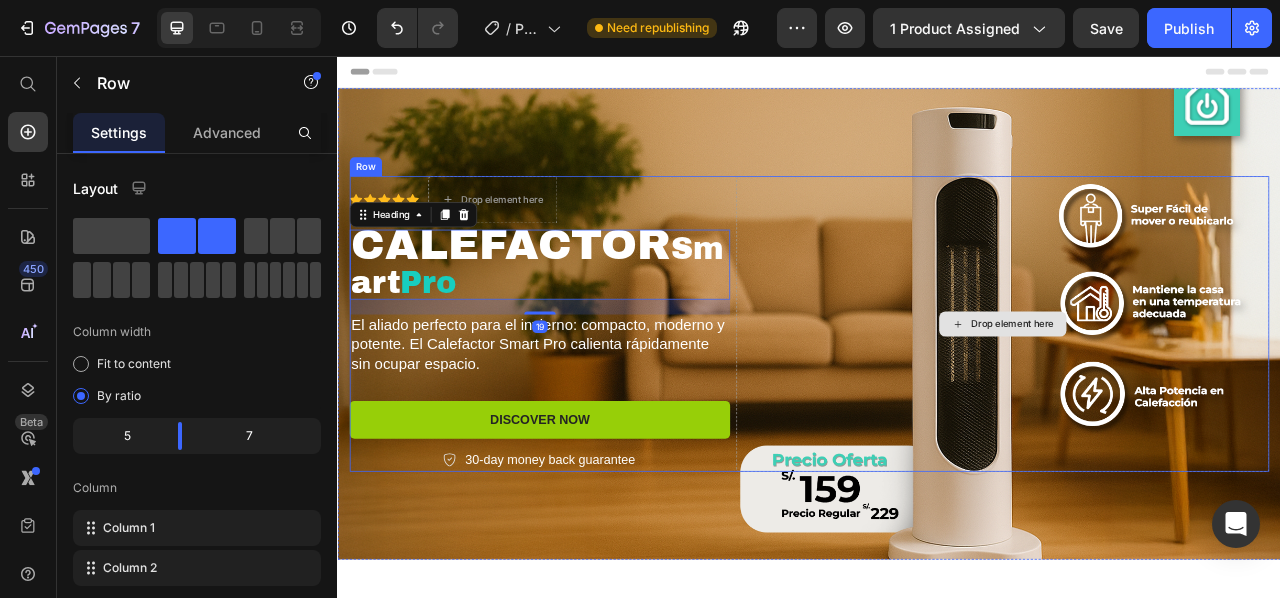 click on "Drop element here" at bounding box center [1183, 397] 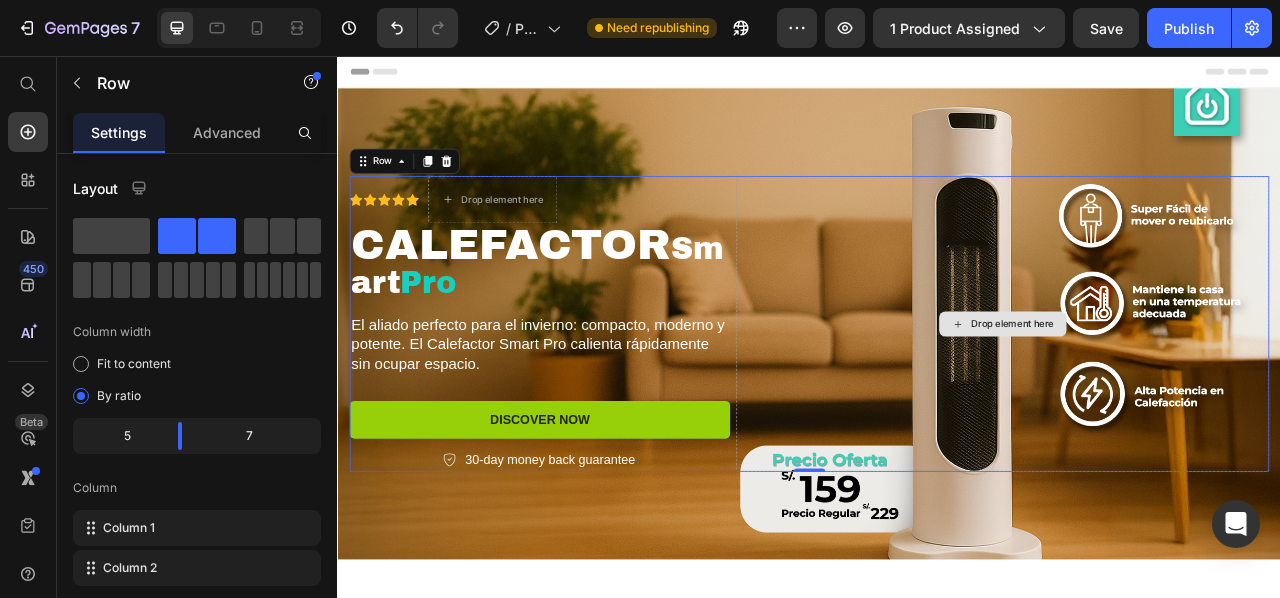 click on "Drop element here" at bounding box center (1183, 397) 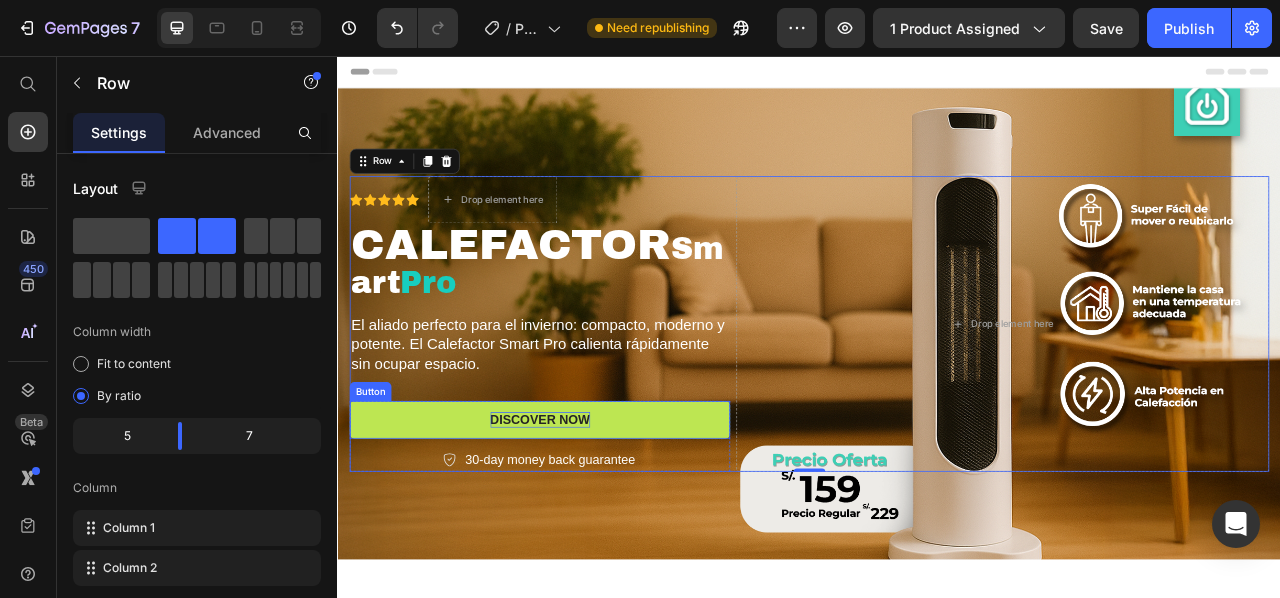 click on "Discover Now" at bounding box center (594, 519) 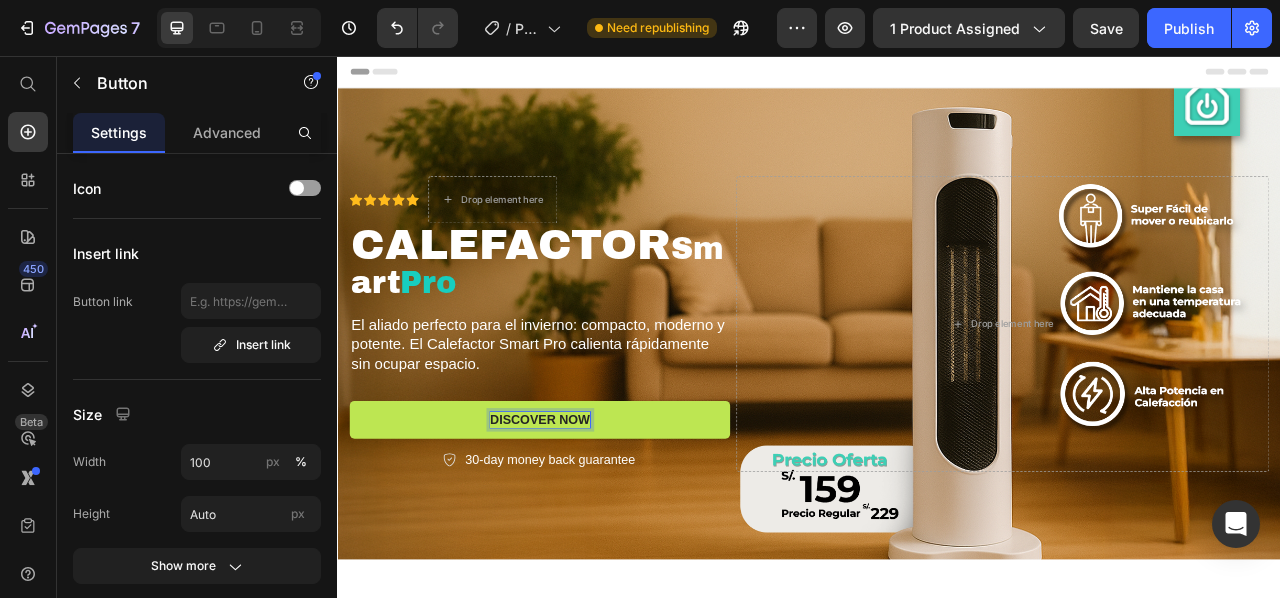click on "Discover Now" at bounding box center [594, 519] 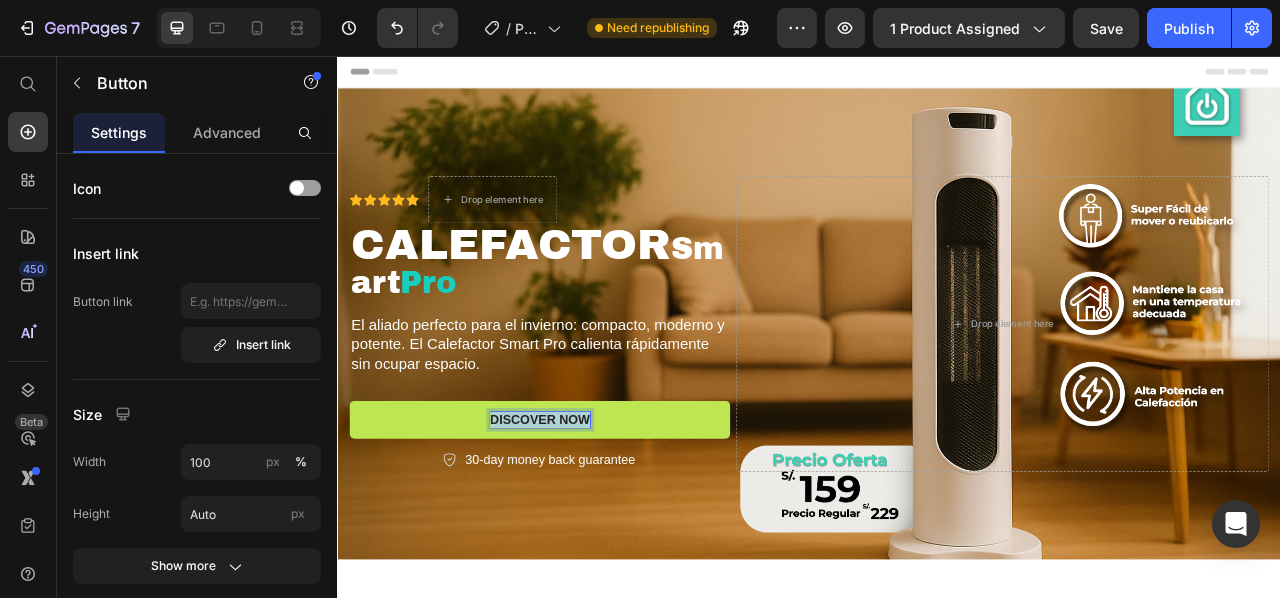click on "Discover Now" at bounding box center (594, 519) 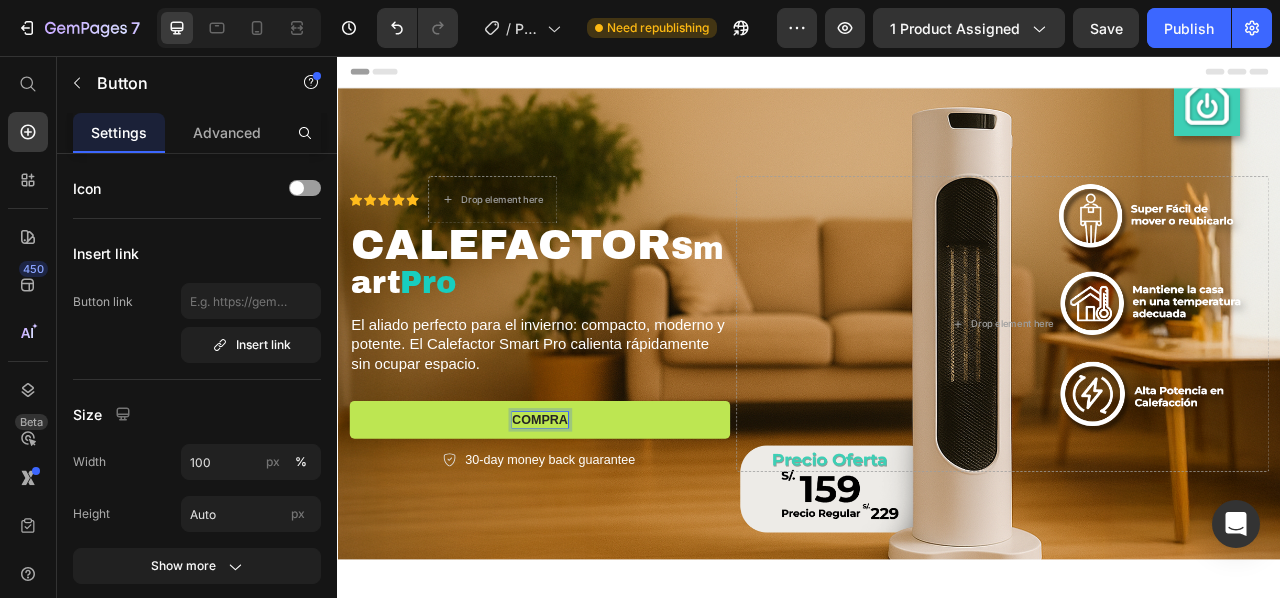 click on "COMPRA" at bounding box center (594, 519) 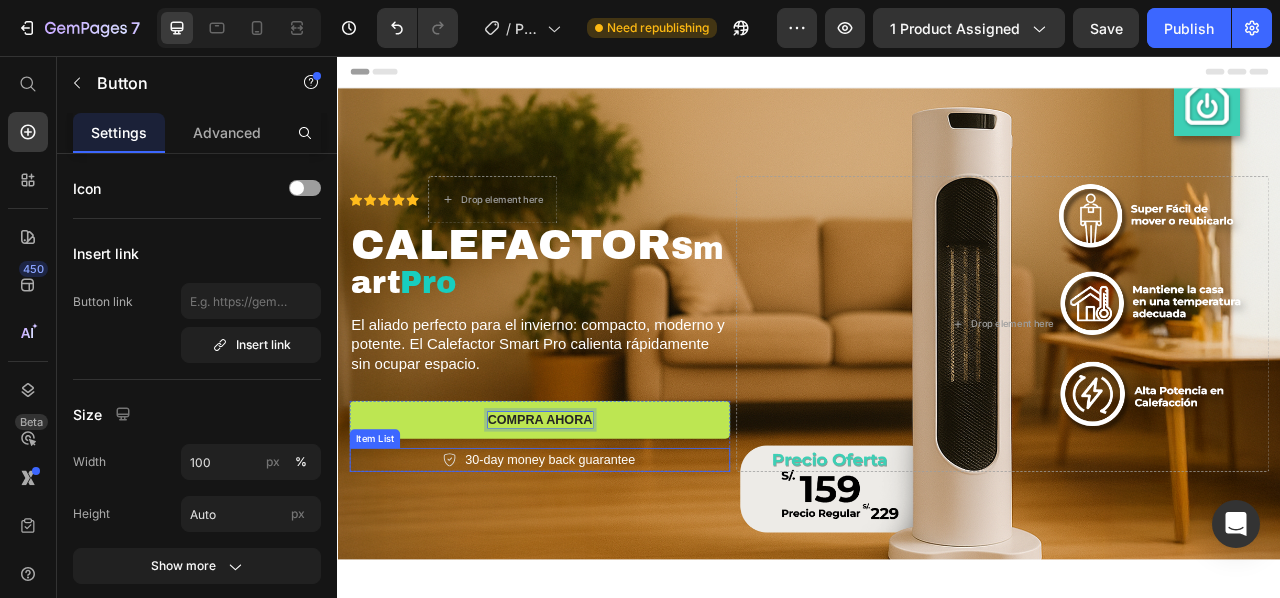 click on "30-day money back guarantee" at bounding box center (607, 570) 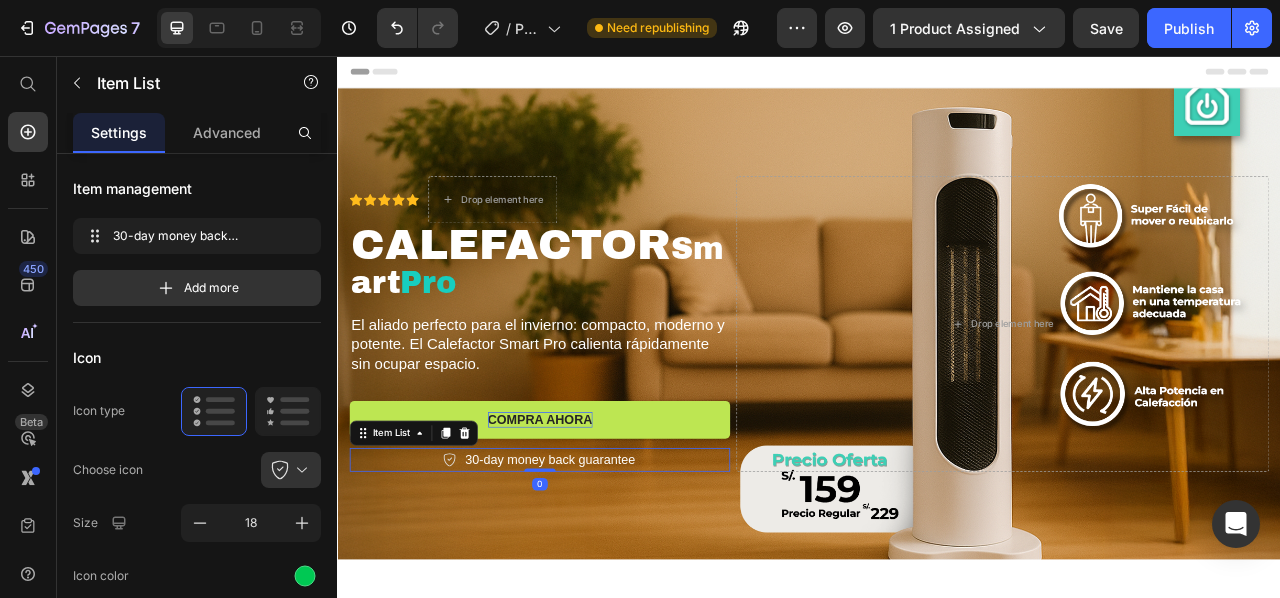 click on "30-day money back guarantee" at bounding box center (607, 570) 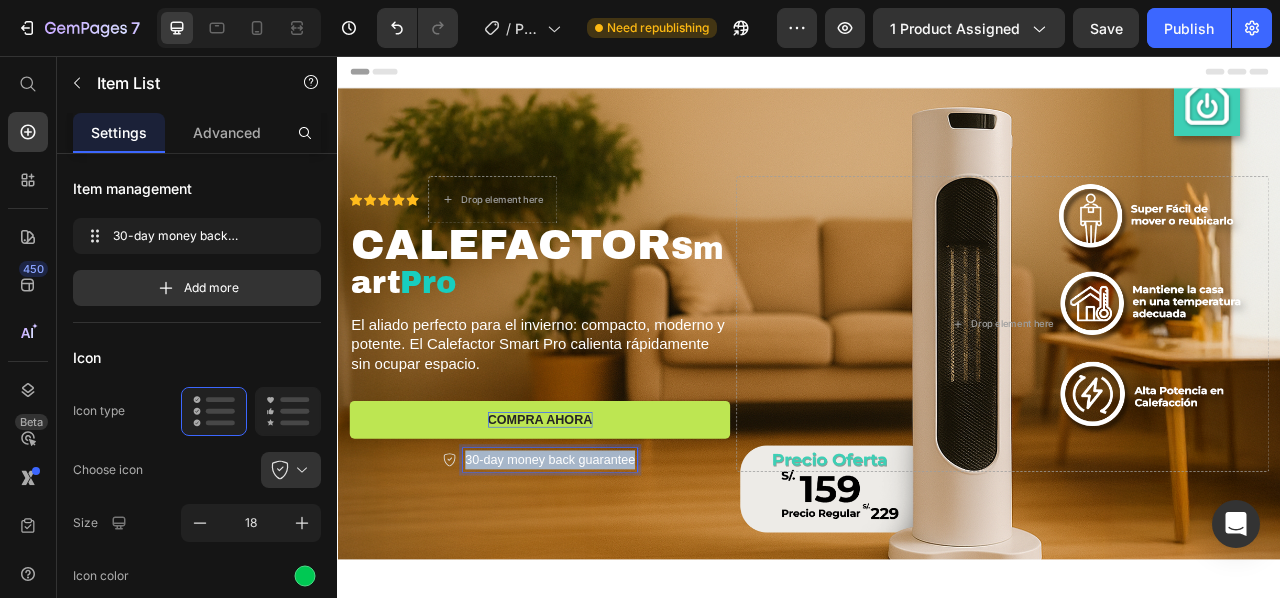 click on "30-day money back guarantee" at bounding box center (607, 570) 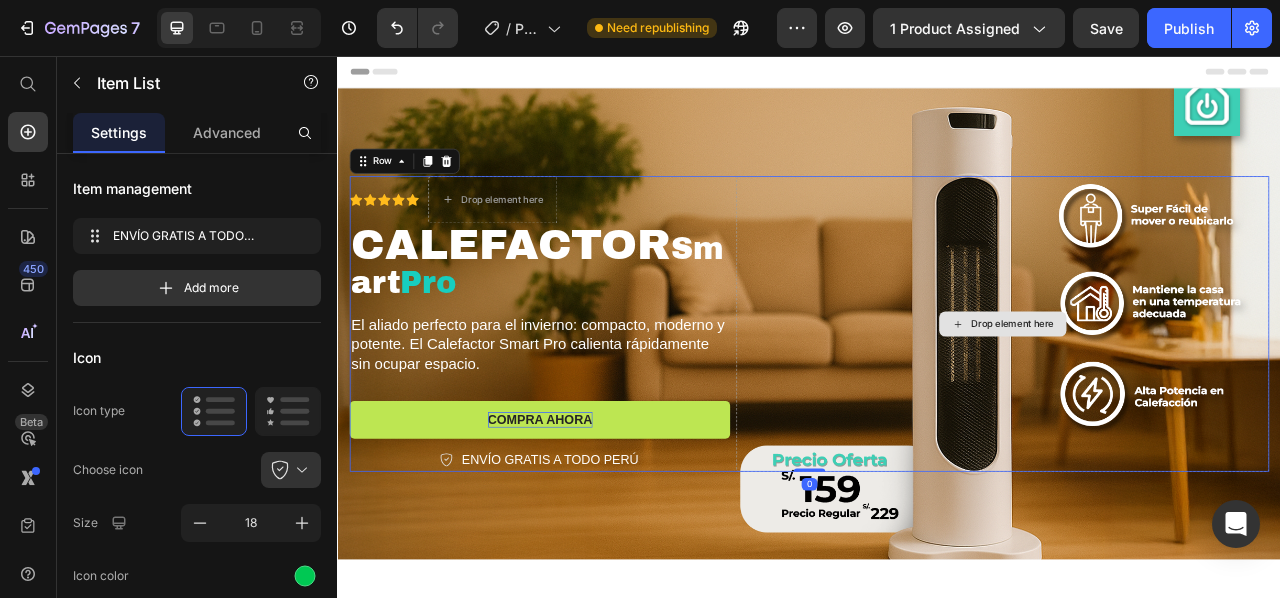 scroll, scrollTop: 0, scrollLeft: 0, axis: both 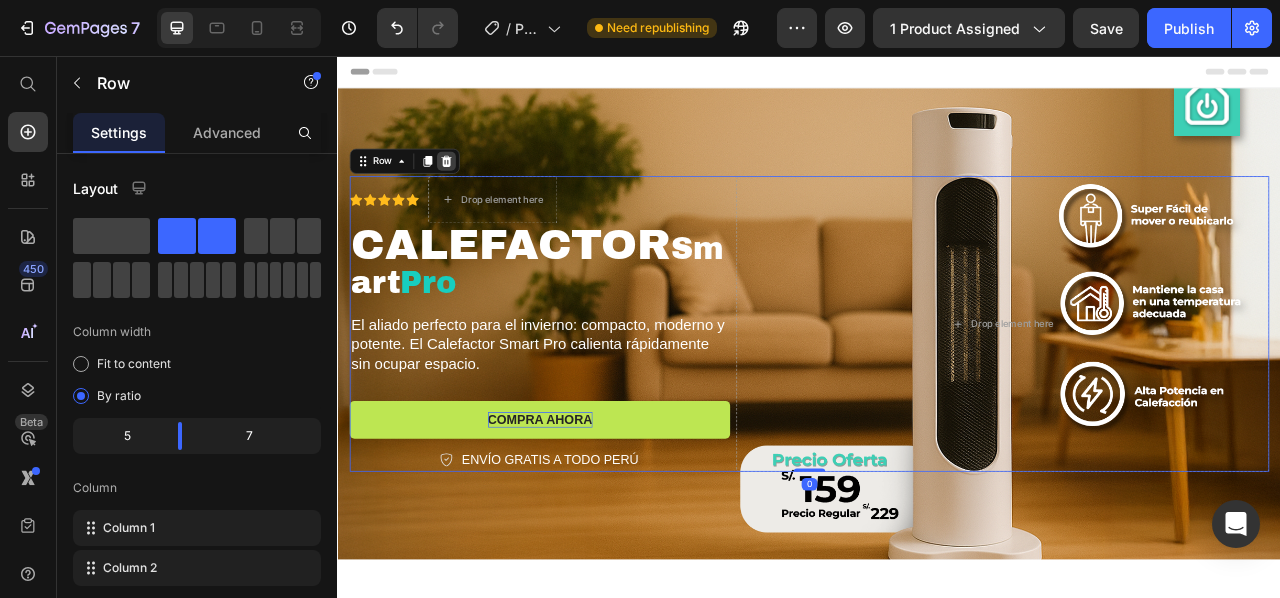 click 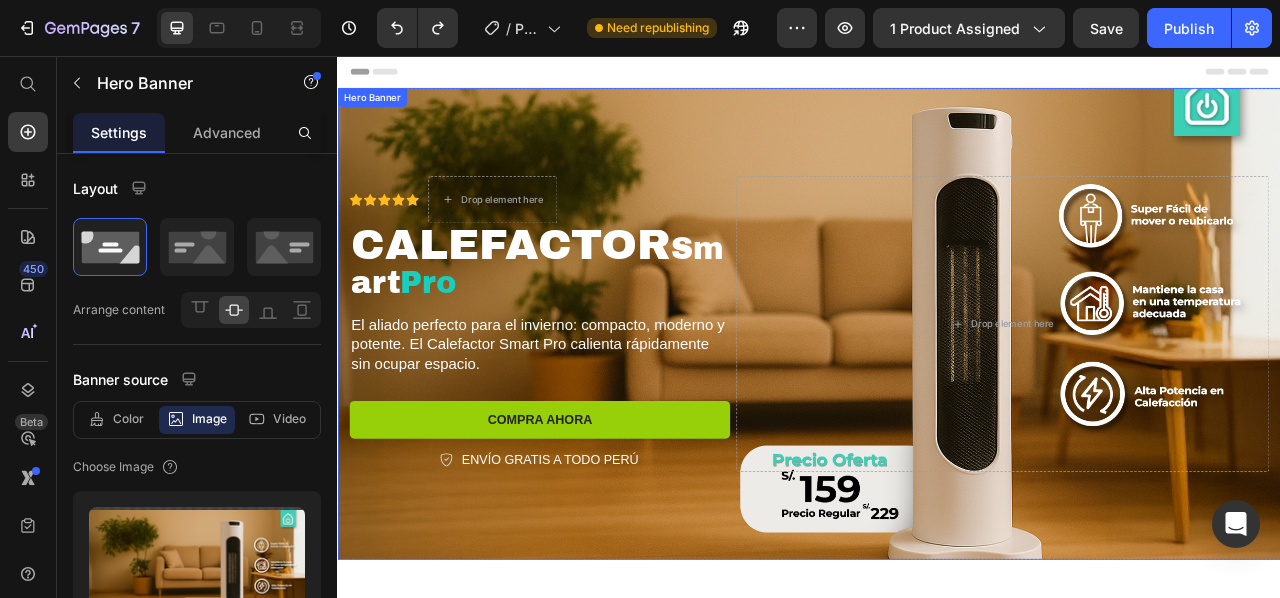 click at bounding box center [937, 397] 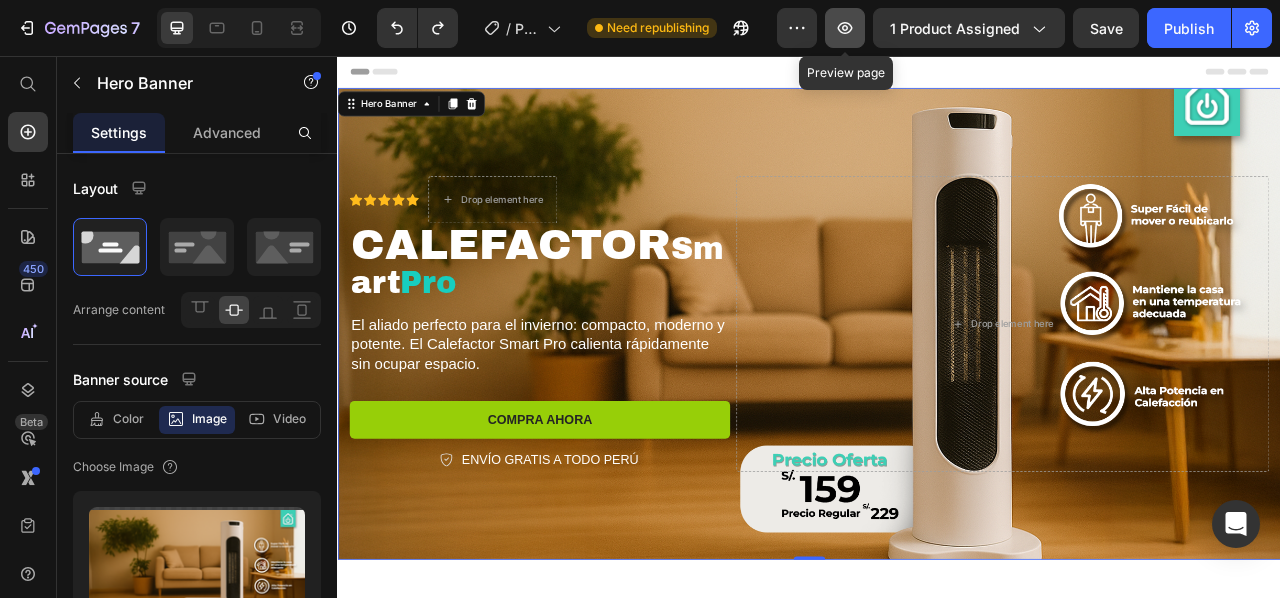 click 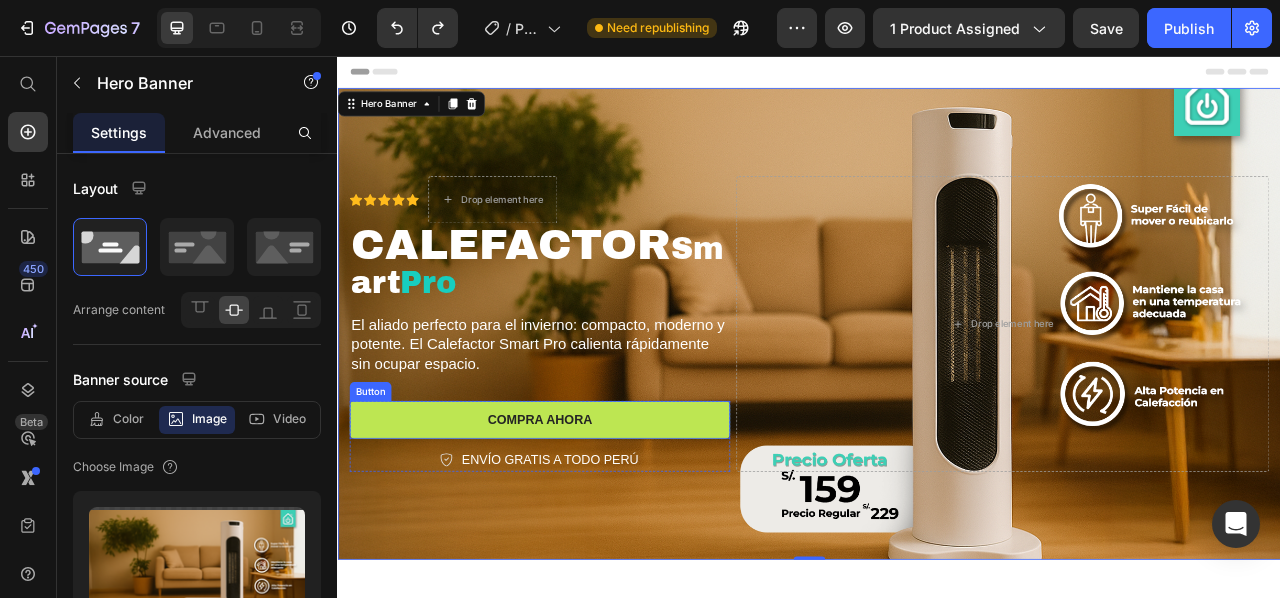click on "COMPRA AHORA" at bounding box center (594, 519) 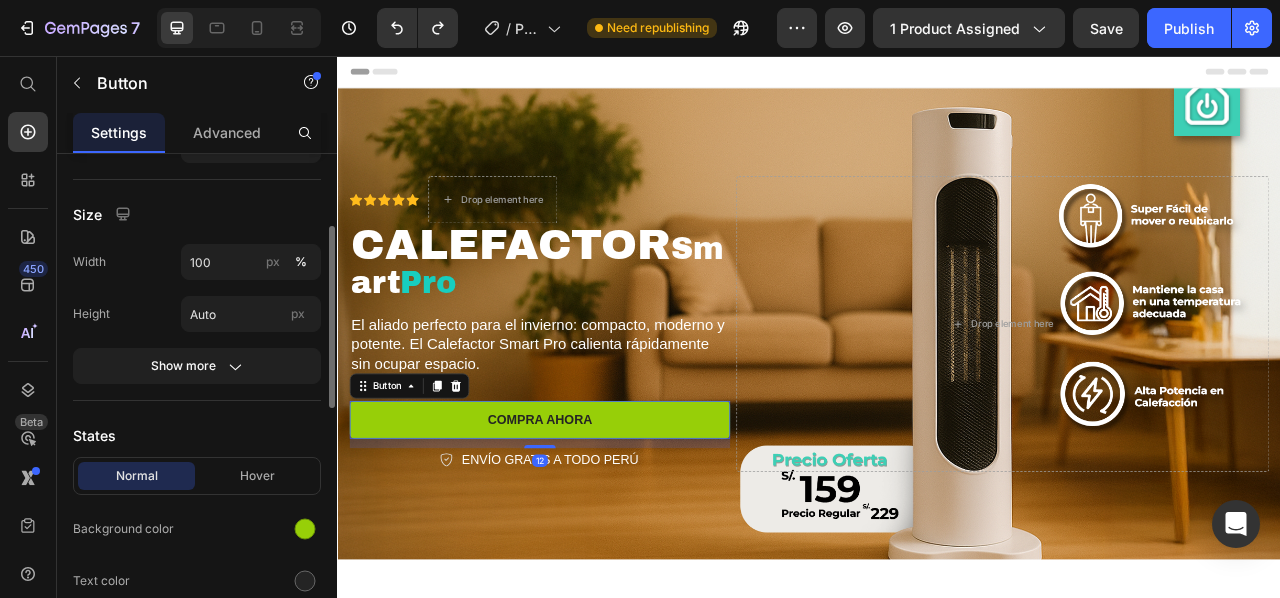 scroll, scrollTop: 100, scrollLeft: 0, axis: vertical 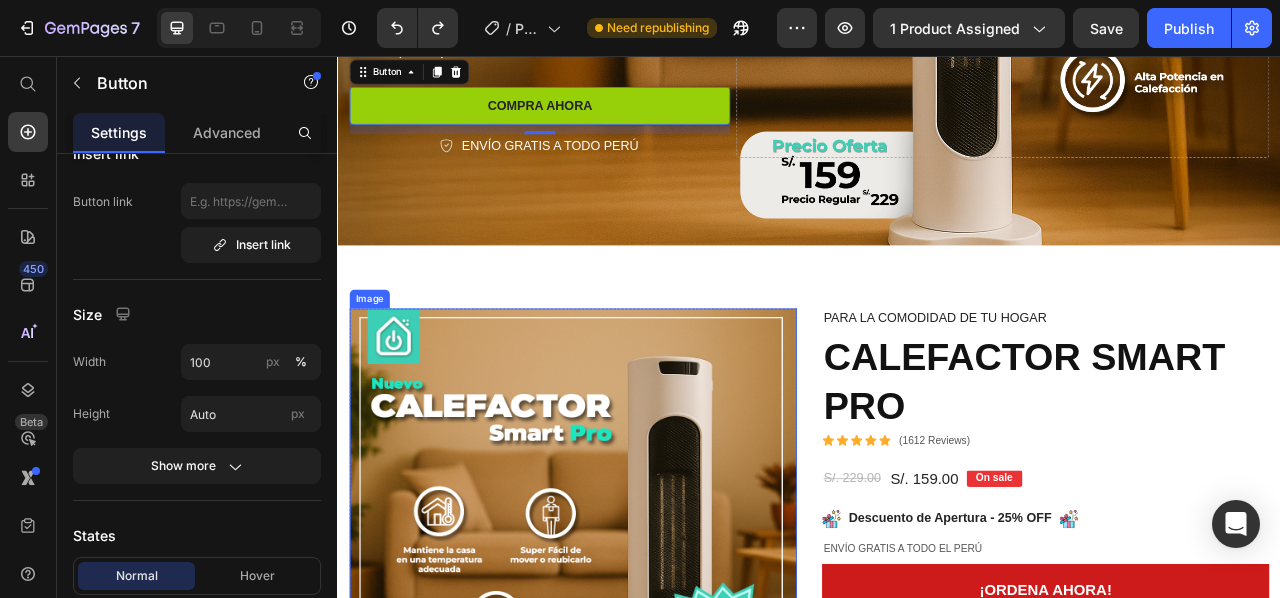 click at bounding box center [636, 661] 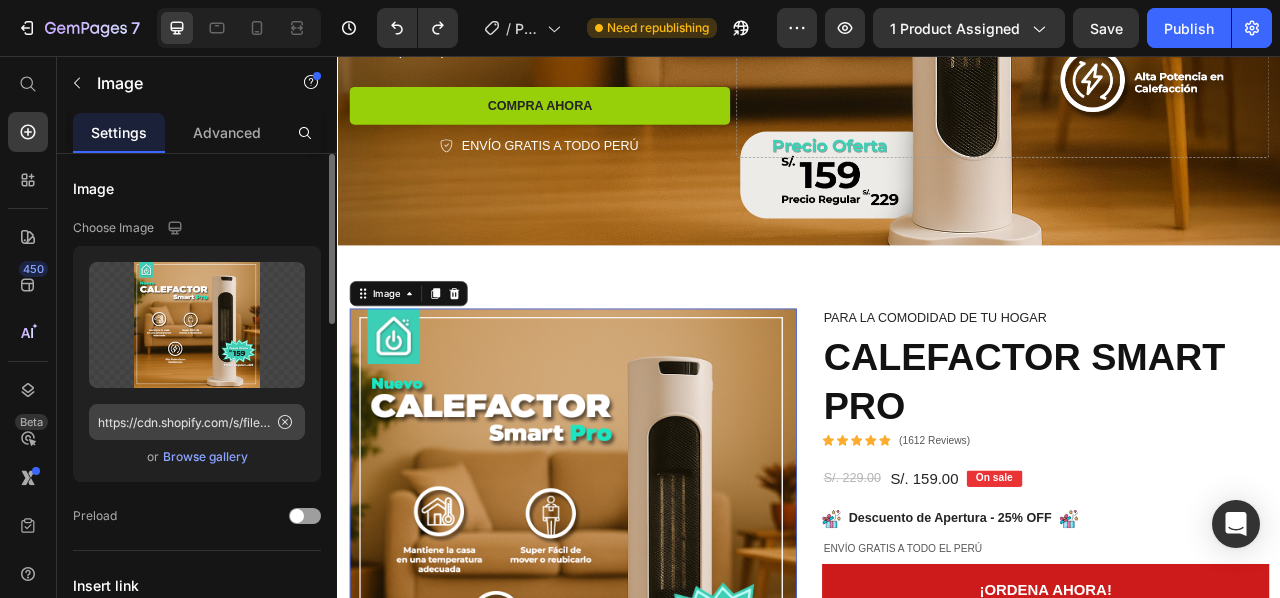 scroll, scrollTop: 100, scrollLeft: 0, axis: vertical 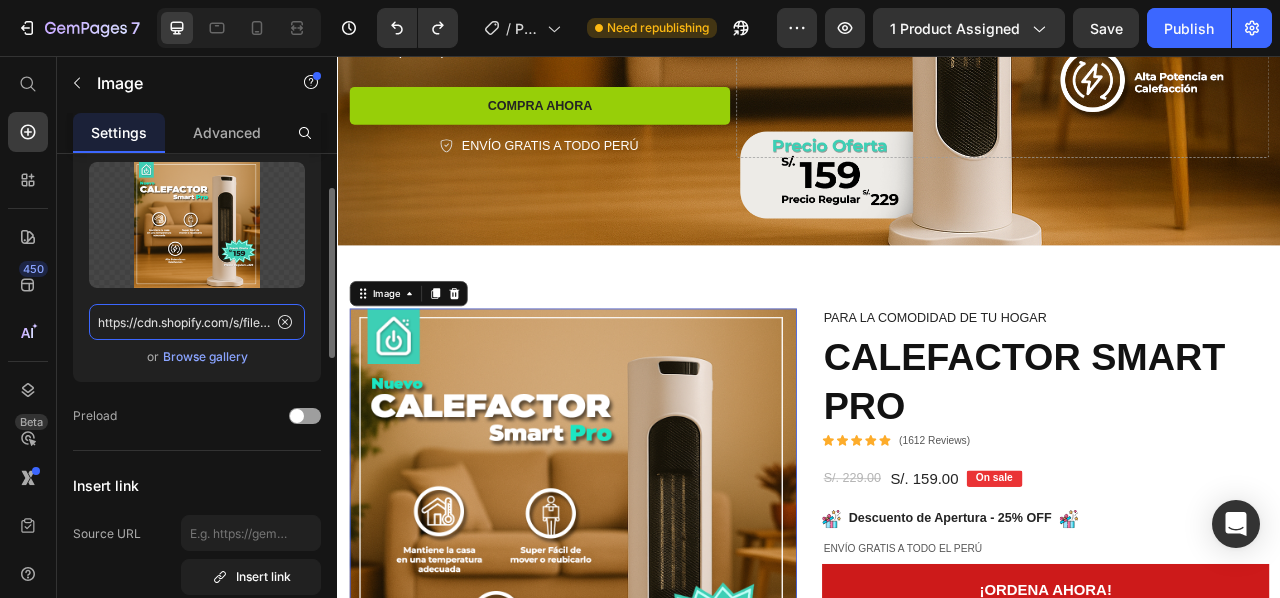click on "https://cdn.shopify.com/s/files/1/0928/7856/9756/files/gempages_573394170081706758-50c23da6-a8f7-4cd3-87df-355f1cef5b92.png" 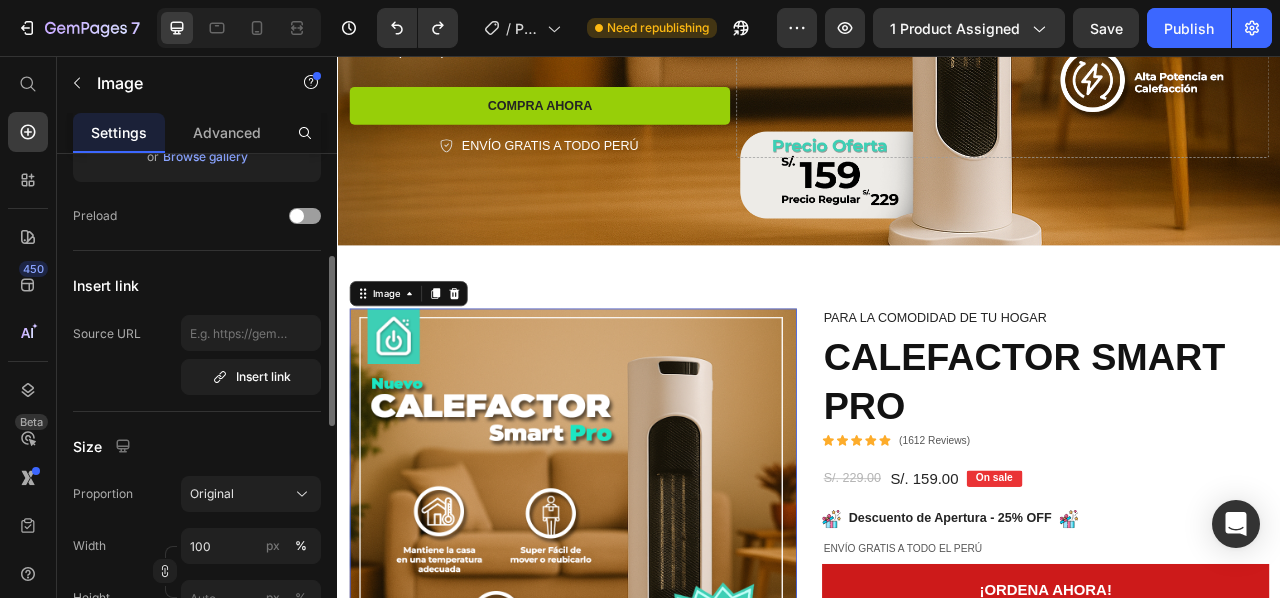 scroll, scrollTop: 400, scrollLeft: 0, axis: vertical 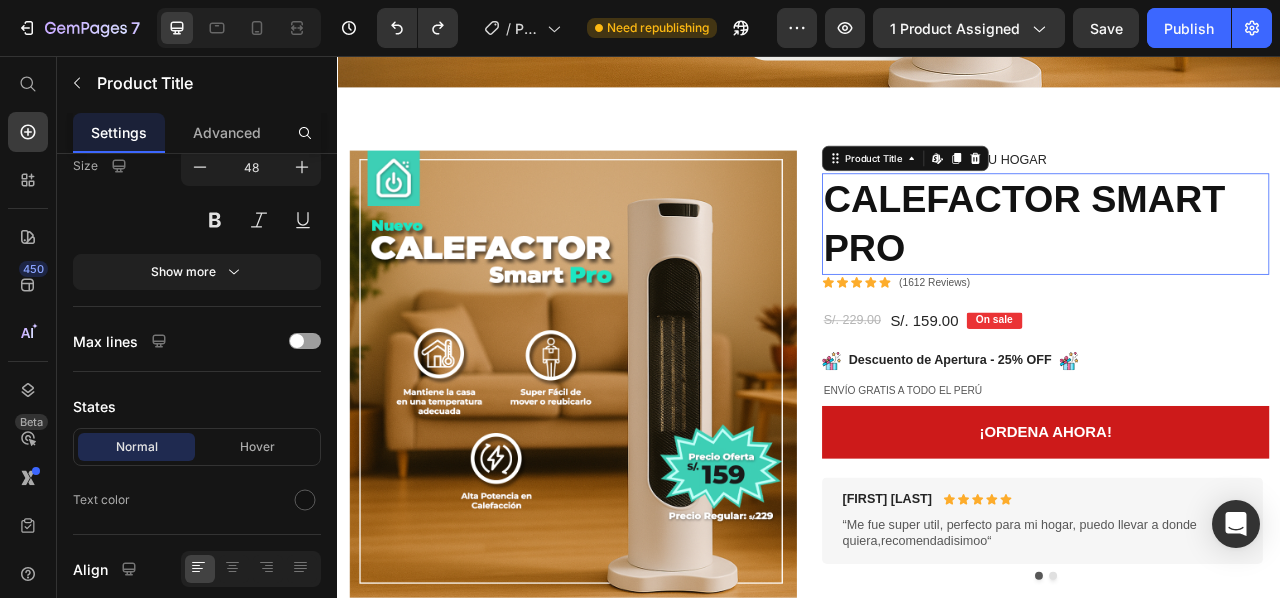 click on "CALEFACTOR SMART PRO" at bounding box center [1237, 270] 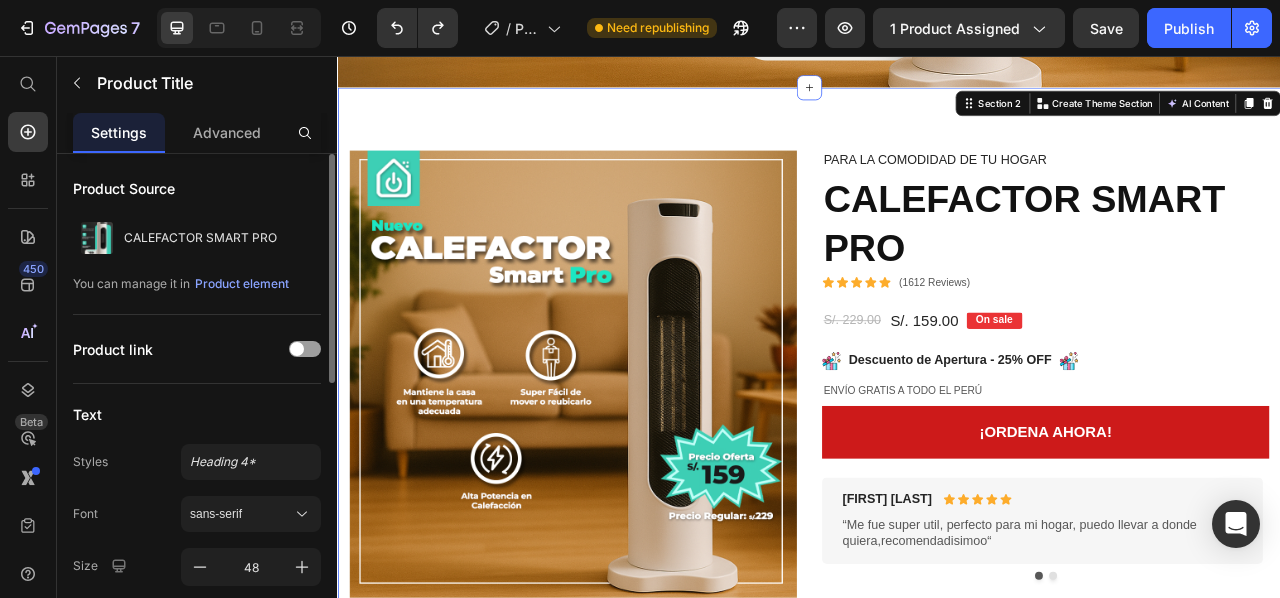 click on "Image Image Image Image Row Image Image Row Image Image Row Image Image Row Row Product Images Briana M. Text Block Icon Icon Icon Icon Icon Icon List Row “At vero eos et accusamus et iusto odio dignissimos ducimus qui blanditiis praesentium voluptatum deleniti atque corrupti quos dolores“ Text Block Row Rona K. Text Block Icon Icon Icon Icon Icon Icon List Row Lorem ipsum dolor sit amet, consectetur adipiscing elit, sed do eiusmod tempor incididunt ut labore et dolore magna aliqua. Text Block Row Carousel Para la comodidad de tu hogar Text Block CALEFACTOR SMART PRO Product Title Icon Icon Icon Icon Icon Icon List (1612 Reviews) Text Block Row S/. 159.00 Product Price On sale Text Block Row Image Descuento de Apertura - 25% OFF Text Block Image Row EnvÍo GRATIS A TODO EL PERÚ Text Block Row ¡ORDENA AHORA! Add to Cart Esteban C. Text Block Icon Icon Icon Icon Icon Icon List Row “Me fue super util, perfecto para mi hogar, puedo llevar a donde quiera,recomendadisimoo“ Row Row" at bounding box center (937, 957) 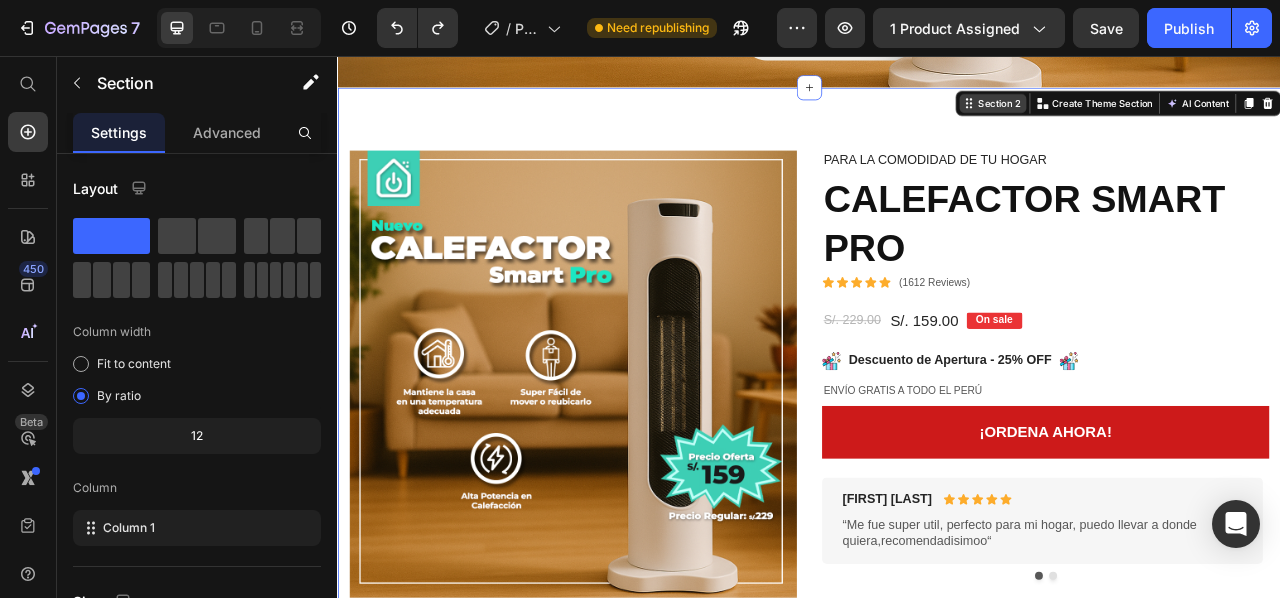 click 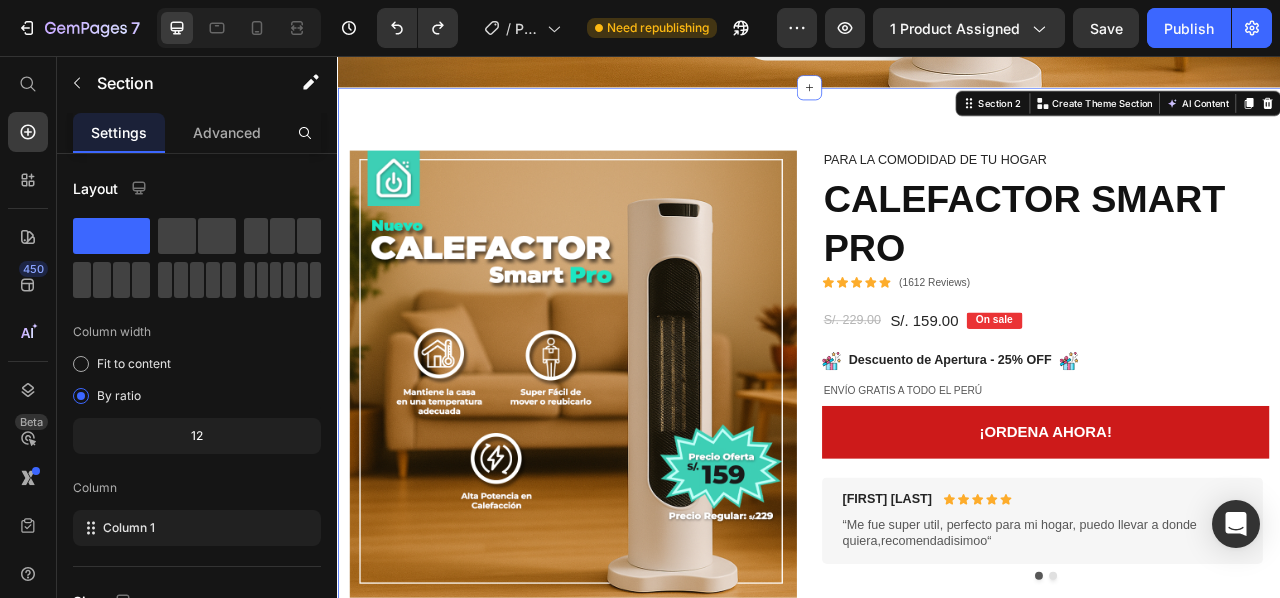 click on "Image Image Image Image Row Image Image Row Image Image Row Image Image Row Row Product Images Briana M. Text Block Icon Icon Icon Icon Icon Icon List Row “At vero eos et accusamus et iusto odio dignissimos ducimus qui blanditiis praesentium voluptatum deleniti atque corrupti quos dolores“ Text Block Row Rona K. Text Block Icon Icon Icon Icon Icon Icon List Row Lorem ipsum dolor sit amet, consectetur adipiscing elit, sed do eiusmod tempor incididunt ut labore et dolore magna aliqua. Text Block Row Carousel Para la comodidad de tu hogar Text Block CALEFACTOR SMART PRO Product Title Icon Icon Icon Icon Icon Icon List (1612 Reviews) Text Block Row S/. 159.00 Product Price On sale Text Block Row Image Descuento de Apertura - 25% OFF Text Block Image Row EnvÍo GRATIS A TODO EL PERÚ Text Block Row ¡ORDENA AHORA! Add to Cart Esteban C. Text Block Icon Icon Icon Icon Icon Icon List Row “Me fue super util, perfecto para mi hogar, puedo llevar a donde quiera,recomendadisimoo“ Row Row" at bounding box center [937, 957] 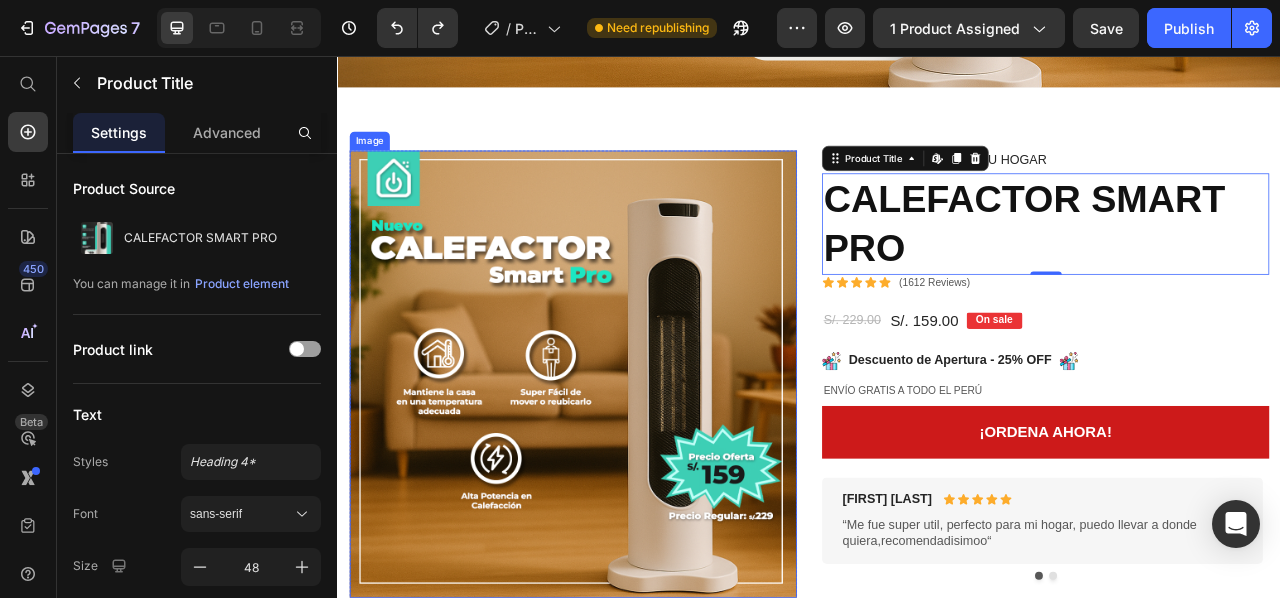 click at bounding box center (636, 461) 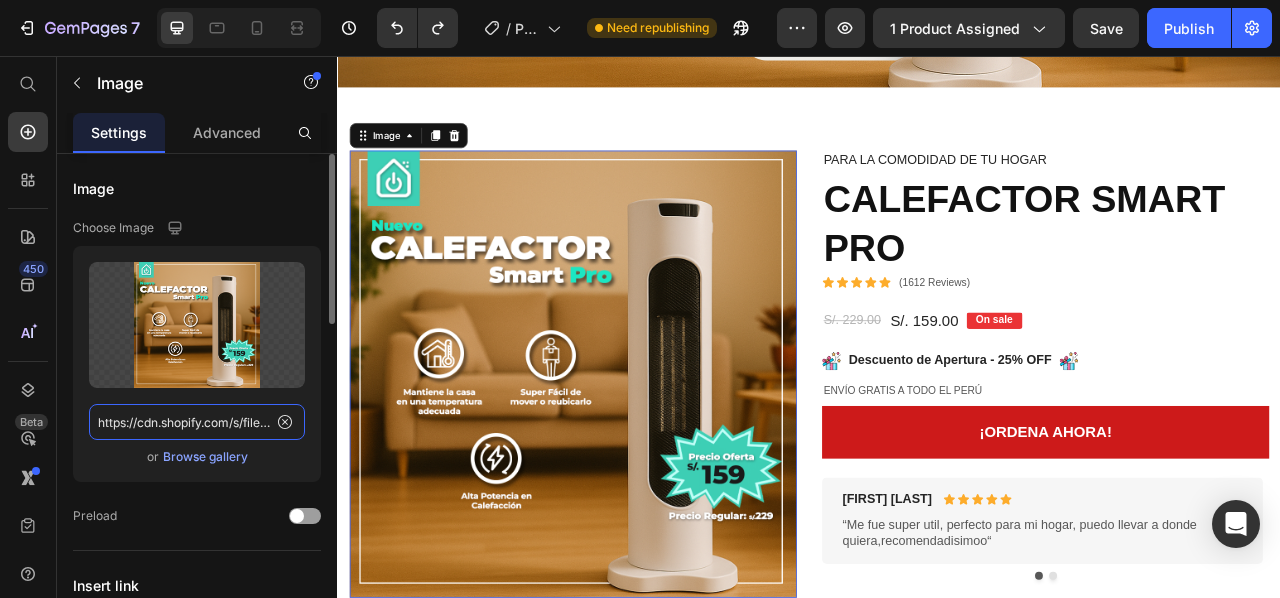 click on "https://cdn.shopify.com/s/files/1/0928/7856/9756/files/gempages_573394170081706758-50c23da6-a8f7-4cd3-87df-355f1cef5b92.png" 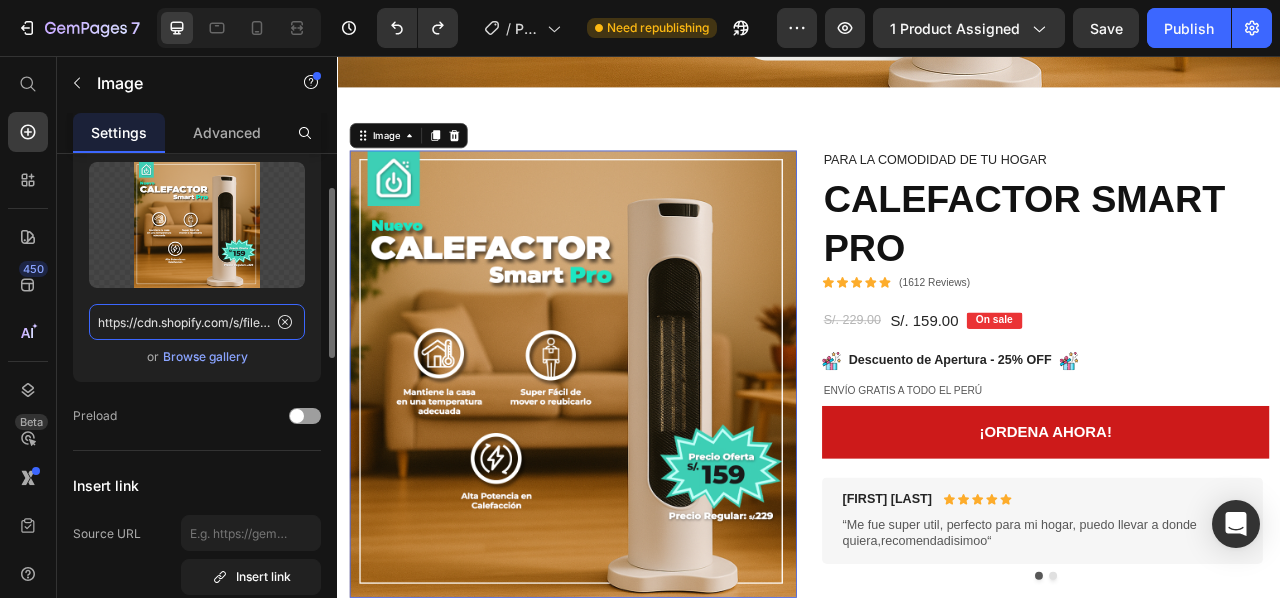 scroll, scrollTop: 200, scrollLeft: 0, axis: vertical 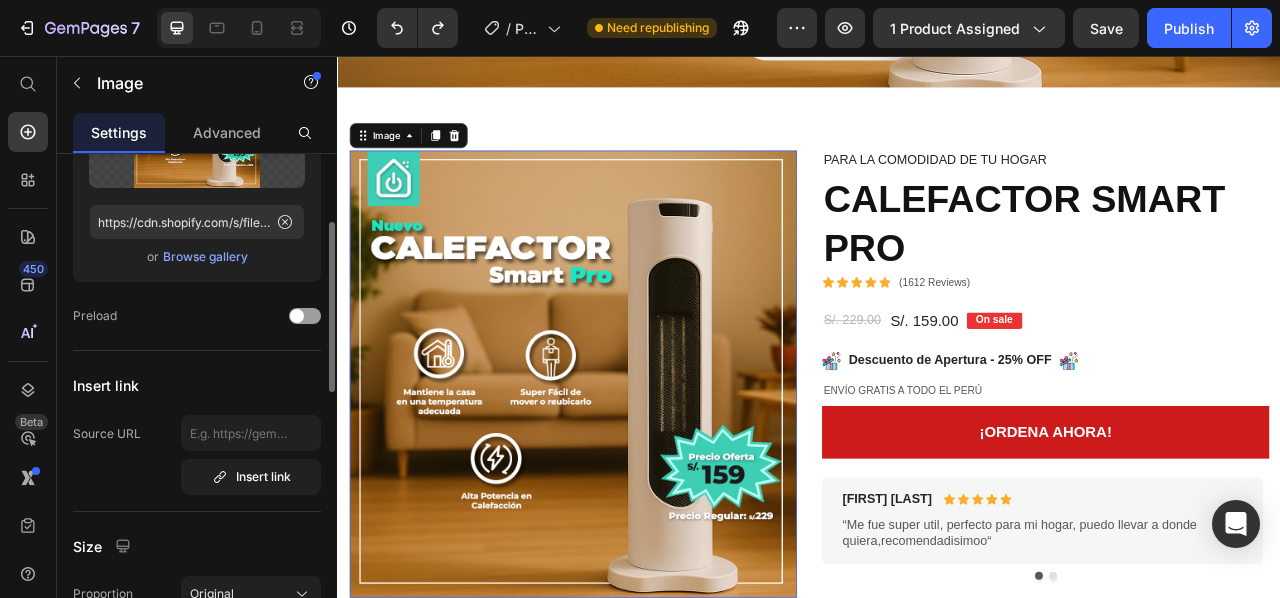 click on "Insert link" at bounding box center (197, 385) 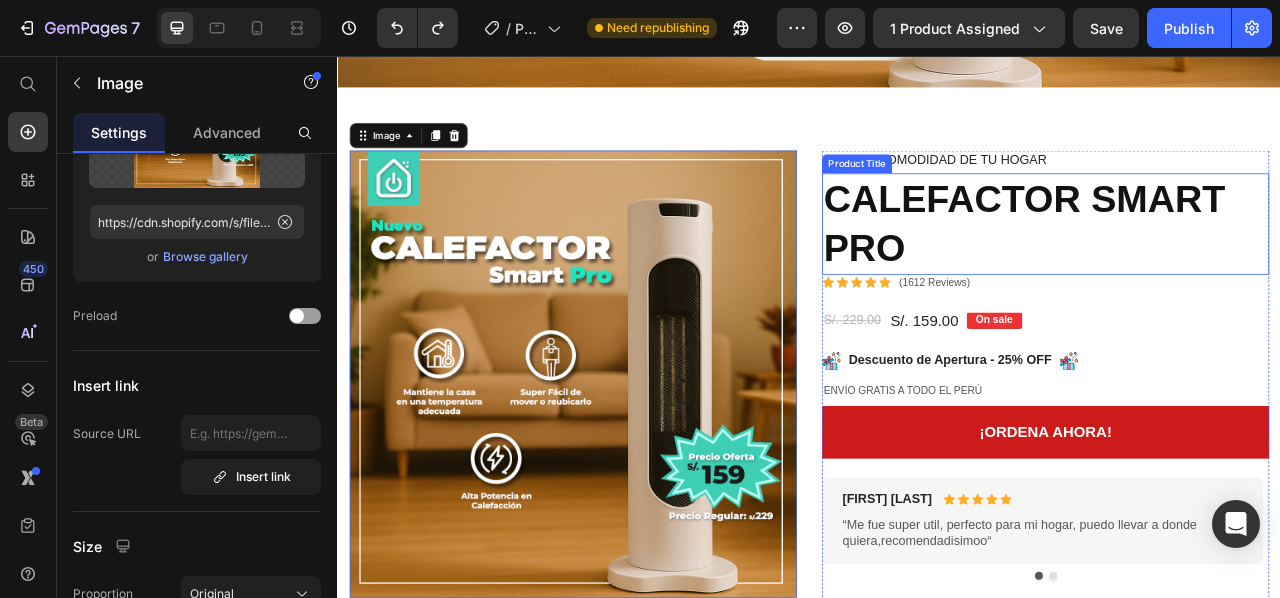 click on "CALEFACTOR SMART PRO" at bounding box center [1237, 270] 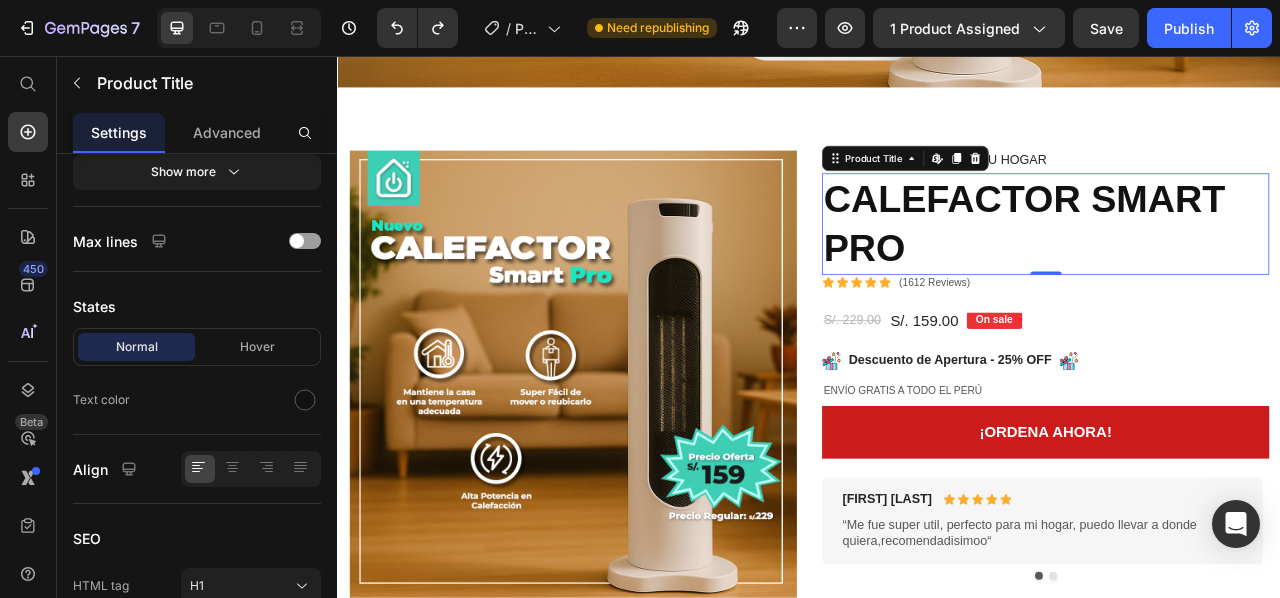 scroll, scrollTop: 0, scrollLeft: 0, axis: both 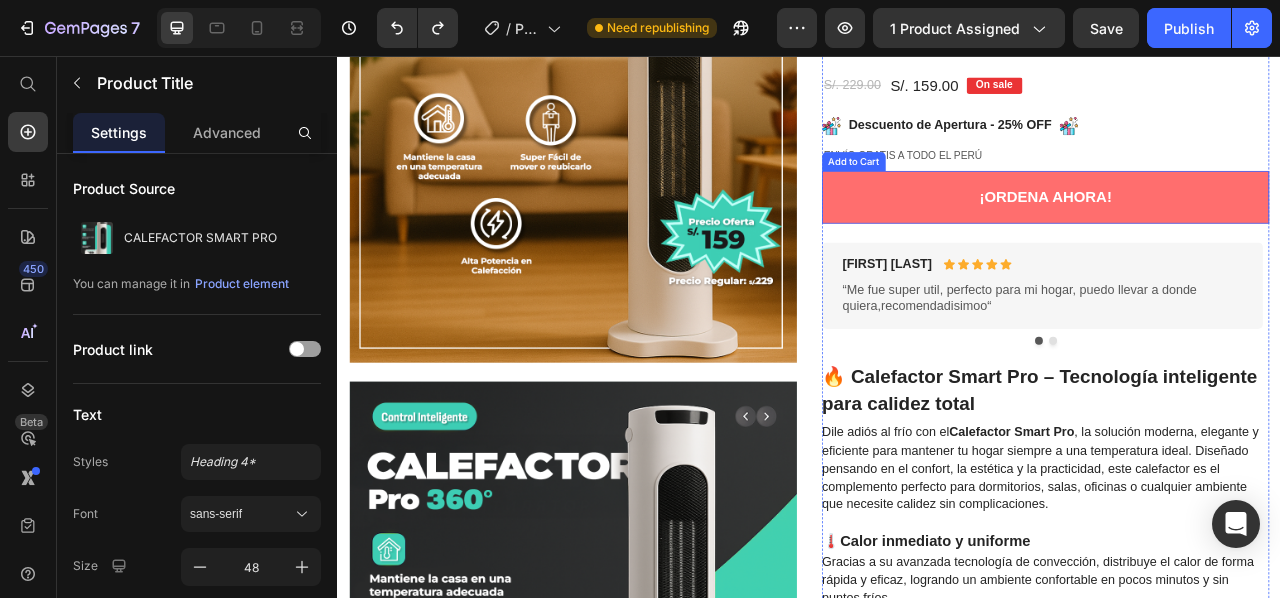 click on "¡ORDENA AHORA!" at bounding box center (1237, 235) 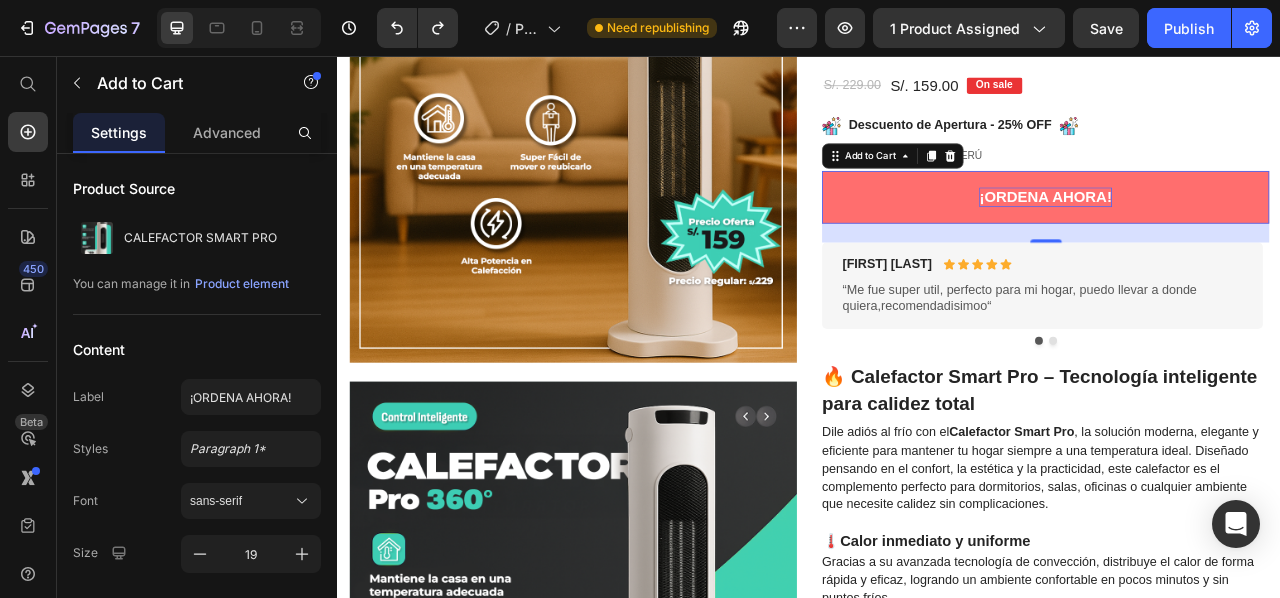 click on "¡ORDENA AHORA!" at bounding box center (1237, 235) 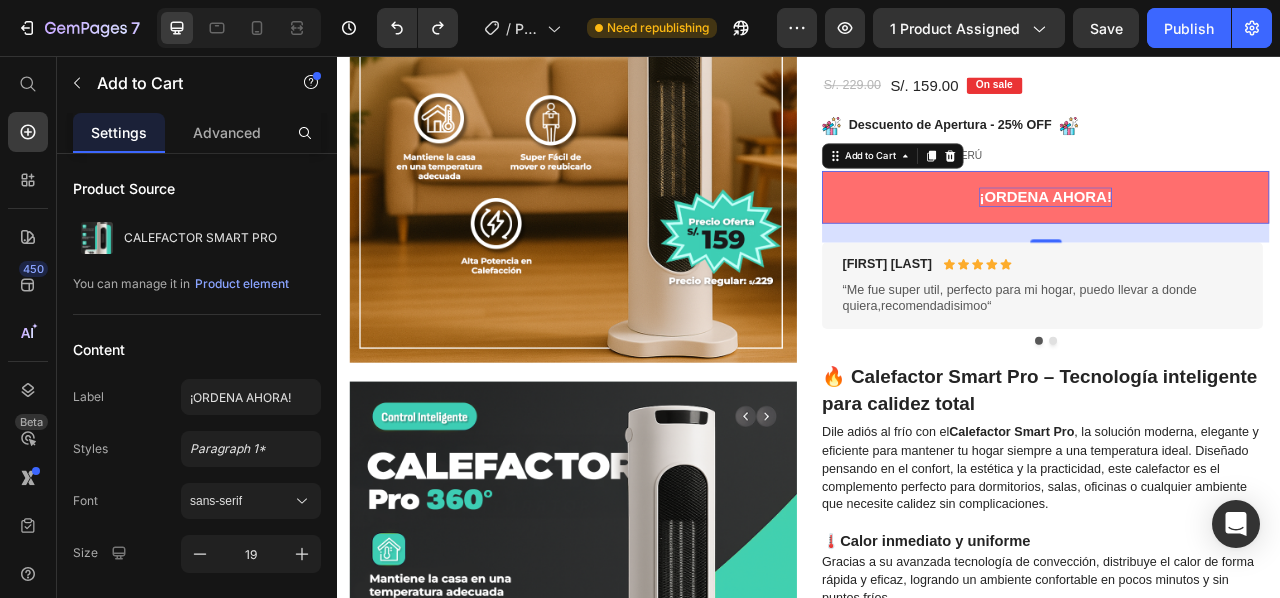 click on "¡ORDENA AHORA!" at bounding box center [1237, 235] 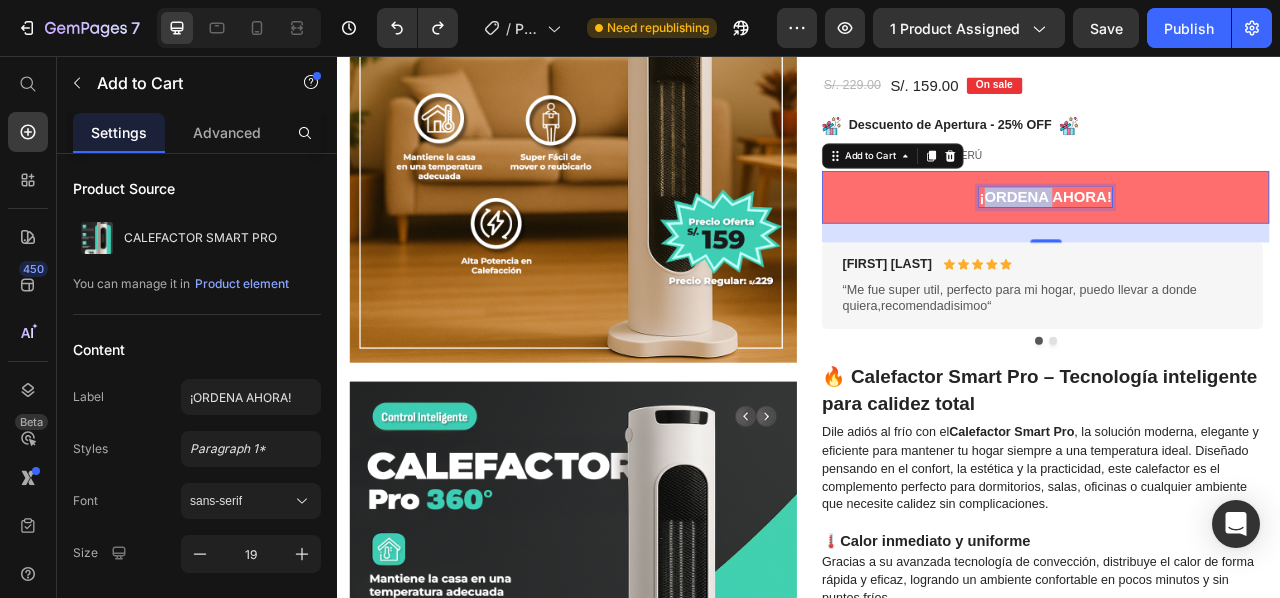 click on "¡ORDENA AHORA!" at bounding box center [1237, 235] 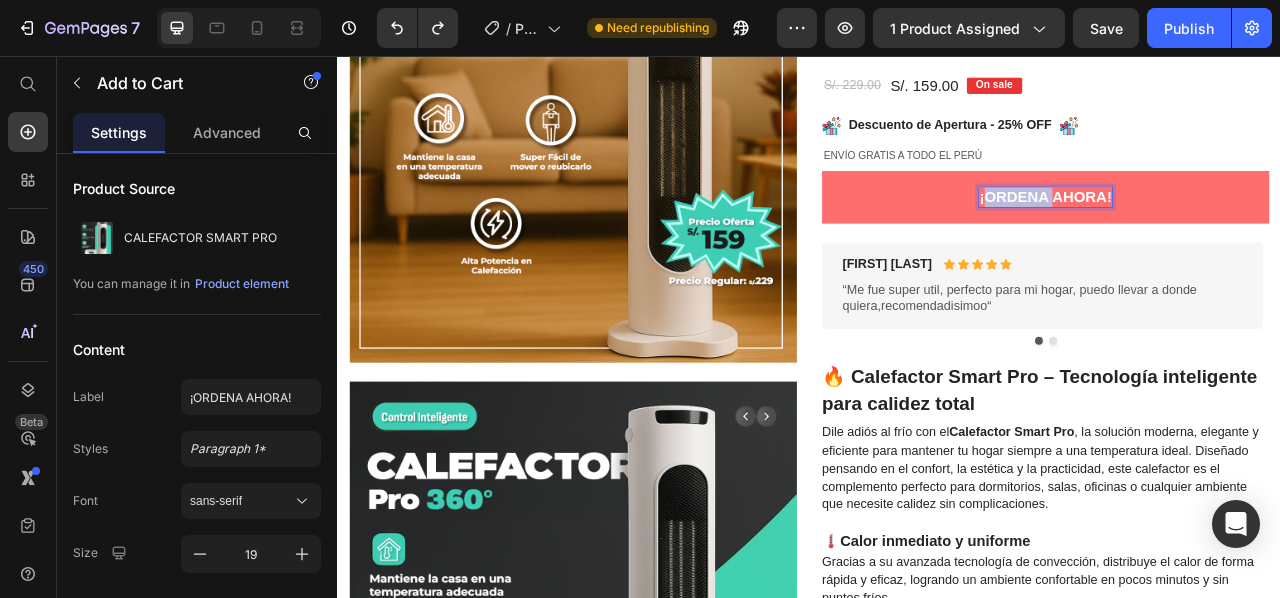 click on "¡ORDENA AHORA!" at bounding box center [1237, 235] 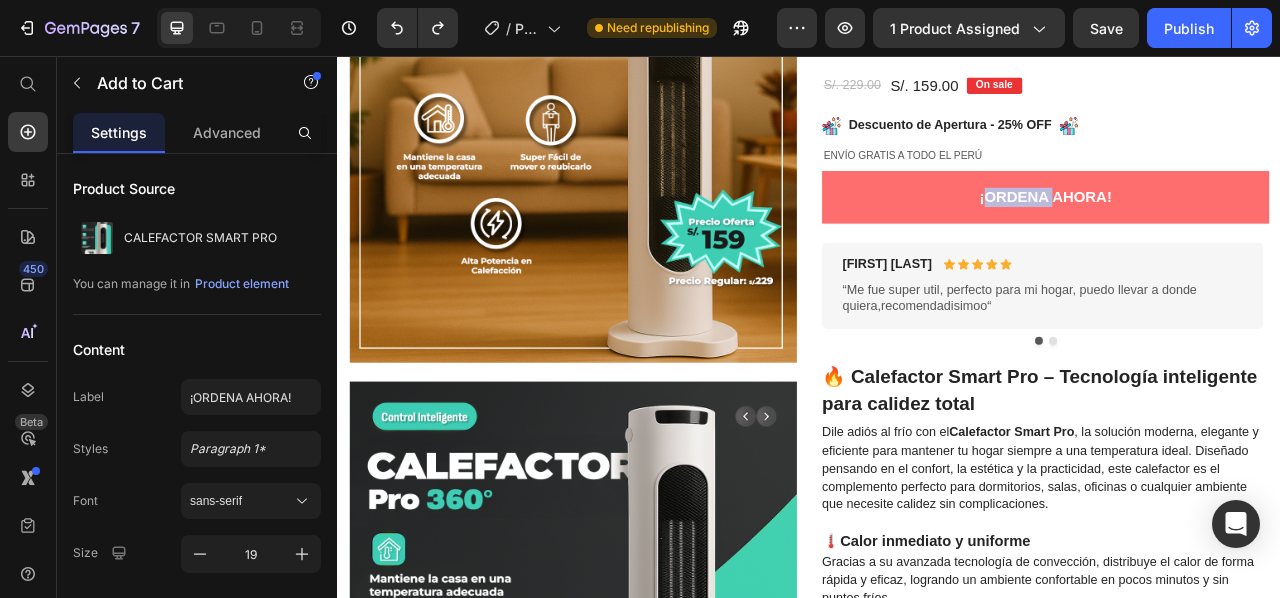 click on "¡ORDENA AHORA!" at bounding box center [1237, 235] 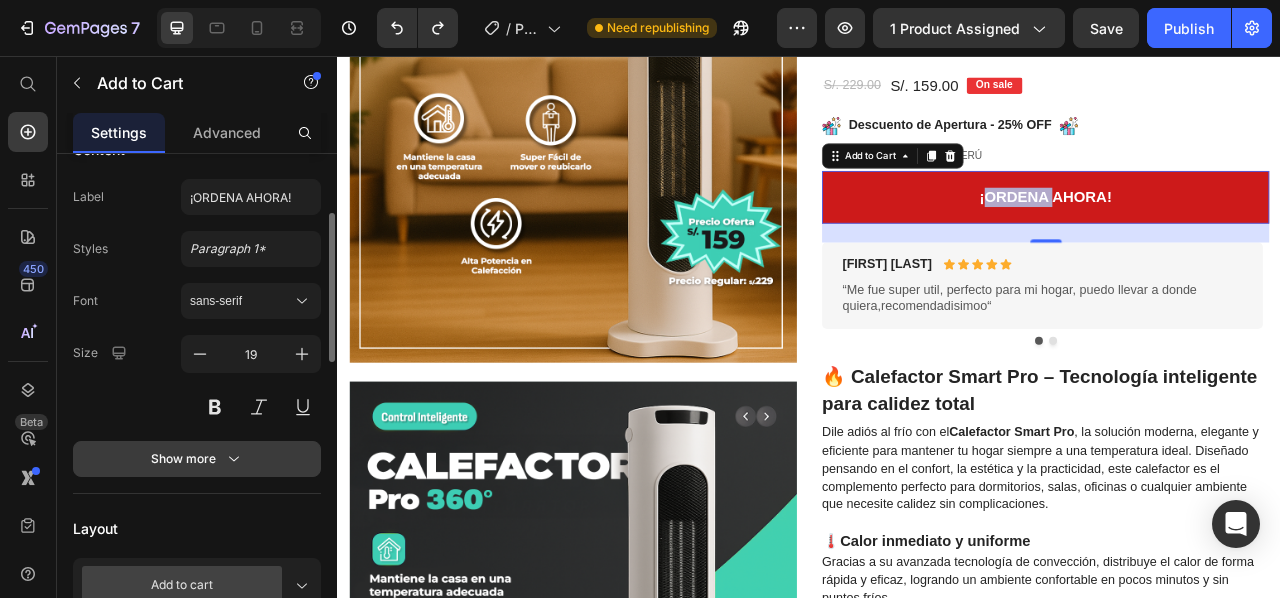 scroll, scrollTop: 0, scrollLeft: 0, axis: both 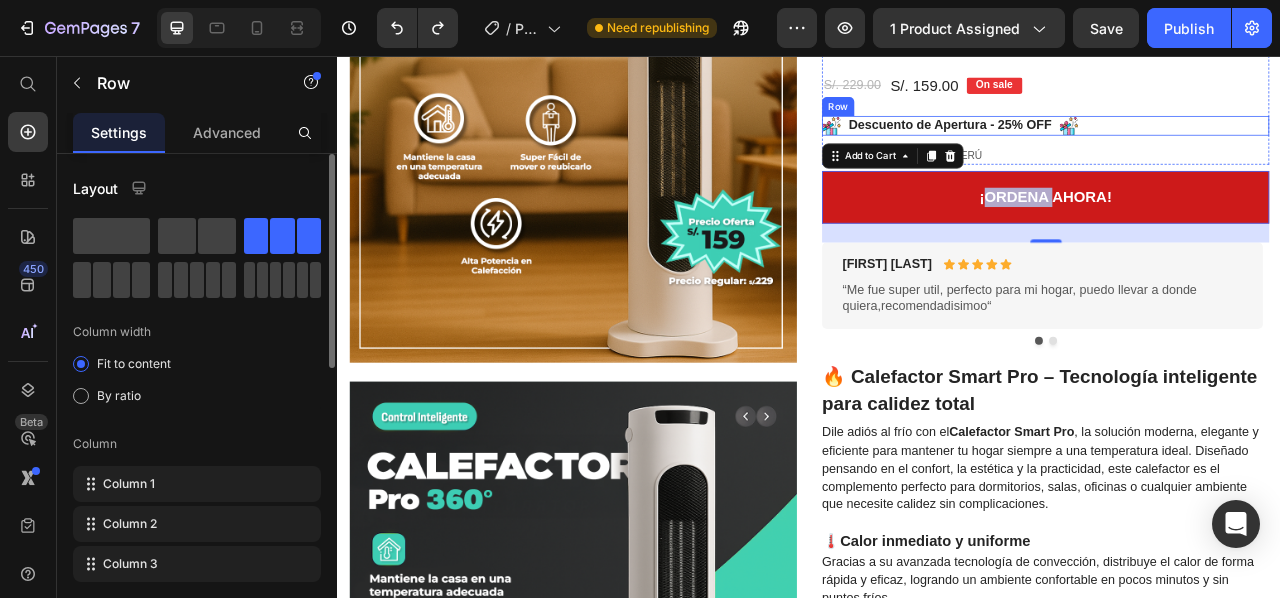 click on "Image Descuento de Apertura - 25% OFF Text Block Image Row" at bounding box center [1237, 144] 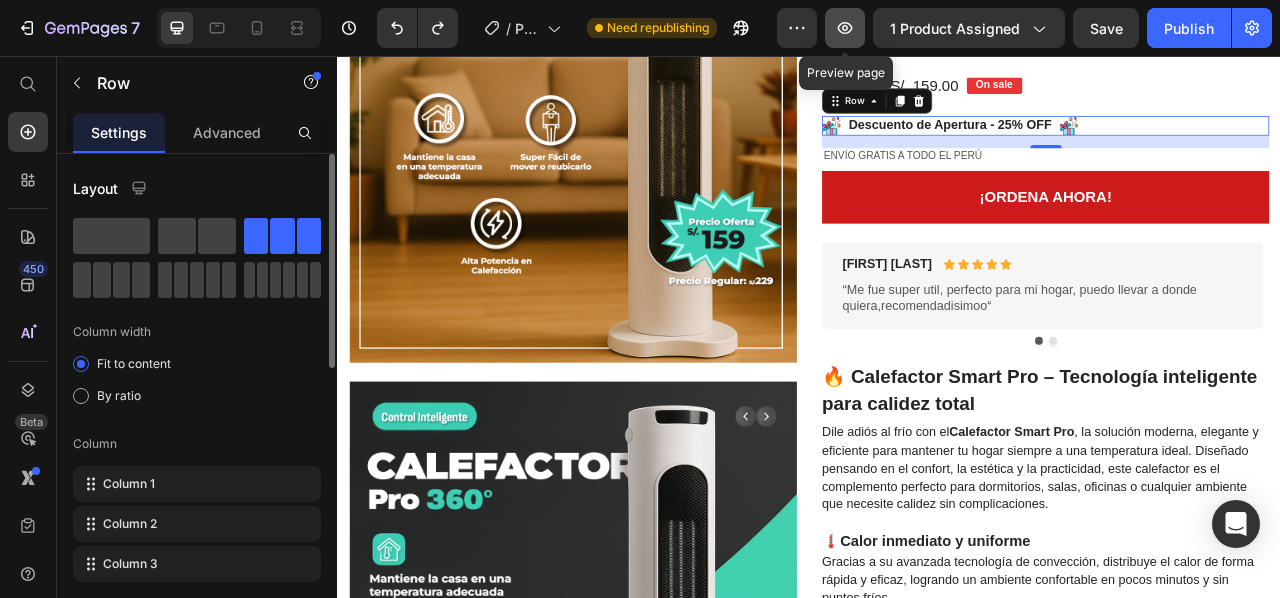 click 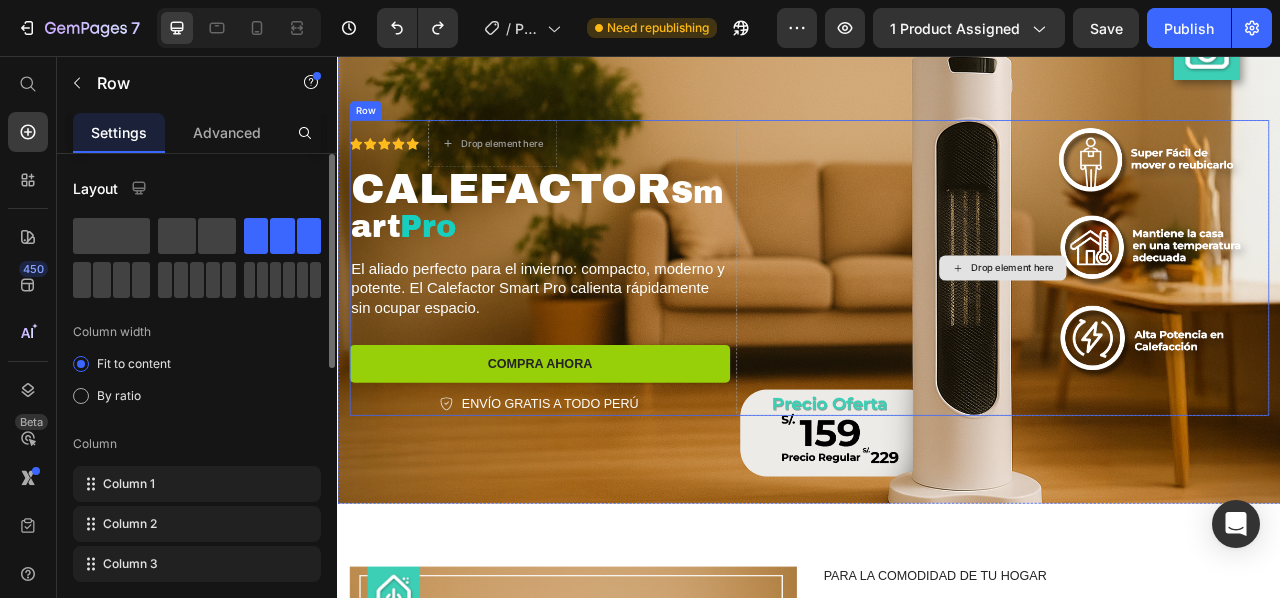 scroll, scrollTop: 0, scrollLeft: 0, axis: both 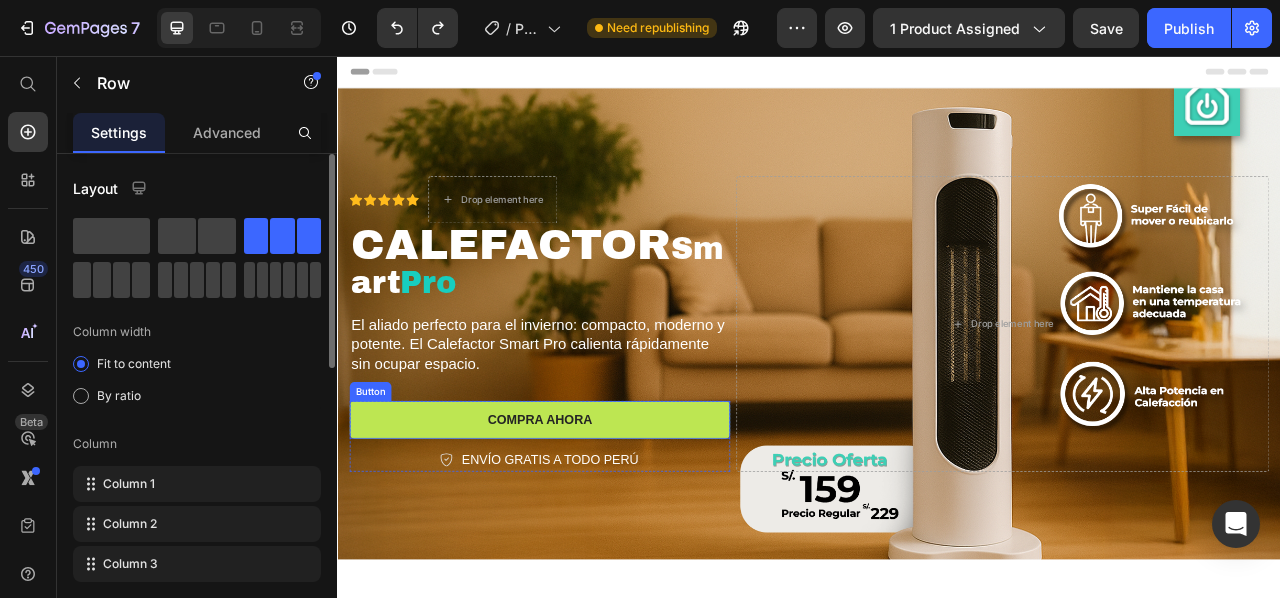 click on "COMPRA AHORA" at bounding box center [594, 519] 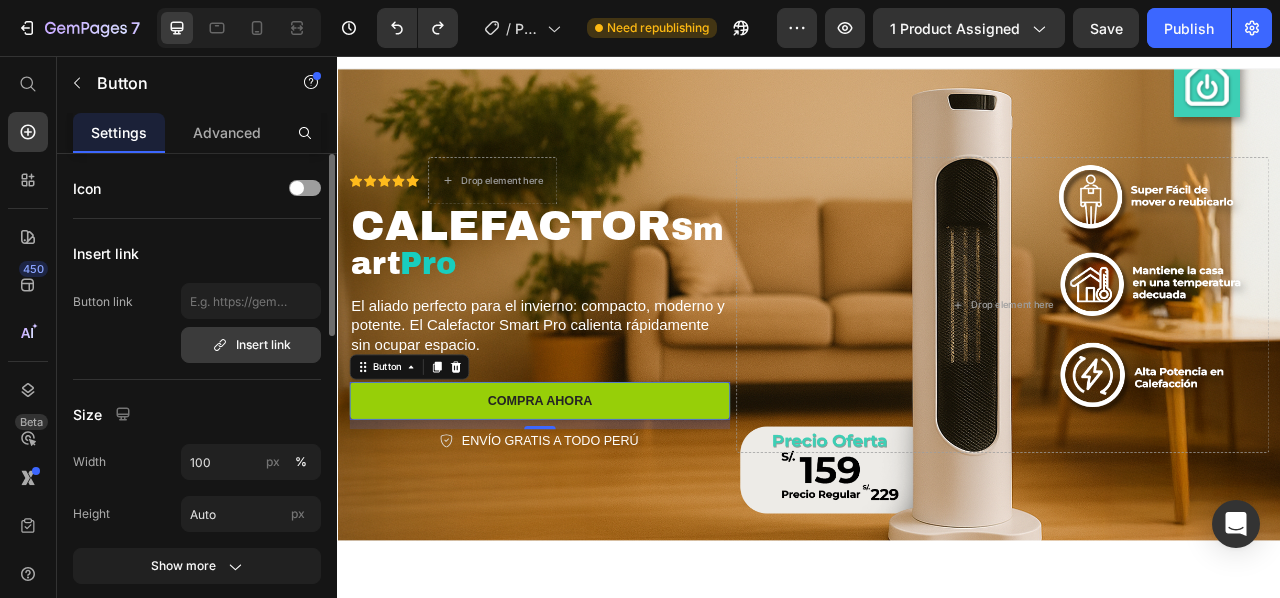 scroll, scrollTop: 0, scrollLeft: 0, axis: both 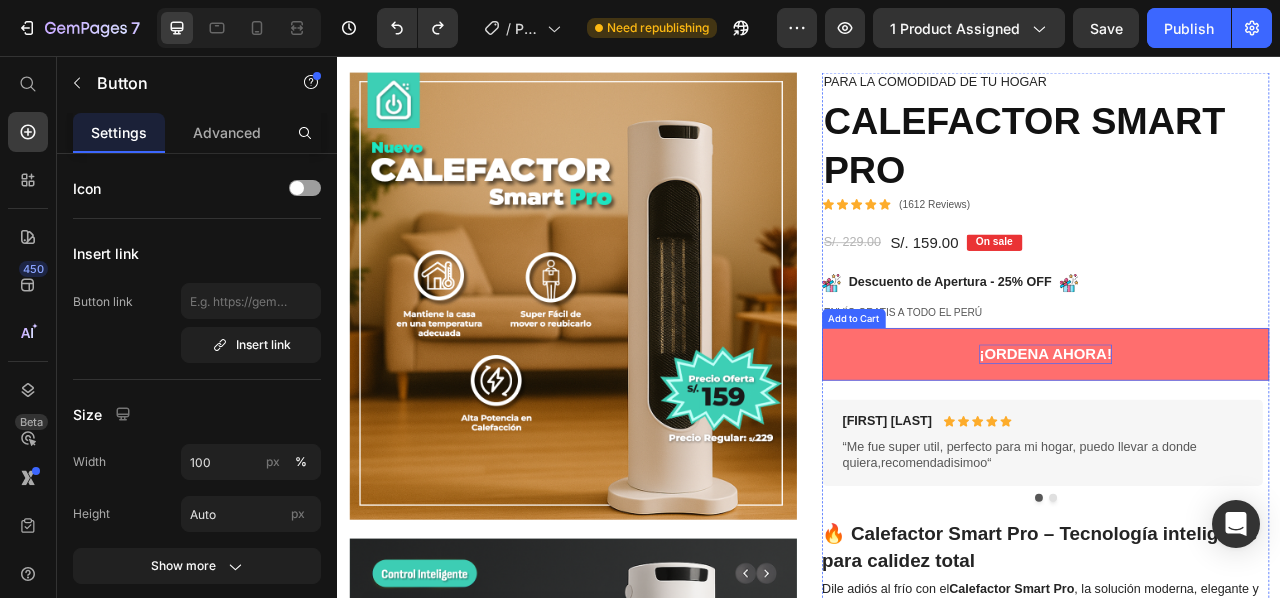click on "¡ORDENA AHORA!" at bounding box center (1237, 435) 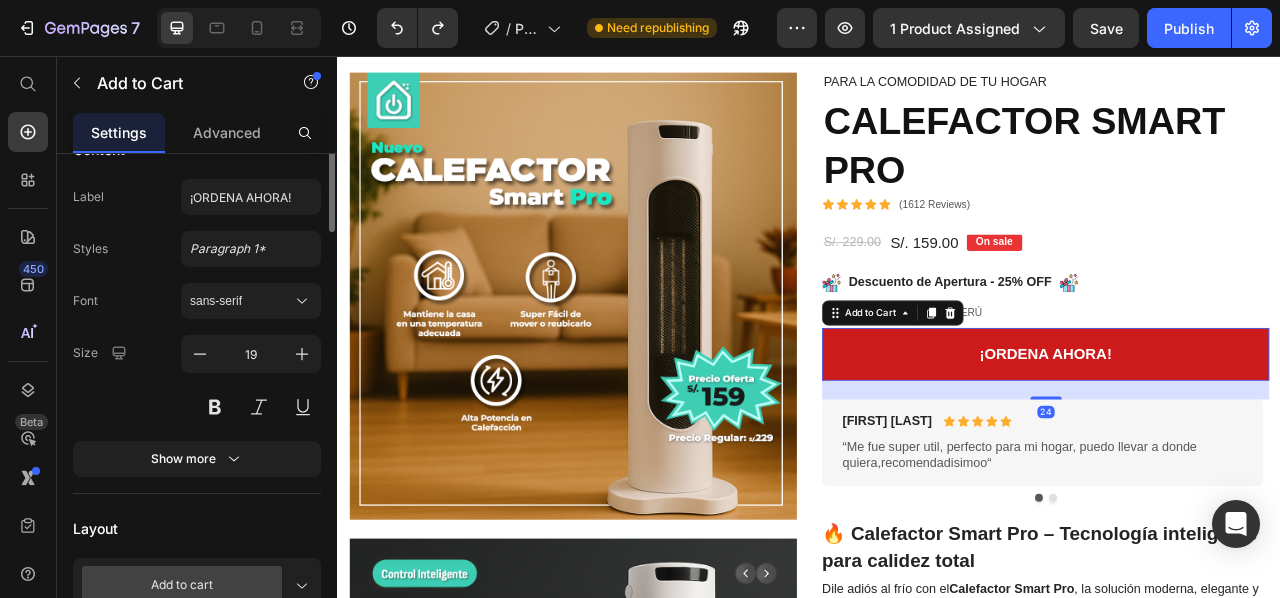 scroll, scrollTop: 0, scrollLeft: 0, axis: both 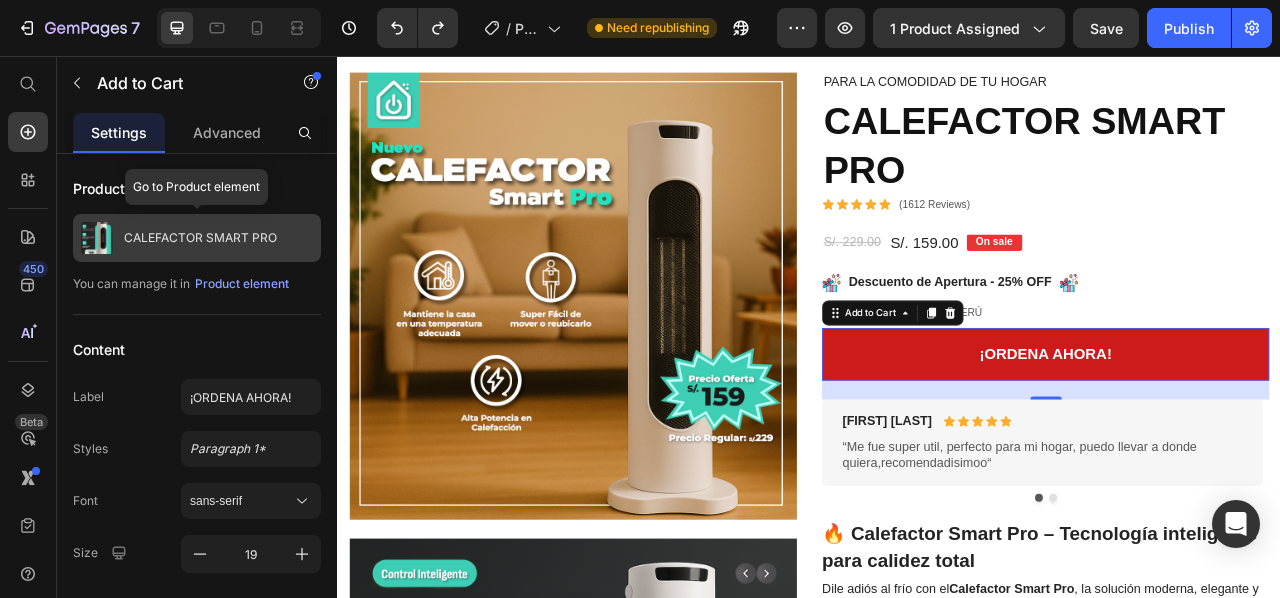 click on "CALEFACTOR SMART PRO" at bounding box center (200, 238) 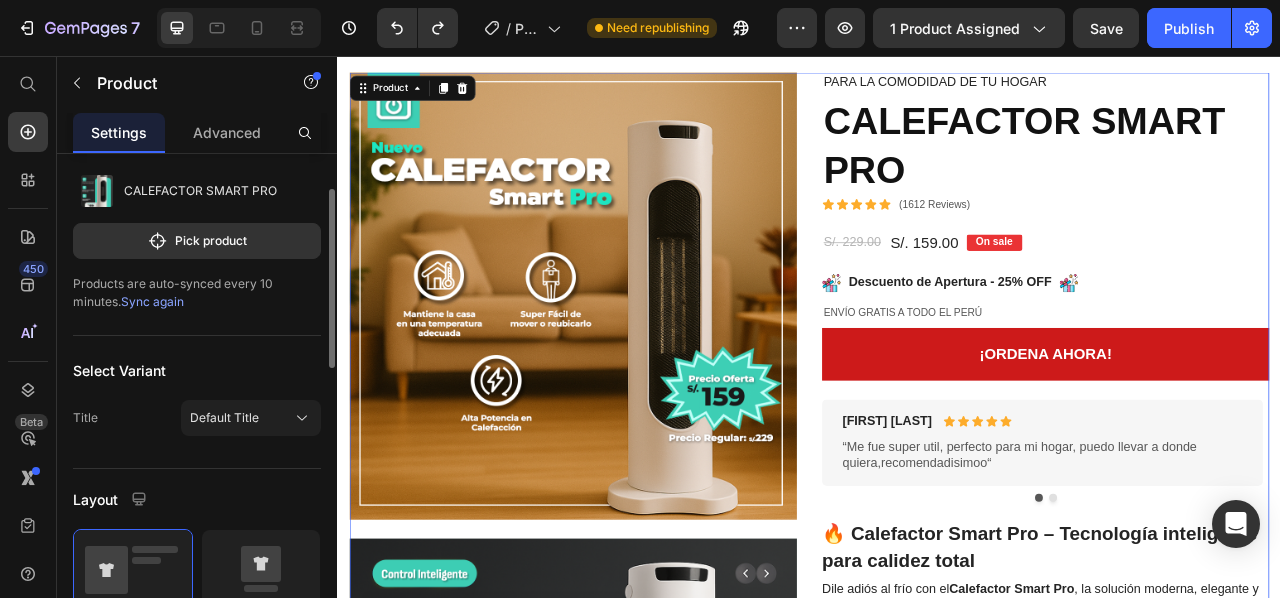 scroll, scrollTop: 0, scrollLeft: 0, axis: both 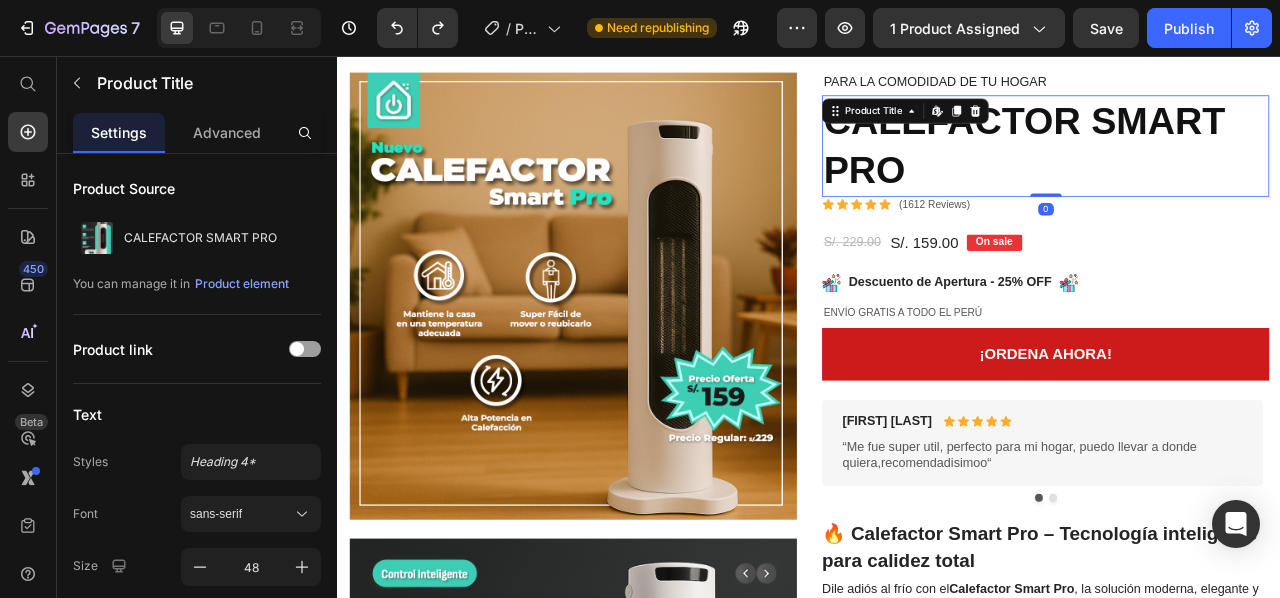 click on "CALEFACTOR SMART PRO" at bounding box center (1237, 170) 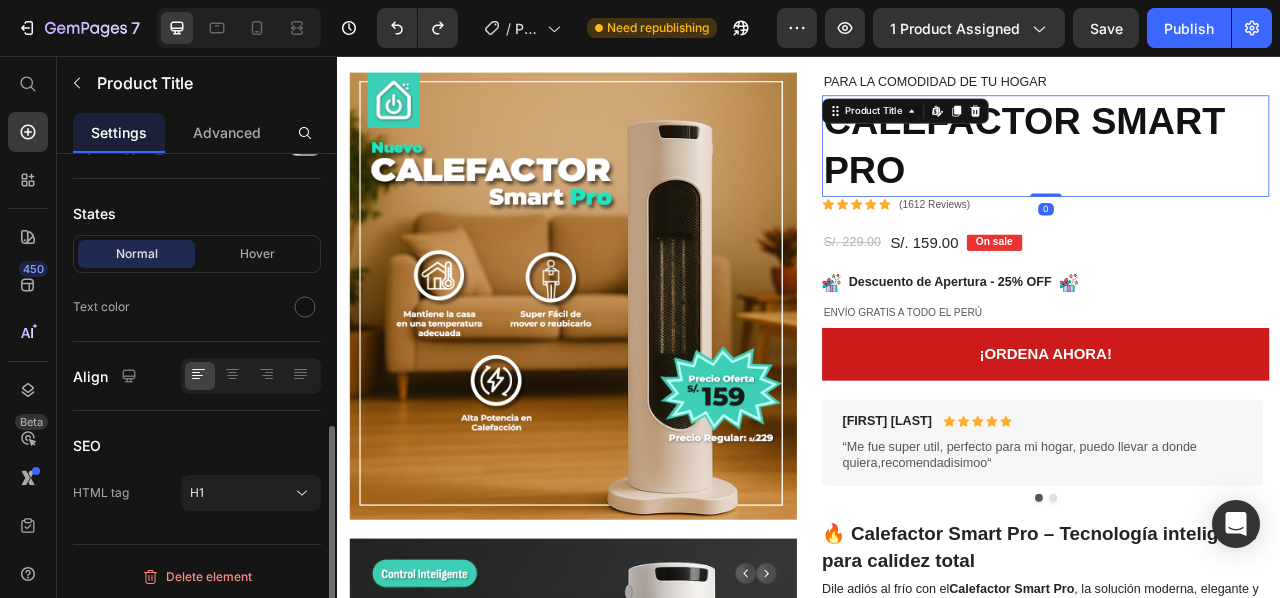 scroll, scrollTop: 0, scrollLeft: 0, axis: both 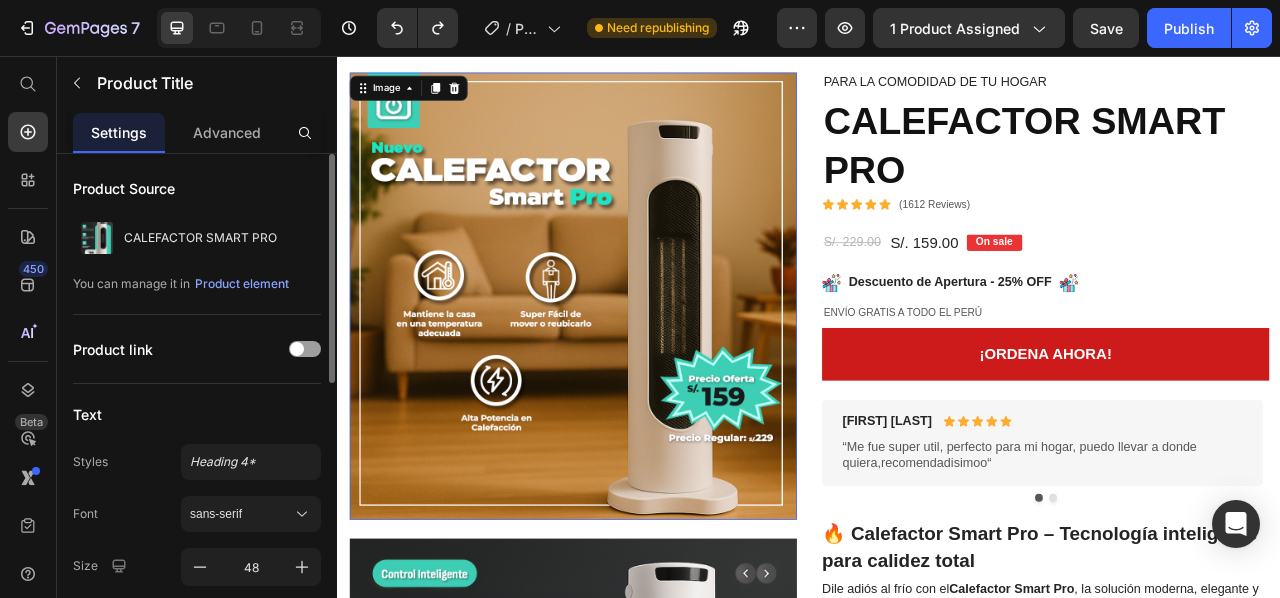 click at bounding box center [636, 361] 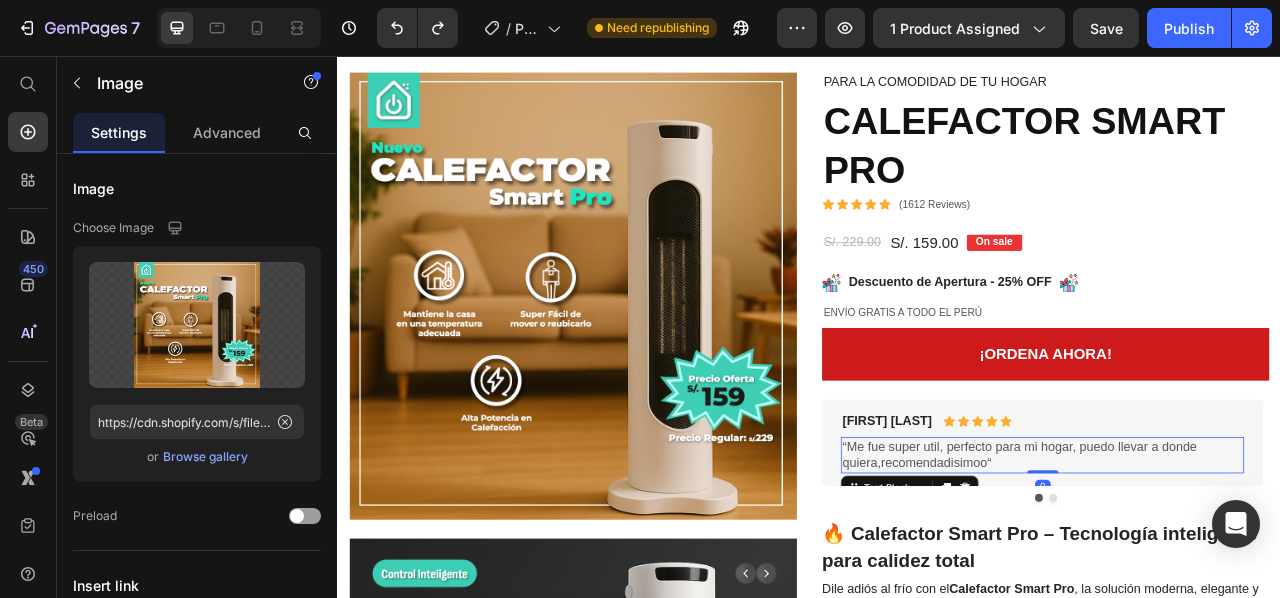 click on "“Me fue super util, perfecto para mi hogar, puedo llevar a donde quiera,recomendadisimoo“" at bounding box center (1233, 564) 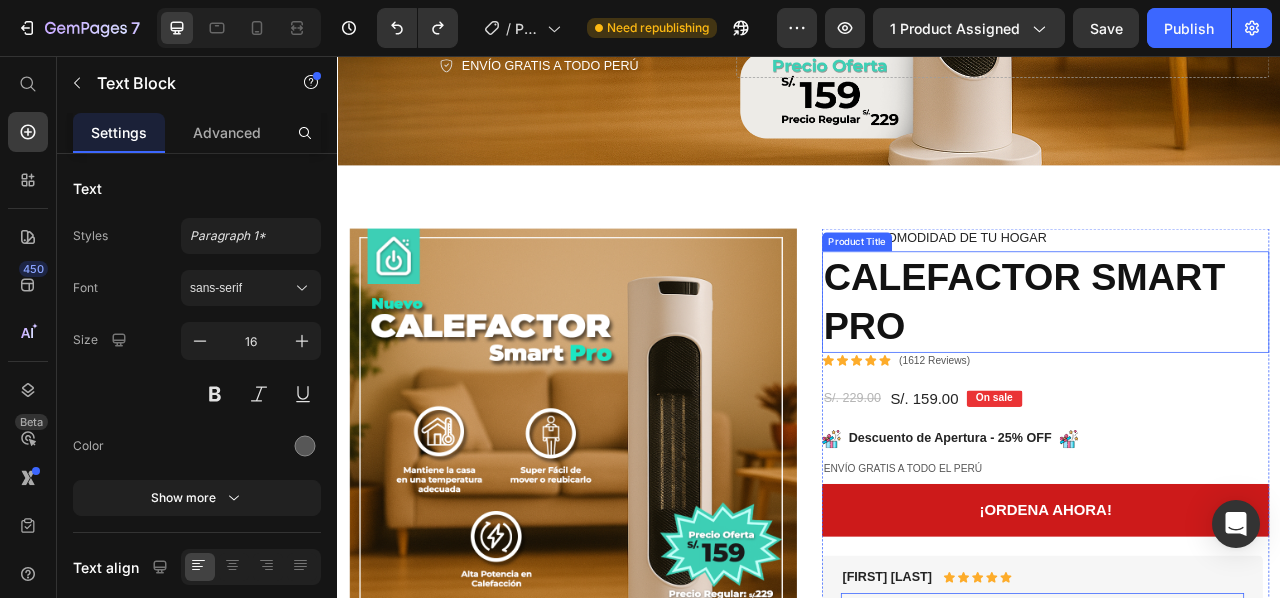 scroll, scrollTop: 500, scrollLeft: 0, axis: vertical 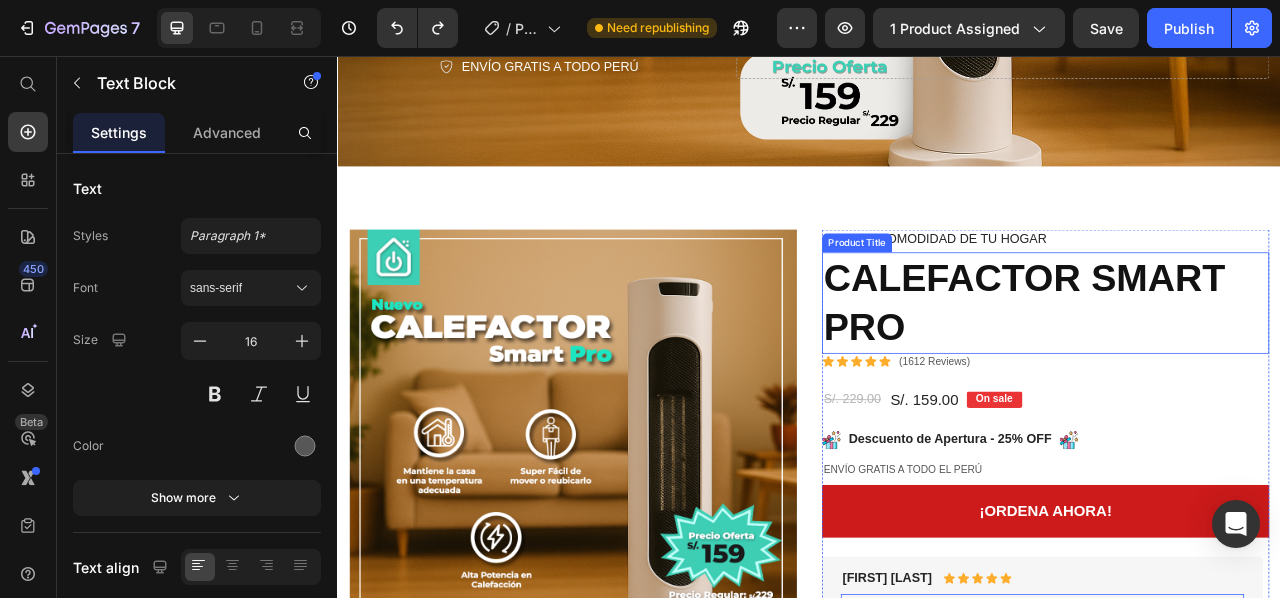 click on "Para la comodidad de tu hogar" at bounding box center [1237, 289] 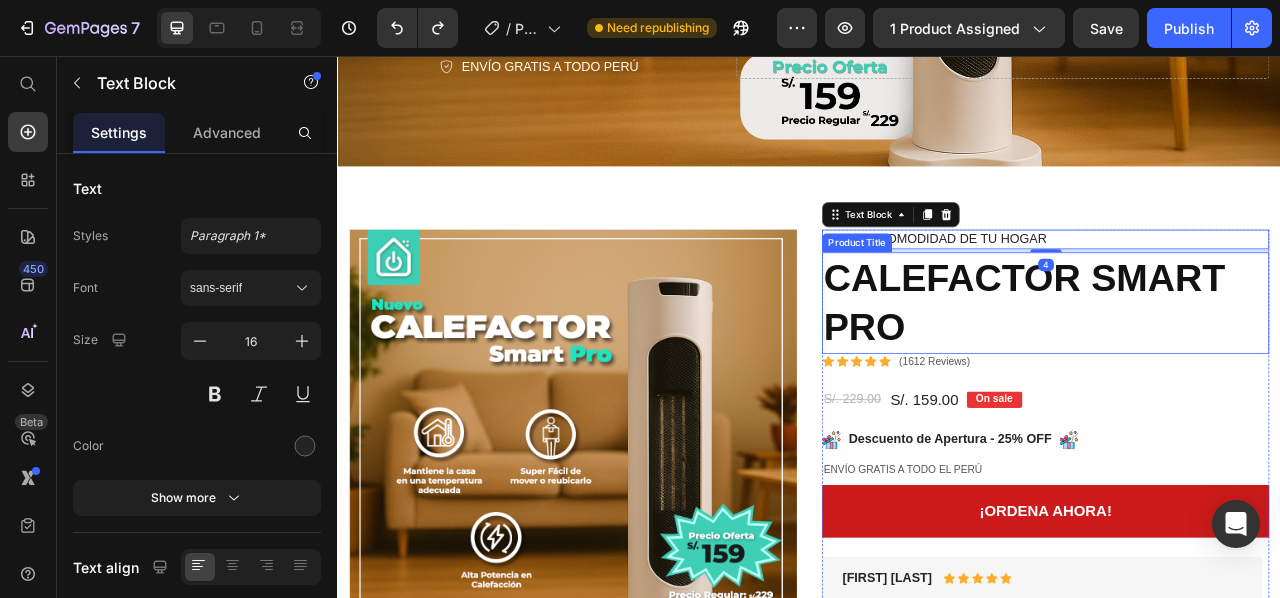 click on "CALEFACTOR SMART PRO" at bounding box center [1237, 370] 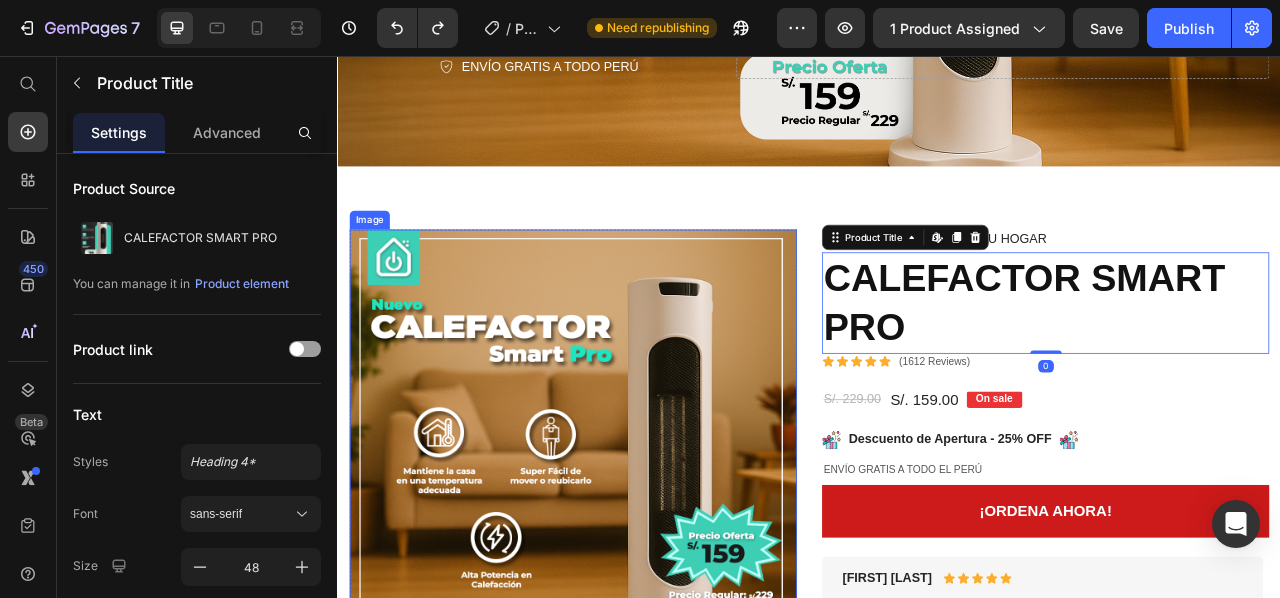 click at bounding box center (636, 561) 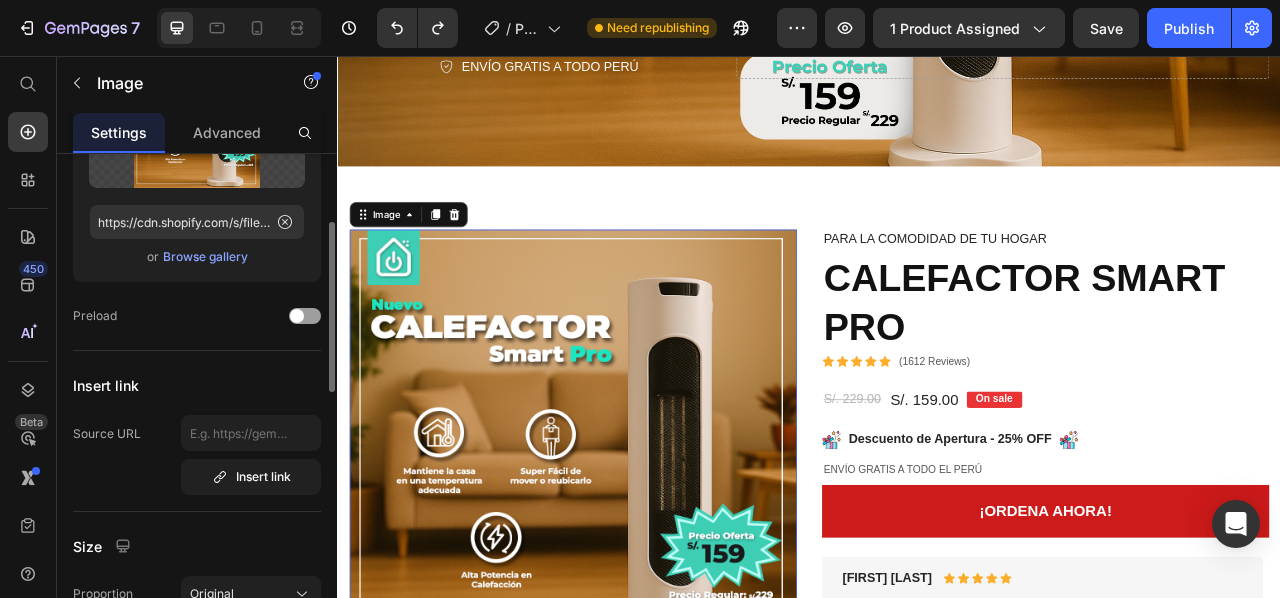 scroll, scrollTop: 300, scrollLeft: 0, axis: vertical 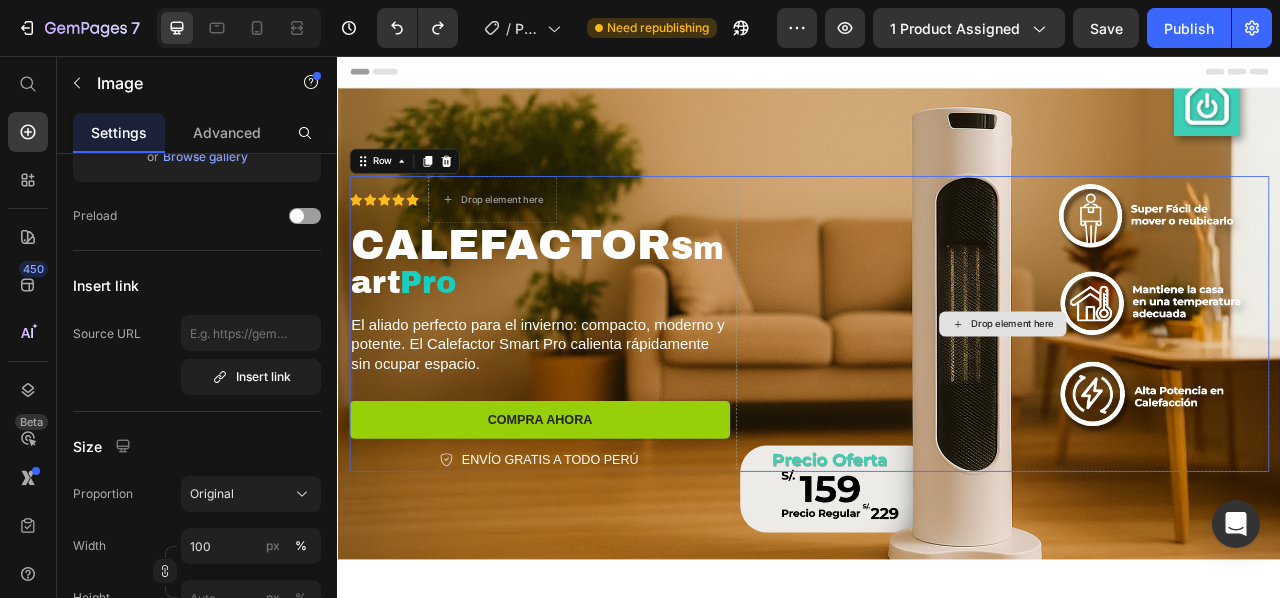 click on "Drop element here" at bounding box center (1183, 397) 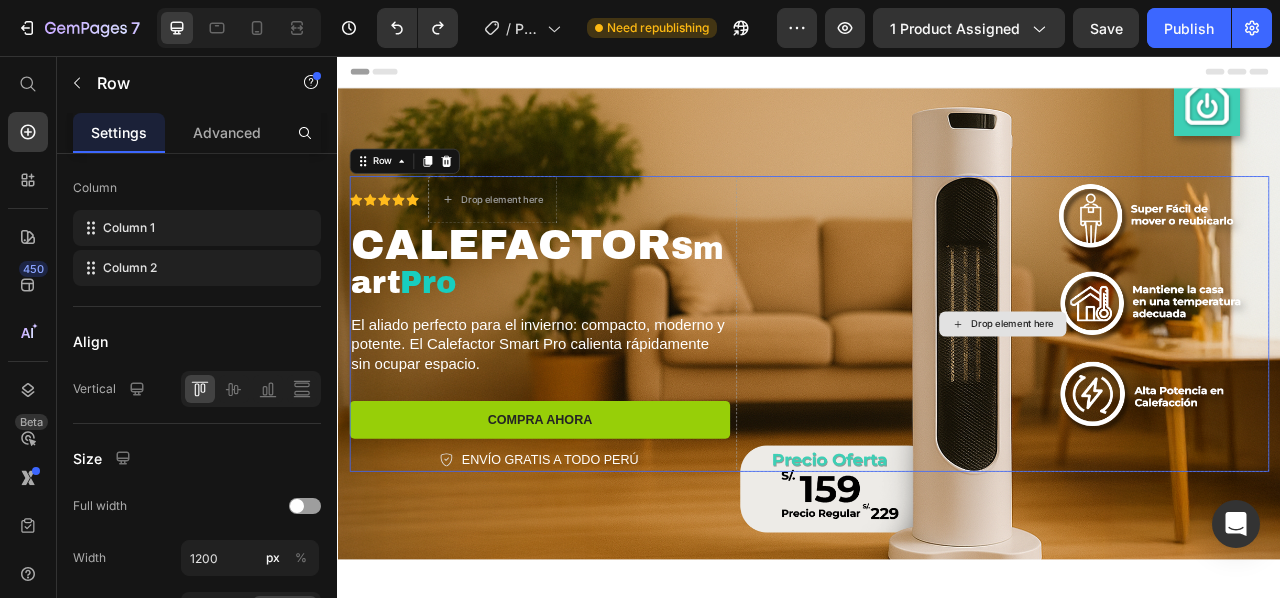 scroll, scrollTop: 0, scrollLeft: 0, axis: both 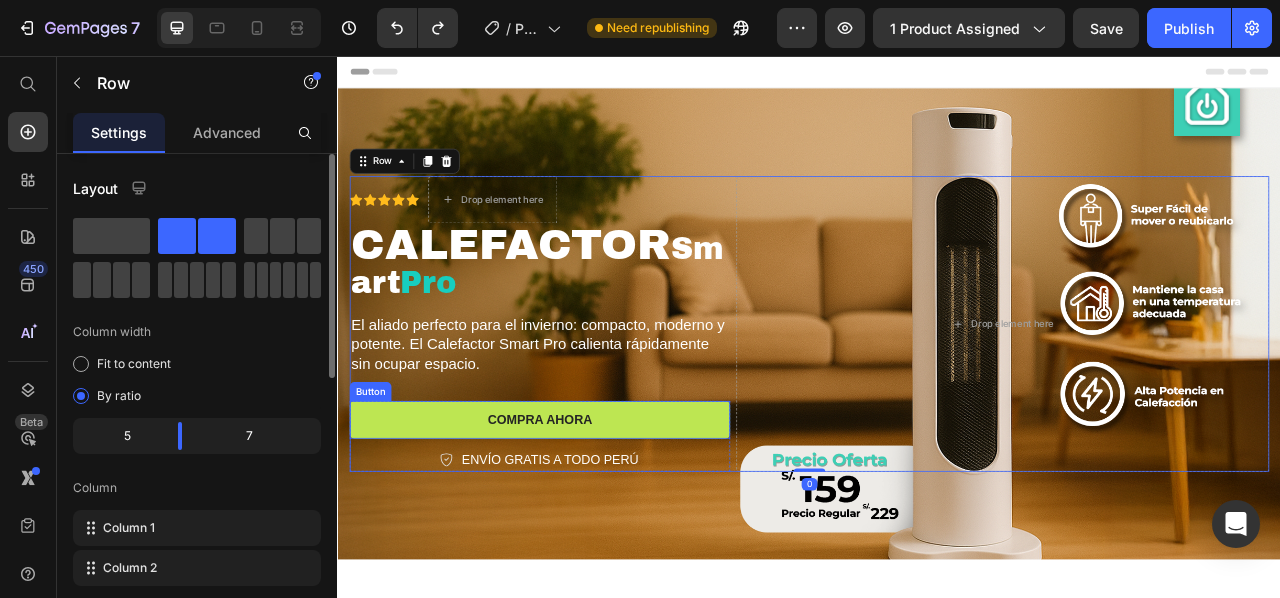 click on "COMPRA AHORA" at bounding box center (594, 519) 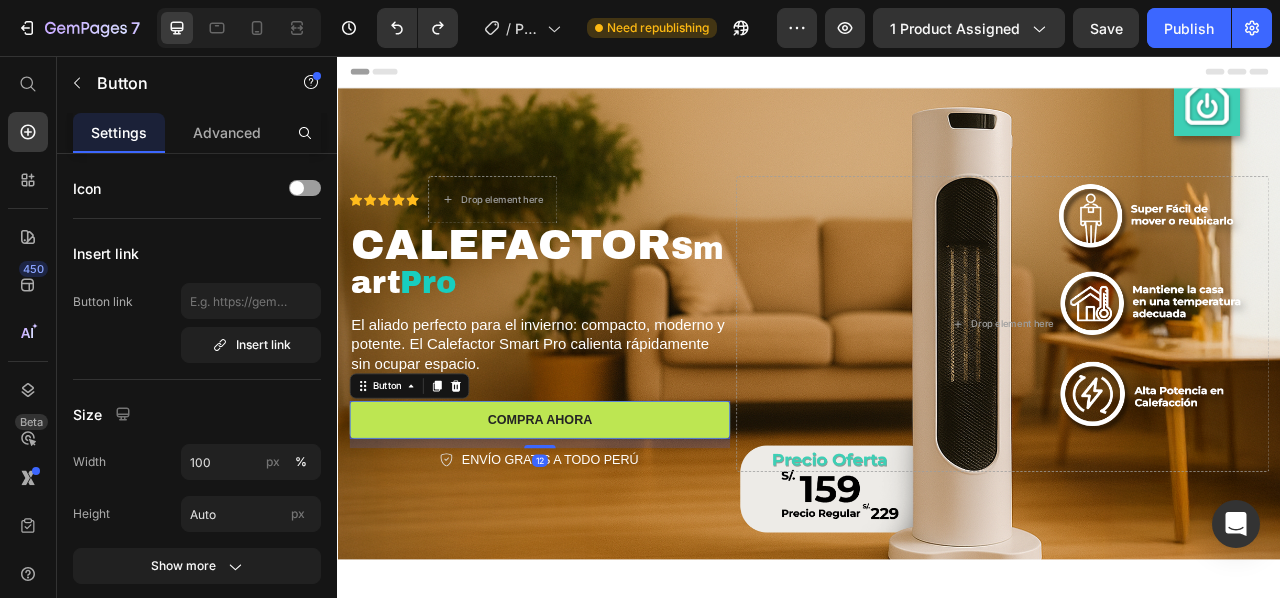 click on "COMPRA AHORA" at bounding box center (594, 519) 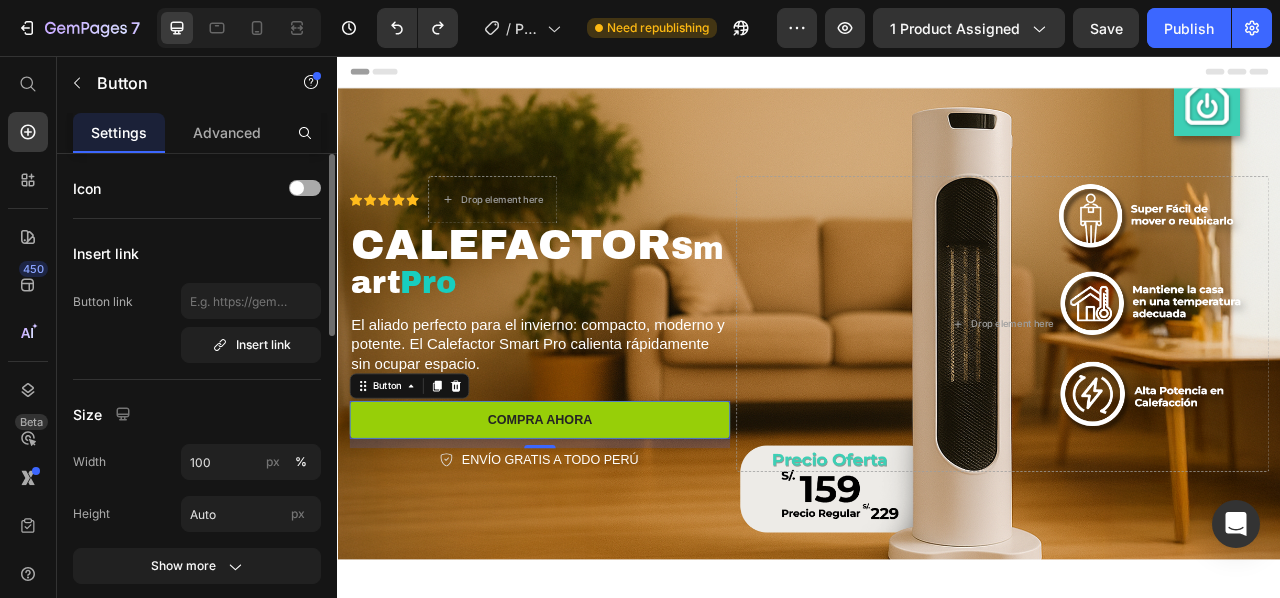 click at bounding box center (297, 188) 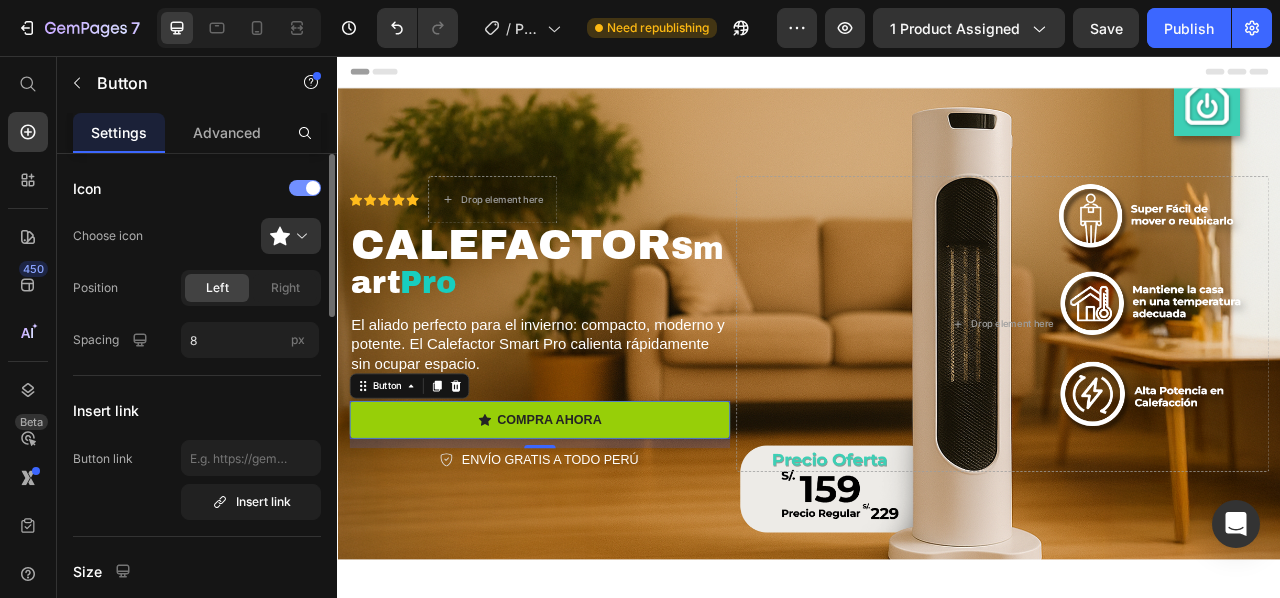 click at bounding box center [305, 188] 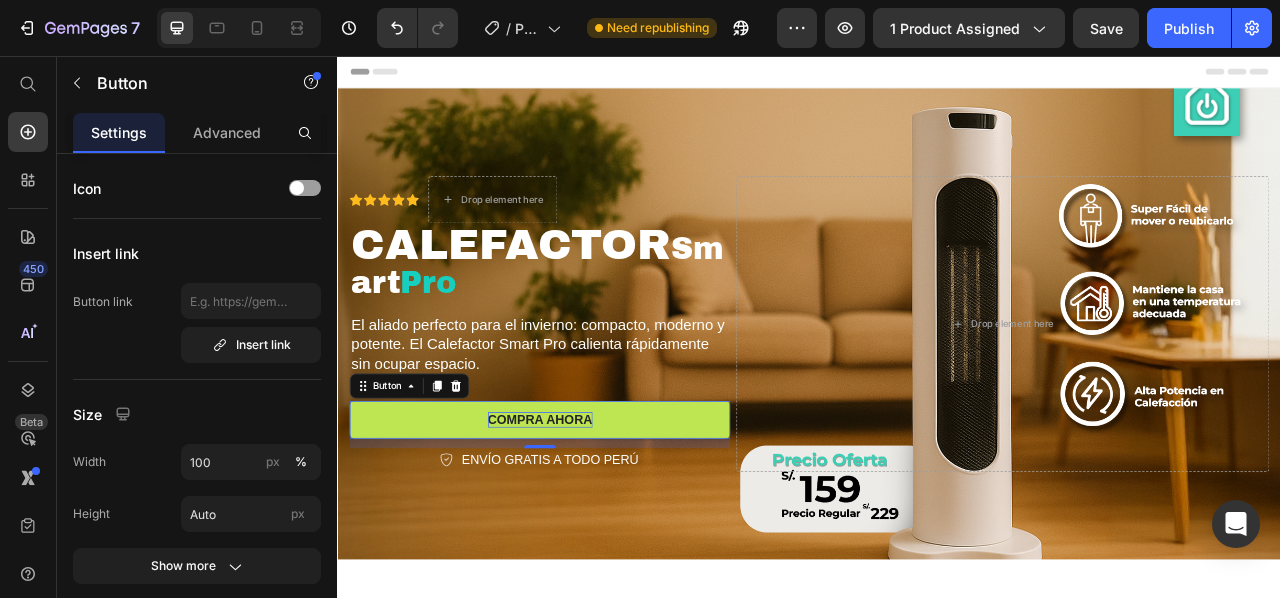 click on "COMPRA AHORA" at bounding box center (594, 519) 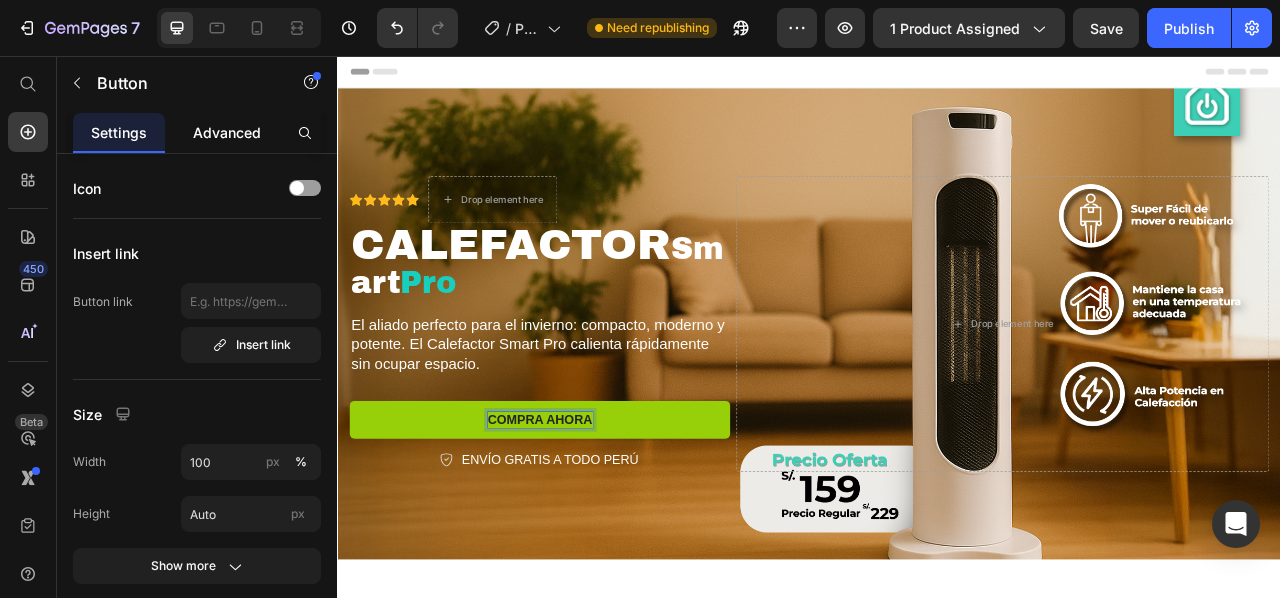 click on "Advanced" at bounding box center [227, 132] 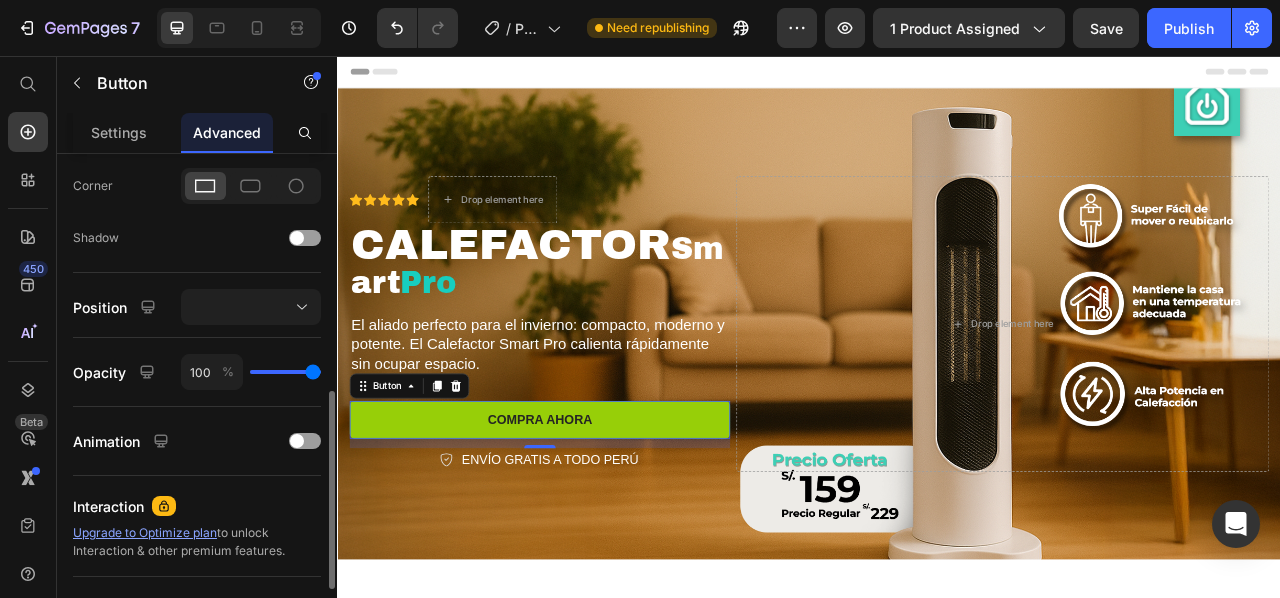 scroll, scrollTop: 700, scrollLeft: 0, axis: vertical 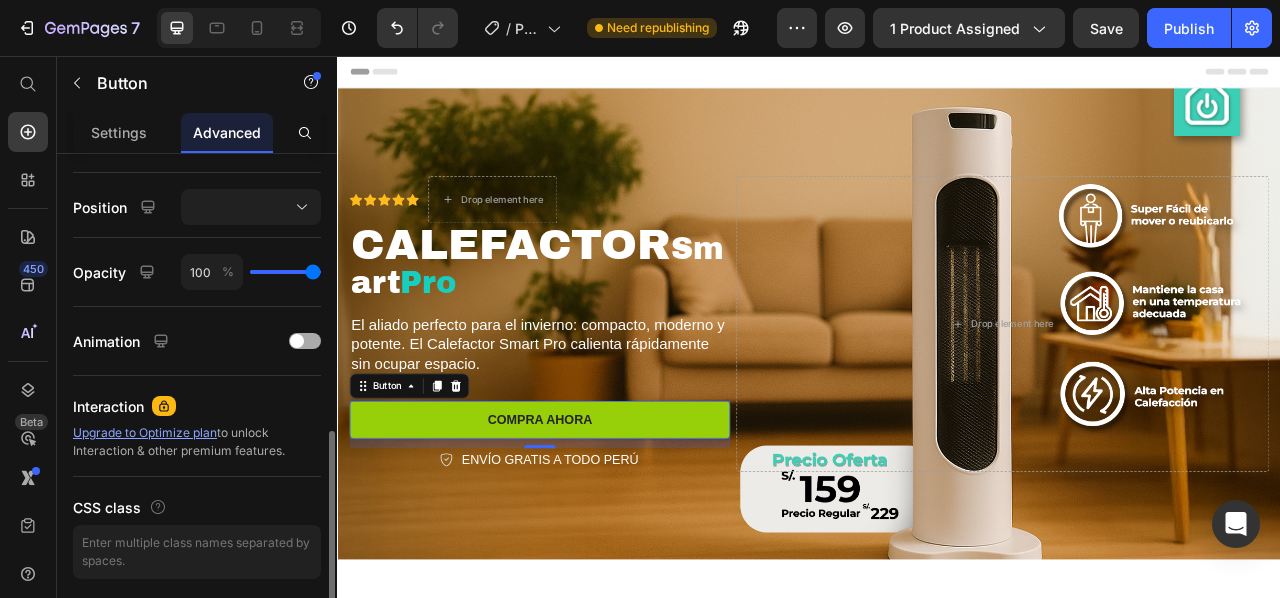 click at bounding box center (305, 341) 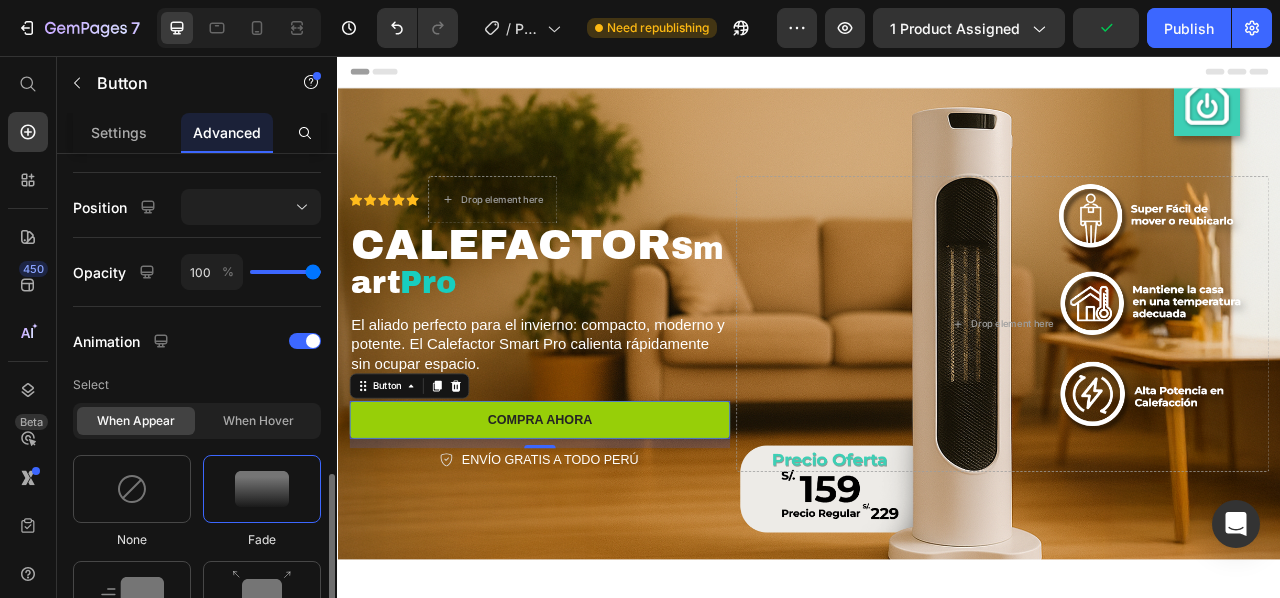 scroll, scrollTop: 800, scrollLeft: 0, axis: vertical 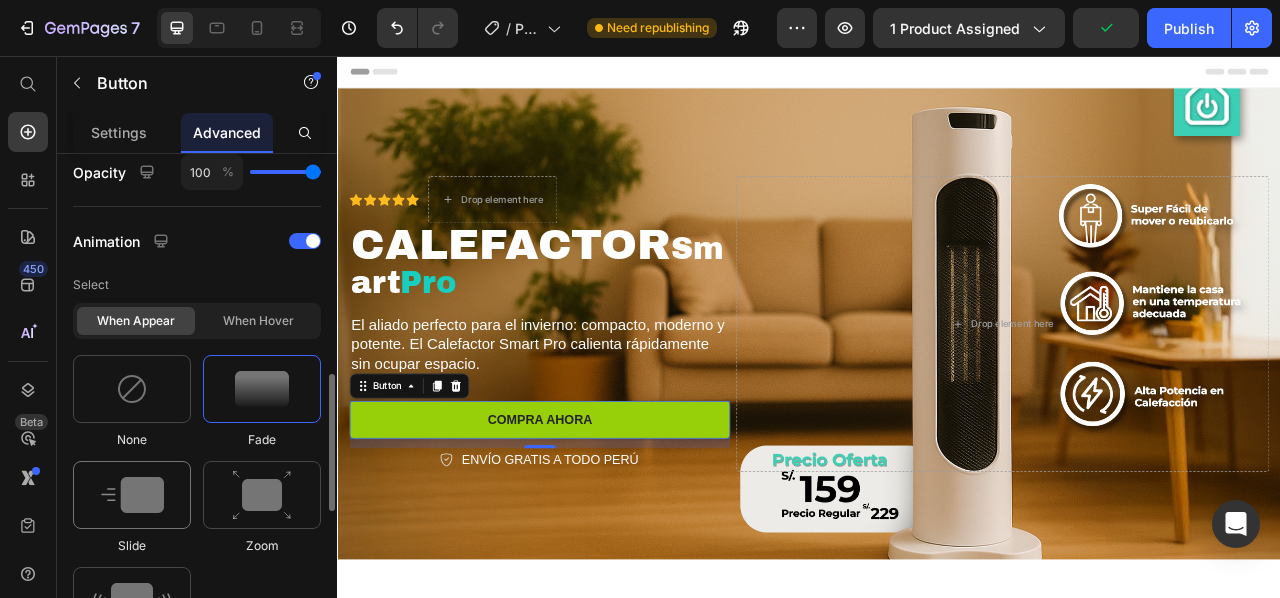 click at bounding box center (132, 495) 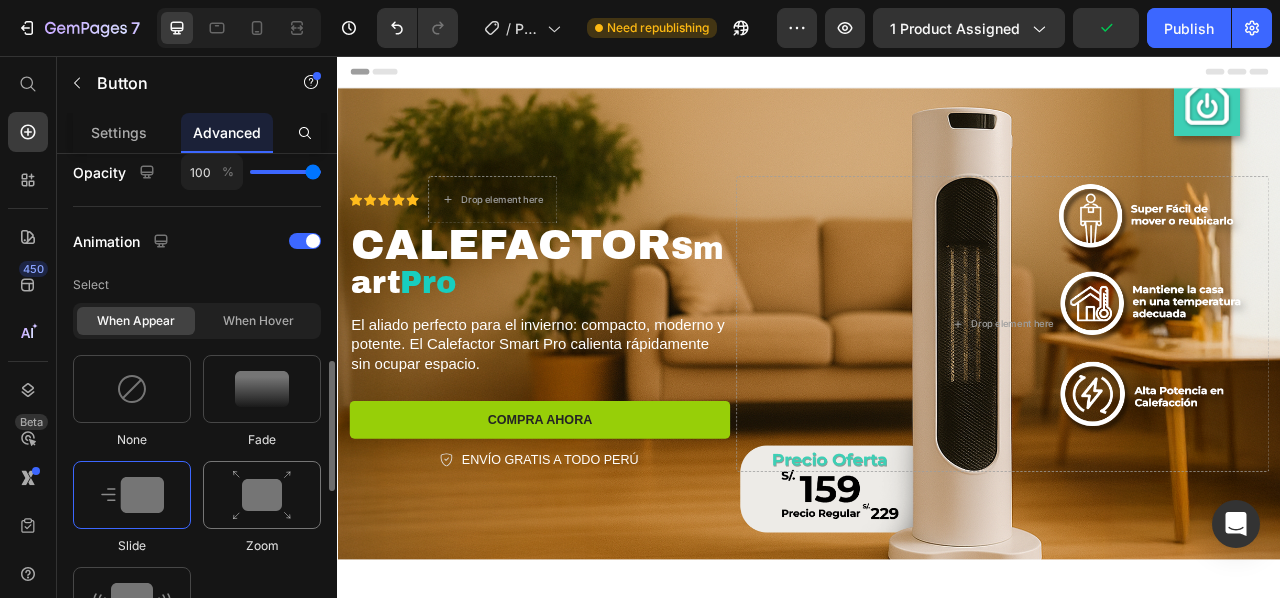 click at bounding box center (262, 495) 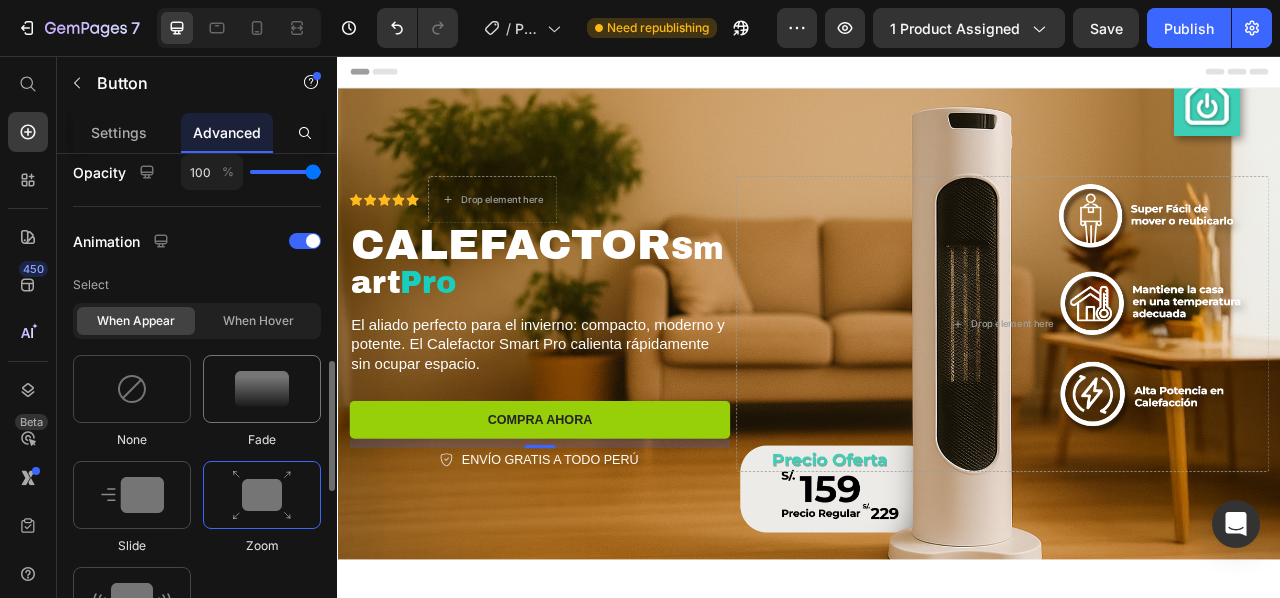 click at bounding box center (262, 389) 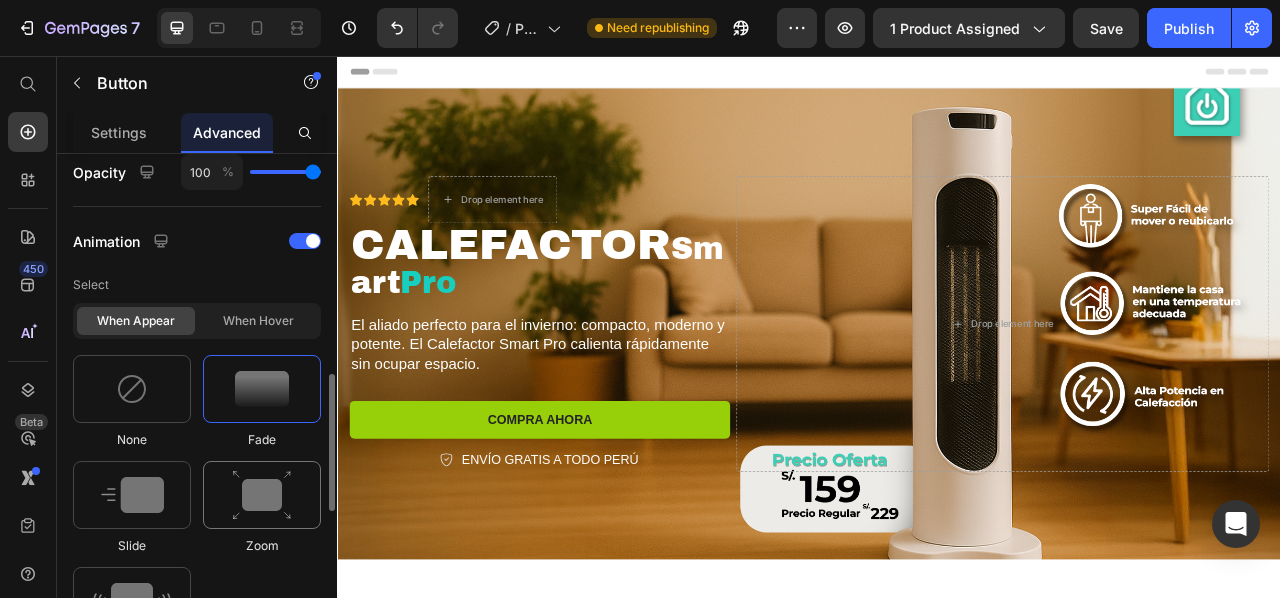 scroll, scrollTop: 900, scrollLeft: 0, axis: vertical 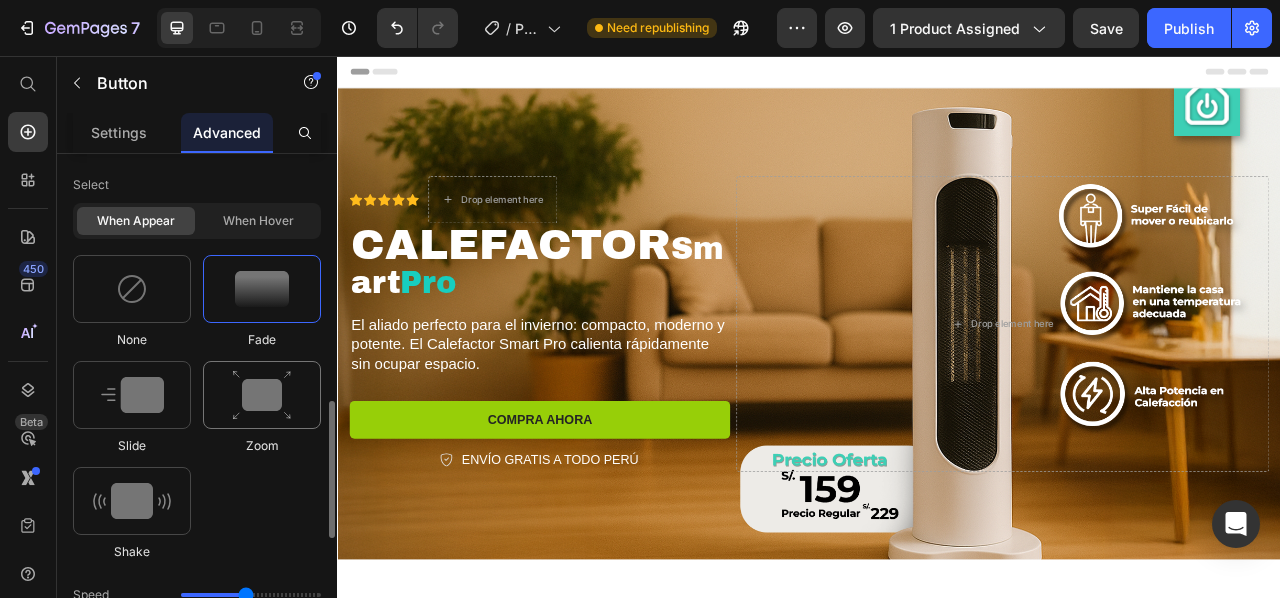 click at bounding box center (262, 395) 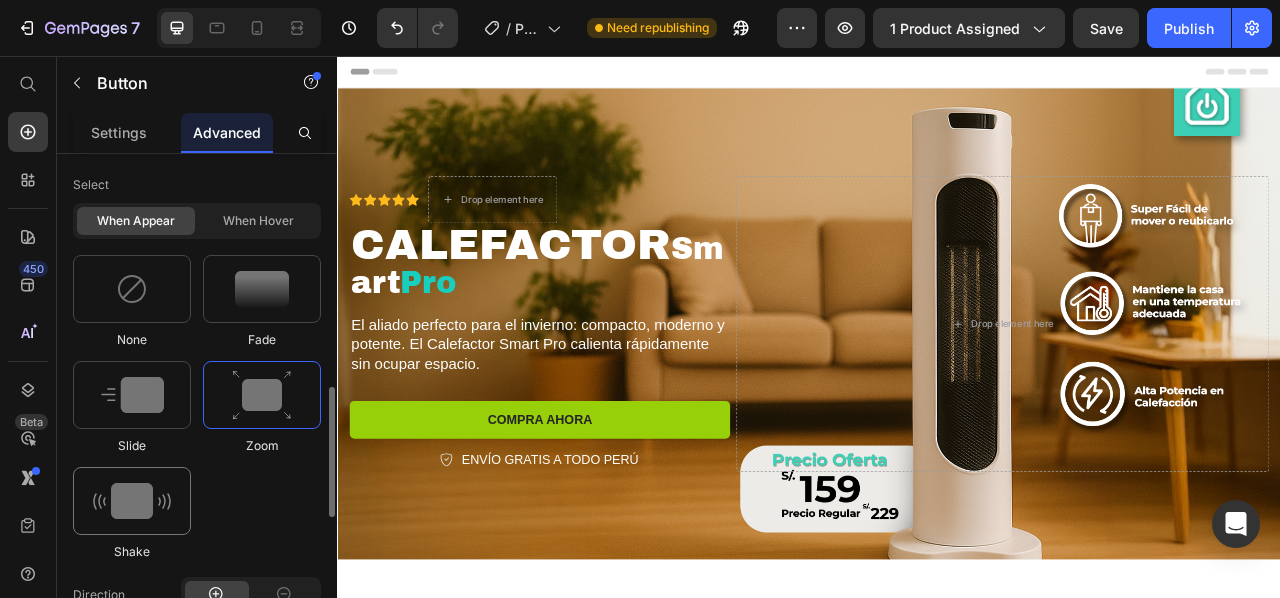 click at bounding box center (132, 501) 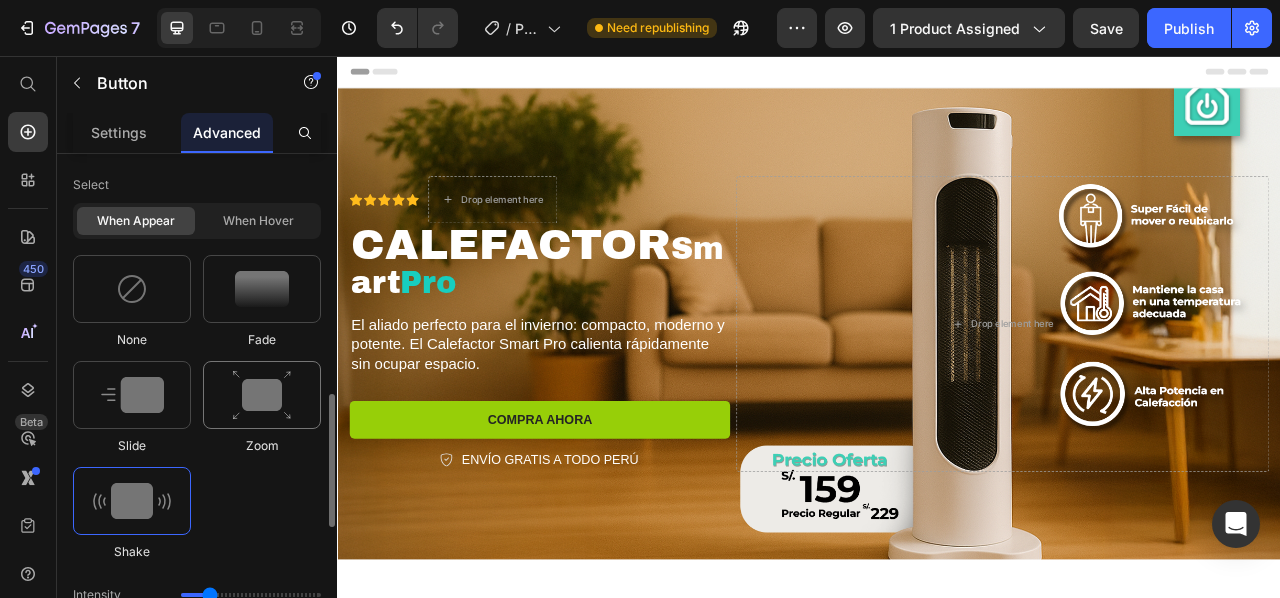 click at bounding box center [262, 395] 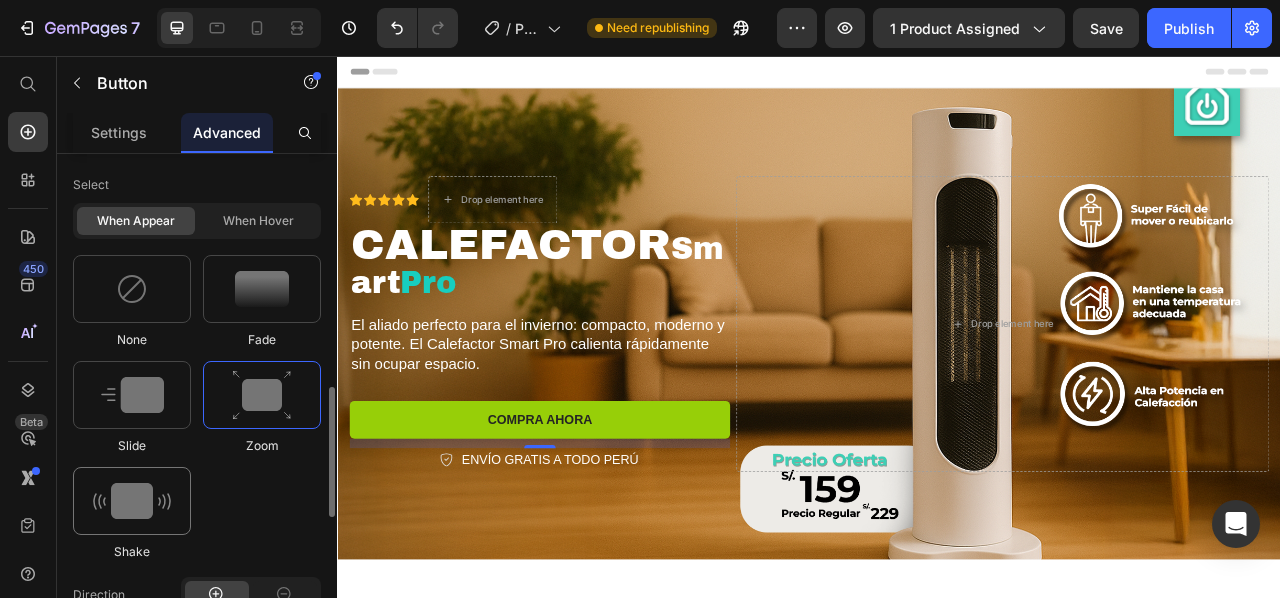 click at bounding box center [132, 501] 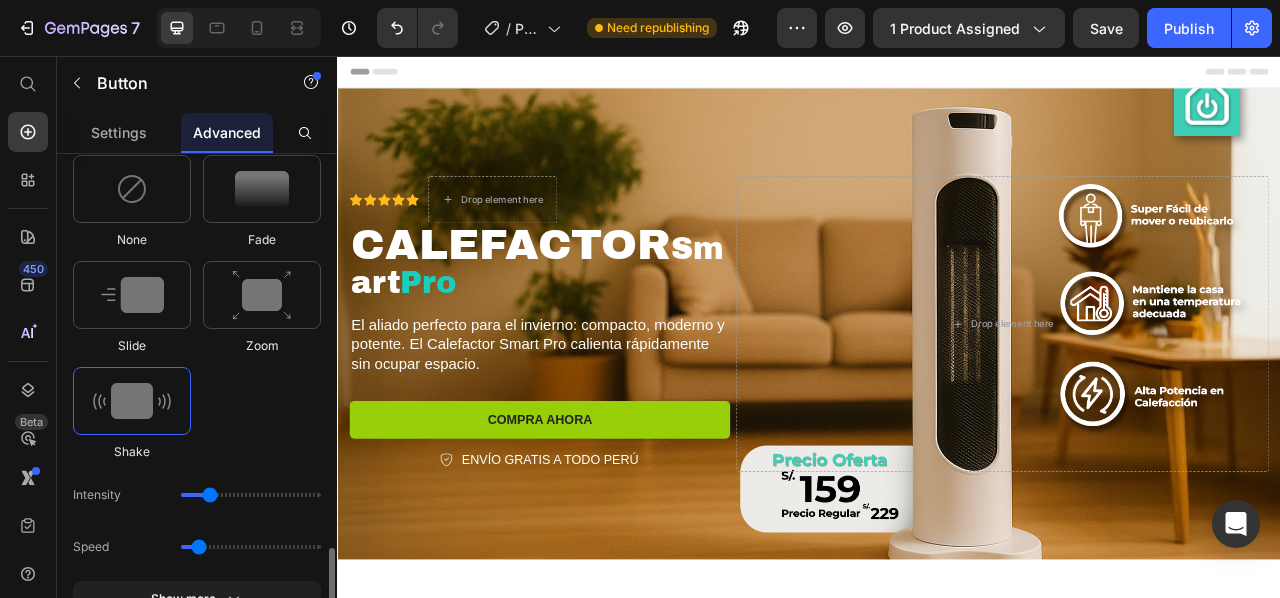 scroll, scrollTop: 1100, scrollLeft: 0, axis: vertical 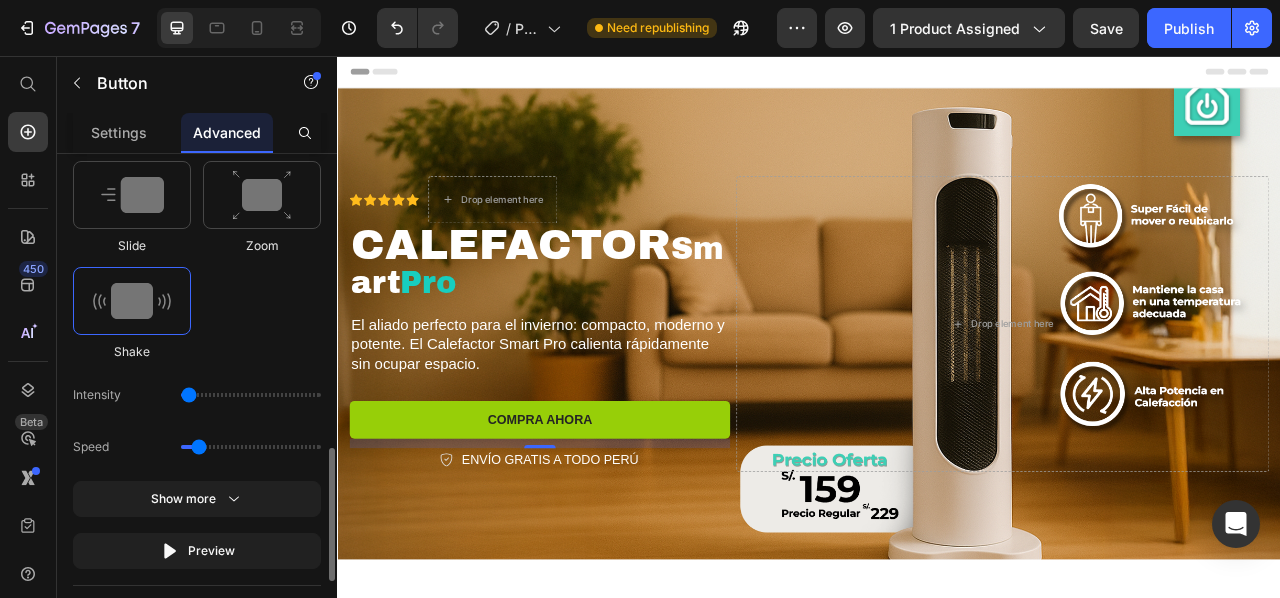 drag, startPoint x: 204, startPoint y: 392, endPoint x: 194, endPoint y: 391, distance: 10.049875 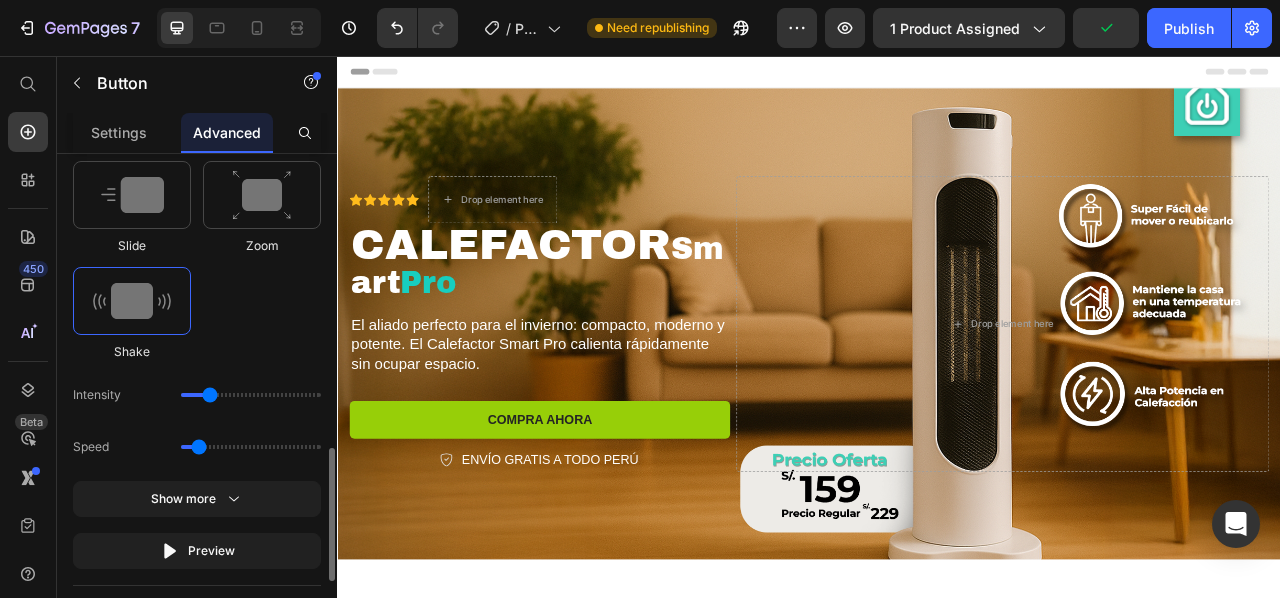 click at bounding box center (251, 395) 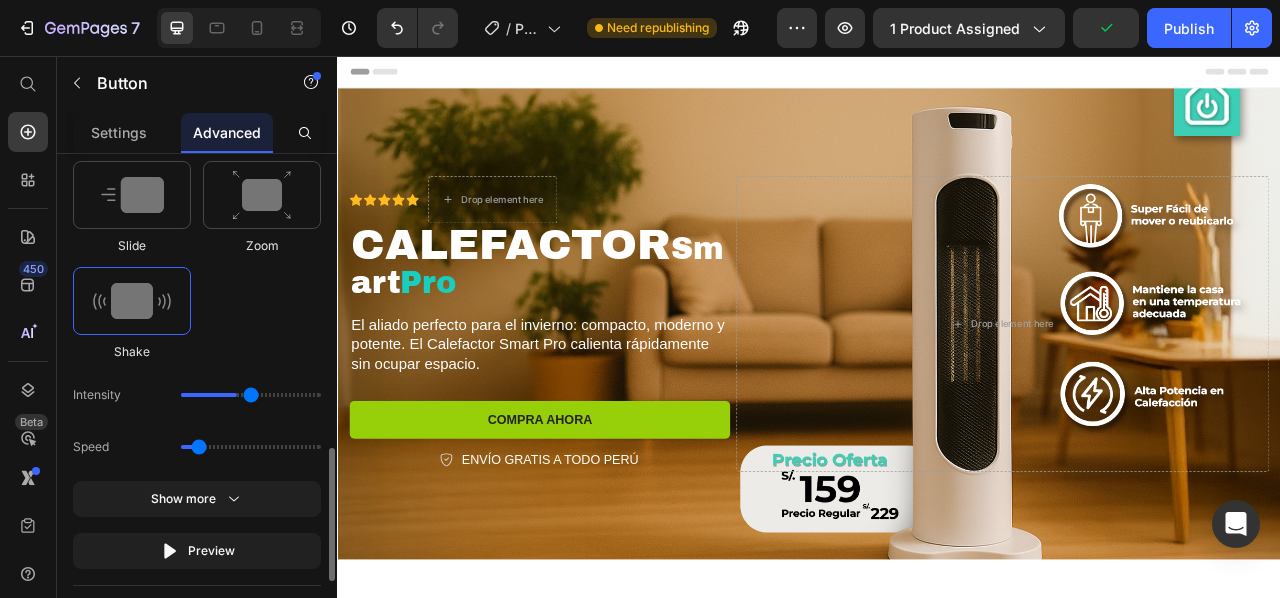 drag, startPoint x: 228, startPoint y: 399, endPoint x: 253, endPoint y: 409, distance: 26.925823 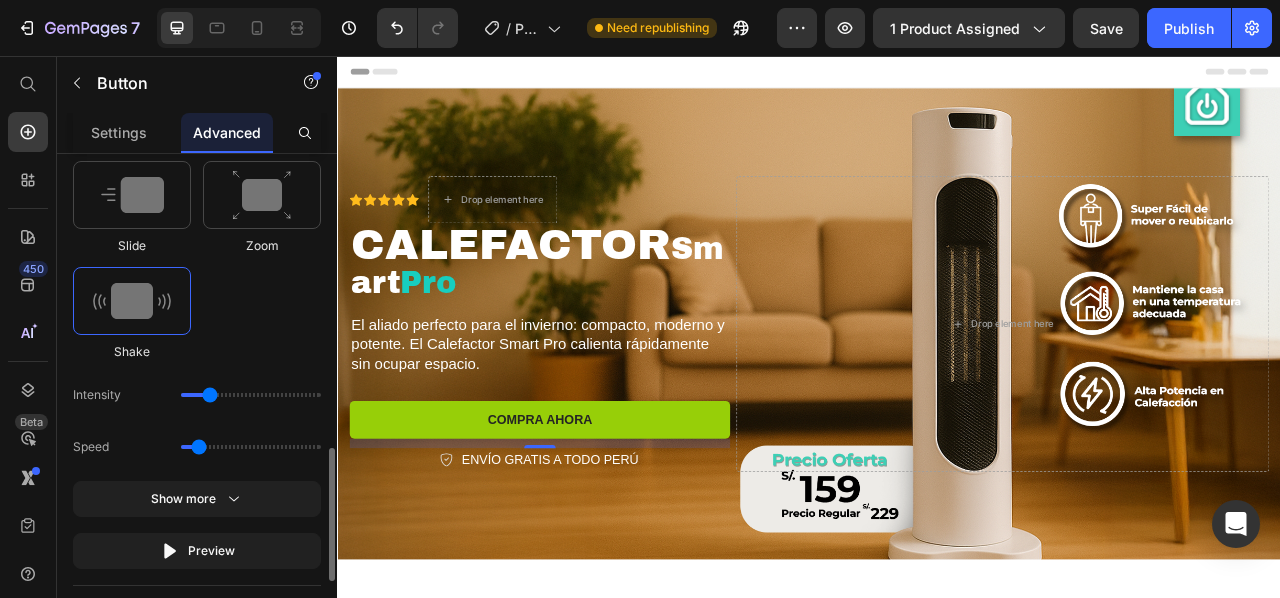 drag, startPoint x: 252, startPoint y: 393, endPoint x: 203, endPoint y: 392, distance: 49.010204 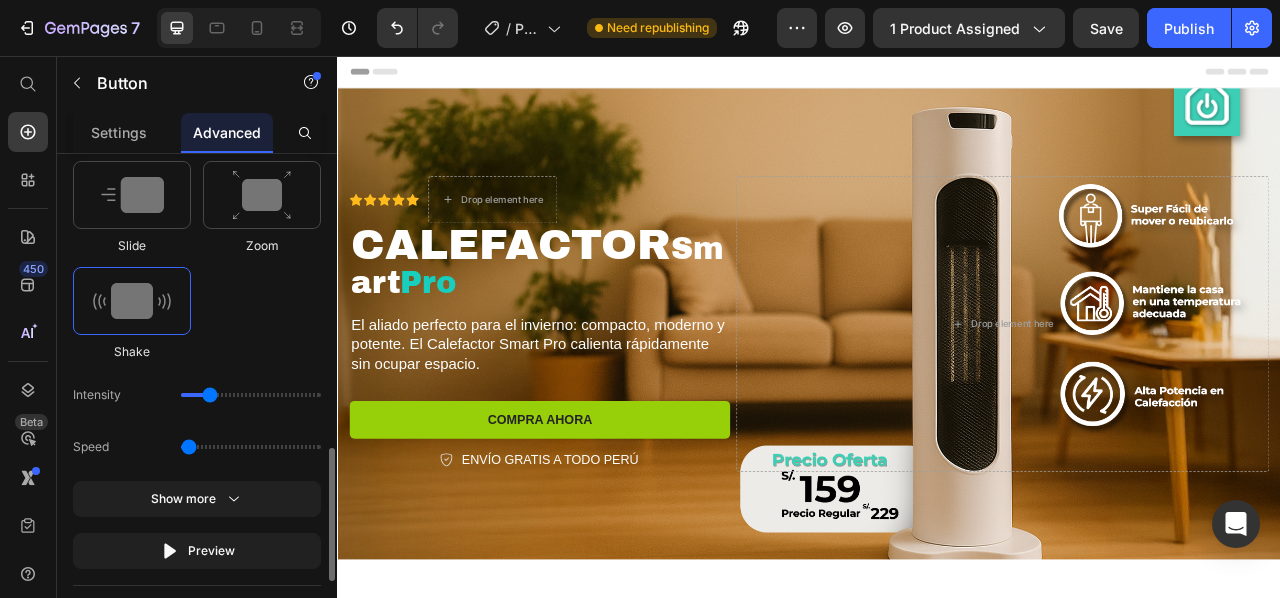 click at bounding box center [251, 447] 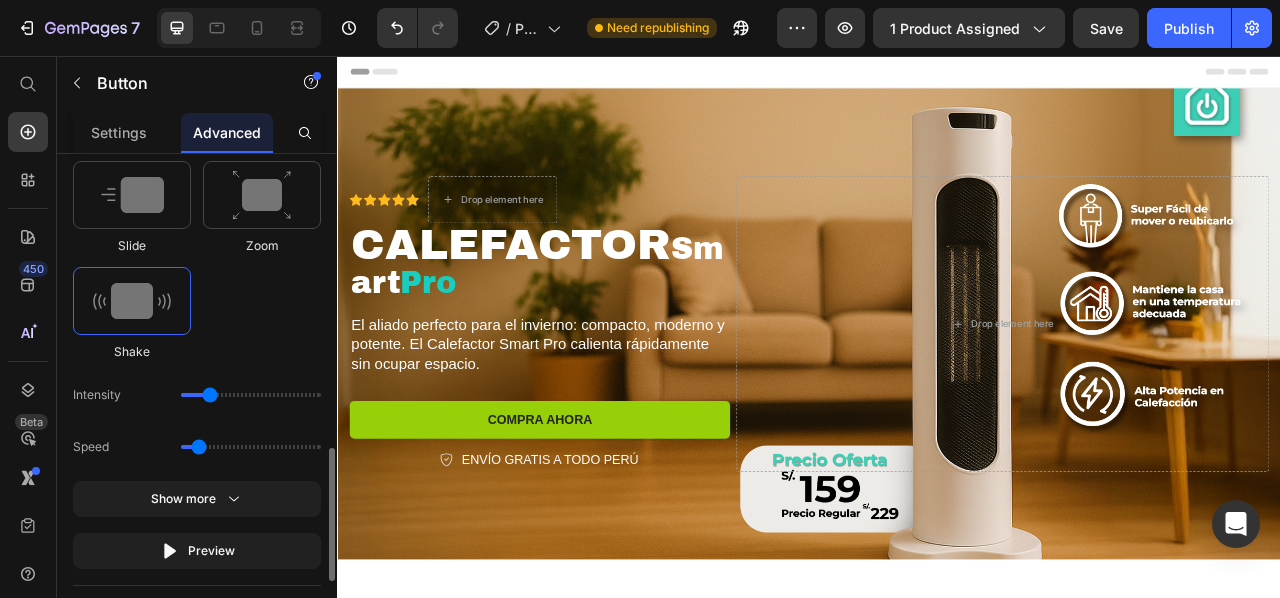 type on "0.7" 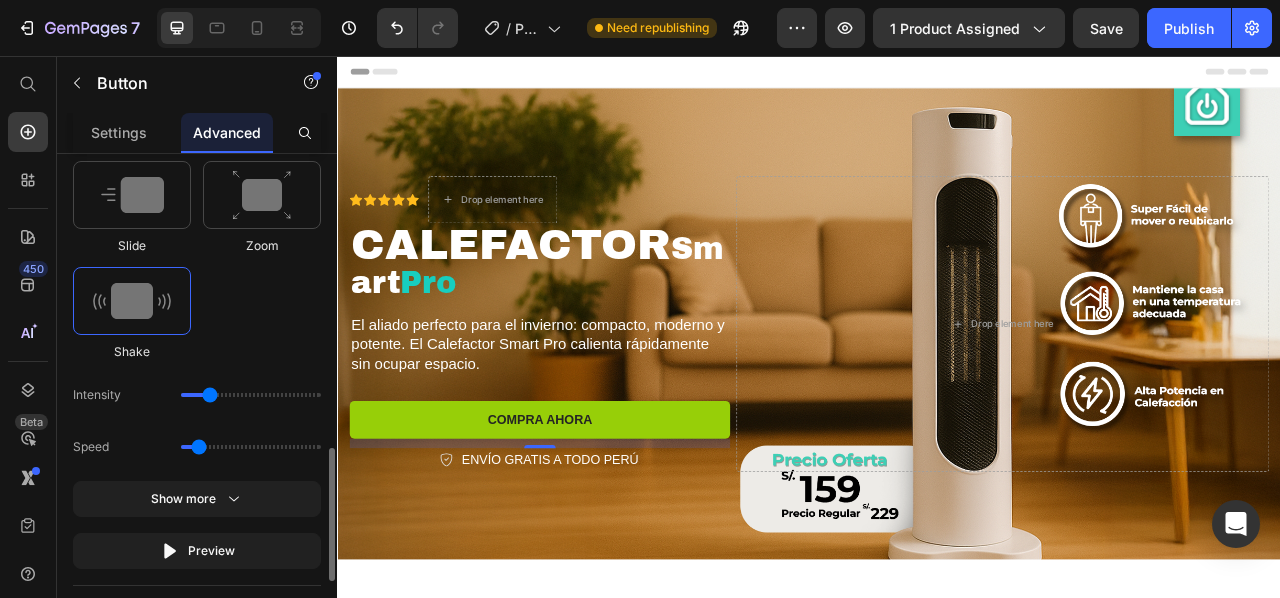 click on "Intensity" 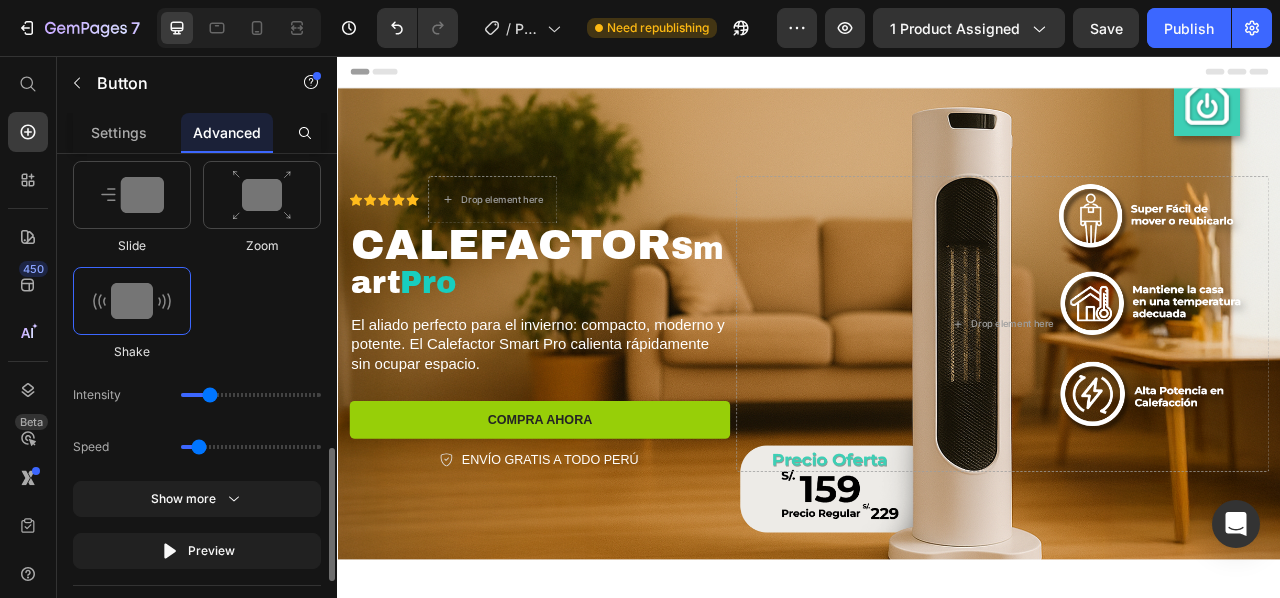 click at bounding box center [251, 395] 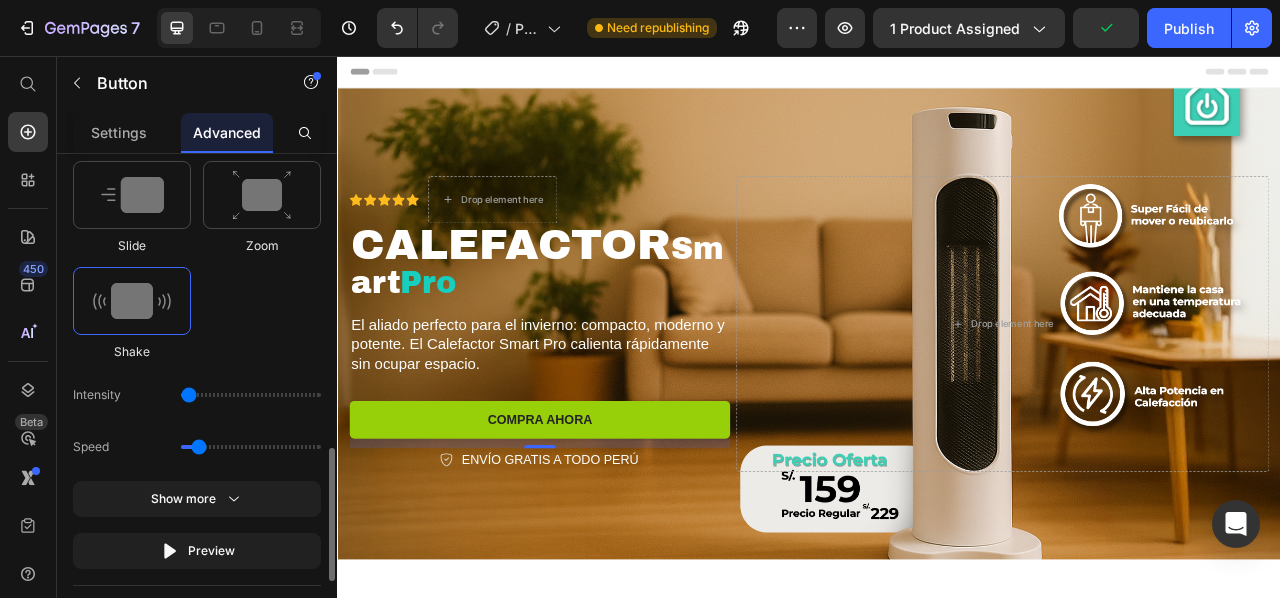 type on "11" 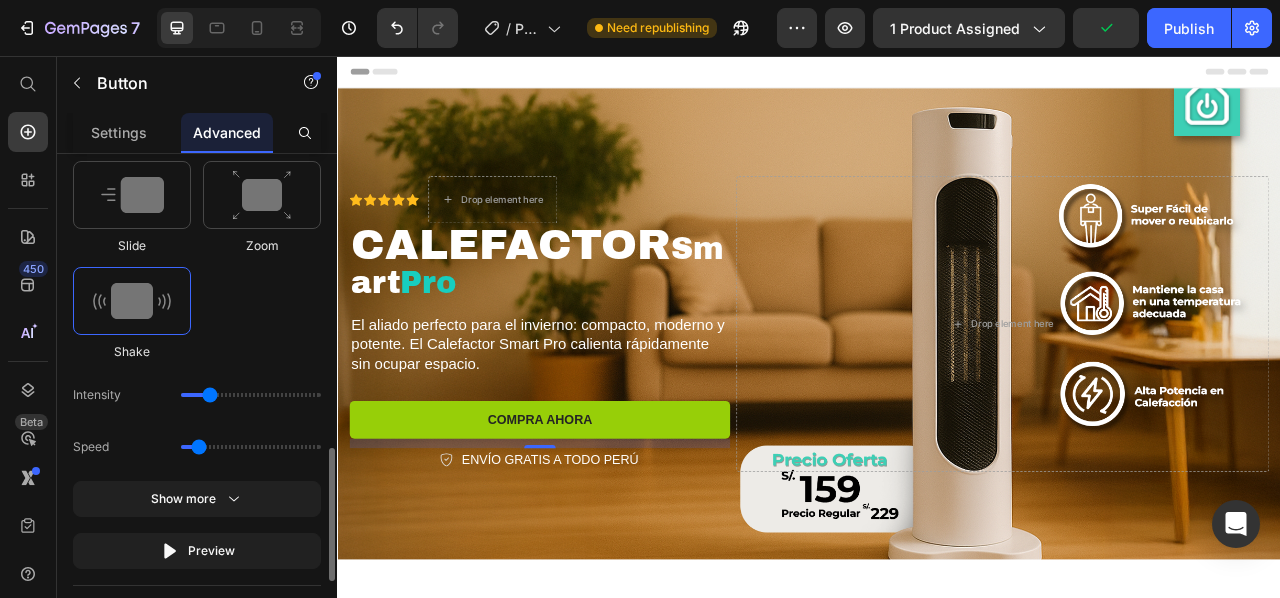 click at bounding box center [251, 395] 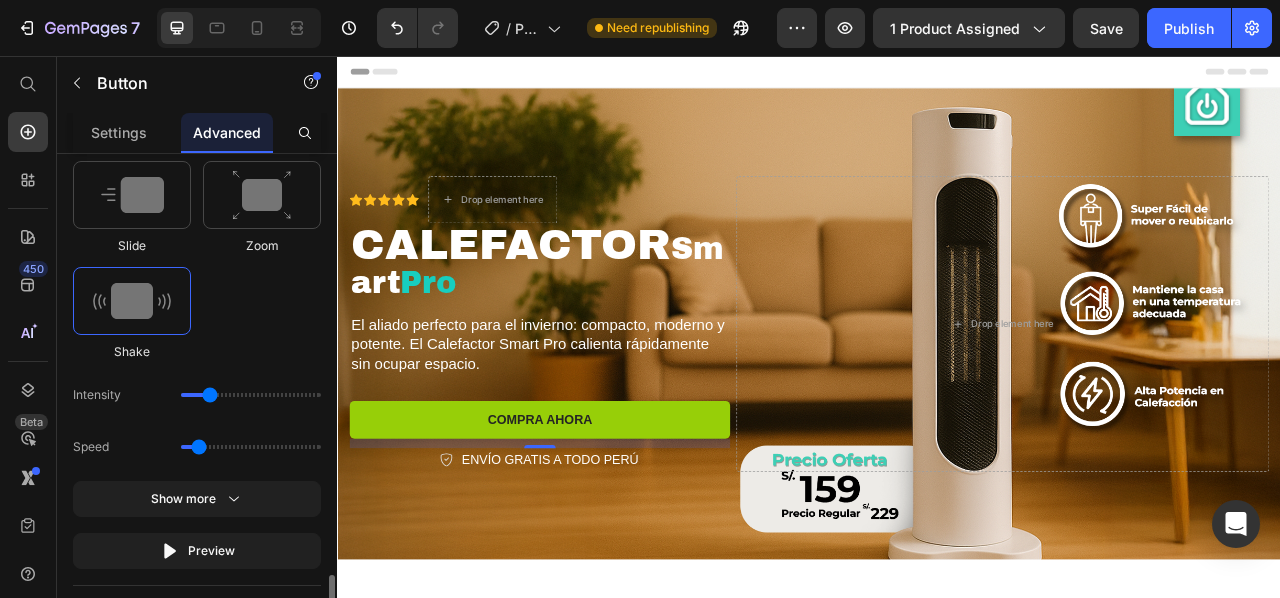 scroll, scrollTop: 1200, scrollLeft: 0, axis: vertical 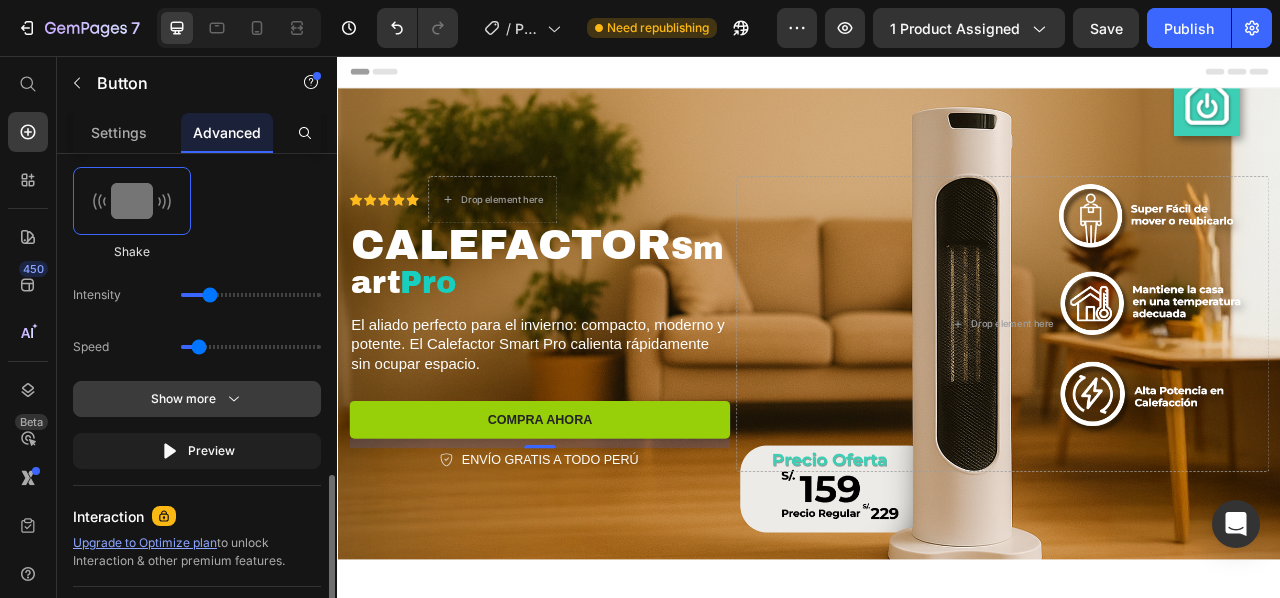 click 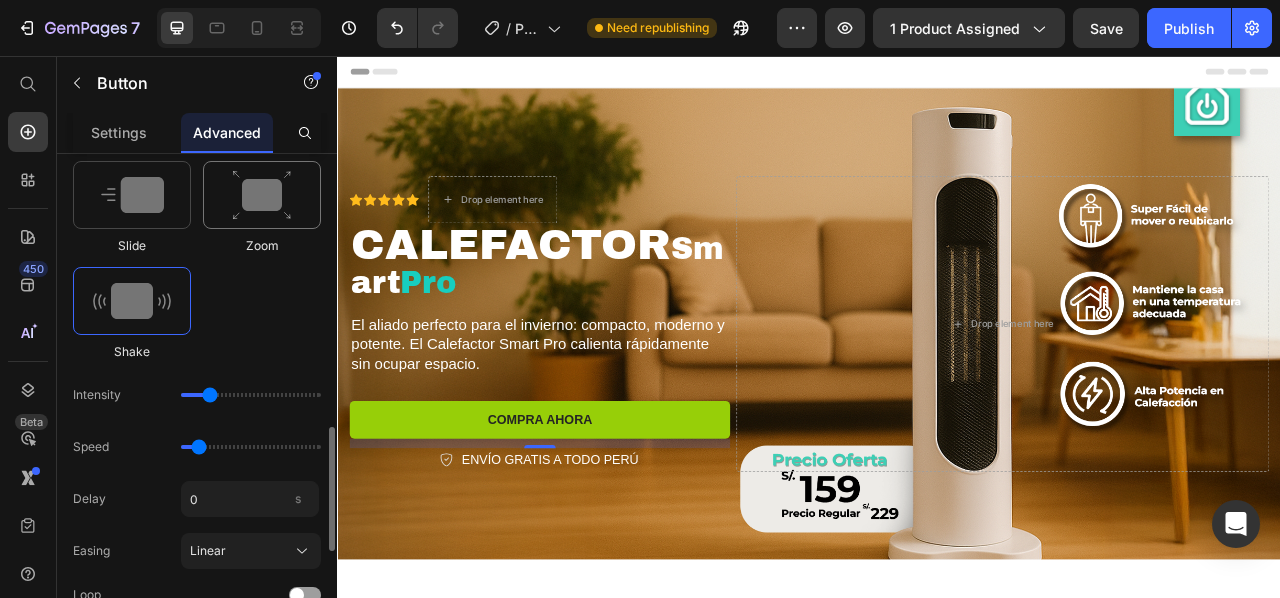 scroll, scrollTop: 1000, scrollLeft: 0, axis: vertical 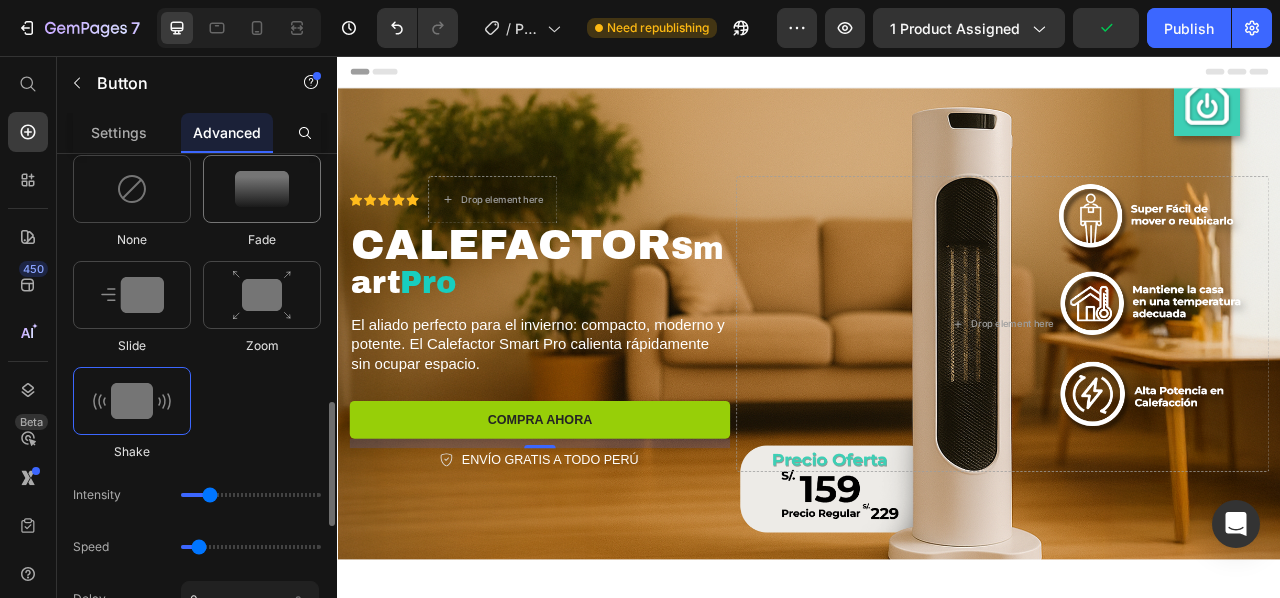 click at bounding box center (262, 189) 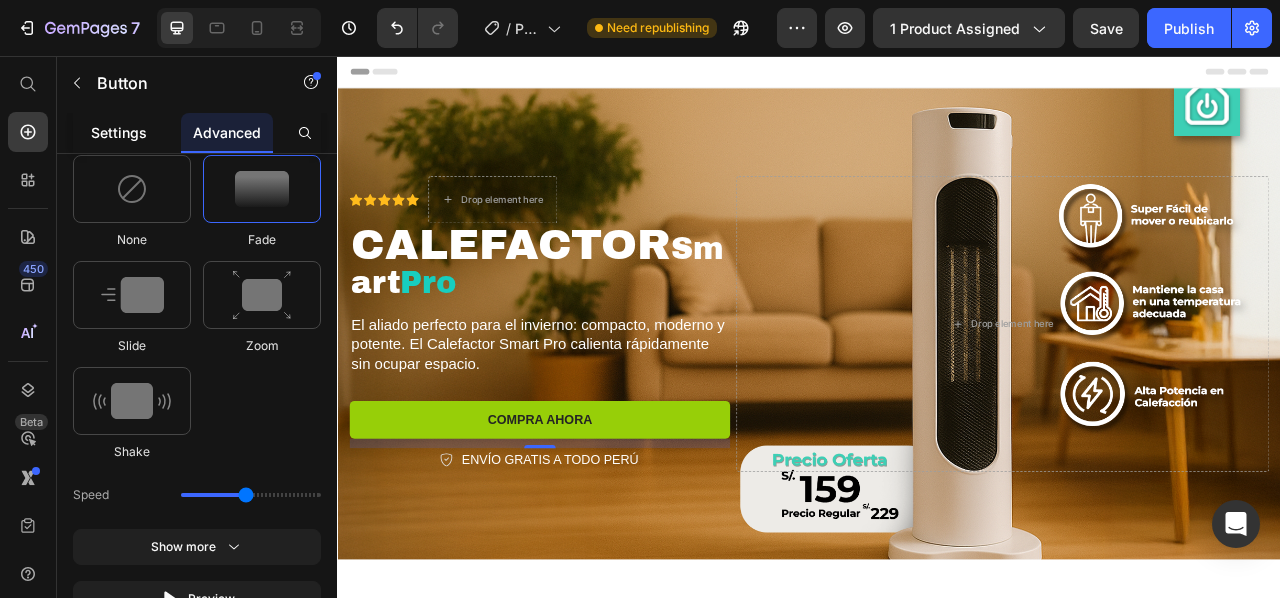 click on "Settings" at bounding box center (119, 132) 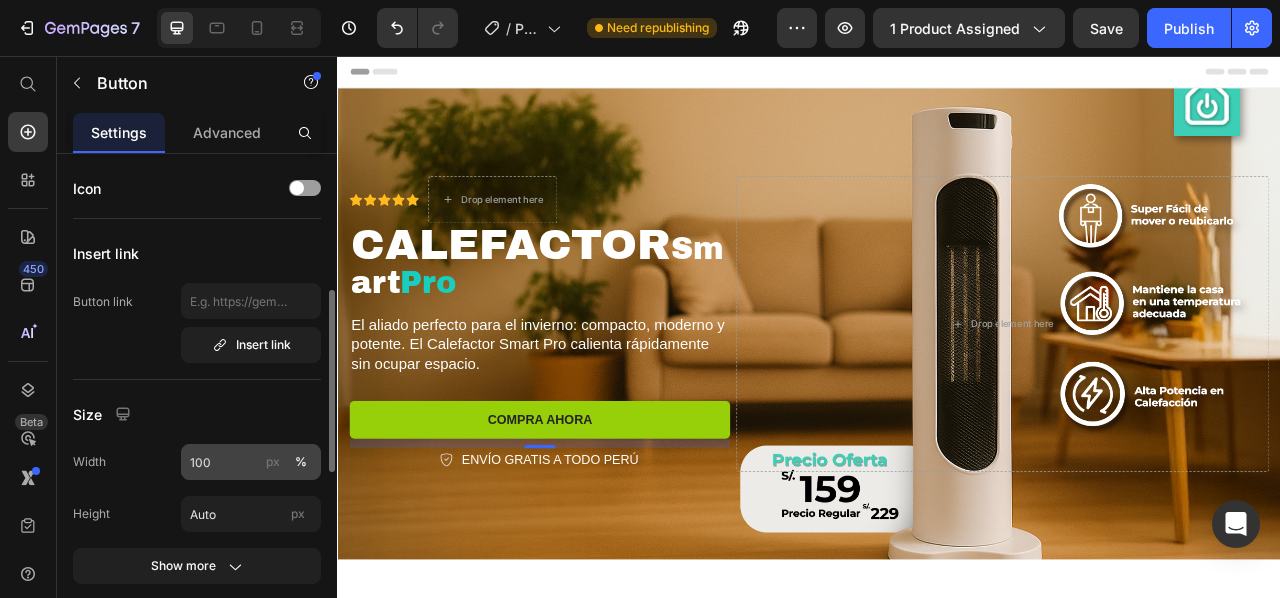 scroll, scrollTop: 100, scrollLeft: 0, axis: vertical 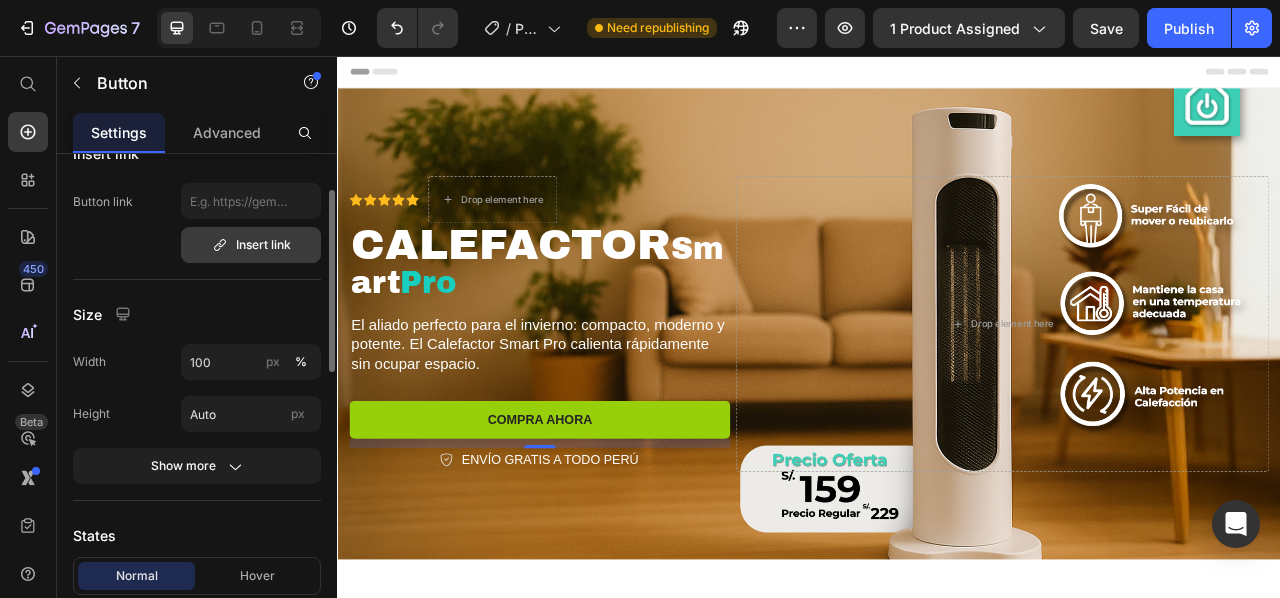 click on "Insert link" at bounding box center (251, 245) 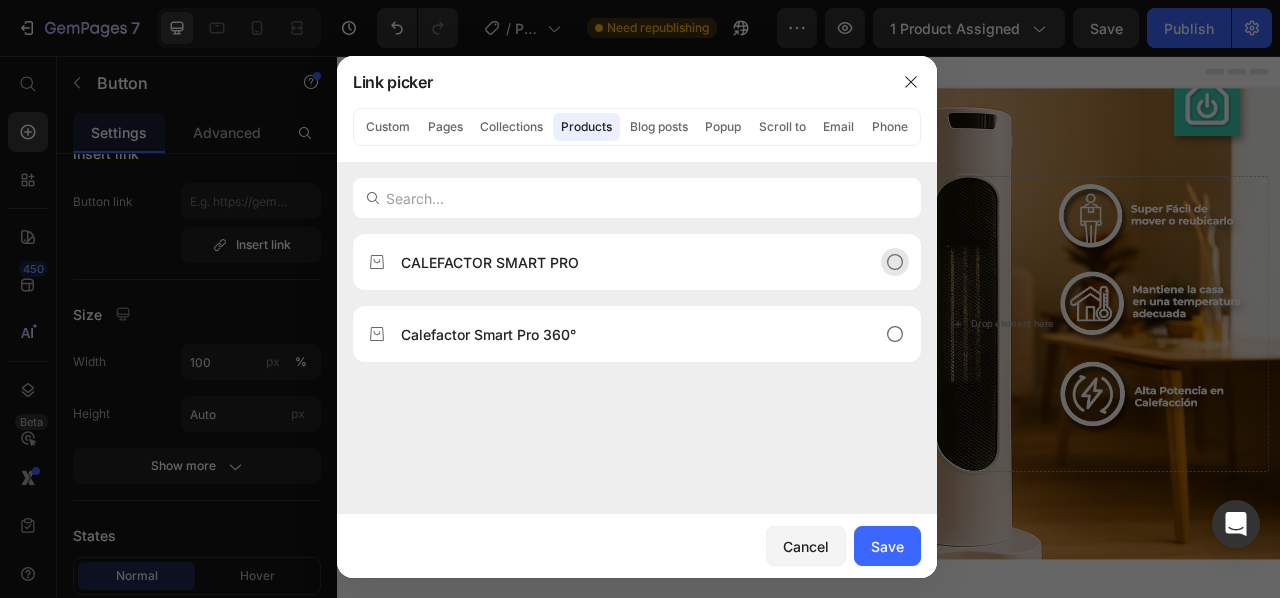click on "CALEFACTOR SMART PRO" at bounding box center [621, 262] 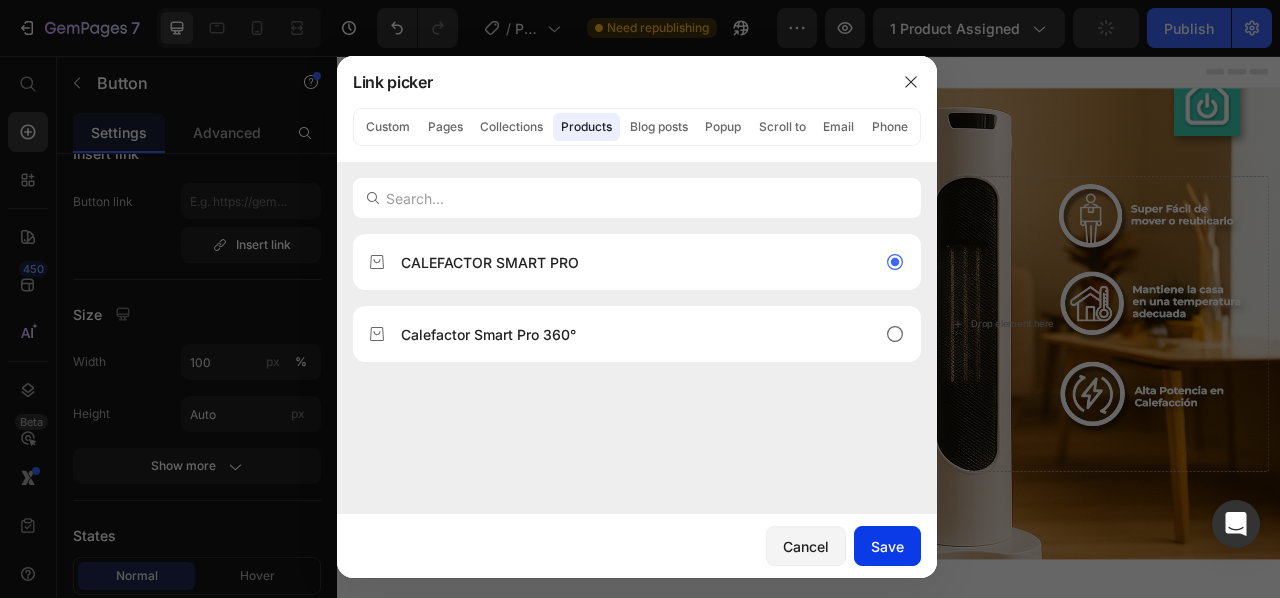 click on "Save" at bounding box center [887, 546] 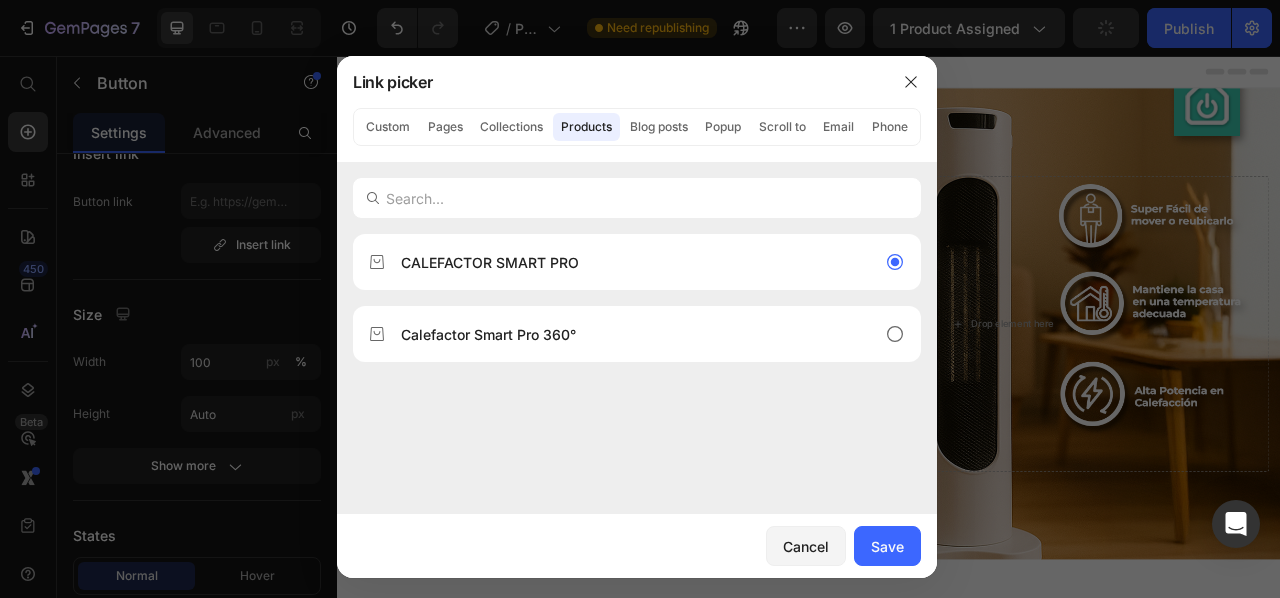 type on "/products/calefactor-smart-pro-game-page" 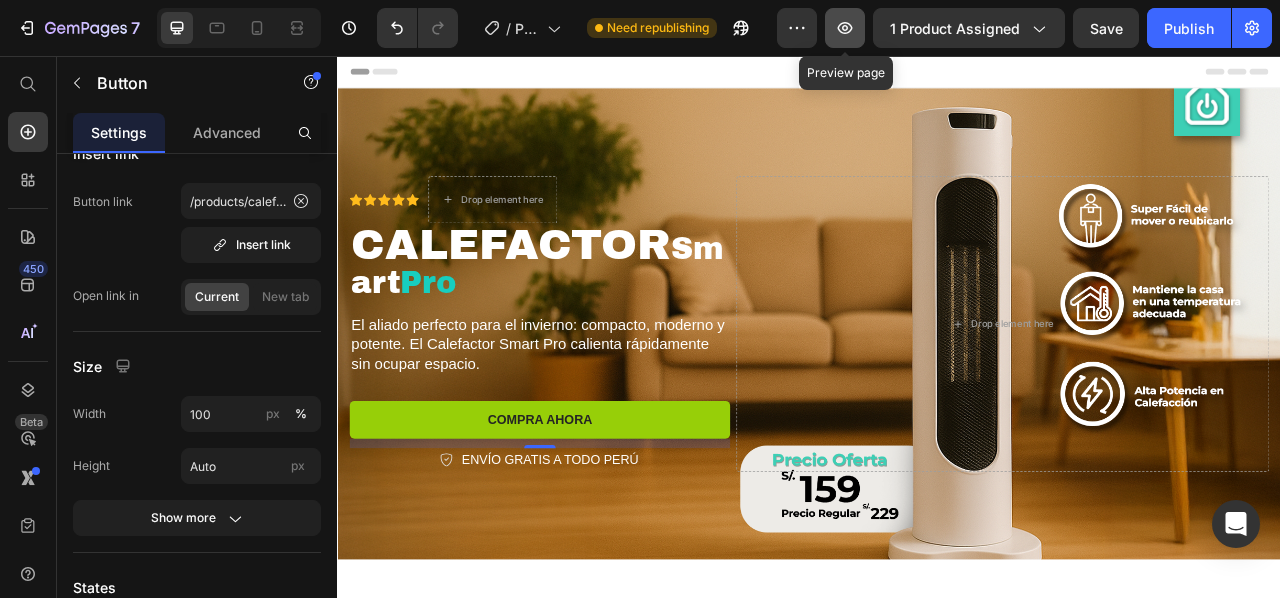 click 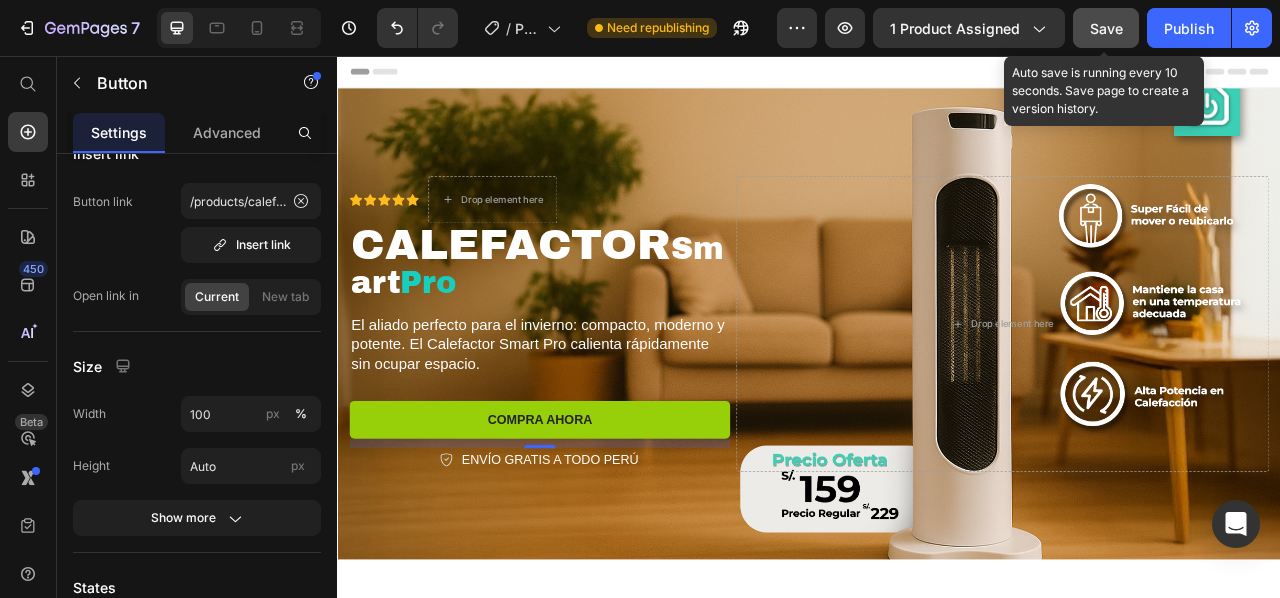 click on "Save" 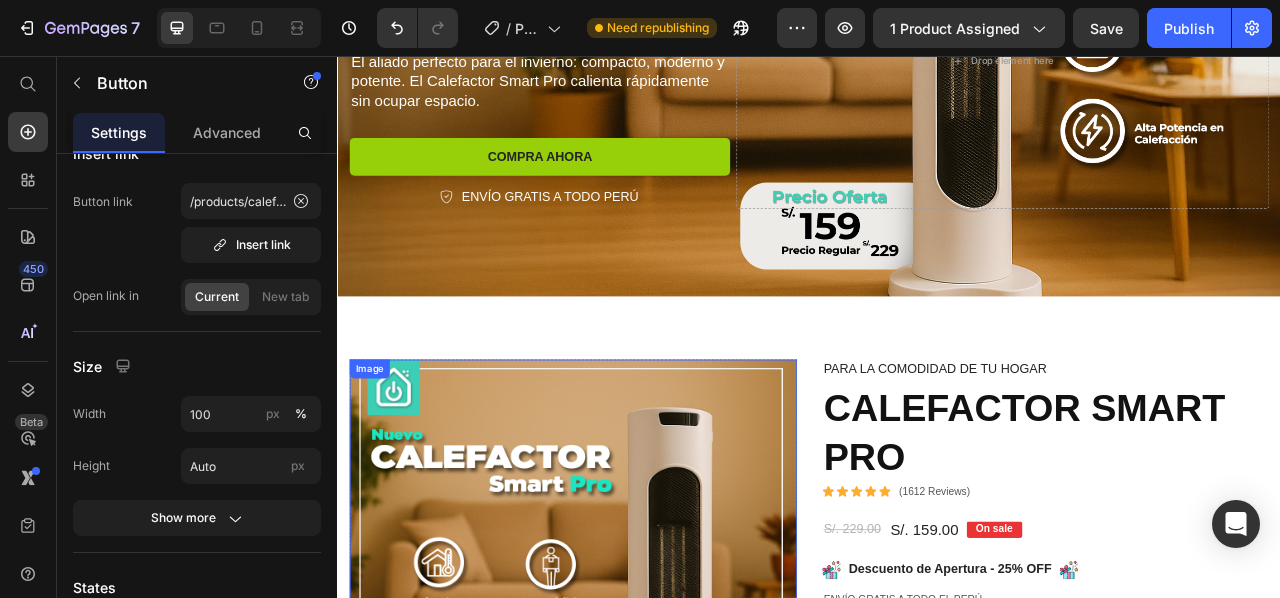 scroll, scrollTop: 0, scrollLeft: 0, axis: both 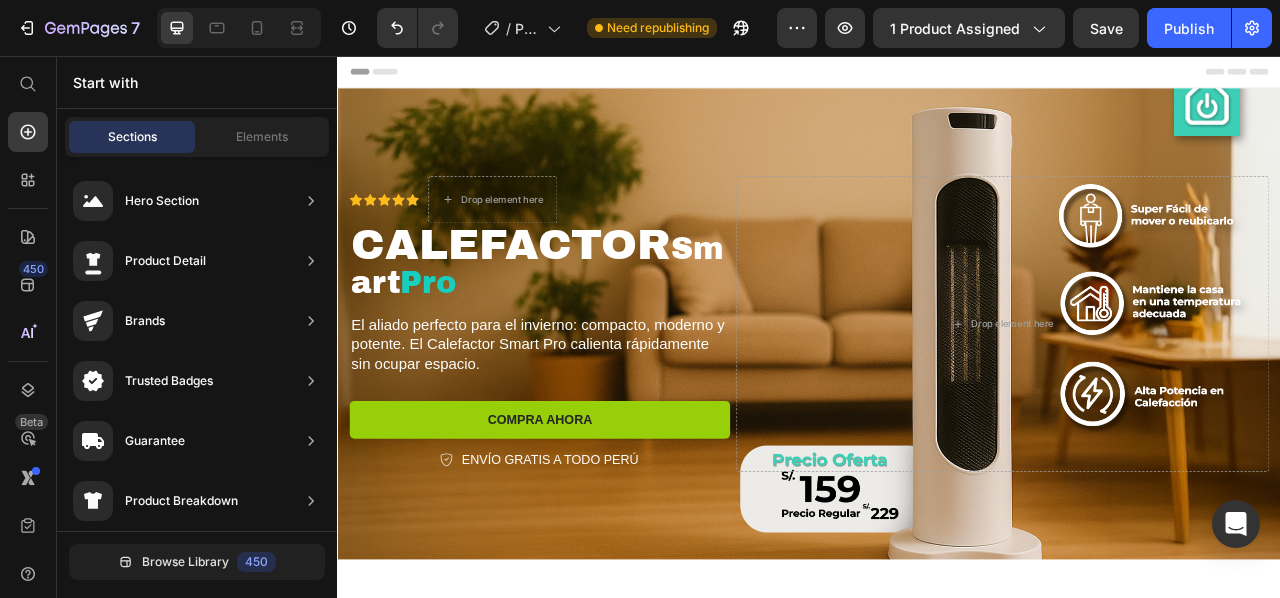 click on "Header" at bounding box center (394, 76) 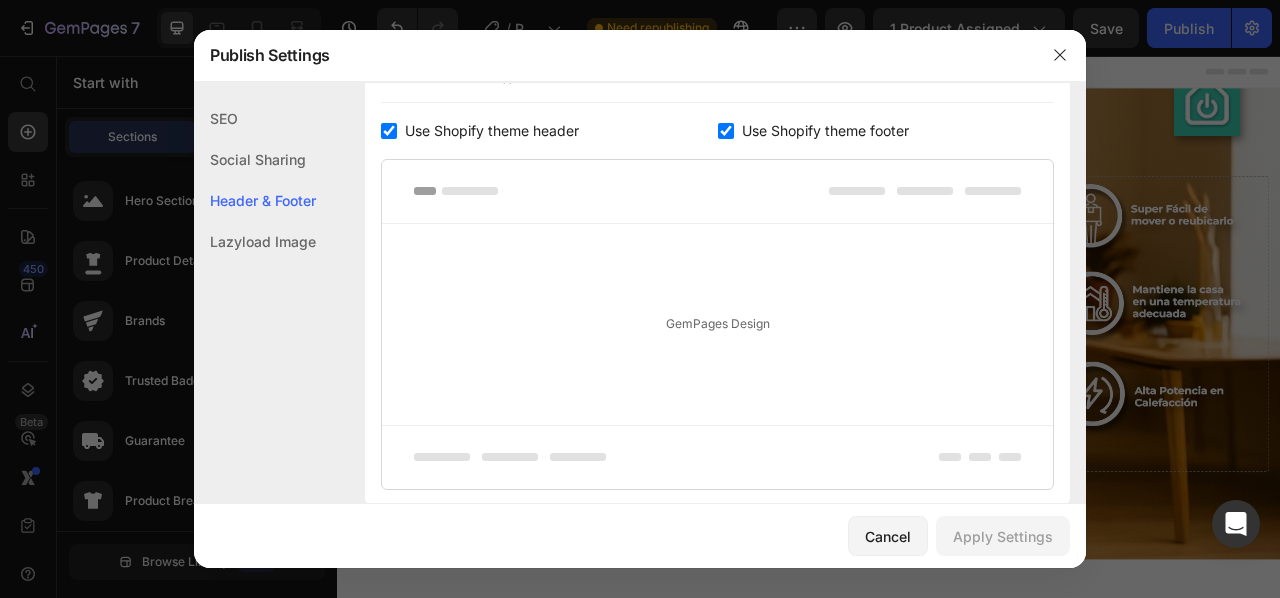 scroll, scrollTop: 400, scrollLeft: 0, axis: vertical 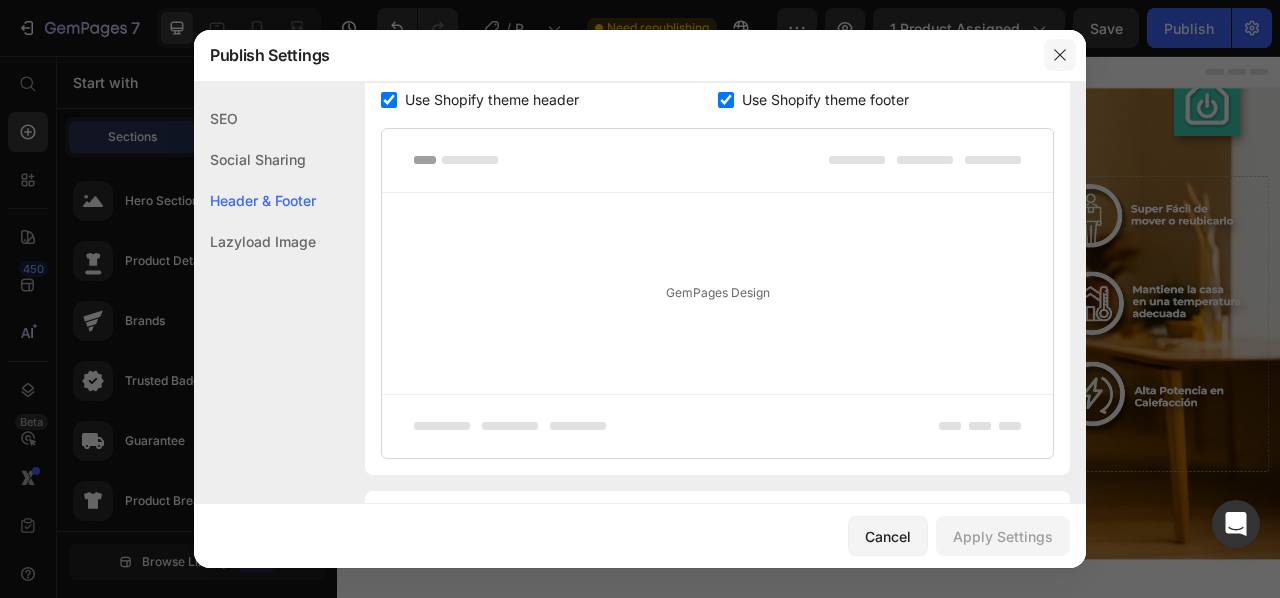 click 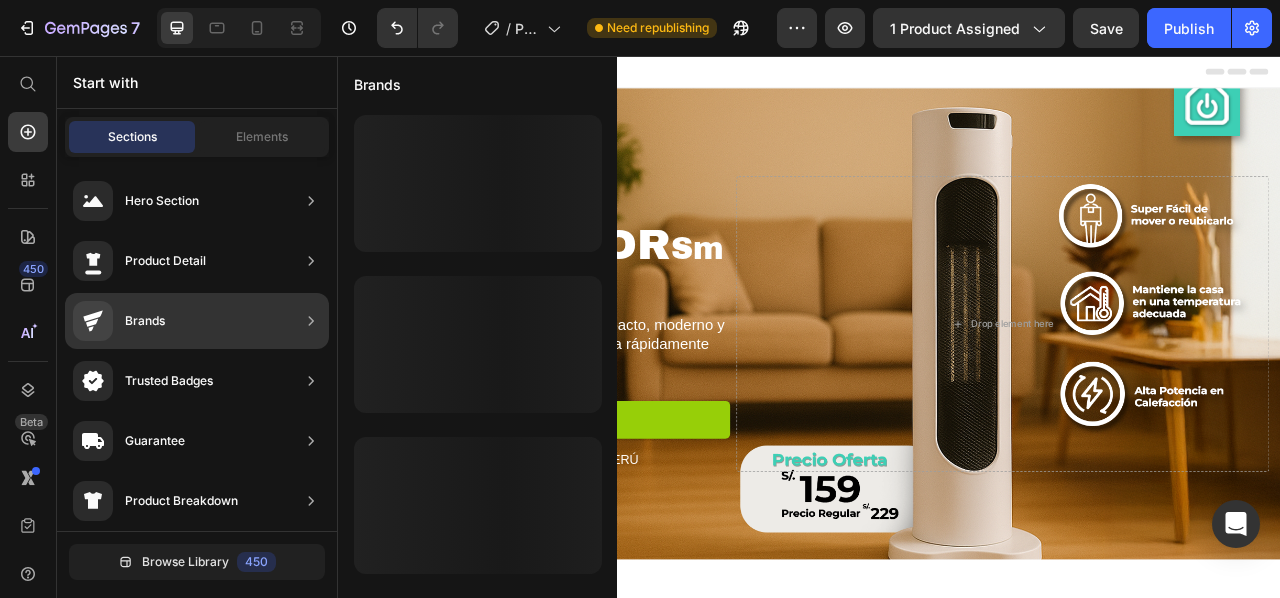 scroll, scrollTop: 305, scrollLeft: 0, axis: vertical 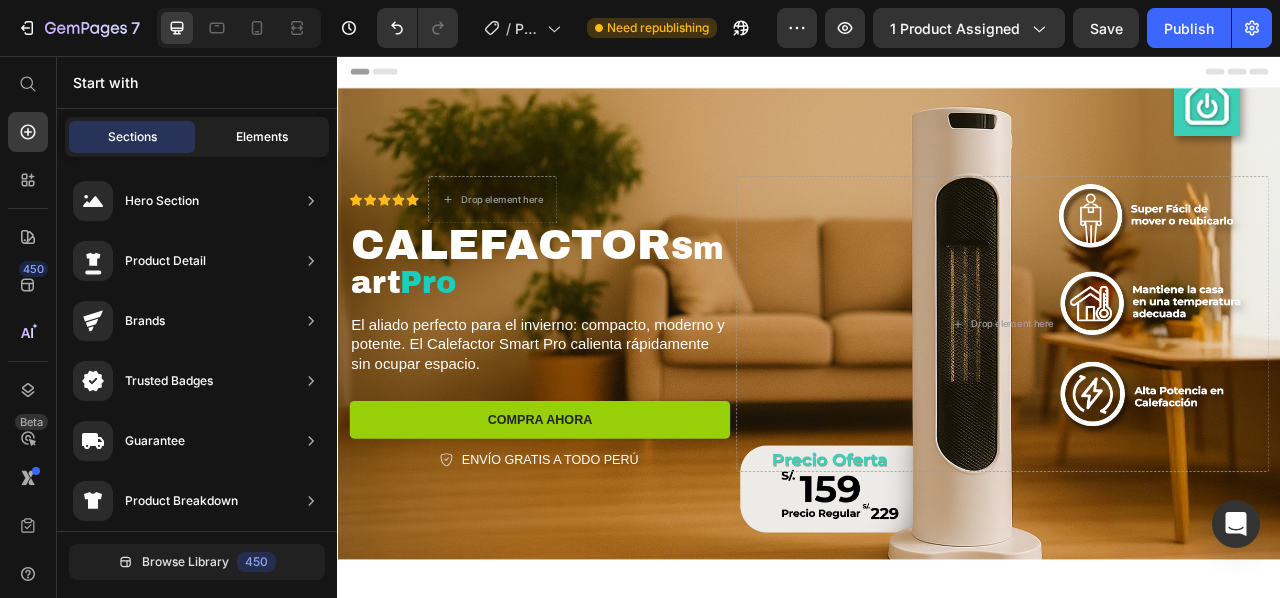click on "Elements" at bounding box center (262, 137) 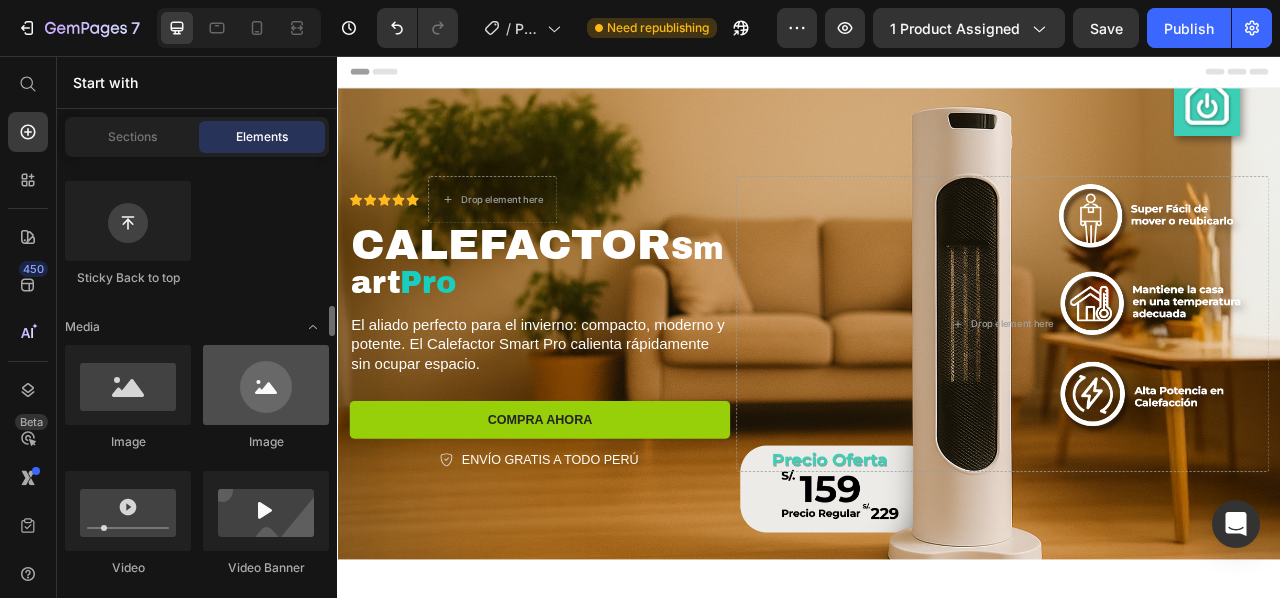 scroll, scrollTop: 800, scrollLeft: 0, axis: vertical 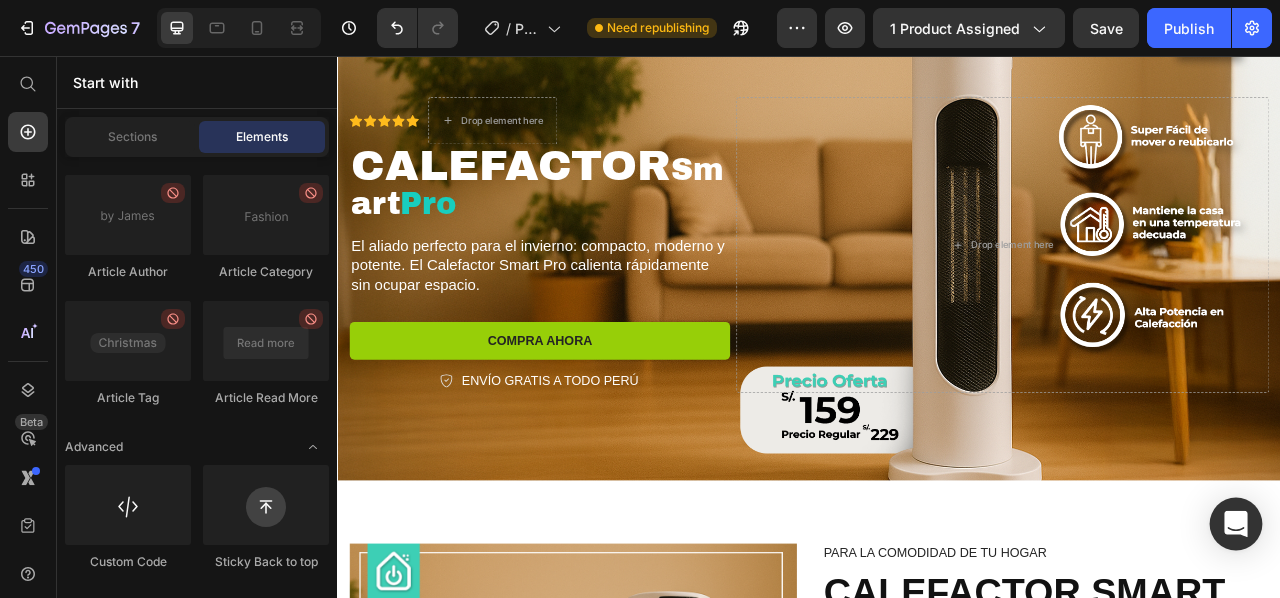 click at bounding box center [1236, 524] 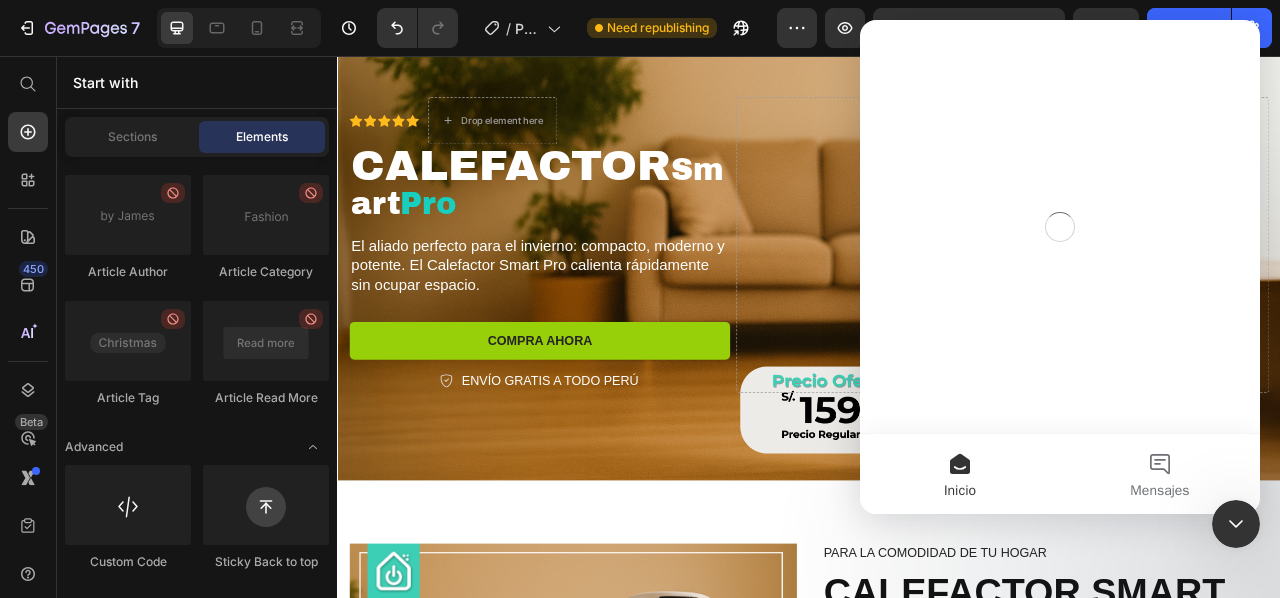 scroll, scrollTop: 0, scrollLeft: 0, axis: both 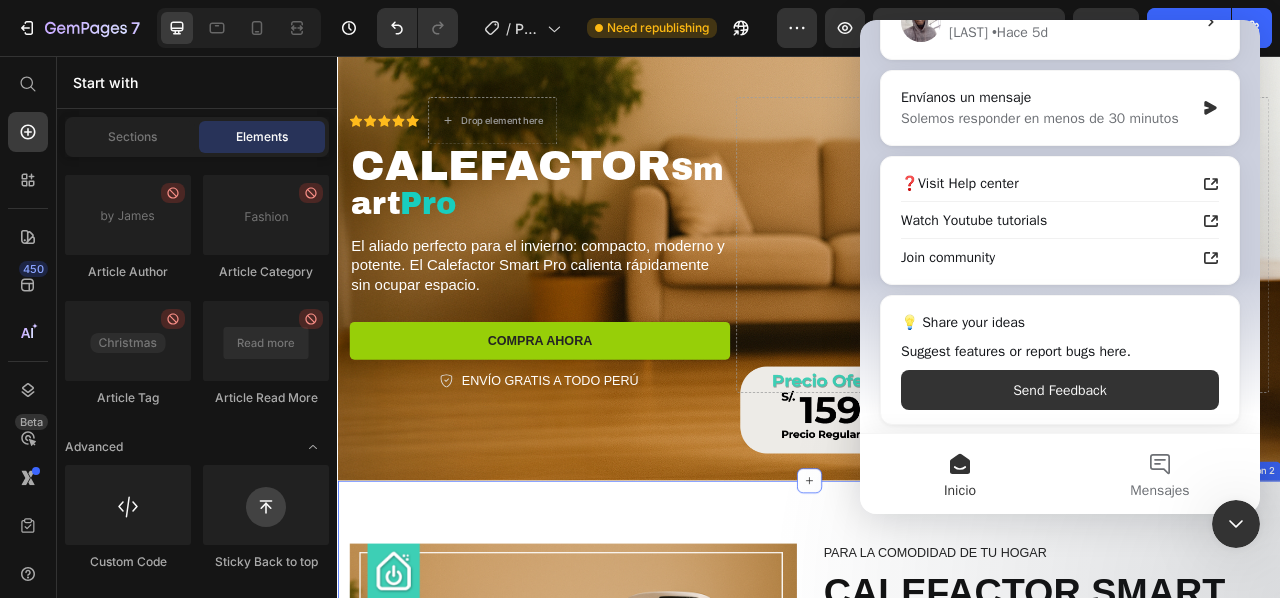click on "Image Image Image Image Row Image Image Row Image Image Row Image Image Row Row Product Images Briana M. Text Block Icon Icon Icon Icon Icon Icon List Row “At vero eos et accusamus et iusto odio dignissimos ducimus qui blanditiis praesentium voluptatum deleniti atque corrupti quos dolores“ Text Block Row Rona K. Text Block Icon Icon Icon Icon Icon Icon List Row Lorem ipsum dolor sit amet, consectetur adipiscing elit, sed do eiusmod tempor incididunt ut labore et dolore magna aliqua. Text Block Row Carousel Para la comodidad de tu hogar Text Block CALEFACTOR SMART PRO Product Title Icon Icon Icon Icon Icon Icon List (1612 Reviews) Text Block Row S/. 159.00 Product Price On sale Text Block Row Image Descuento de Apertura - 25% OFF Text Block Image Row EnvÍo GRATIS A TODO EL PERÚ Text Block Row ¡ORDENA AHORA! Add to Cart Esteban C. Text Block Icon Icon Icon Icon Icon Icon List Row “Me fue super util, perfecto para mi hogar, puedo llevar a donde quiera,recomendadisimoo“ Row Row" at bounding box center [937, 1457] 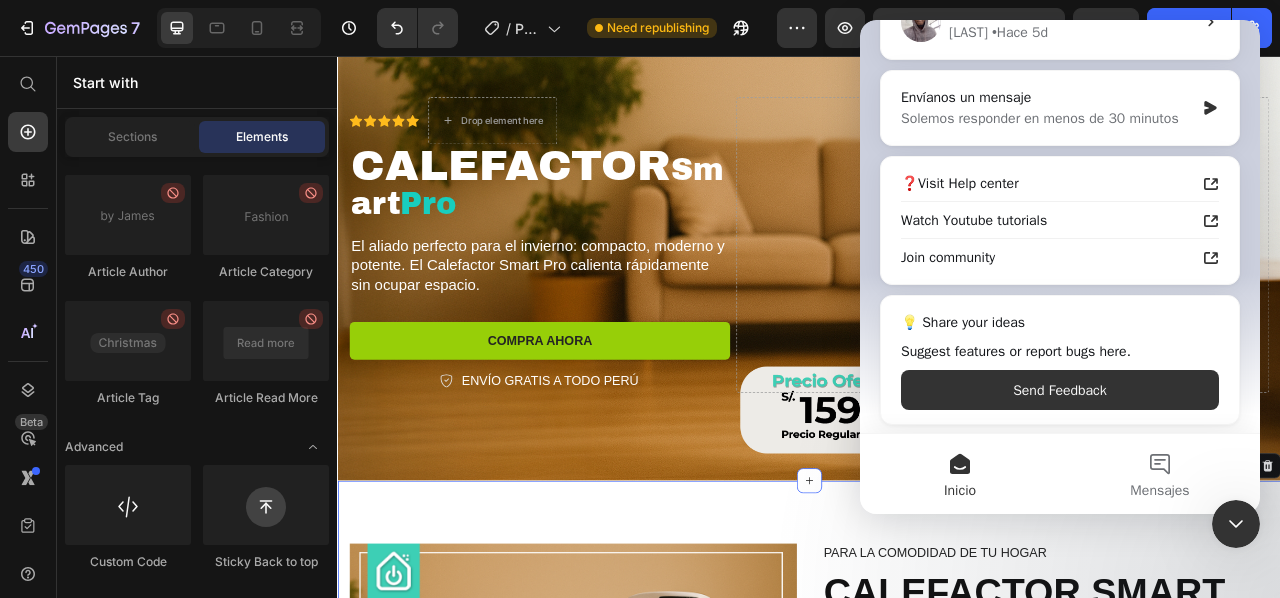 scroll, scrollTop: 0, scrollLeft: 0, axis: both 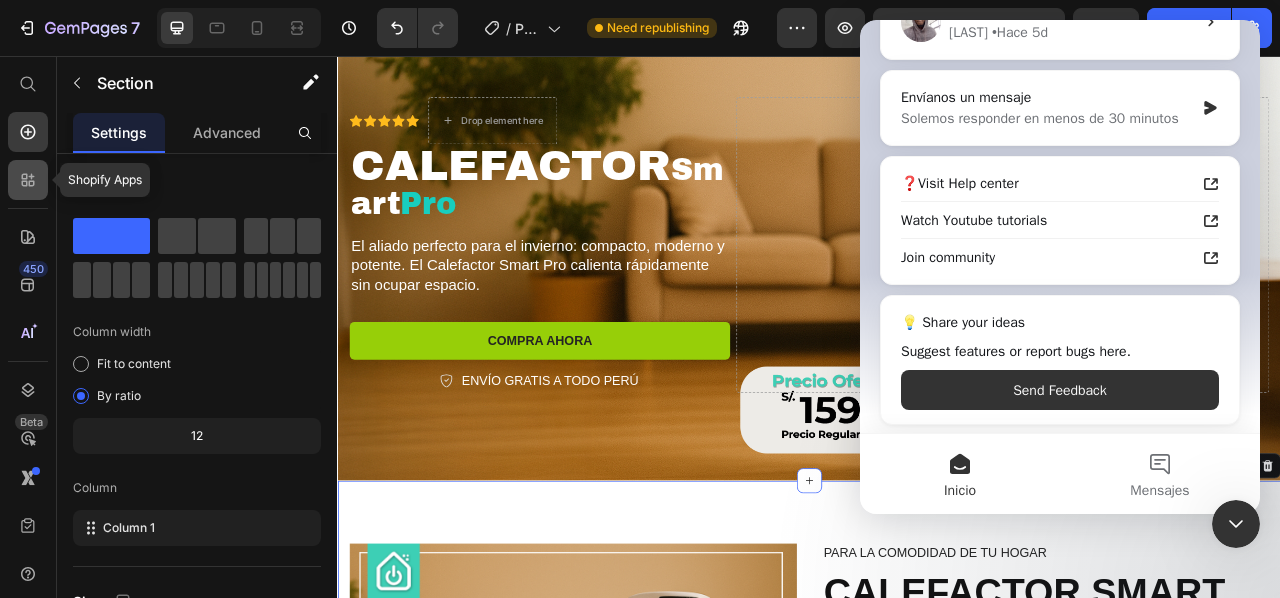 click 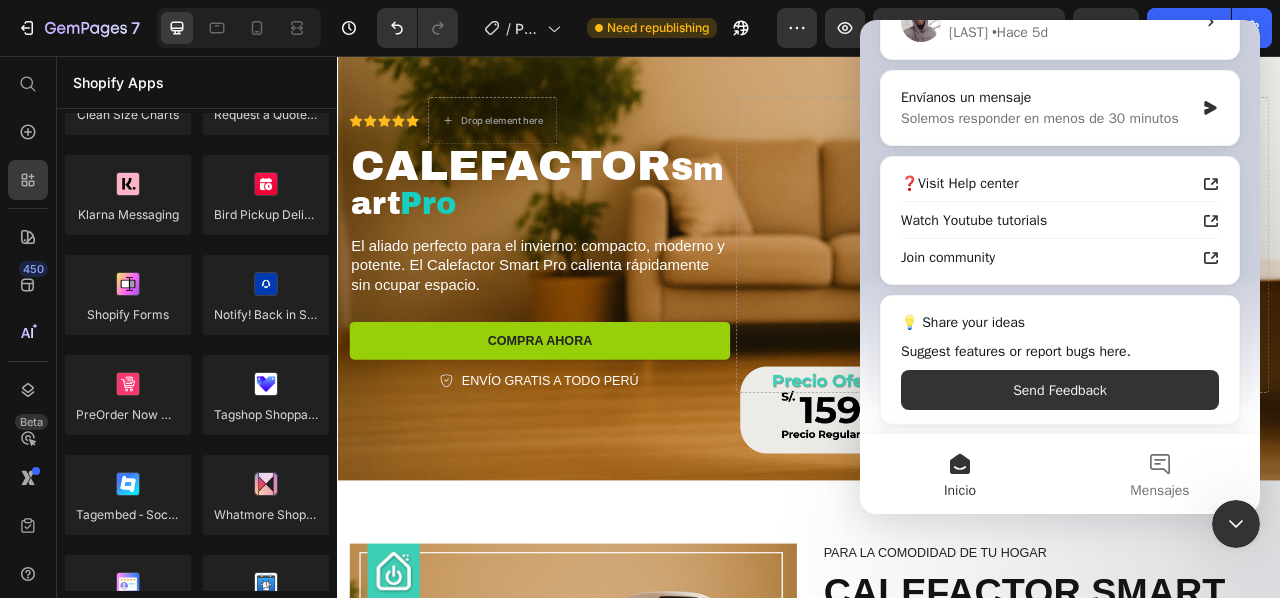 scroll, scrollTop: 4344, scrollLeft: 0, axis: vertical 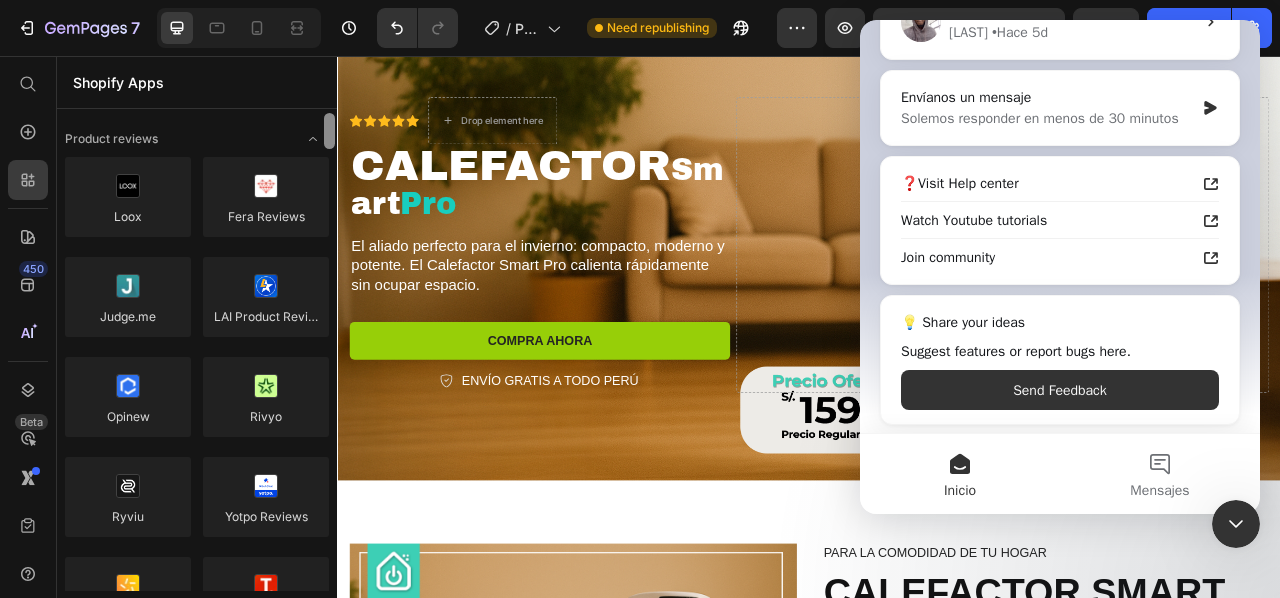 drag, startPoint x: 332, startPoint y: 436, endPoint x: 316, endPoint y: 105, distance: 331.38647 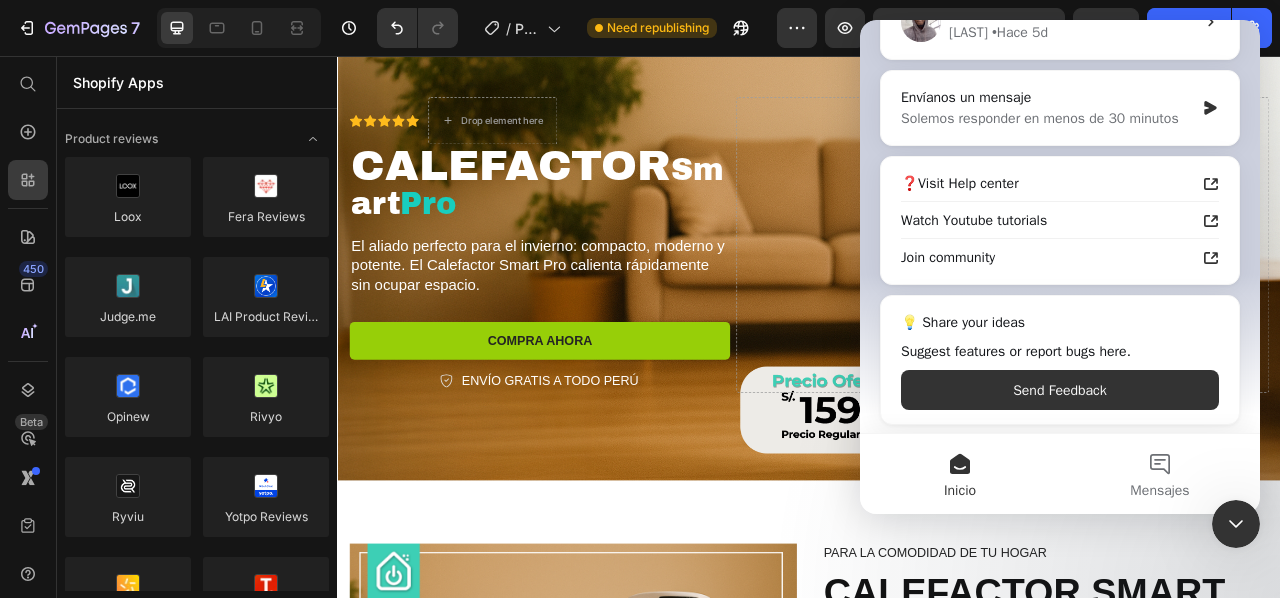 click on "Shopify Apps" at bounding box center (197, 82) 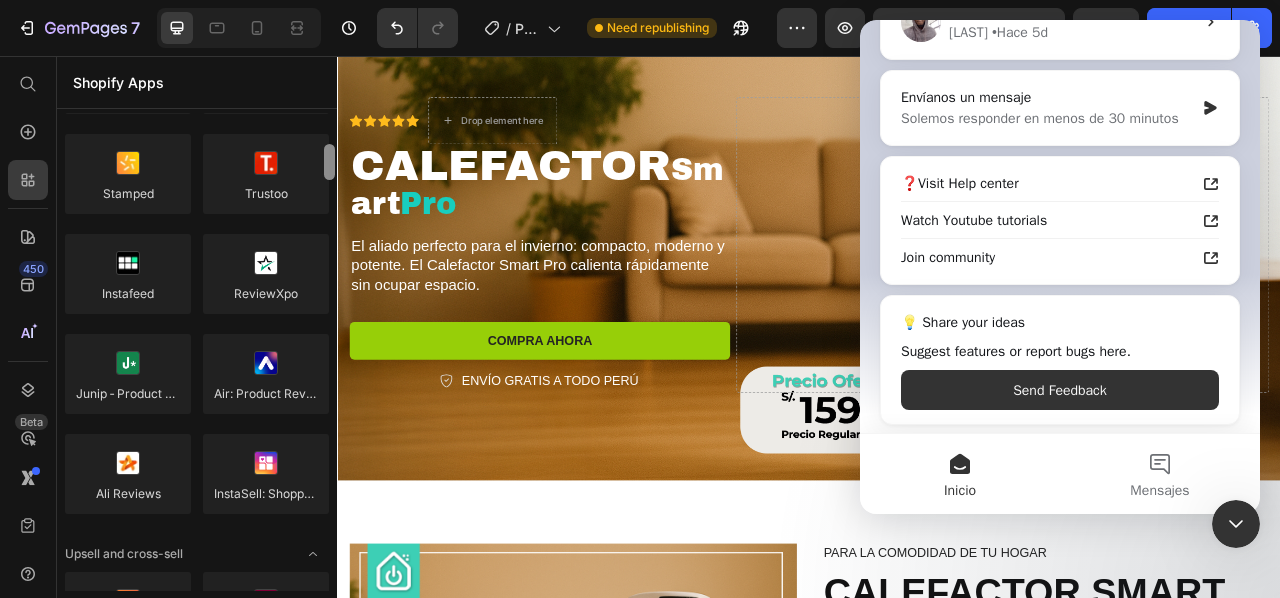 scroll, scrollTop: 436, scrollLeft: 0, axis: vertical 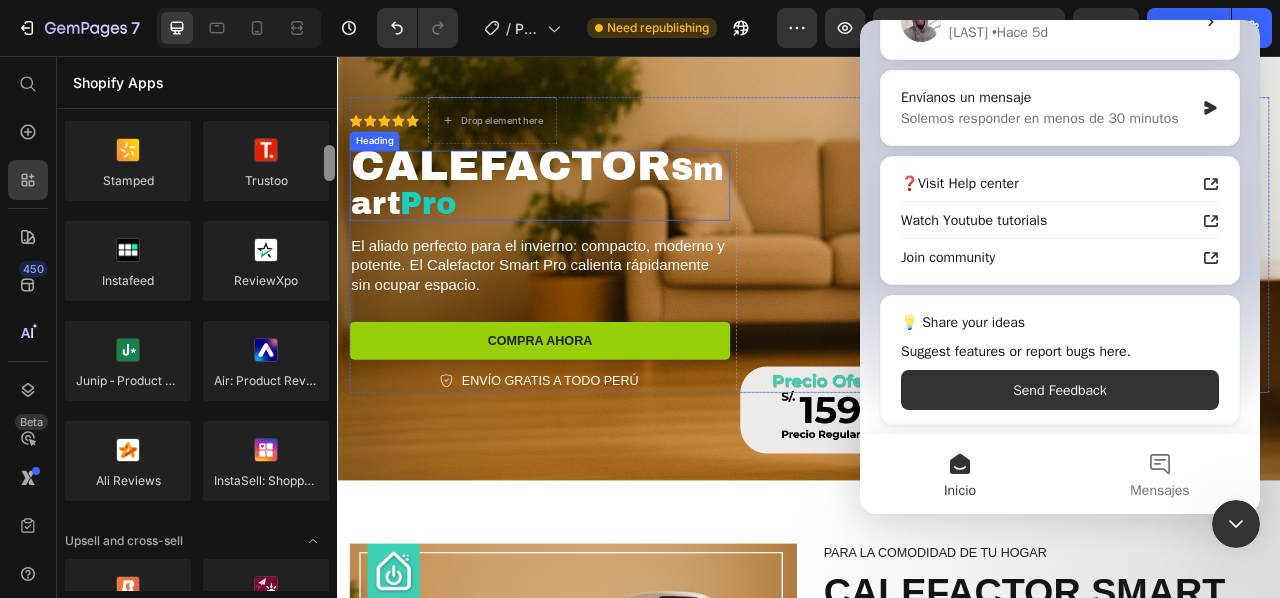 drag, startPoint x: 663, startPoint y: 175, endPoint x: 339, endPoint y: 213, distance: 326.2208 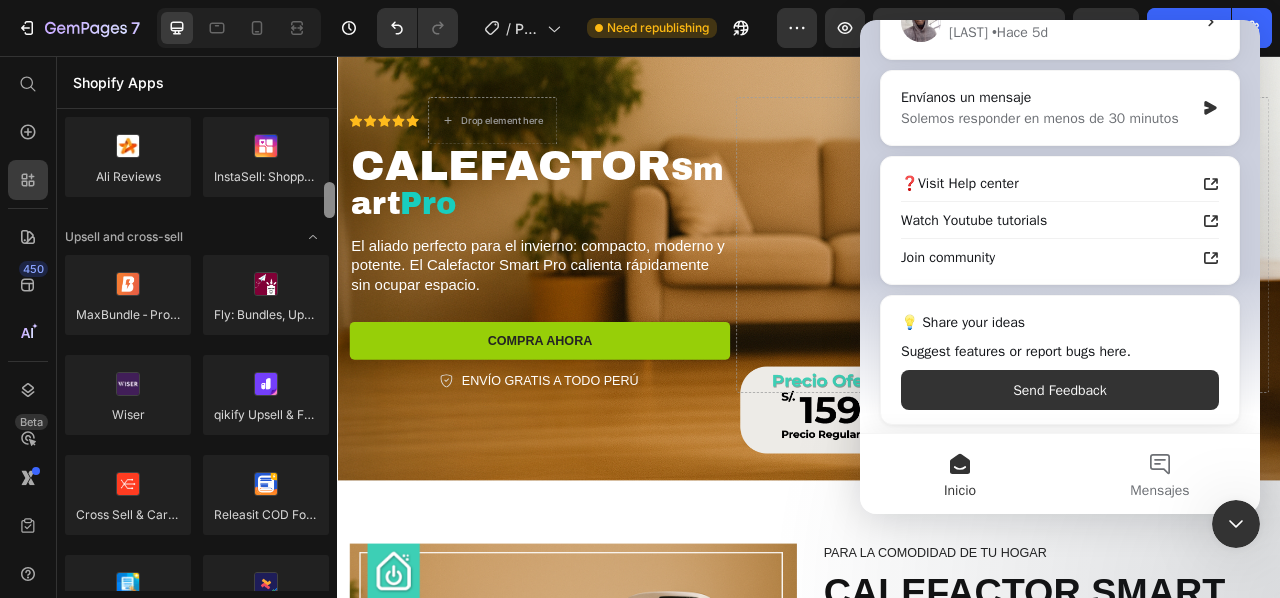 scroll, scrollTop: 766, scrollLeft: 0, axis: vertical 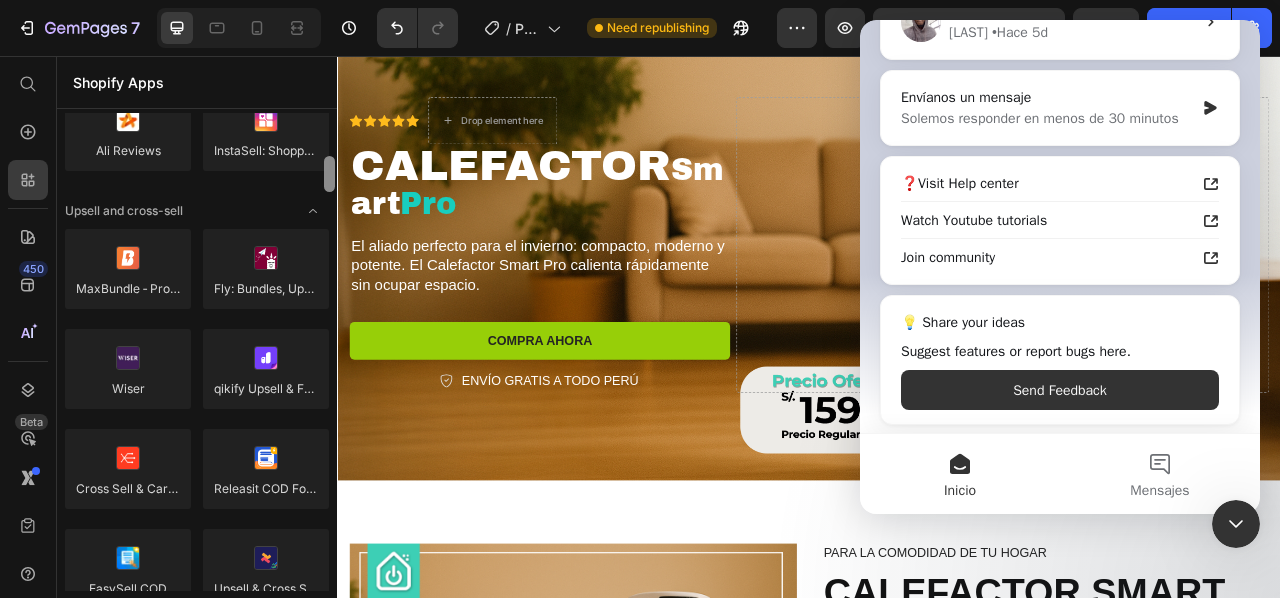 click at bounding box center (329, 174) 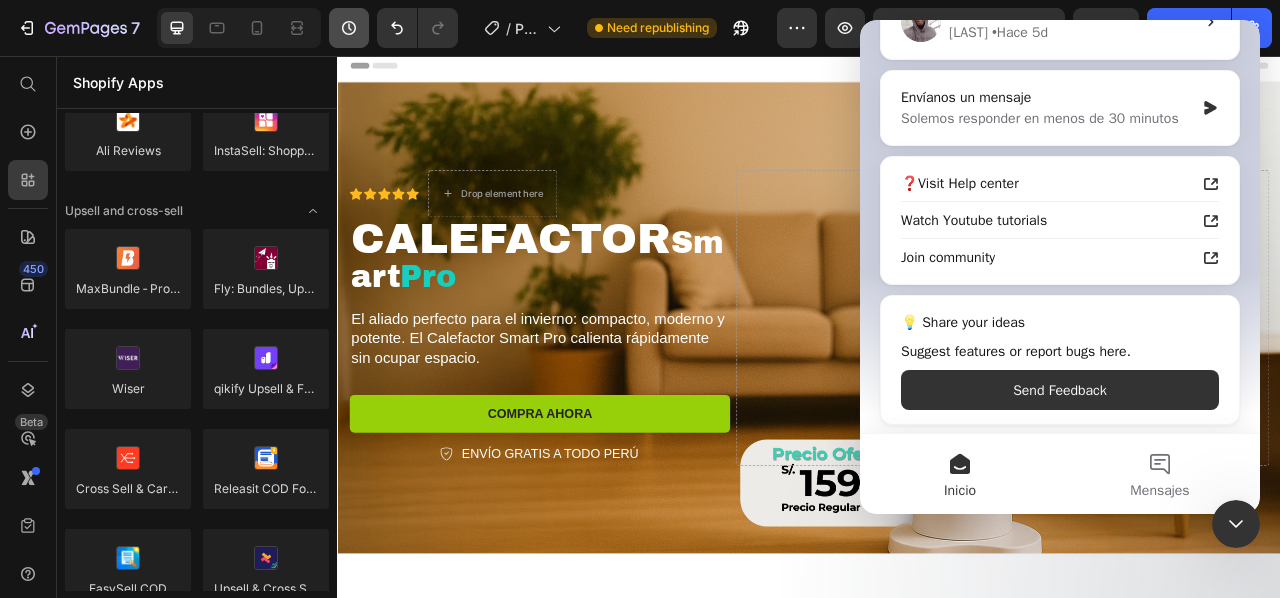 scroll, scrollTop: 0, scrollLeft: 0, axis: both 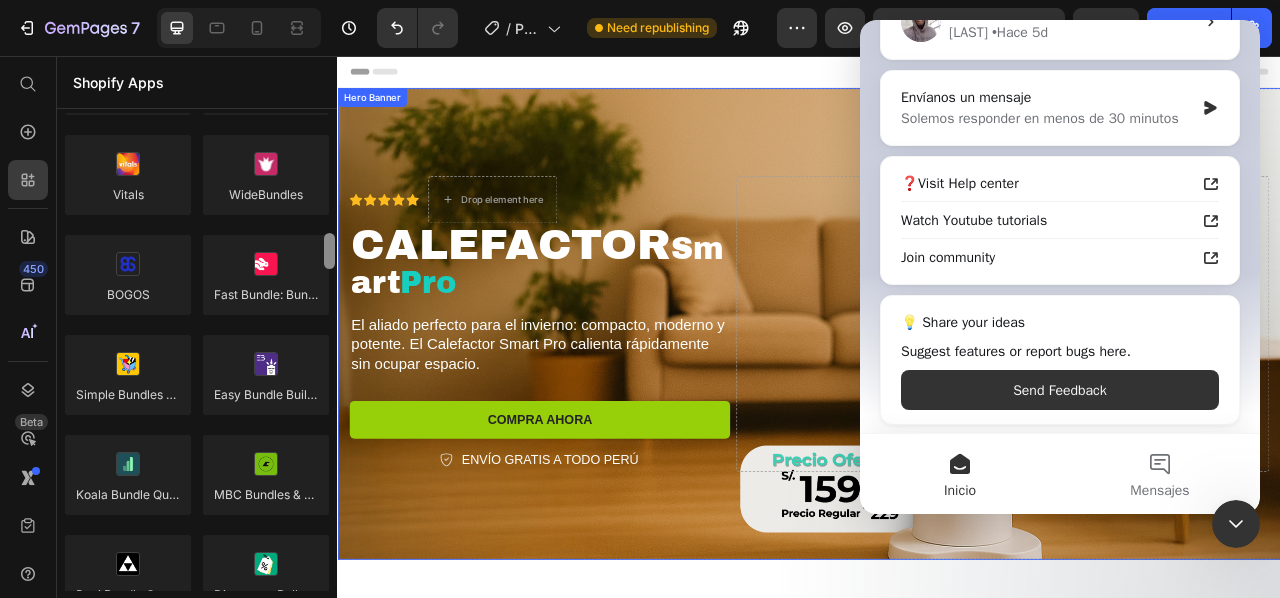 drag, startPoint x: 669, startPoint y: 303, endPoint x: 338, endPoint y: 353, distance: 334.75513 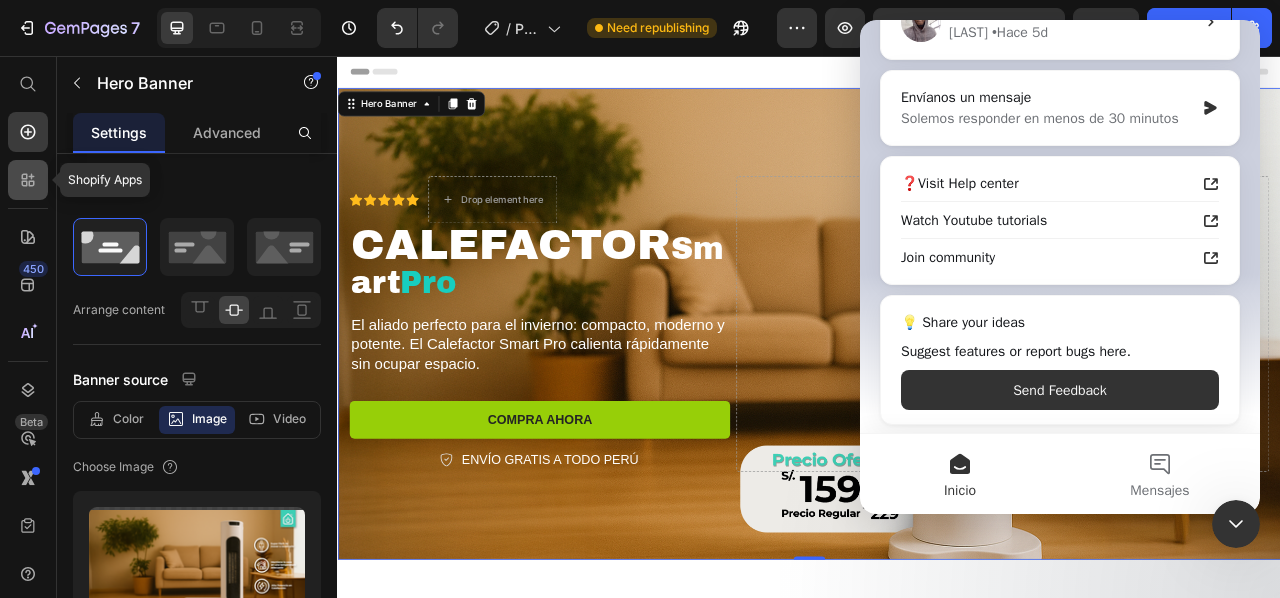 click 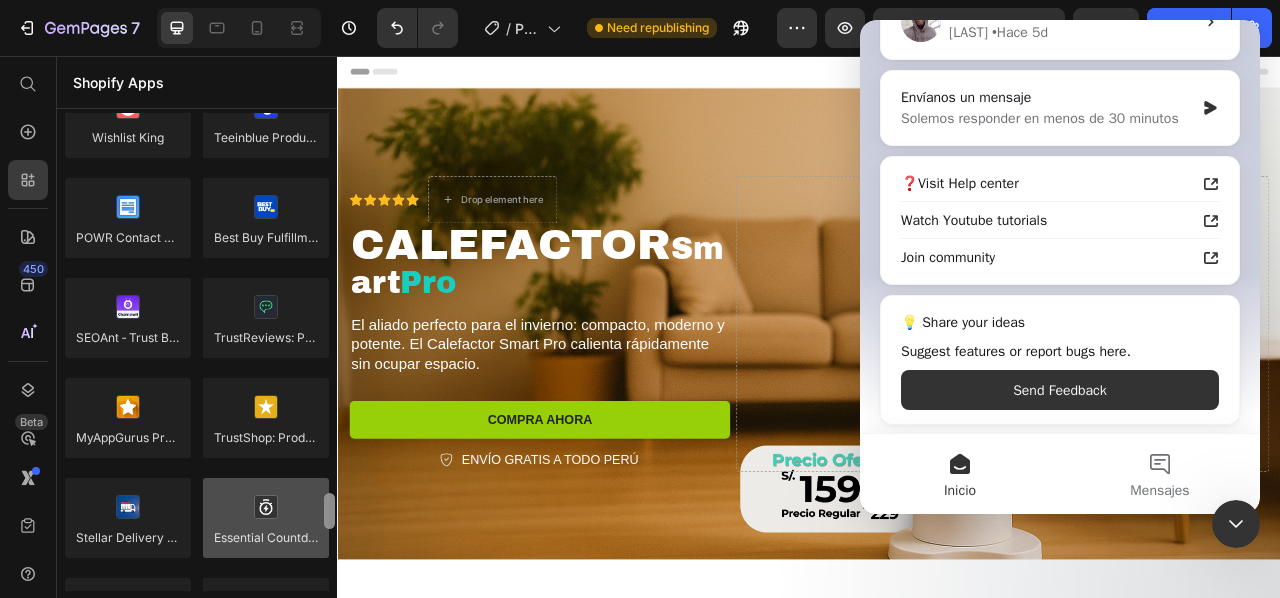 scroll, scrollTop: 5208, scrollLeft: 0, axis: vertical 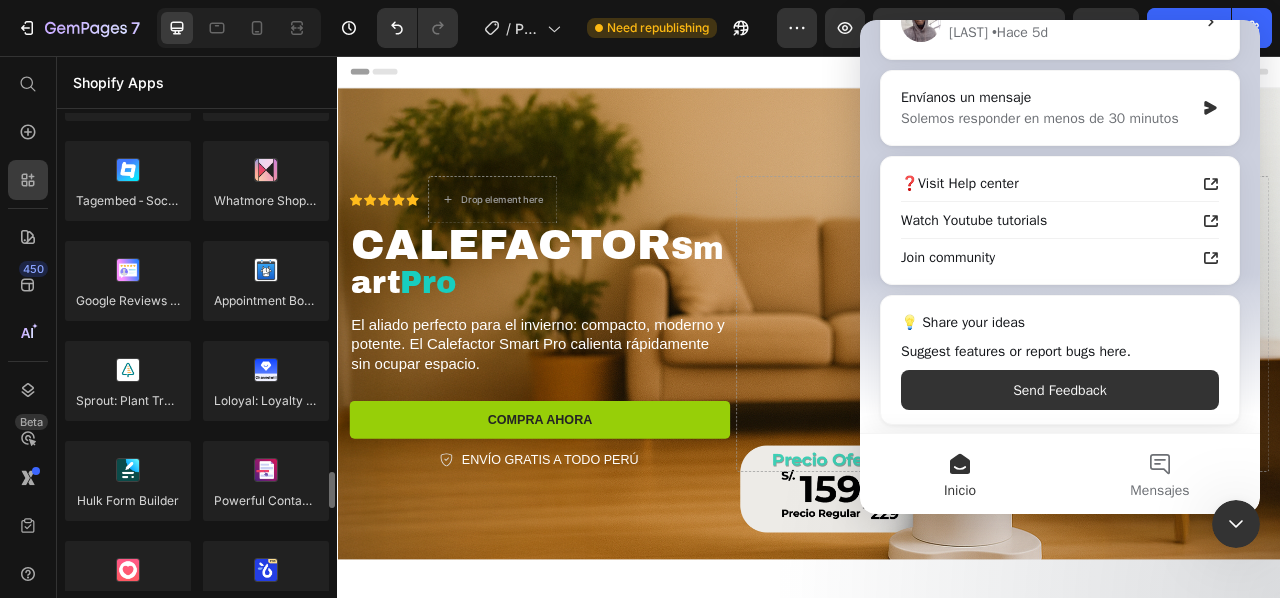 drag, startPoint x: 274, startPoint y: 496, endPoint x: 227, endPoint y: 429, distance: 81.84131 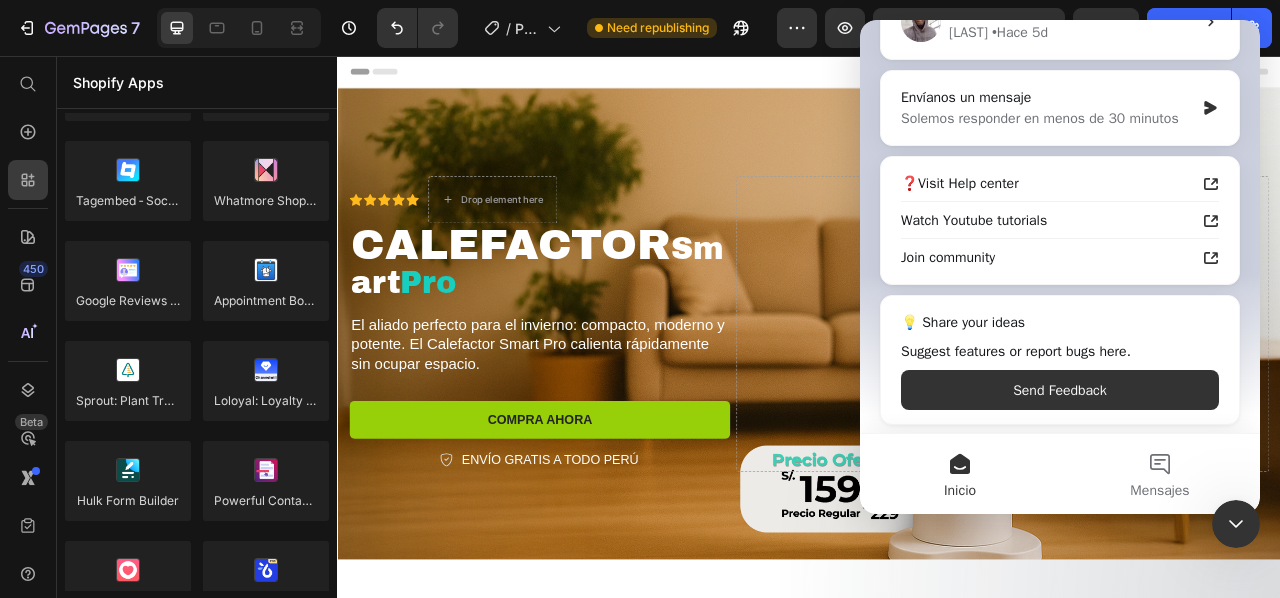 click 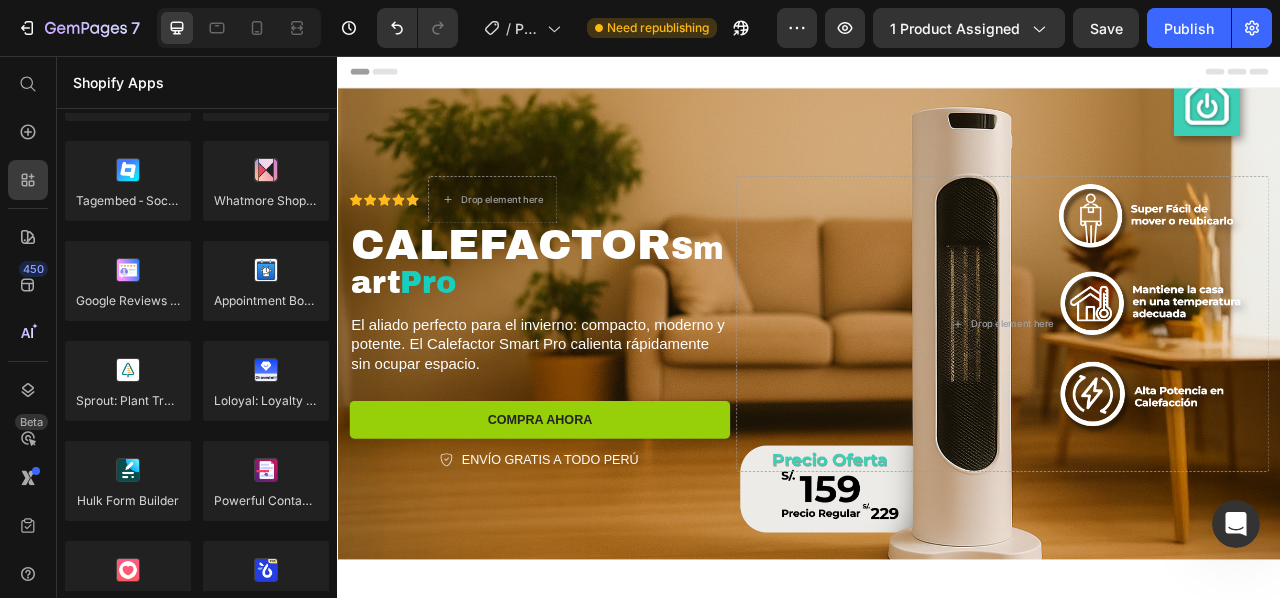 scroll, scrollTop: 0, scrollLeft: 0, axis: both 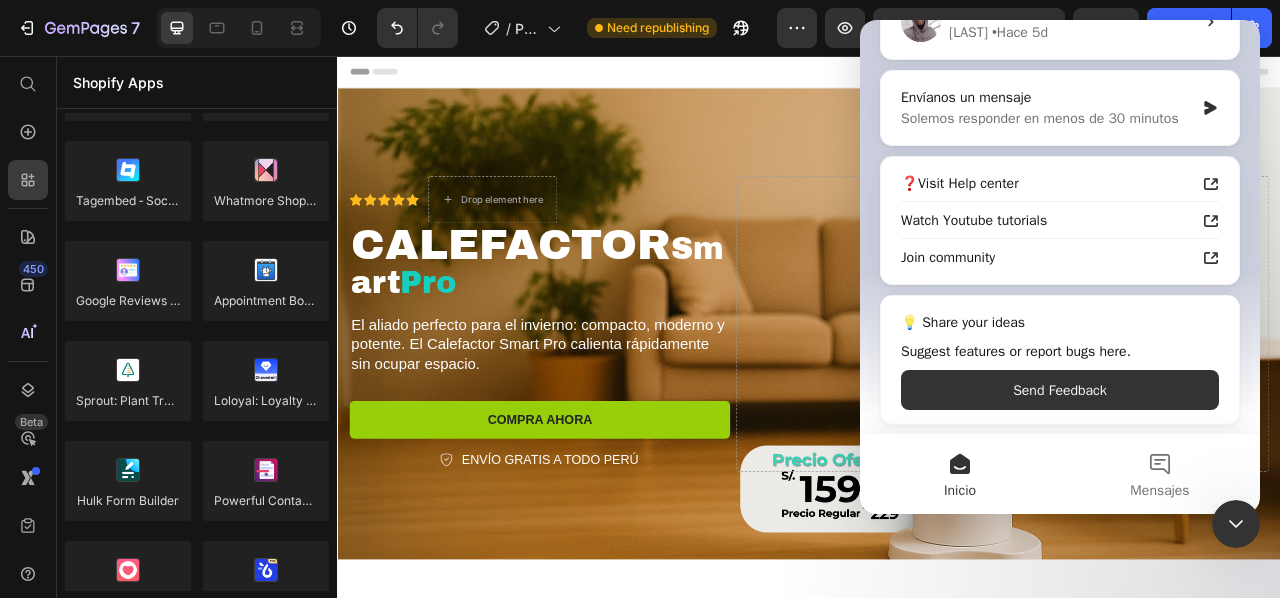click 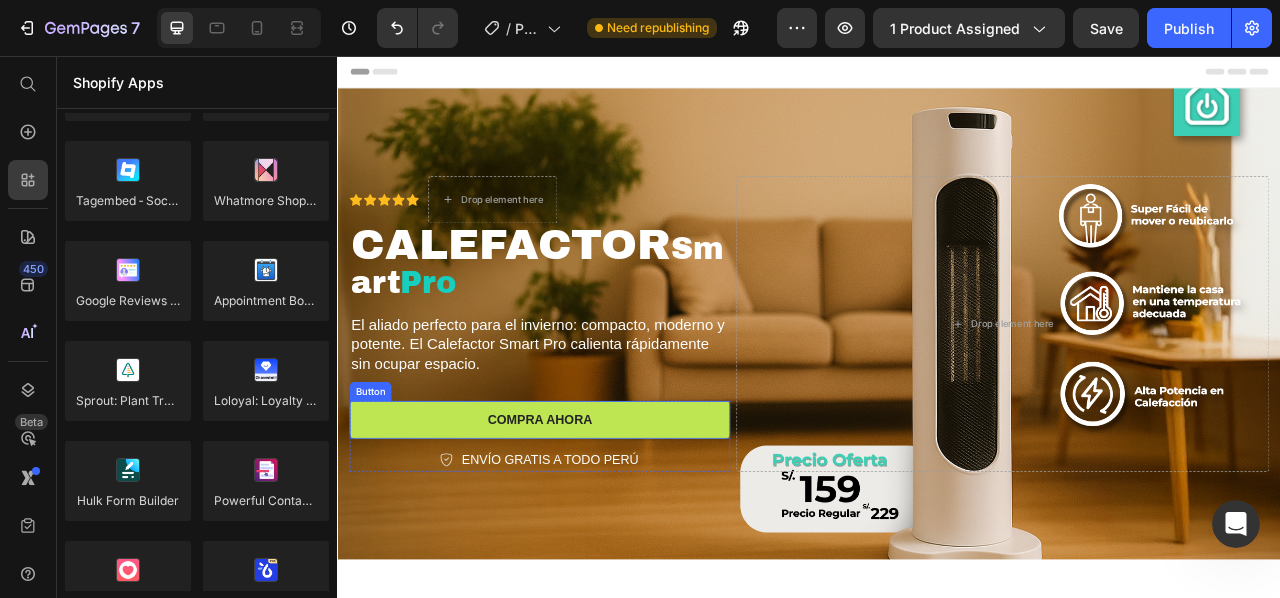 click on "COMPRA AHORA" at bounding box center [594, 519] 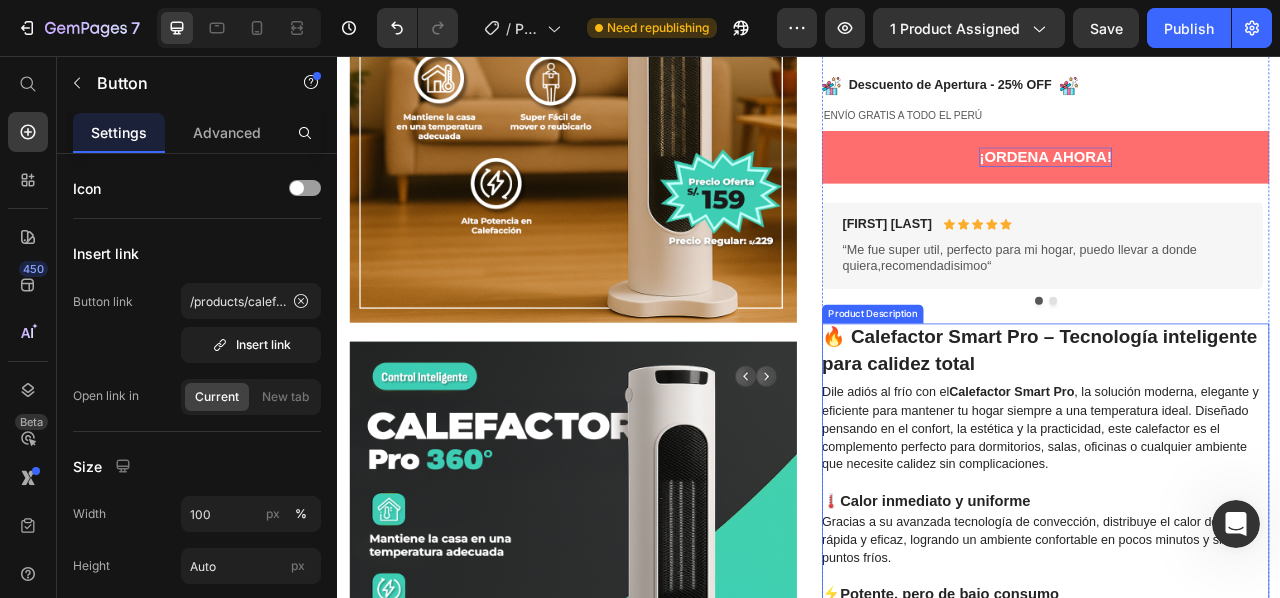 scroll, scrollTop: 762, scrollLeft: 0, axis: vertical 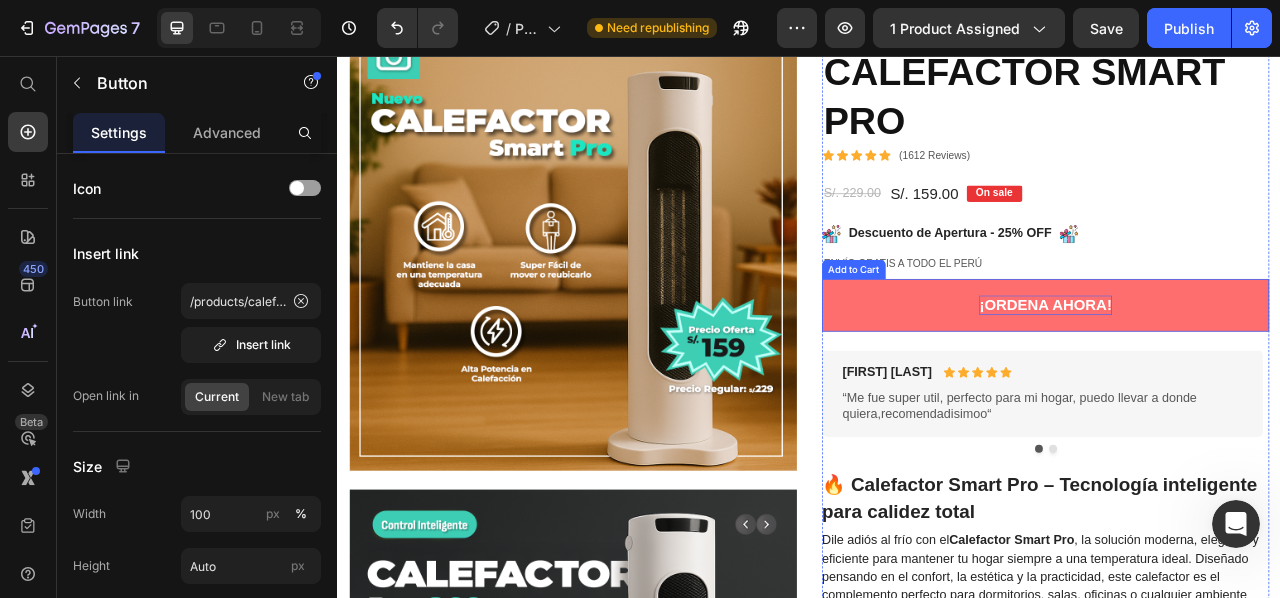 click on "¡ORDENA AHORA!" at bounding box center [1237, 373] 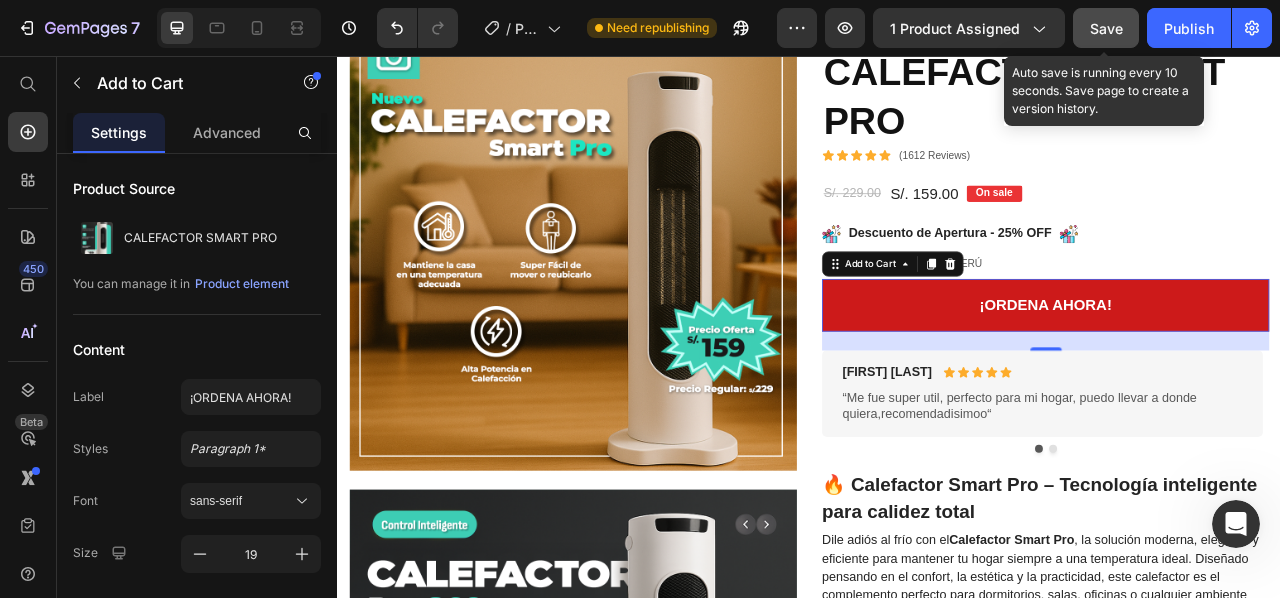 click on "Save" at bounding box center (1106, 28) 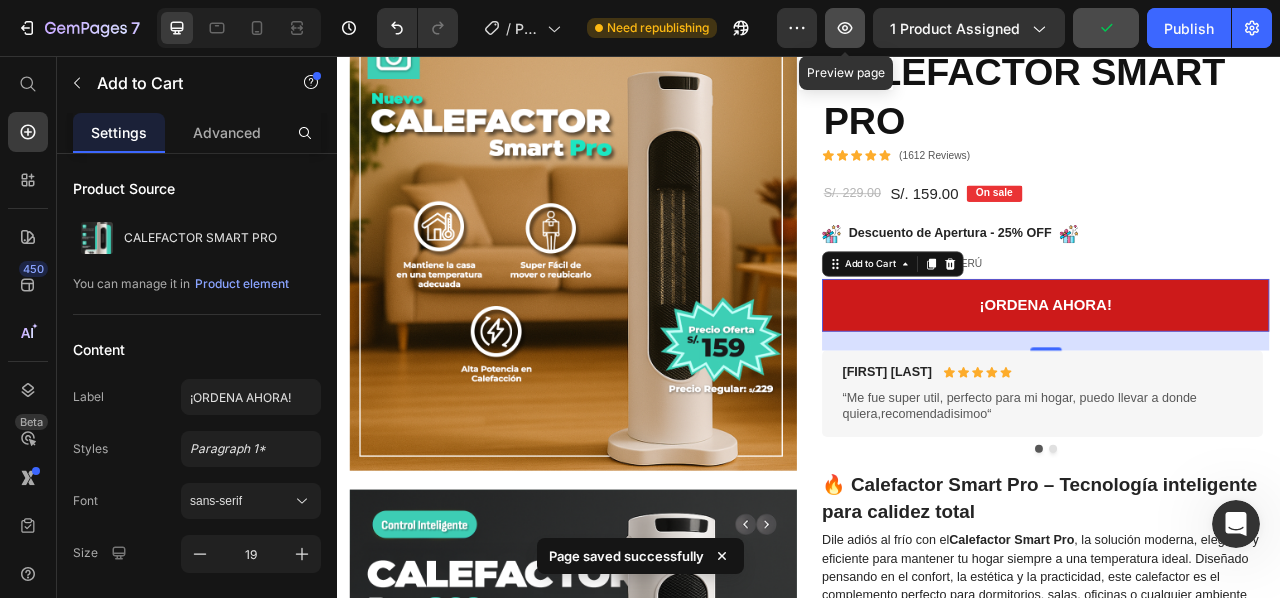 click 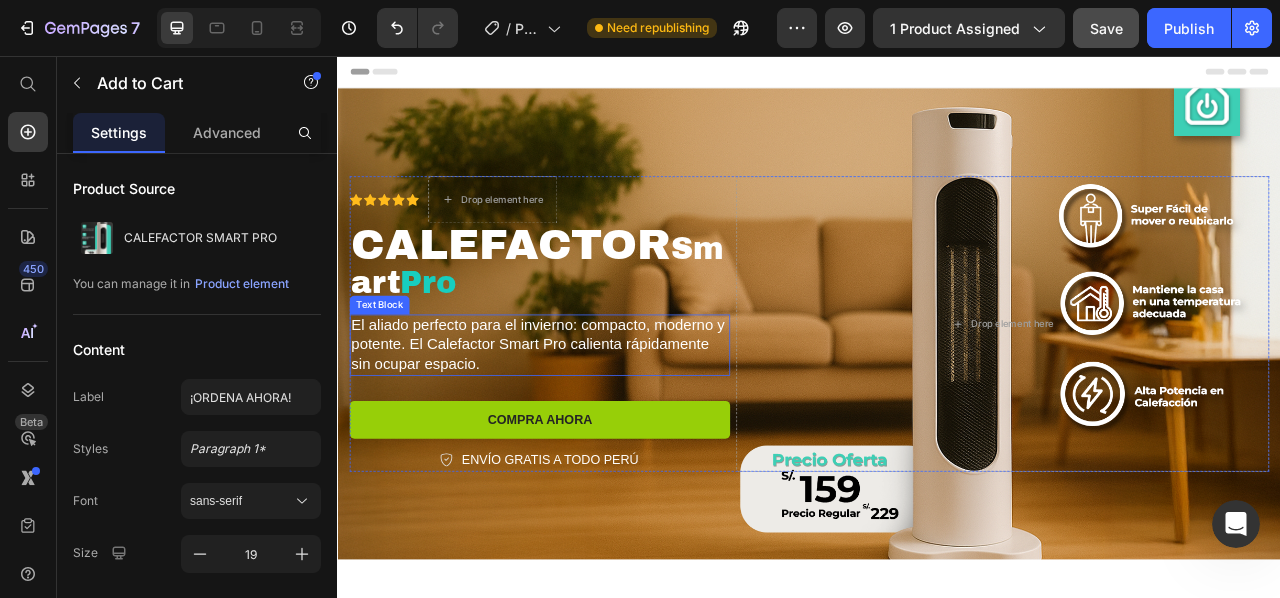 scroll, scrollTop: 0, scrollLeft: 0, axis: both 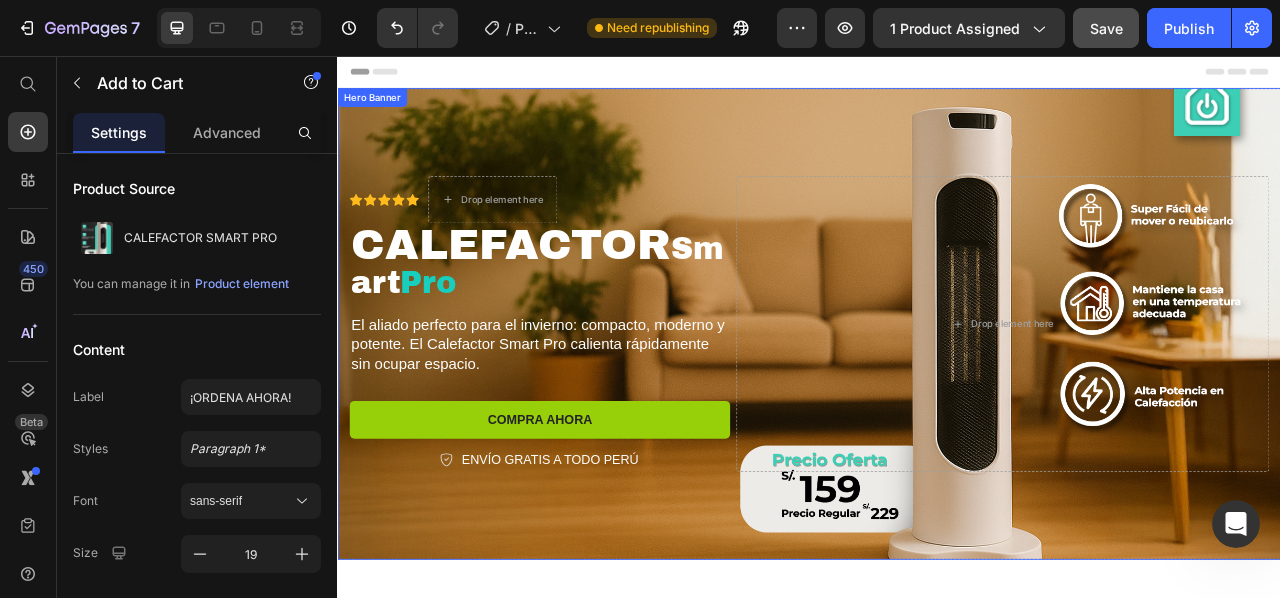 click at bounding box center (937, 397) 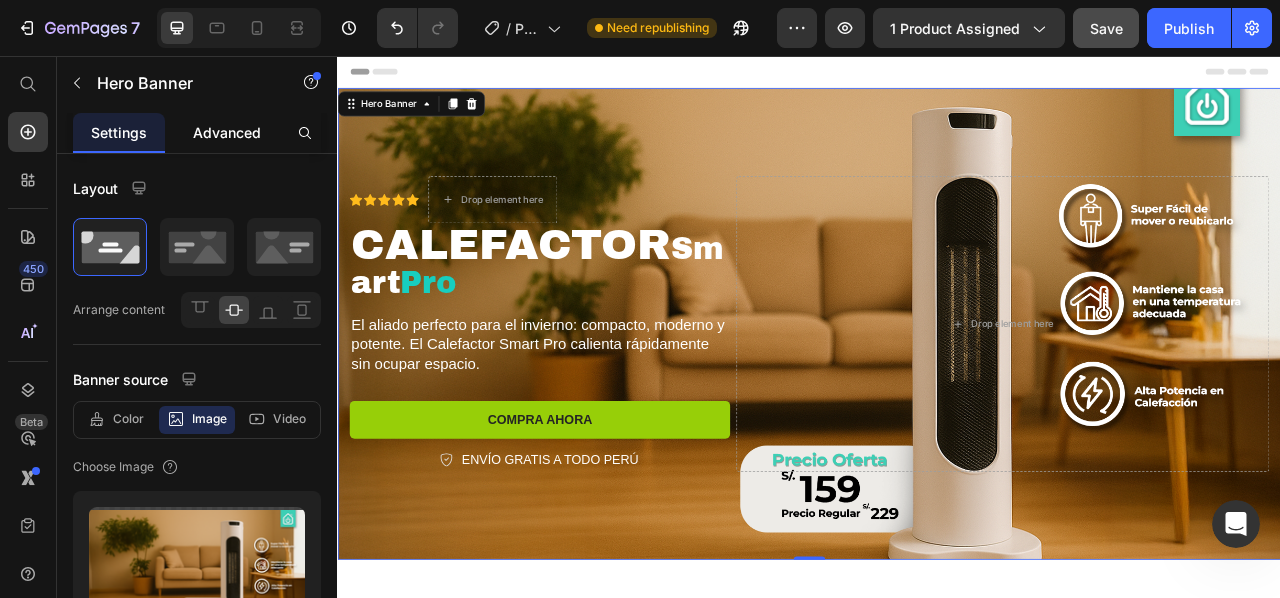 click on "Advanced" at bounding box center [227, 132] 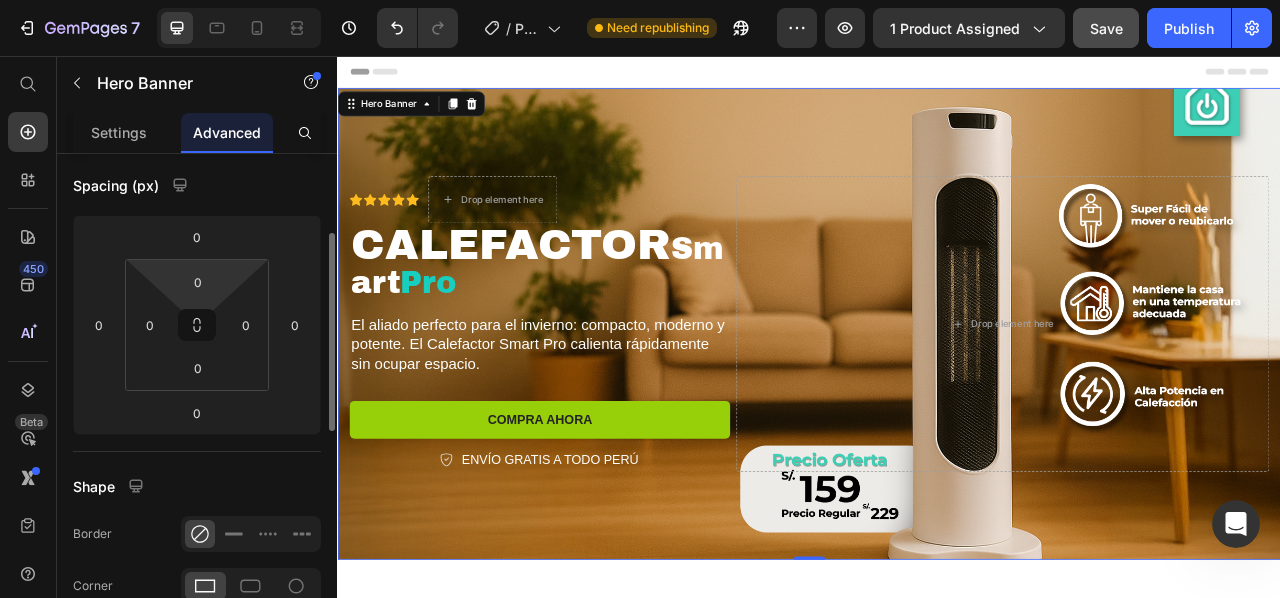 scroll, scrollTop: 0, scrollLeft: 0, axis: both 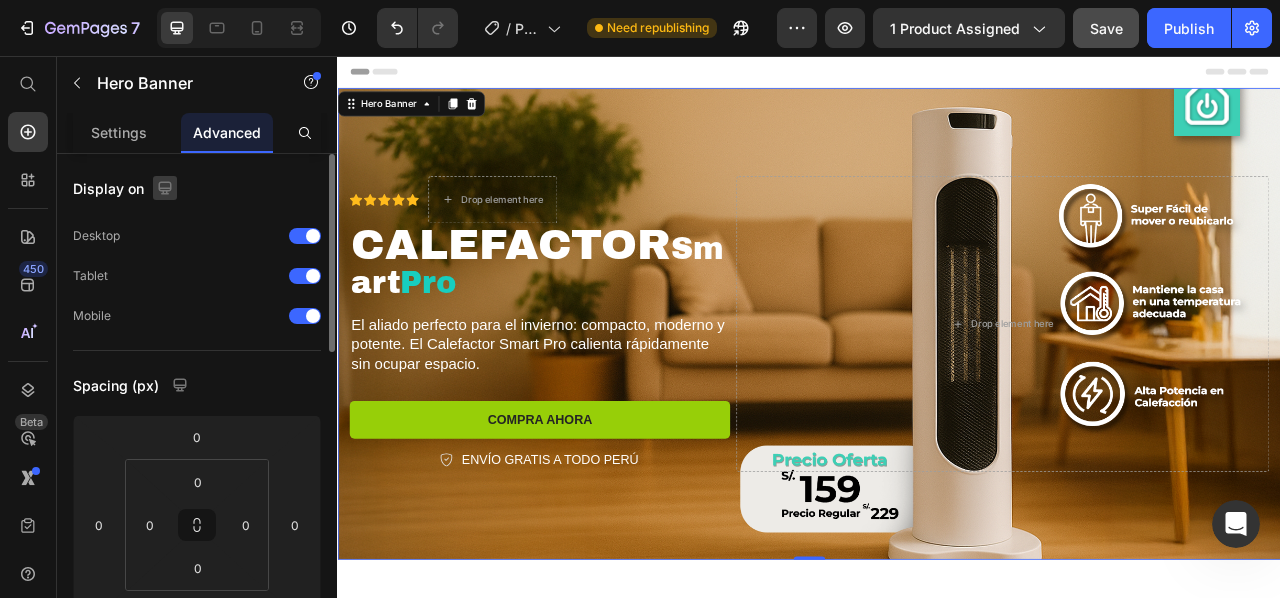 click 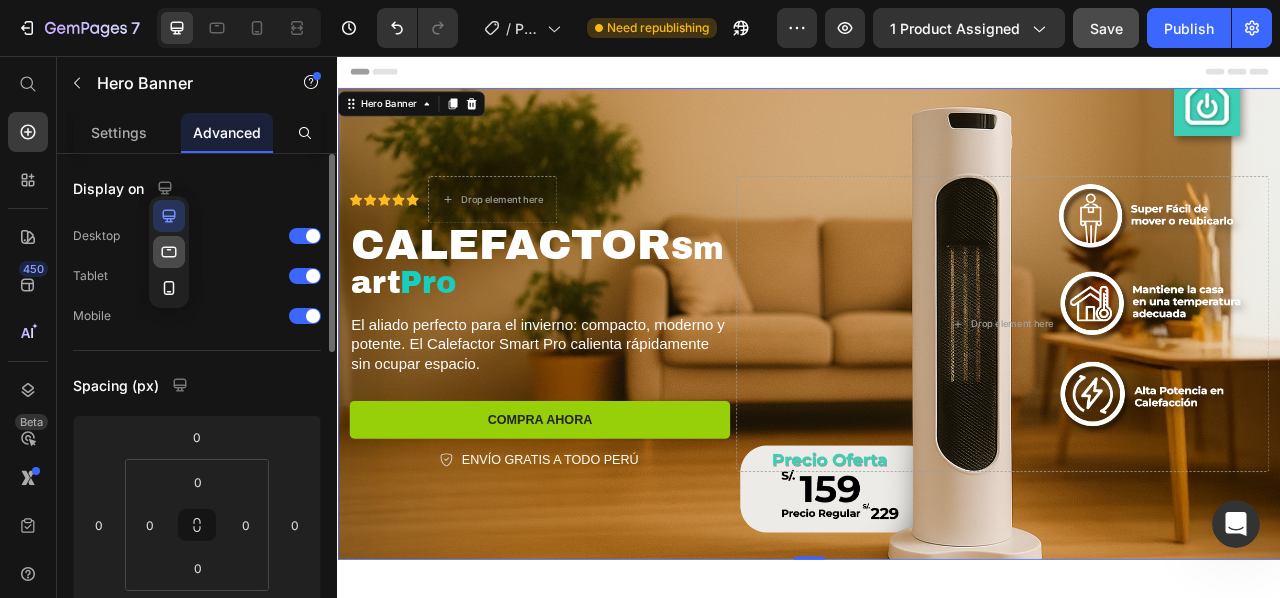 click 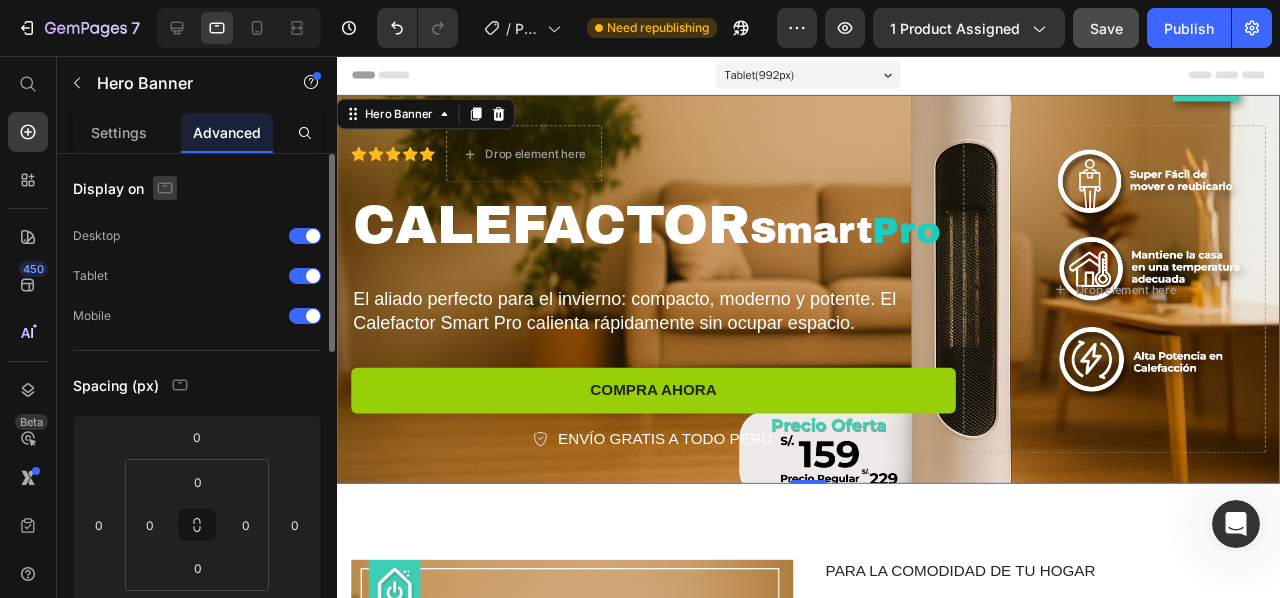 click 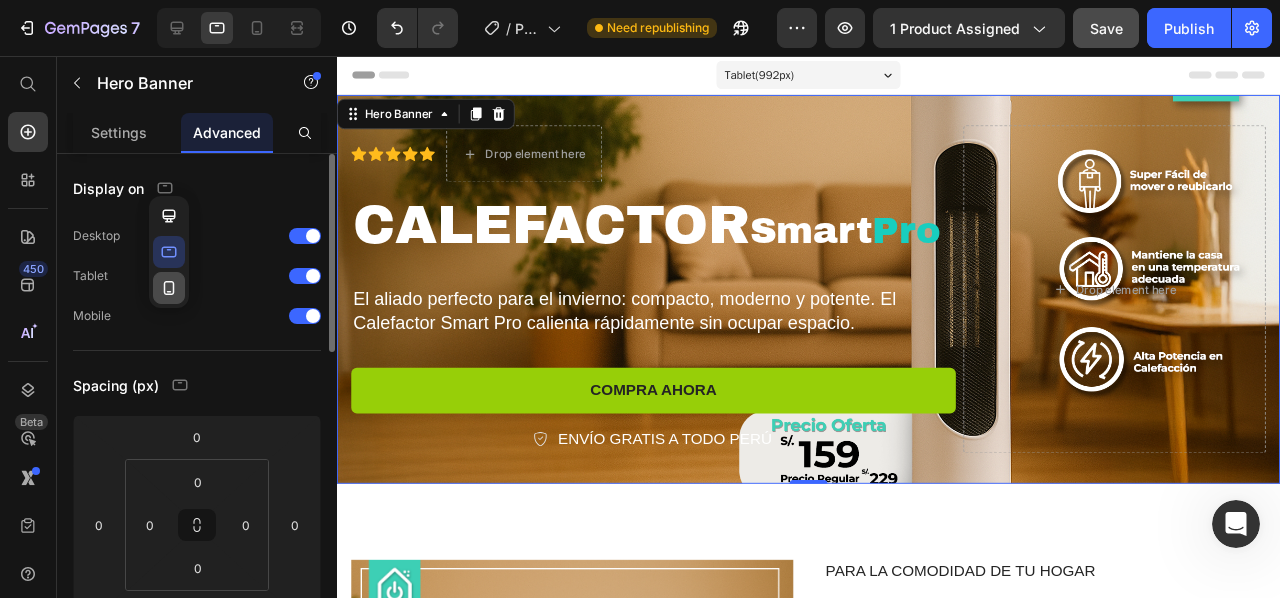 click 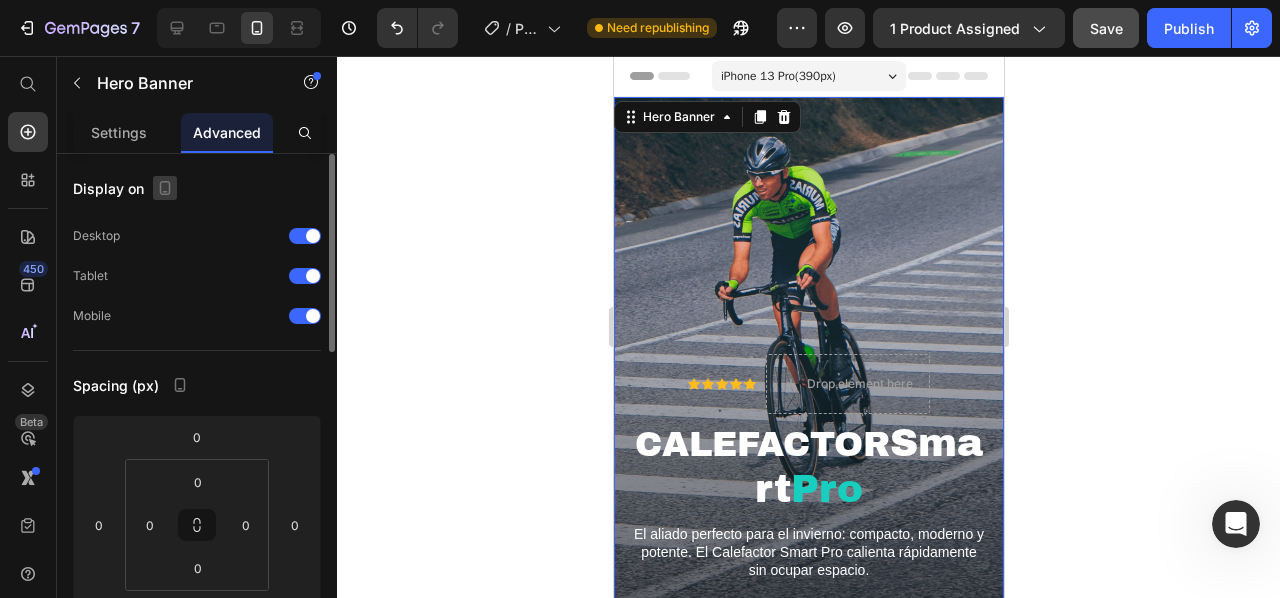 click 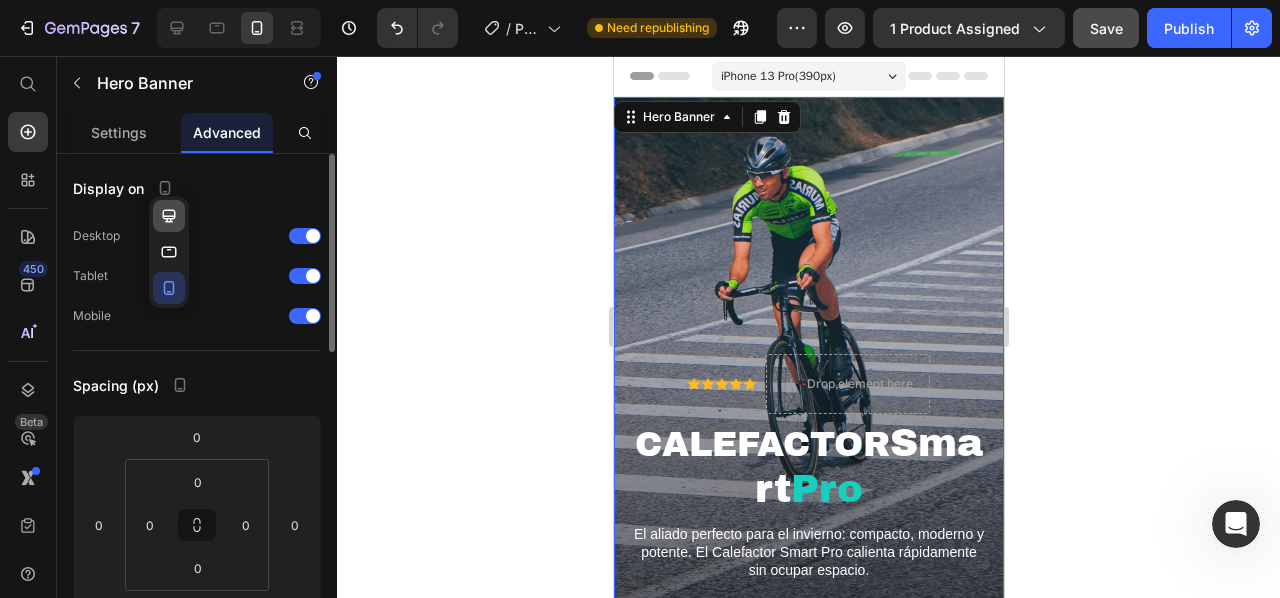 click 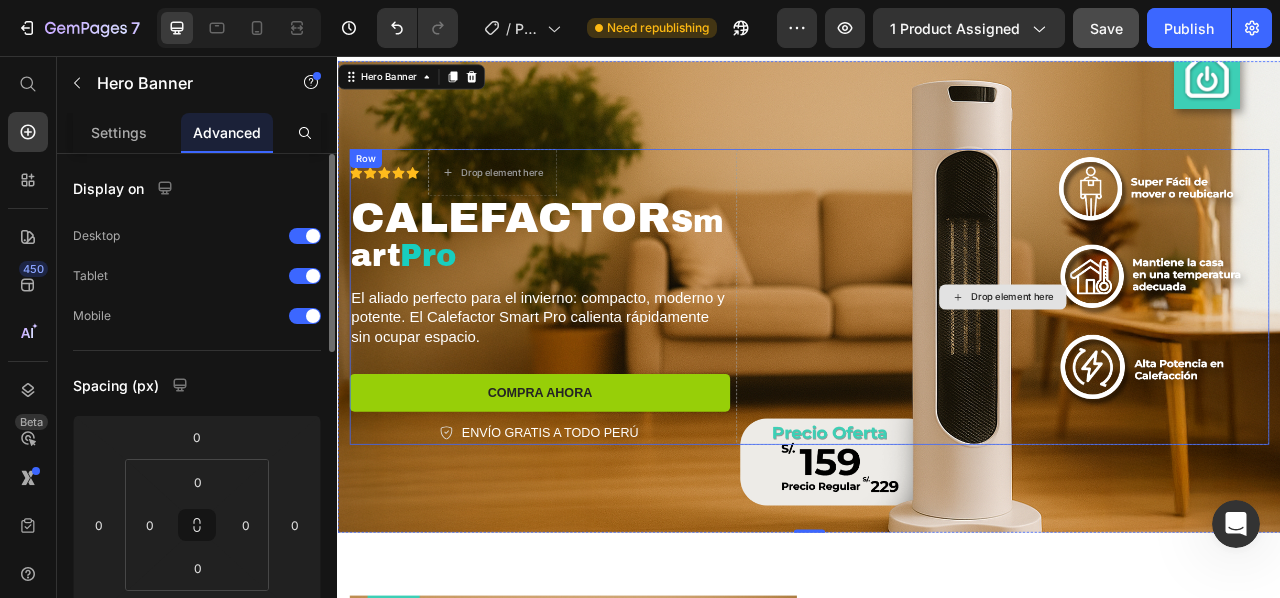 scroll, scrollTop: 0, scrollLeft: 0, axis: both 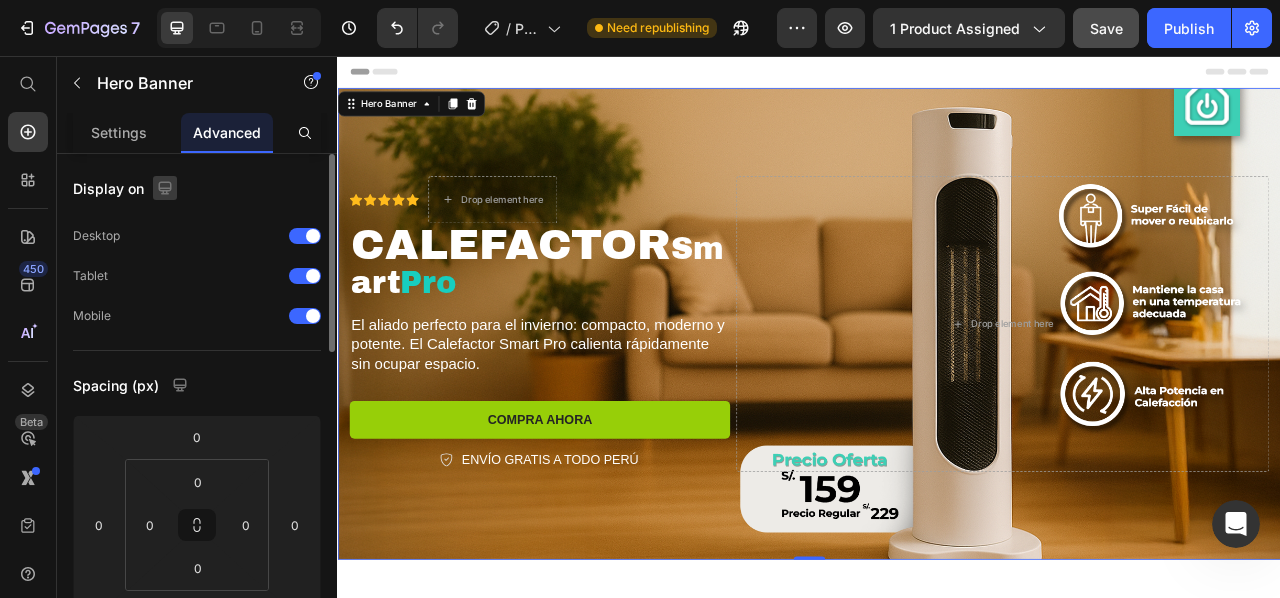 click 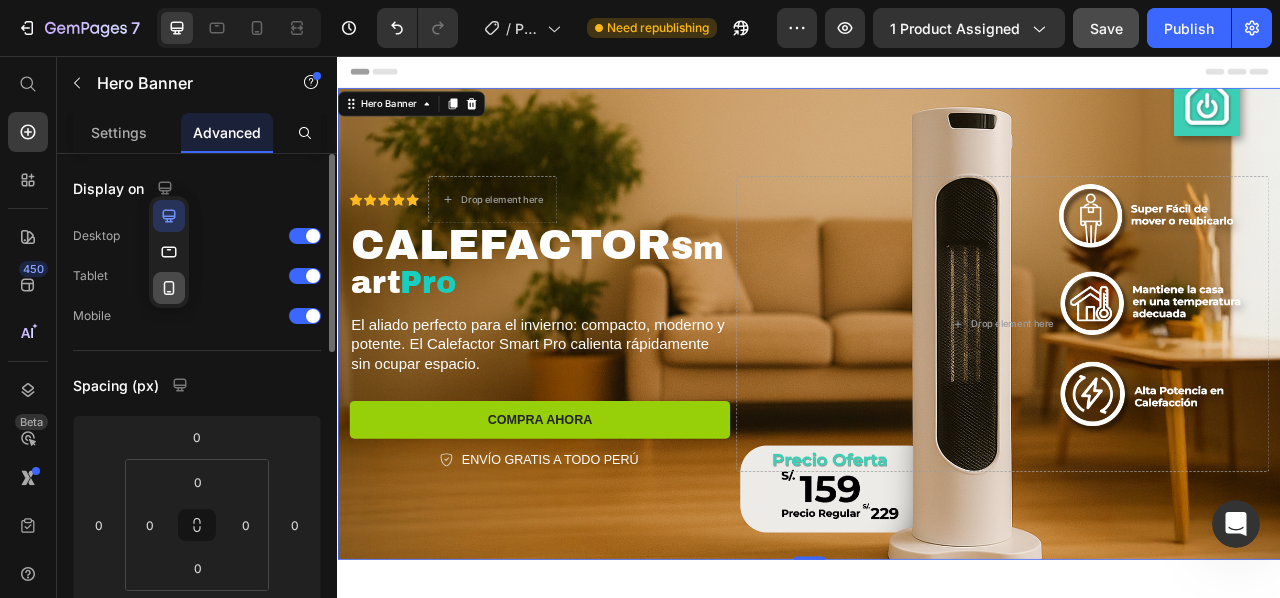 click 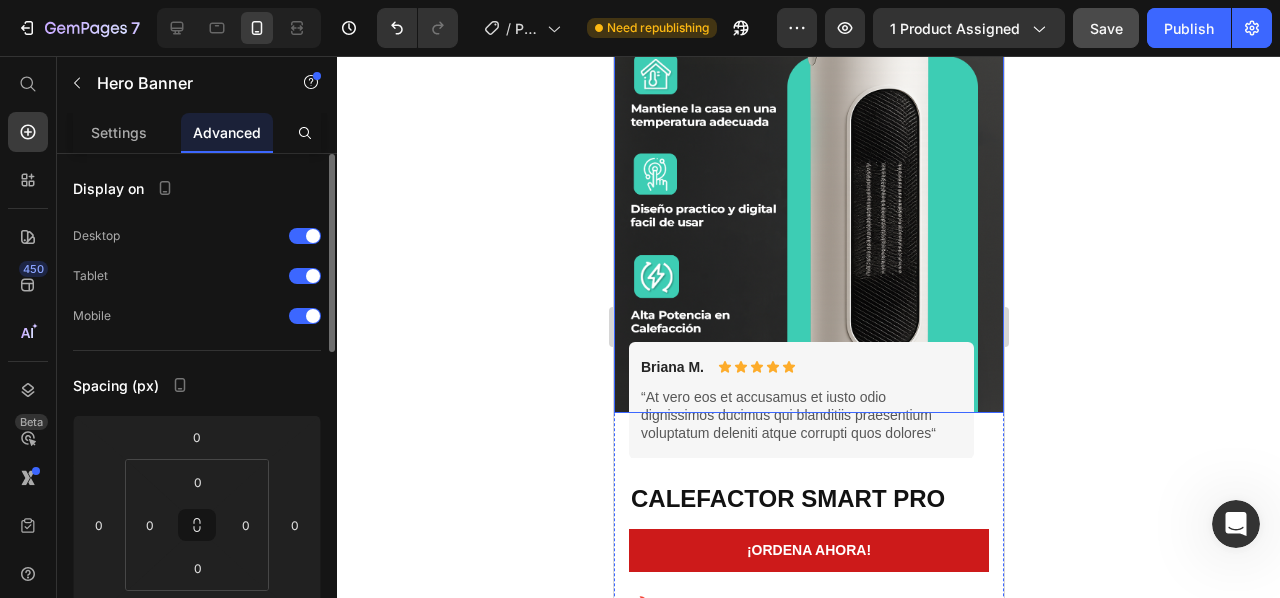 scroll, scrollTop: 800, scrollLeft: 0, axis: vertical 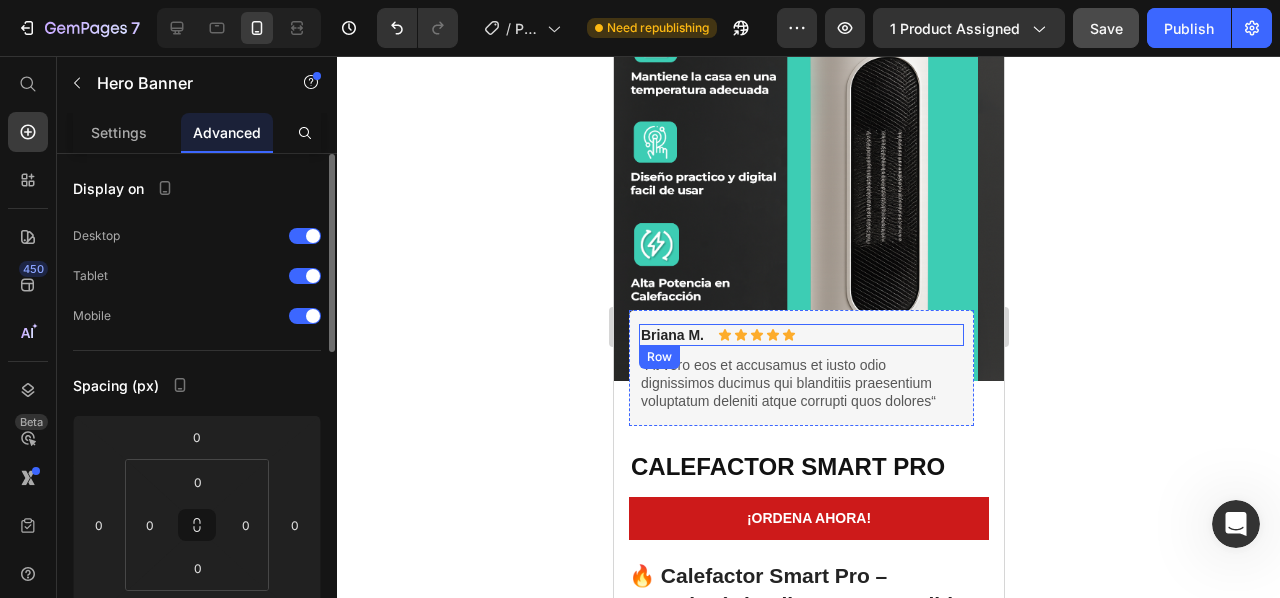 click on "[FIRST] [LAST] Text Block Icon Icon Icon Icon Icon Icon List Row “At vero eos et accusamus et iusto odio dignissimos ducimus qui blanditiis praesentium voluptatum deleniti atque corrupti quos dolores“ Text Block" at bounding box center (800, 368) 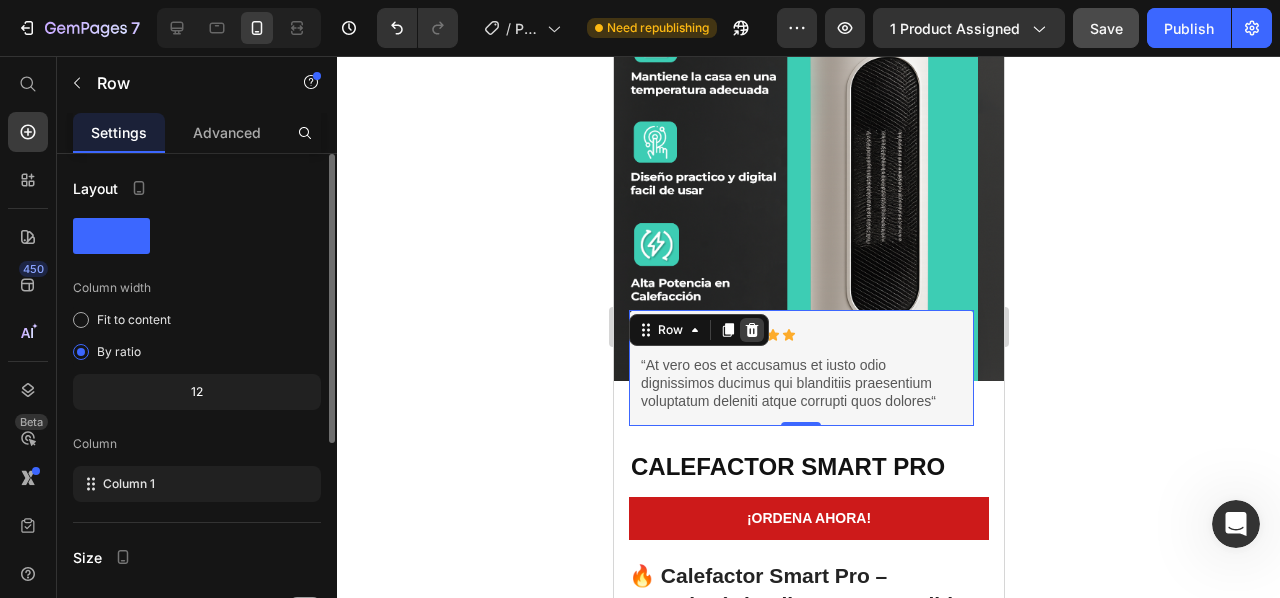 click 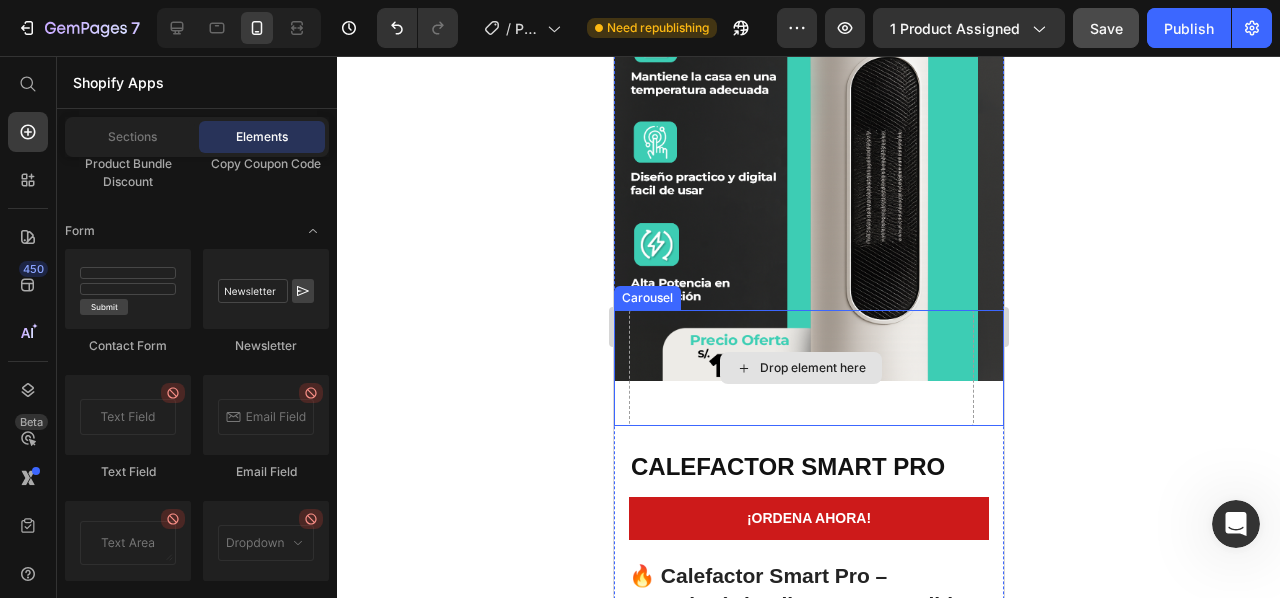 click on "Drop element here" at bounding box center (800, 368) 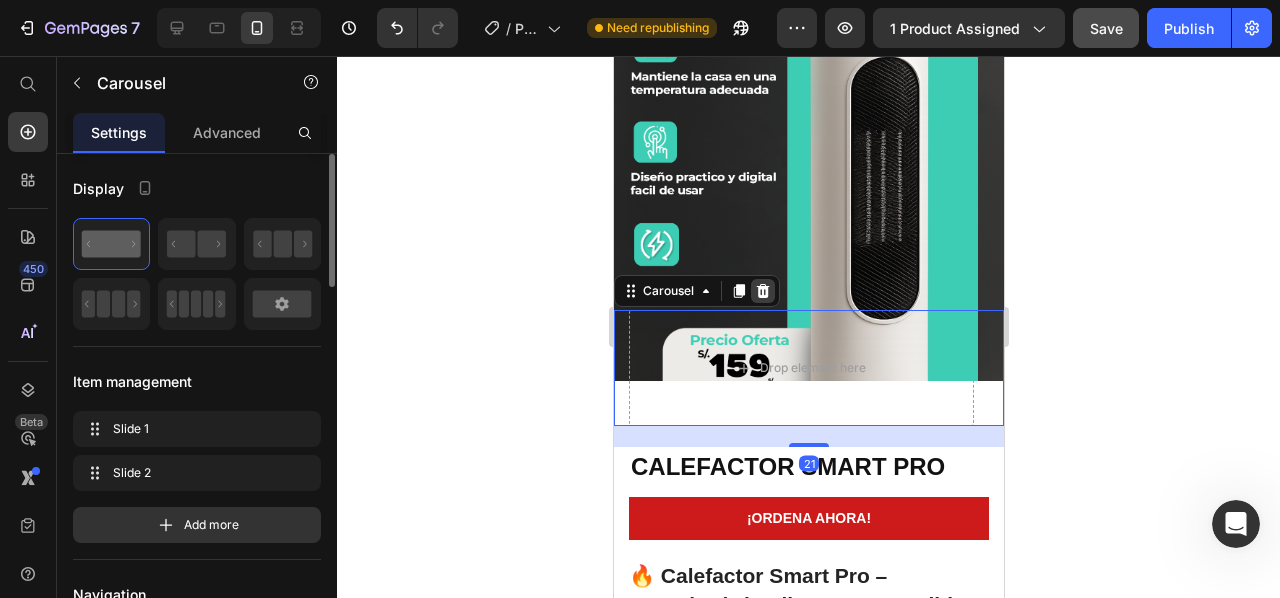 drag, startPoint x: 766, startPoint y: 248, endPoint x: 782, endPoint y: 257, distance: 18.35756 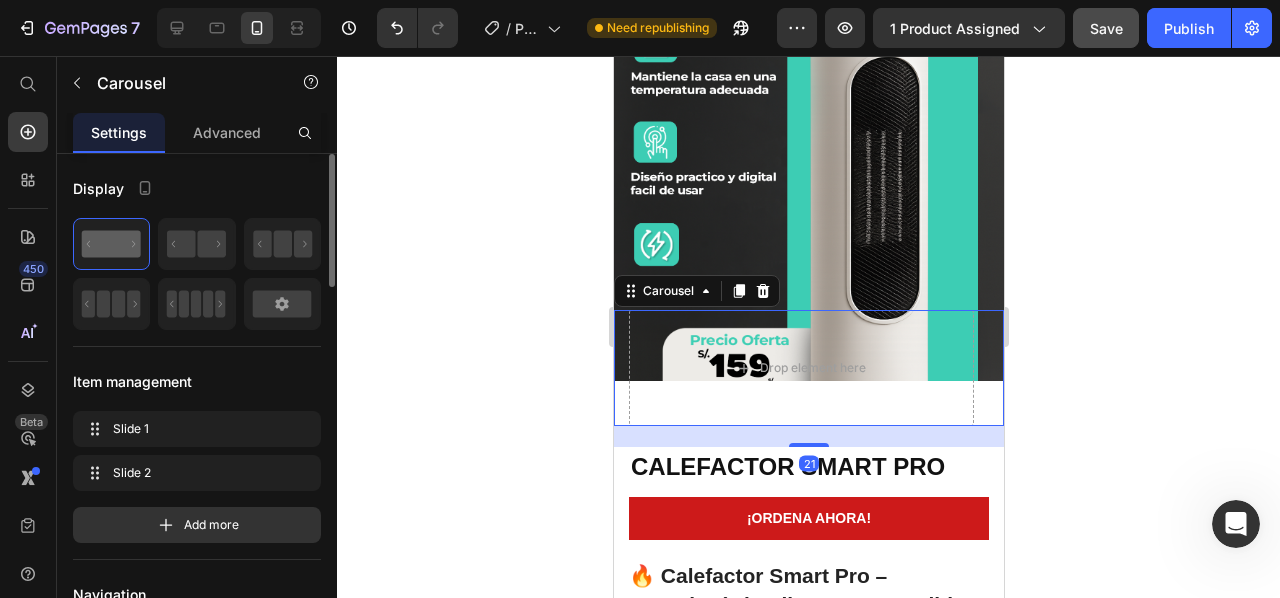 click 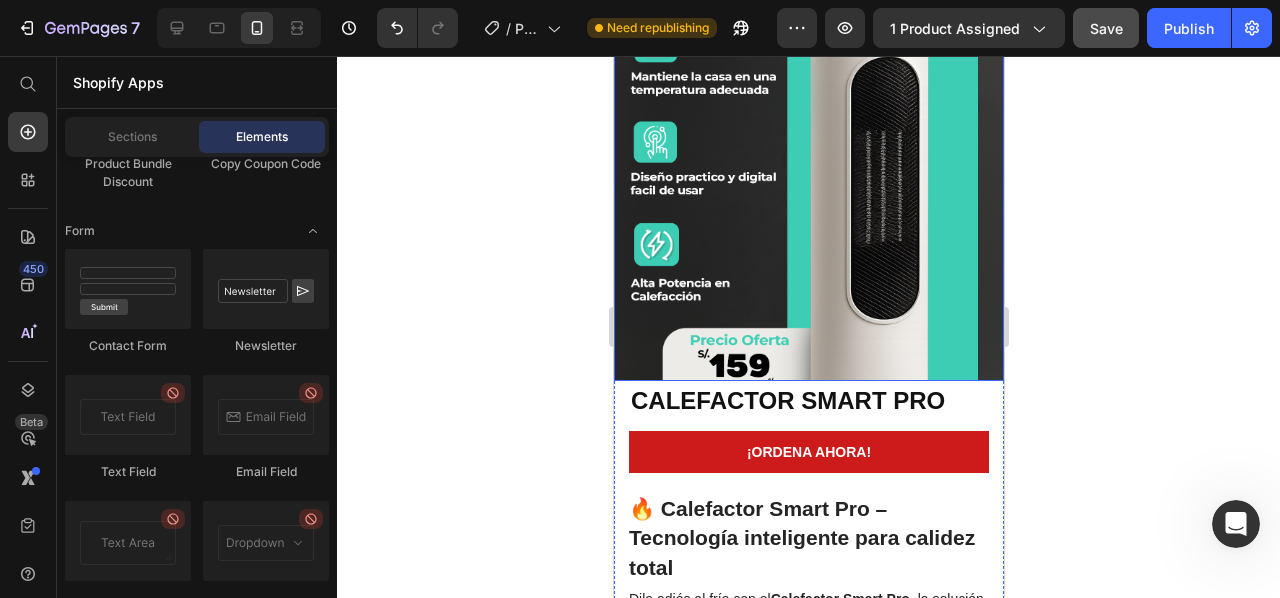 click at bounding box center (808, 186) 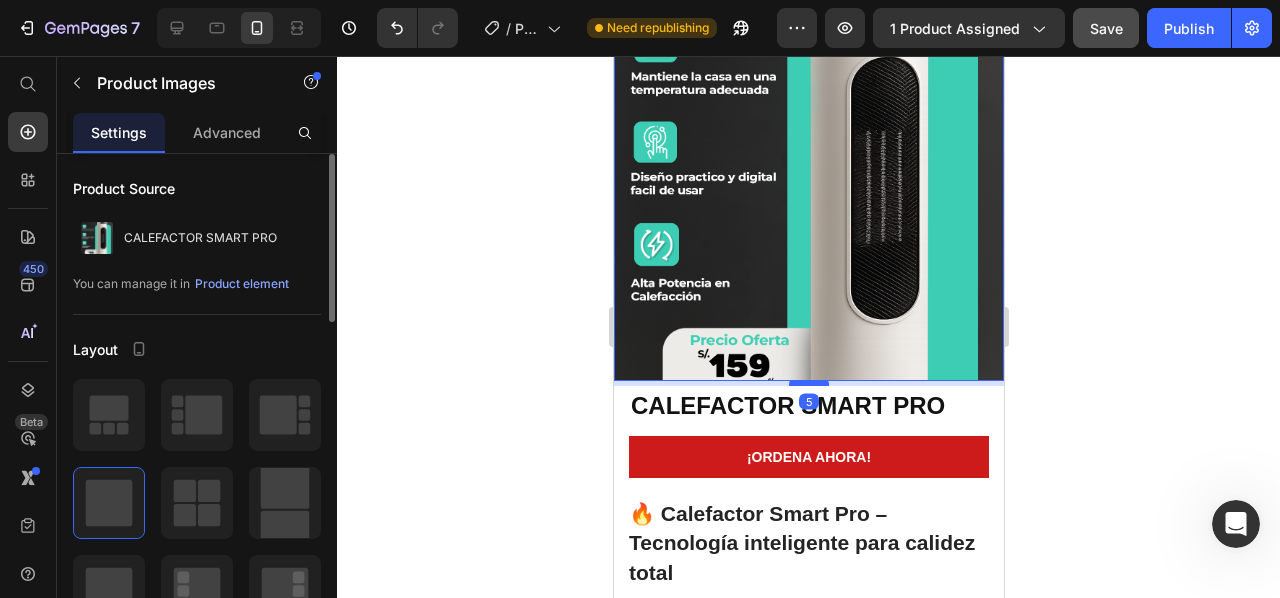drag, startPoint x: 794, startPoint y: 335, endPoint x: 804, endPoint y: 337, distance: 10.198039 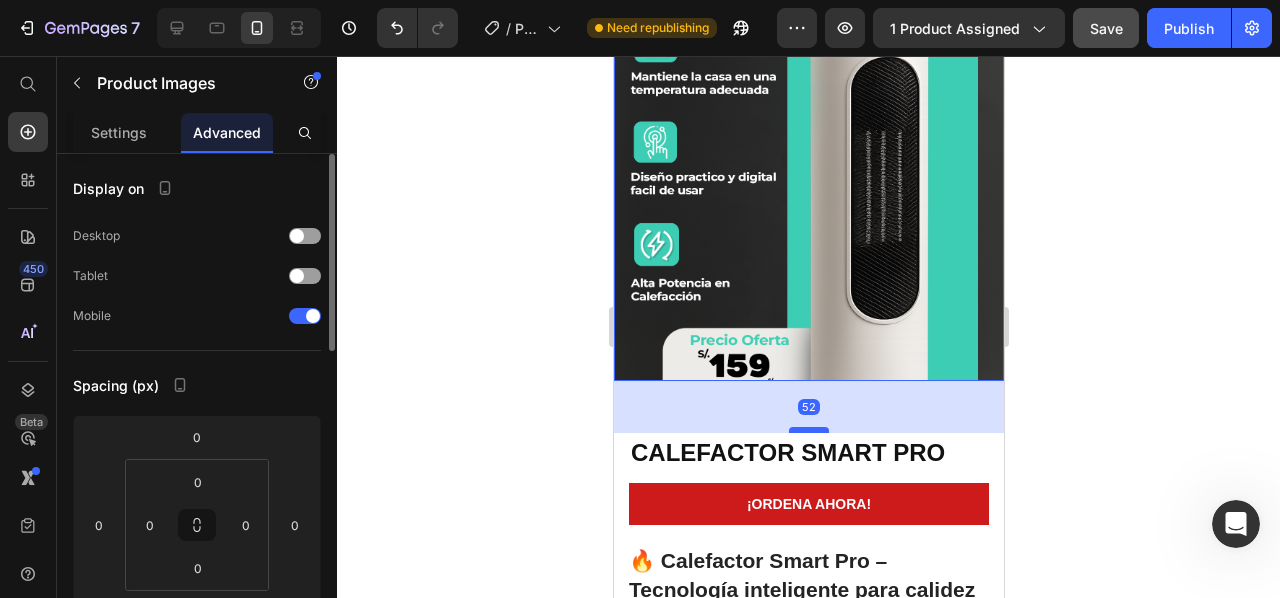 drag, startPoint x: 804, startPoint y: 337, endPoint x: 812, endPoint y: 399, distance: 62.514 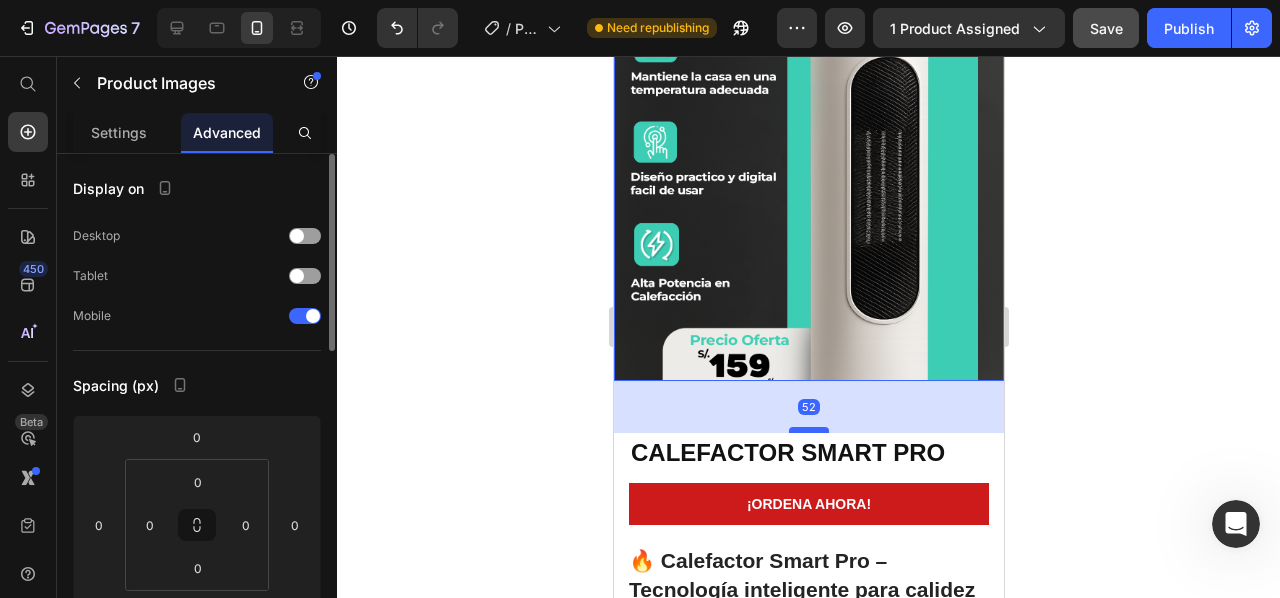 click at bounding box center (808, 430) 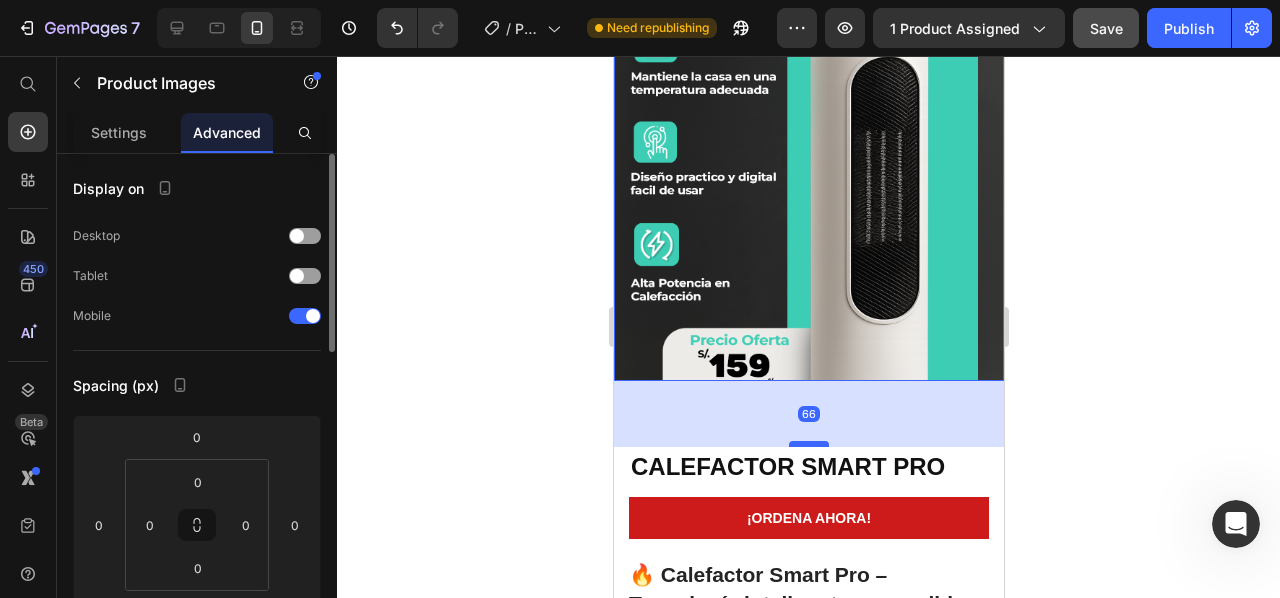 click at bounding box center (808, 444) 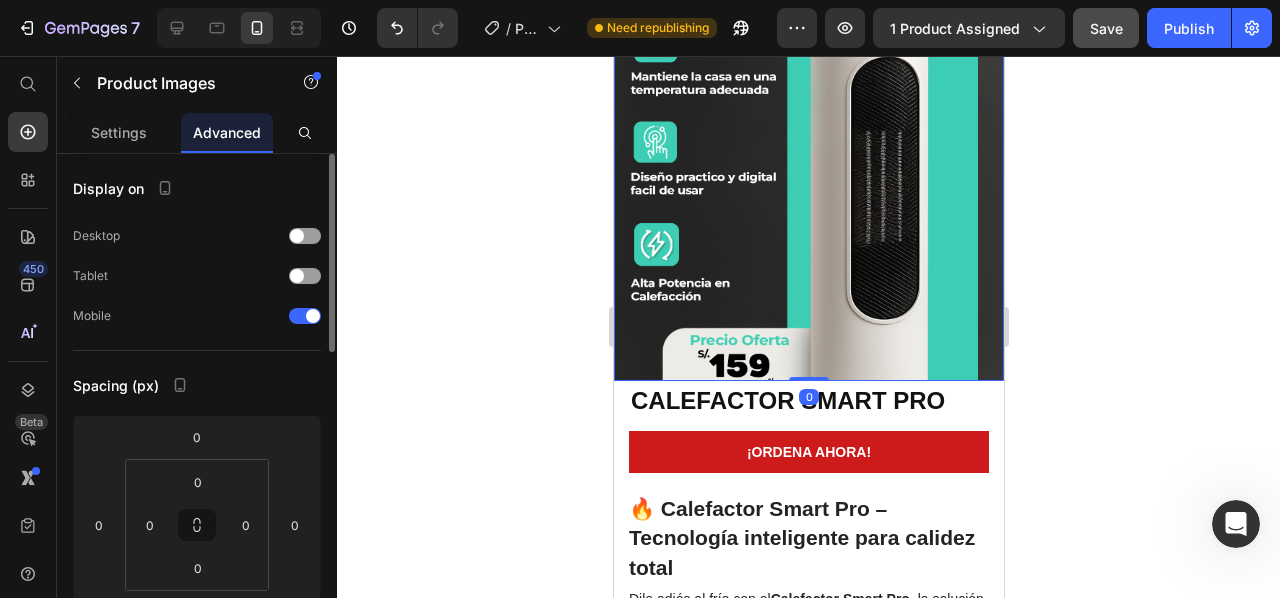 drag, startPoint x: 806, startPoint y: 395, endPoint x: 792, endPoint y: 277, distance: 118.82761 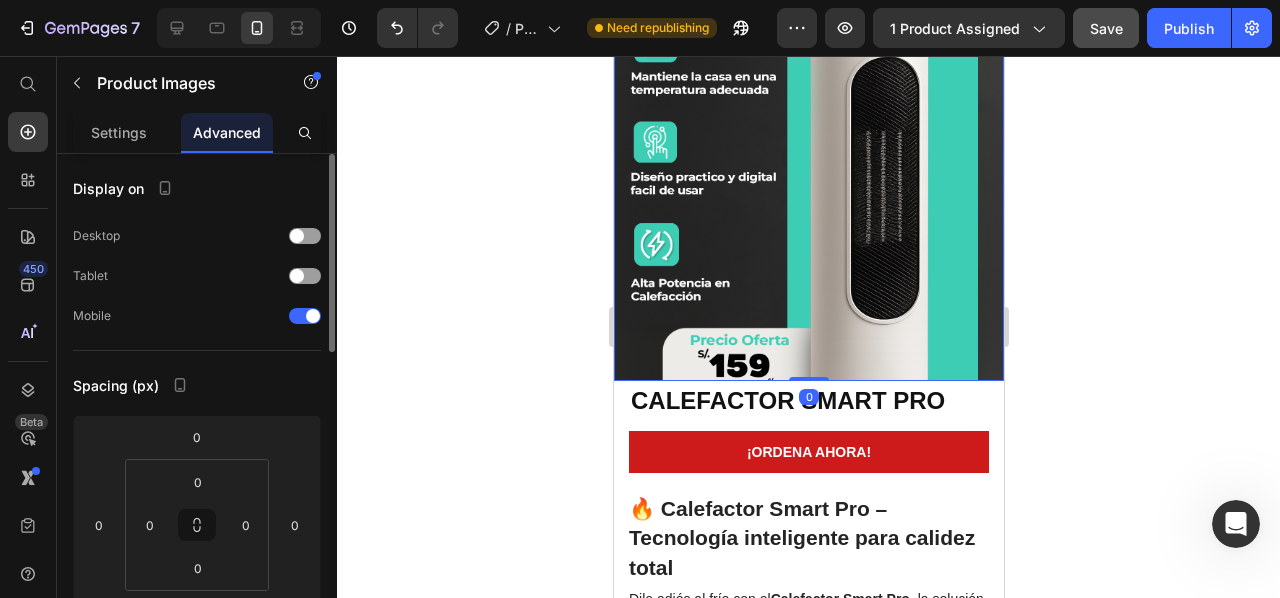 click on "Product Images   0" at bounding box center (808, 186) 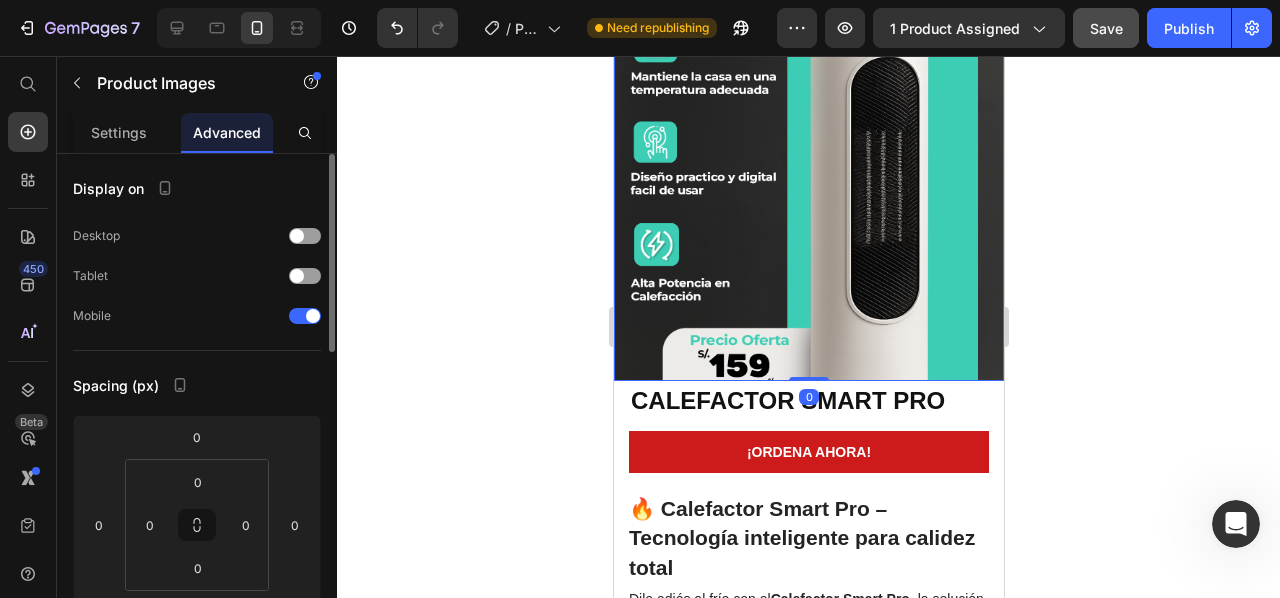 click at bounding box center (808, 186) 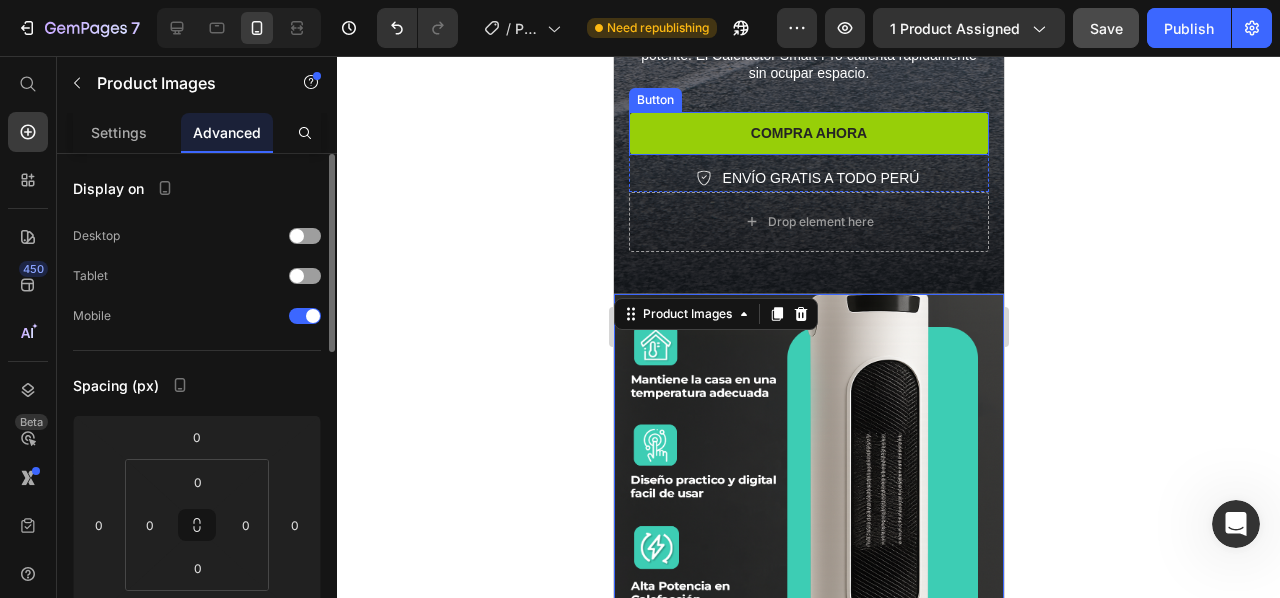scroll, scrollTop: 500, scrollLeft: 0, axis: vertical 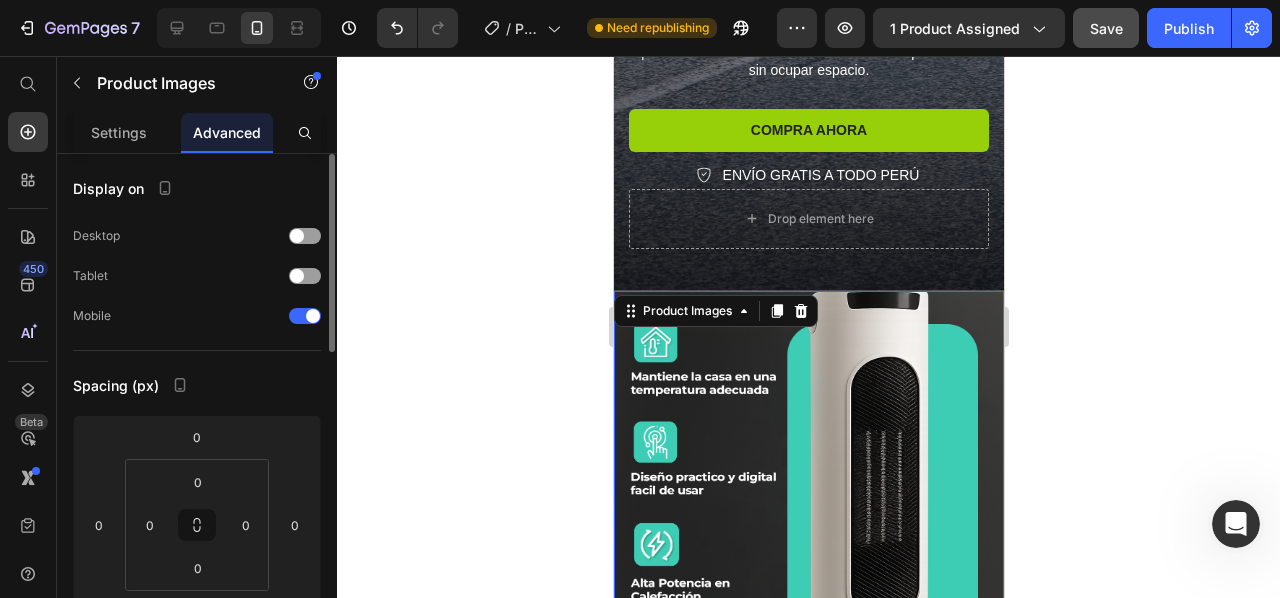 click at bounding box center [808, 486] 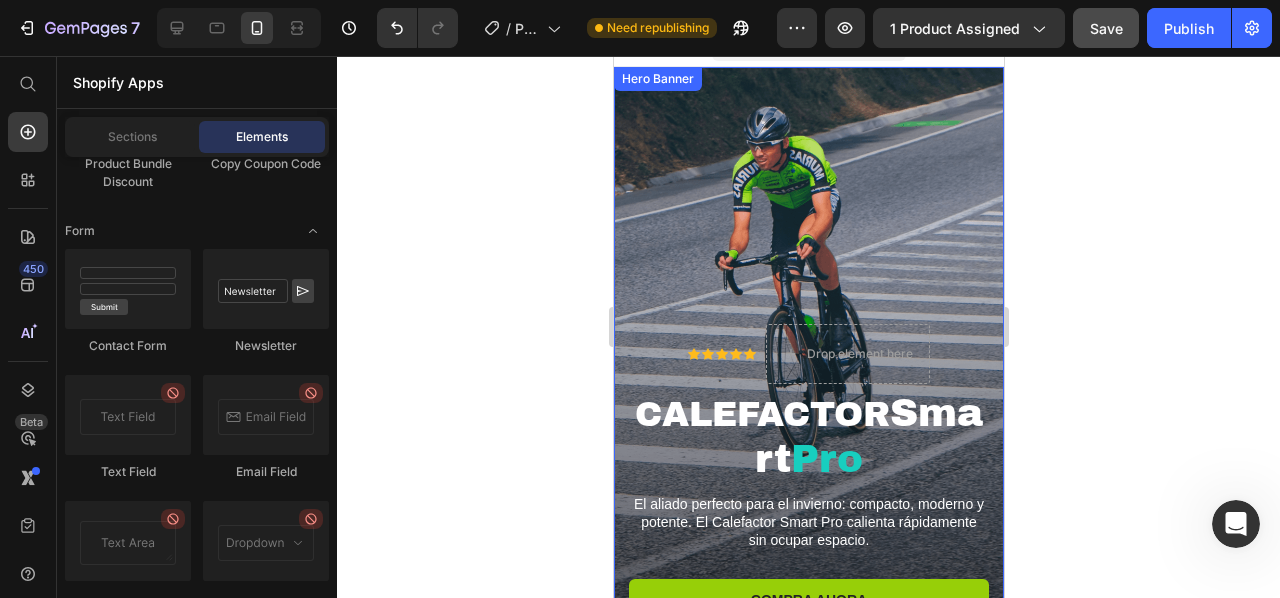 scroll, scrollTop: 0, scrollLeft: 0, axis: both 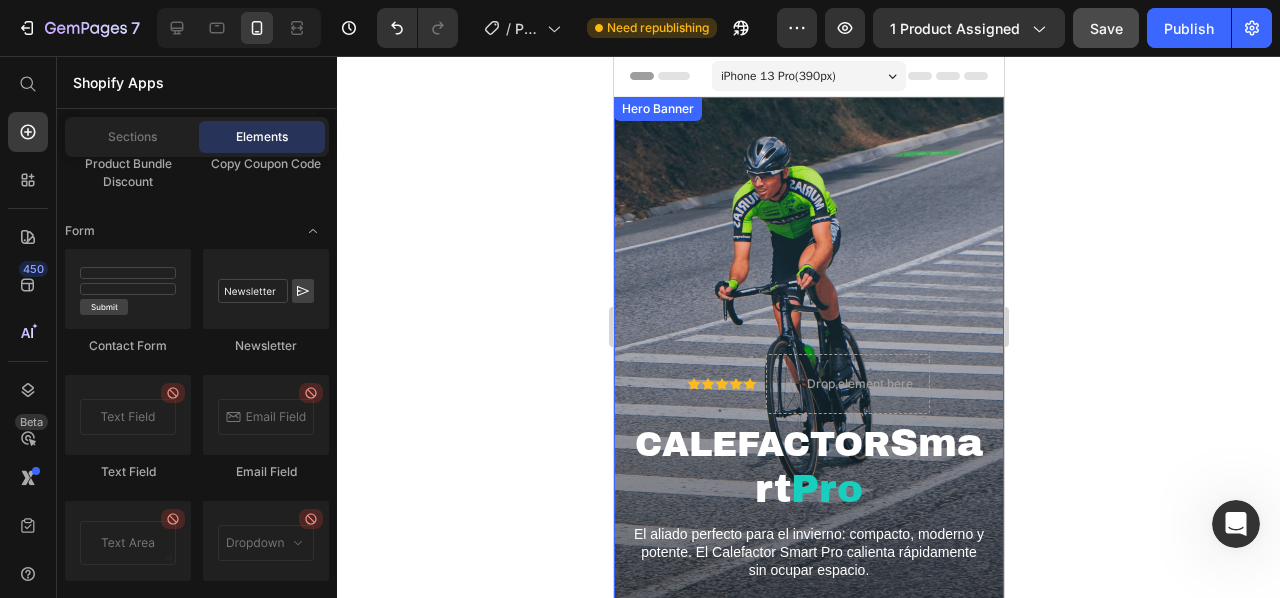 click at bounding box center (808, 444) 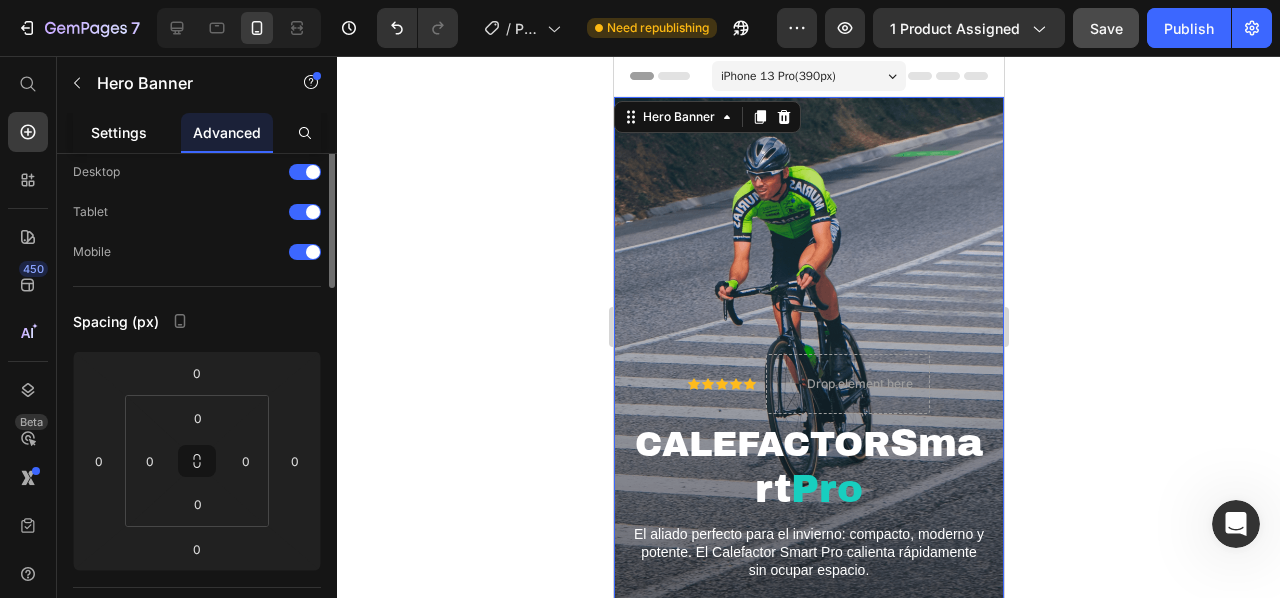 scroll, scrollTop: 0, scrollLeft: 0, axis: both 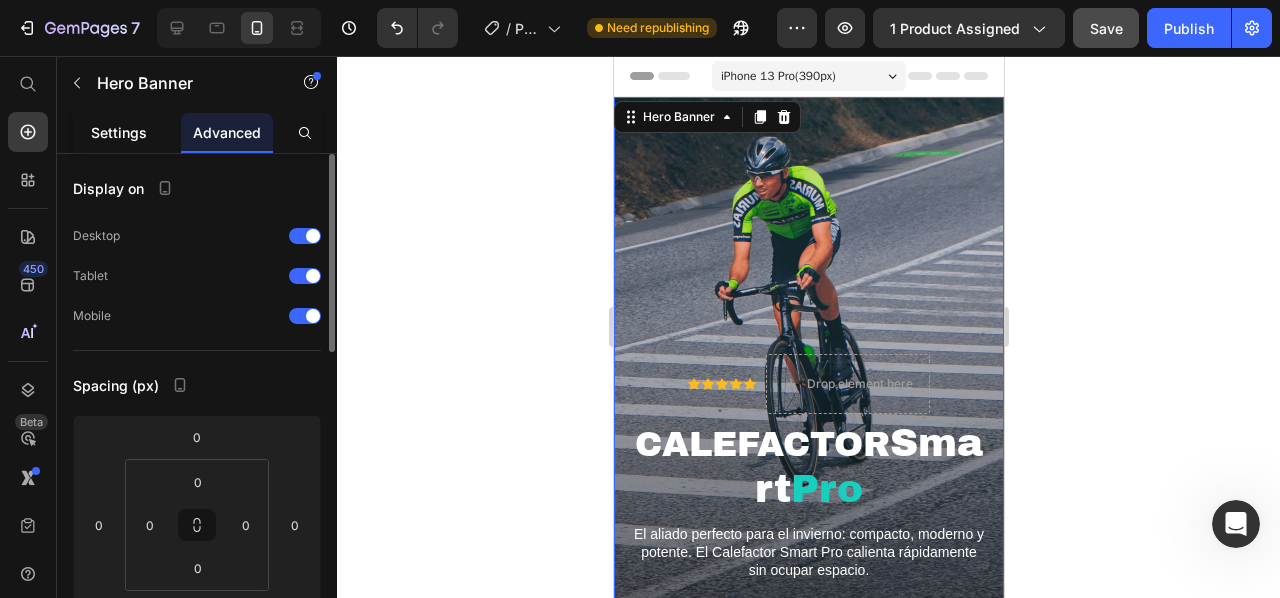 click on "Settings" at bounding box center (119, 132) 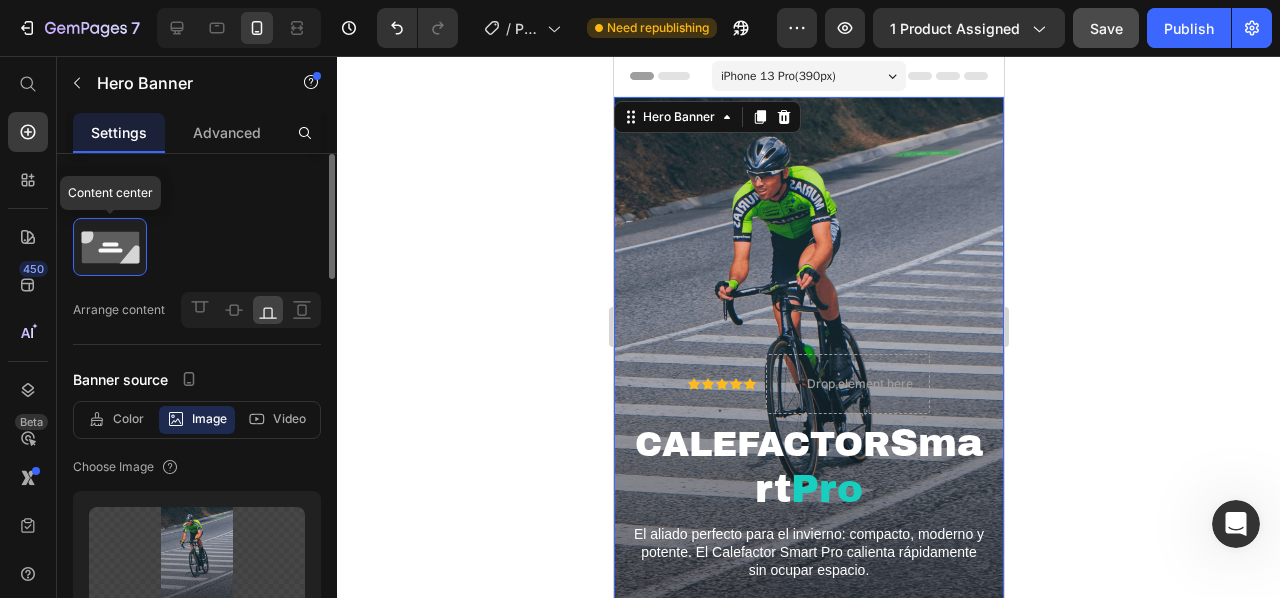 scroll, scrollTop: 100, scrollLeft: 0, axis: vertical 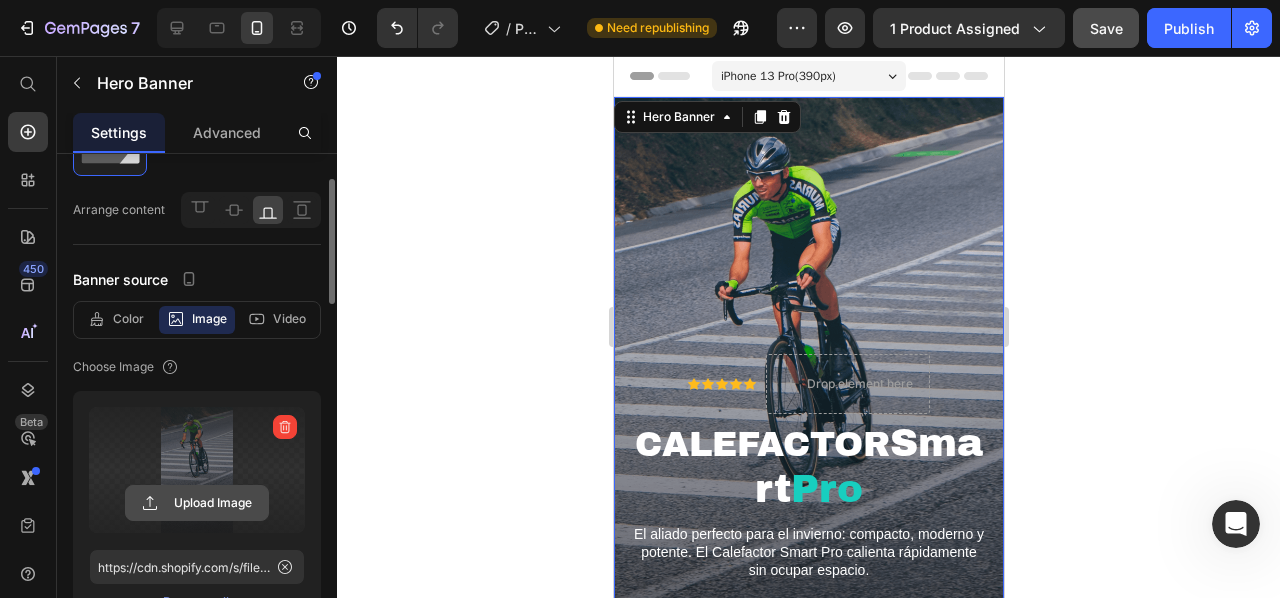 click 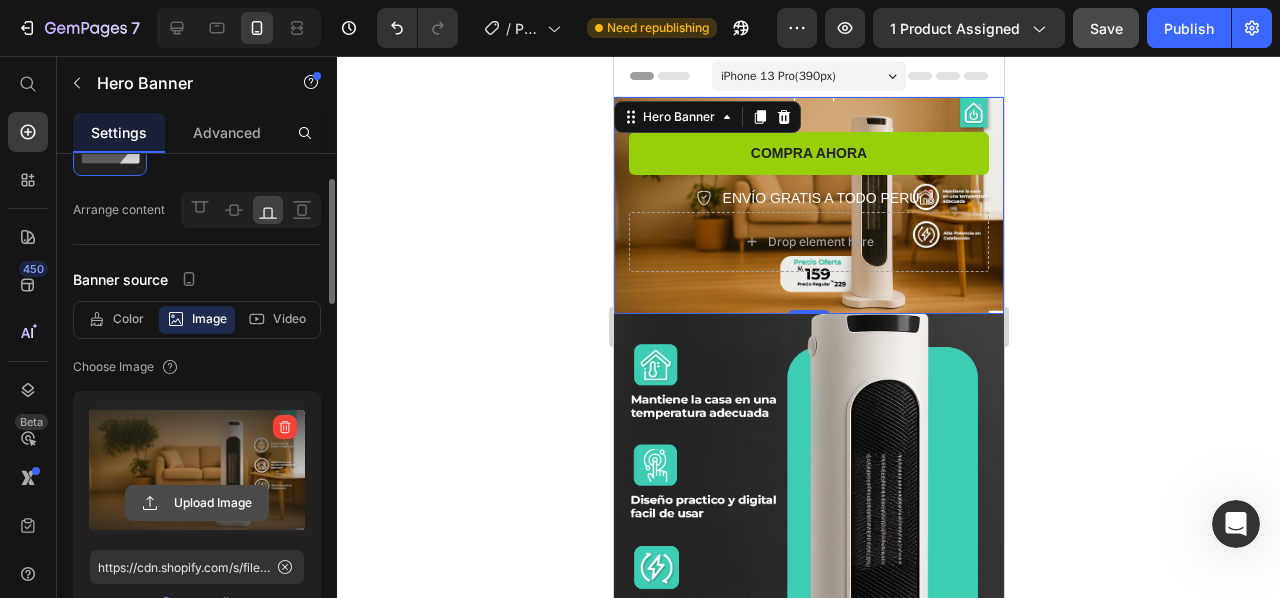 click 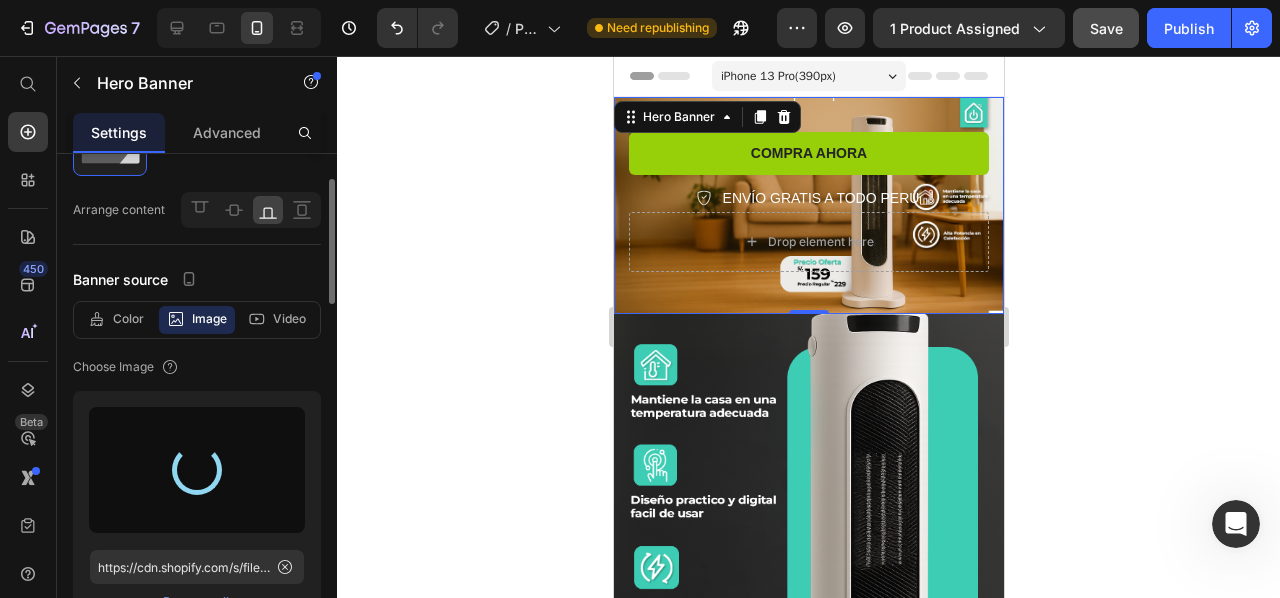 type on "https://cdn.shopify.com/s/files/1/0928/7856/9756/files/gempages_573394170081706758-bf2fd4c7-938b-4af2-ac24-e813fda27a3e.webp" 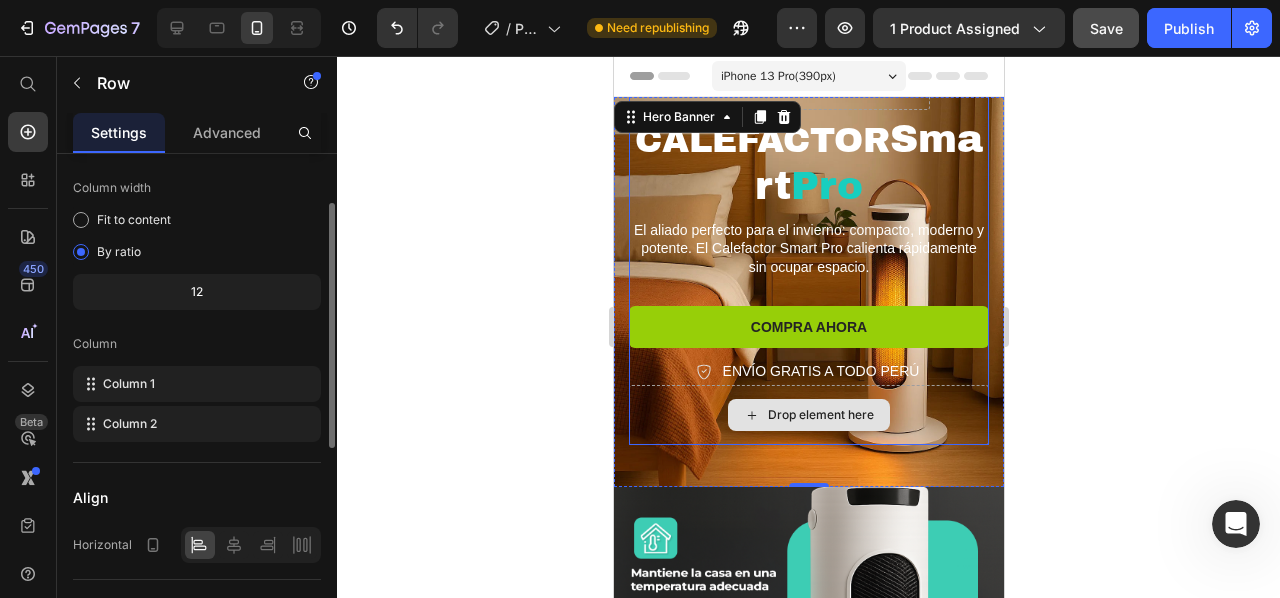 click on "Drop element here" at bounding box center (808, 415) 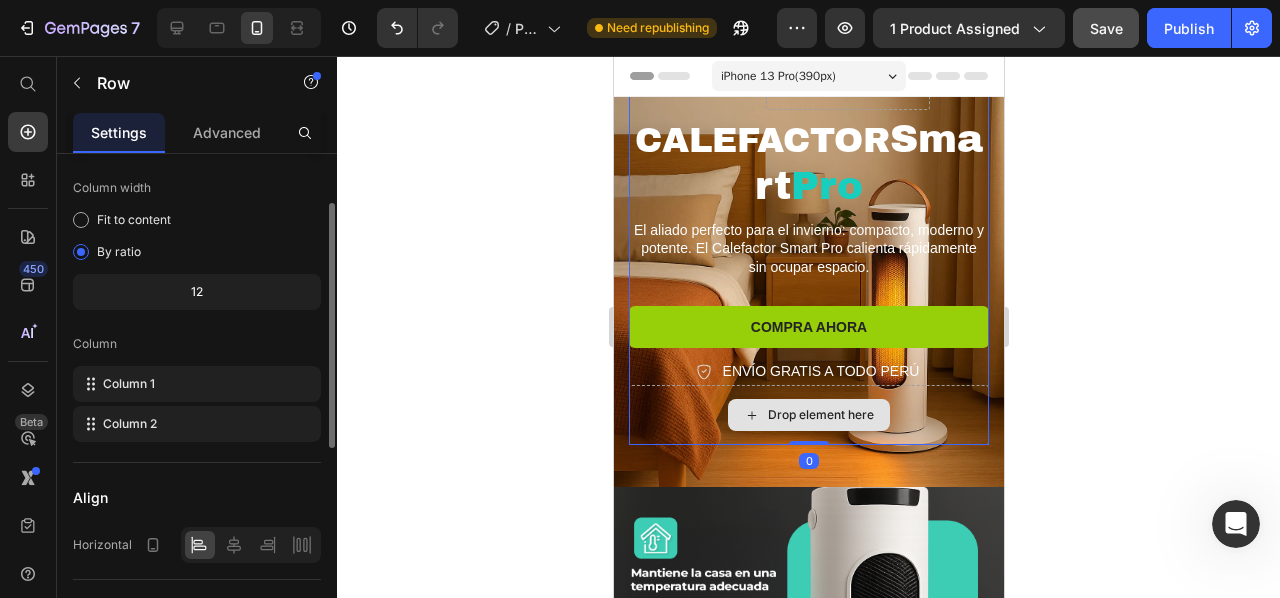 scroll, scrollTop: 0, scrollLeft: 0, axis: both 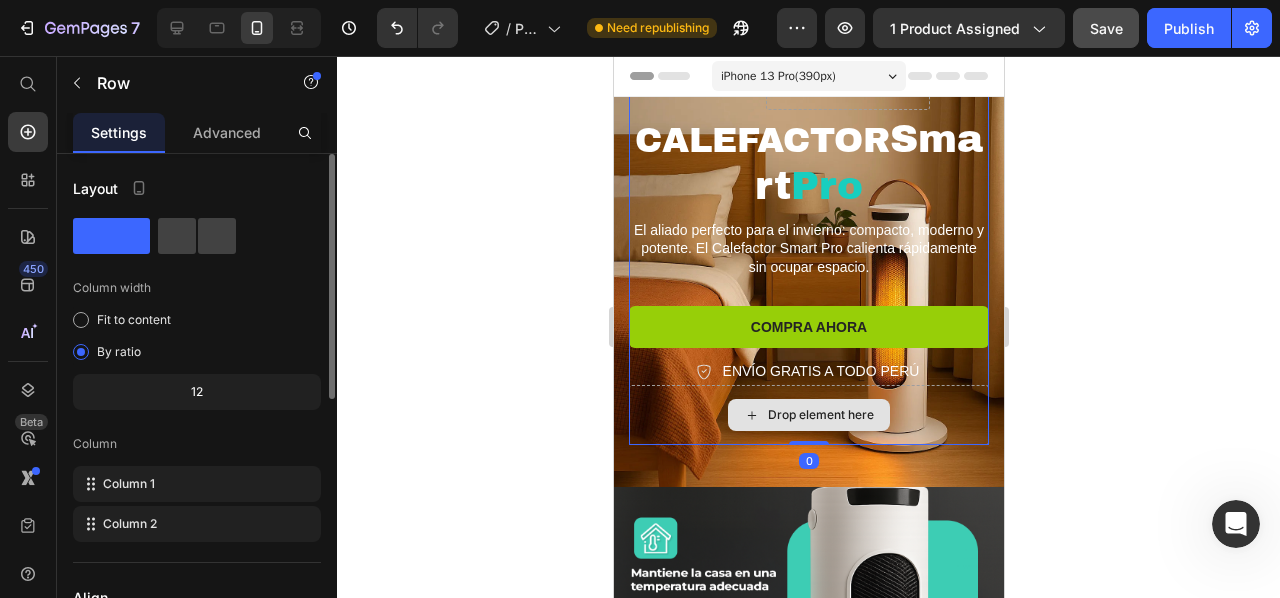 click on "Drop element here" at bounding box center (808, 415) 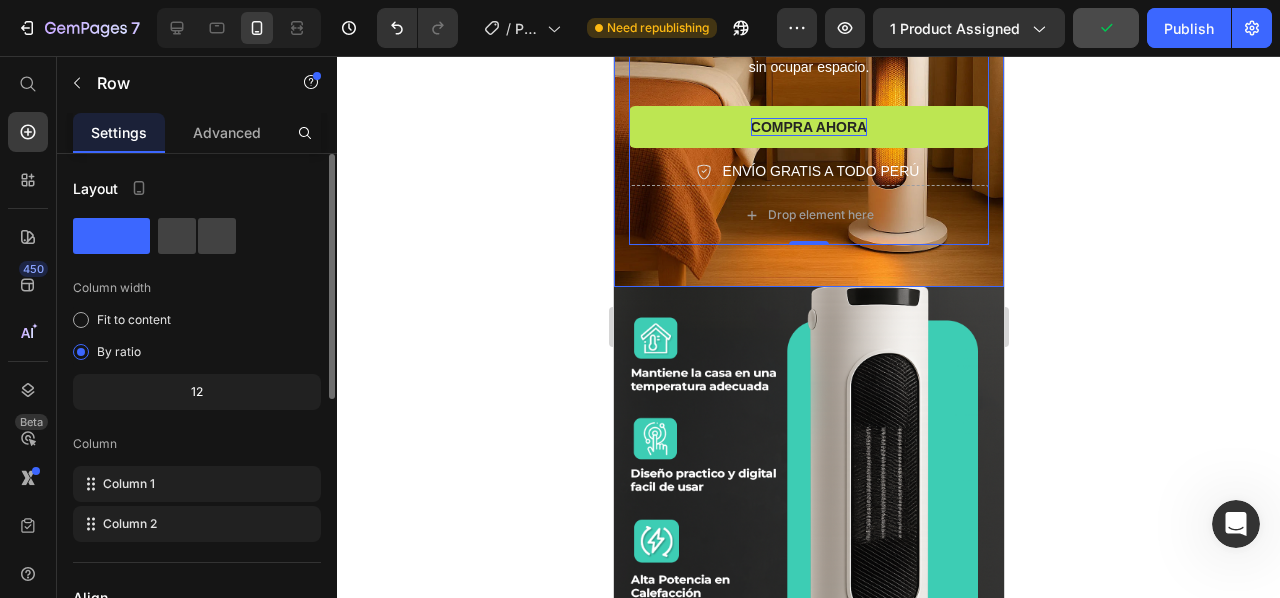 scroll, scrollTop: 0, scrollLeft: 0, axis: both 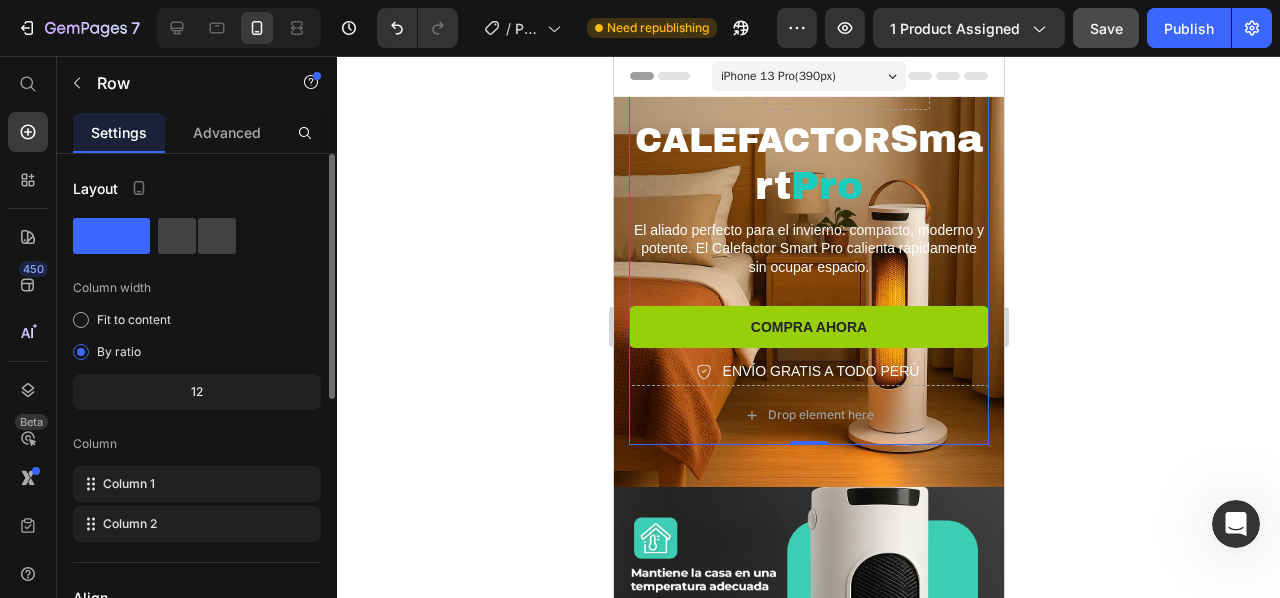 click 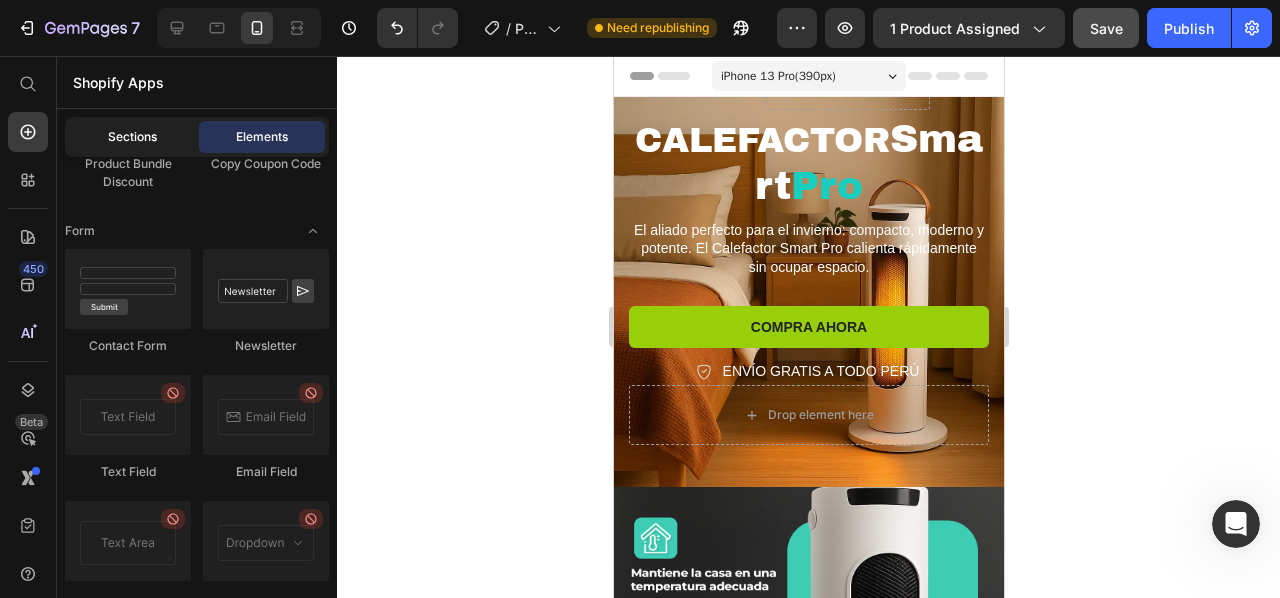 click on "Sections" at bounding box center (132, 137) 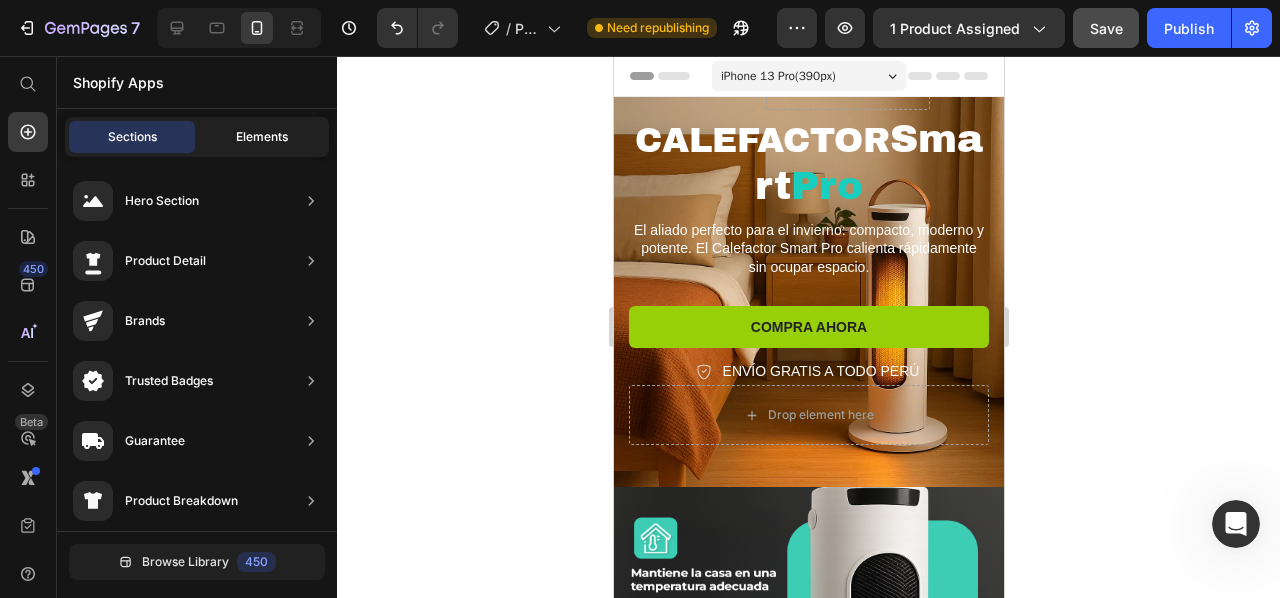 click on "Elements" 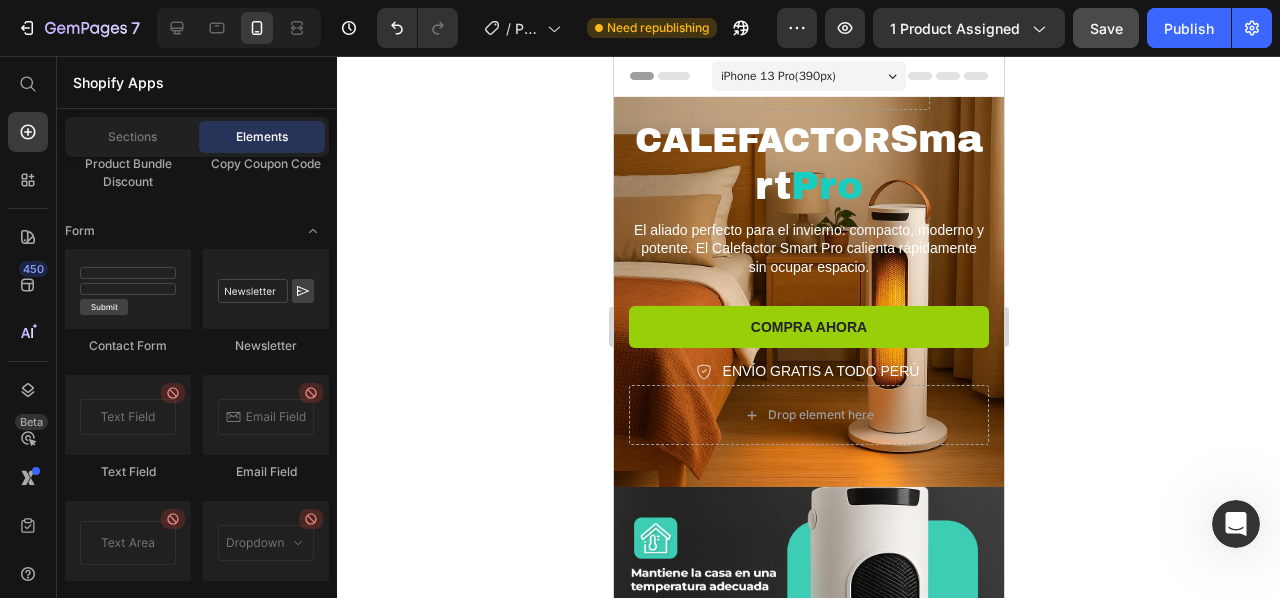 click 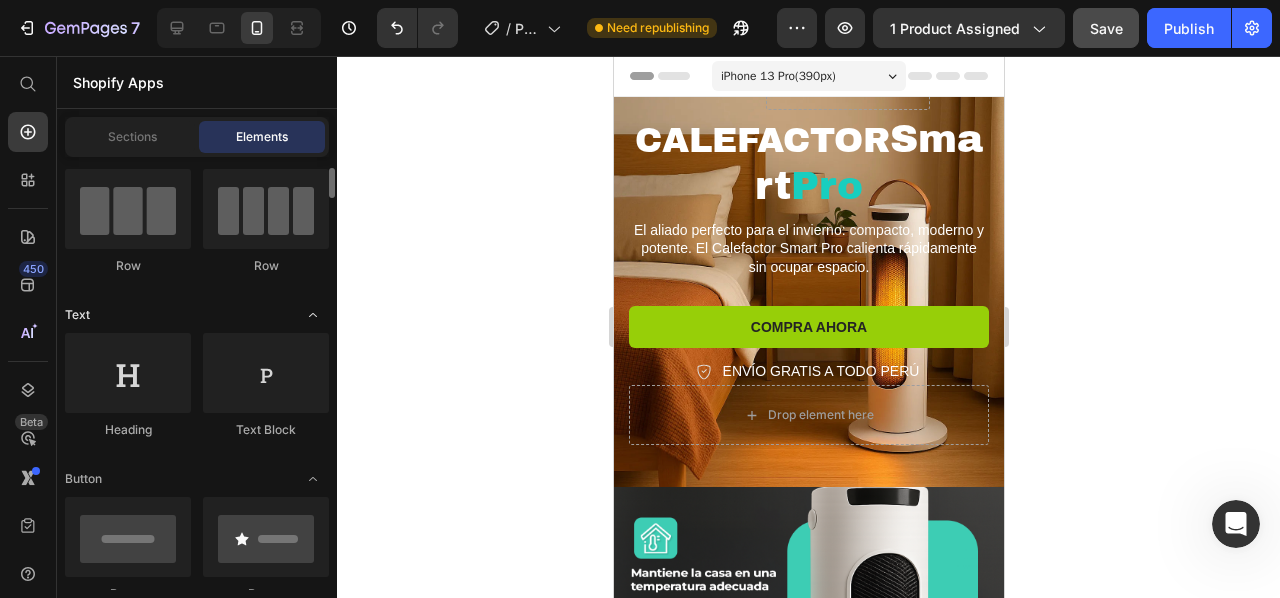 scroll, scrollTop: 0, scrollLeft: 0, axis: both 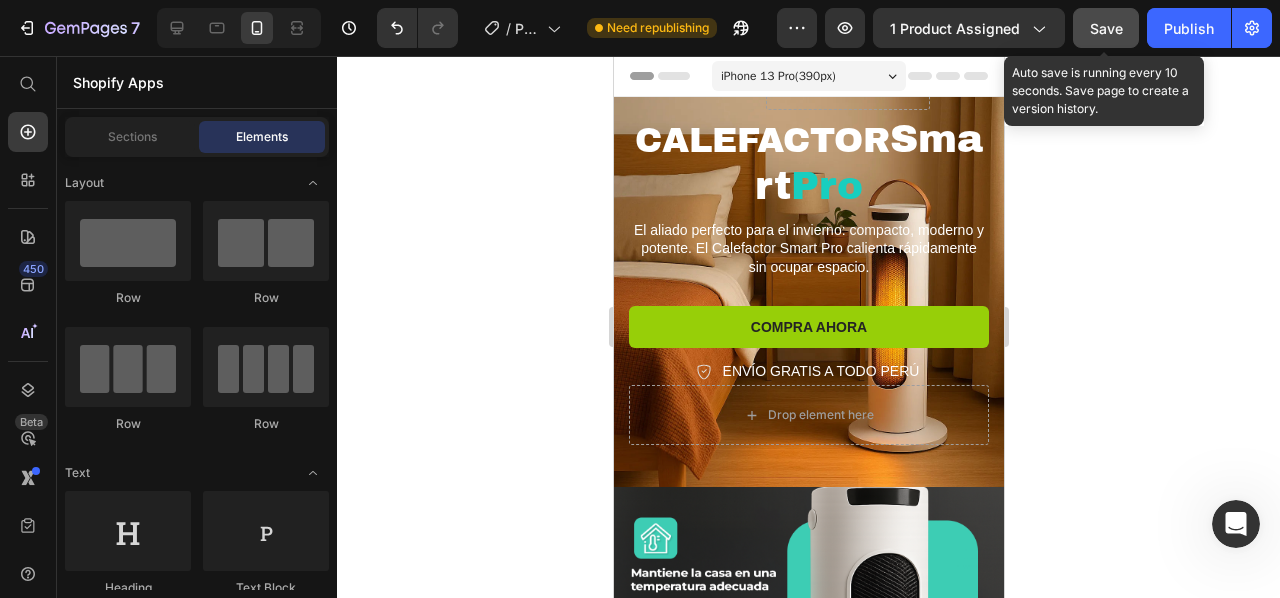 click on "Save" 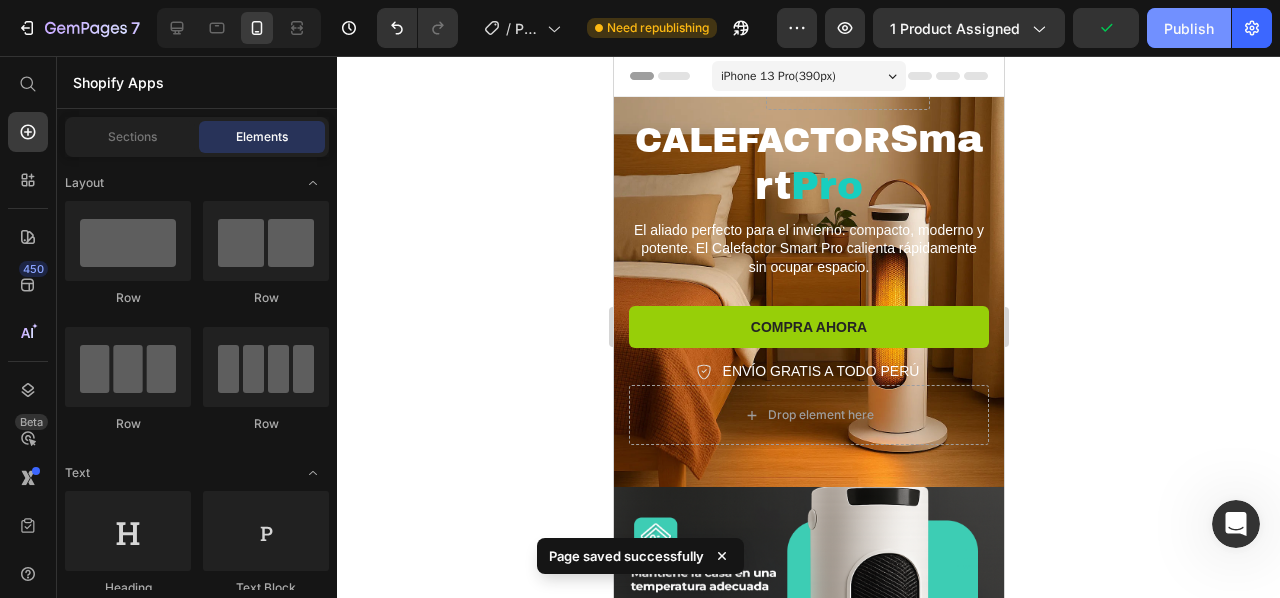 click on "Publish" at bounding box center [1189, 28] 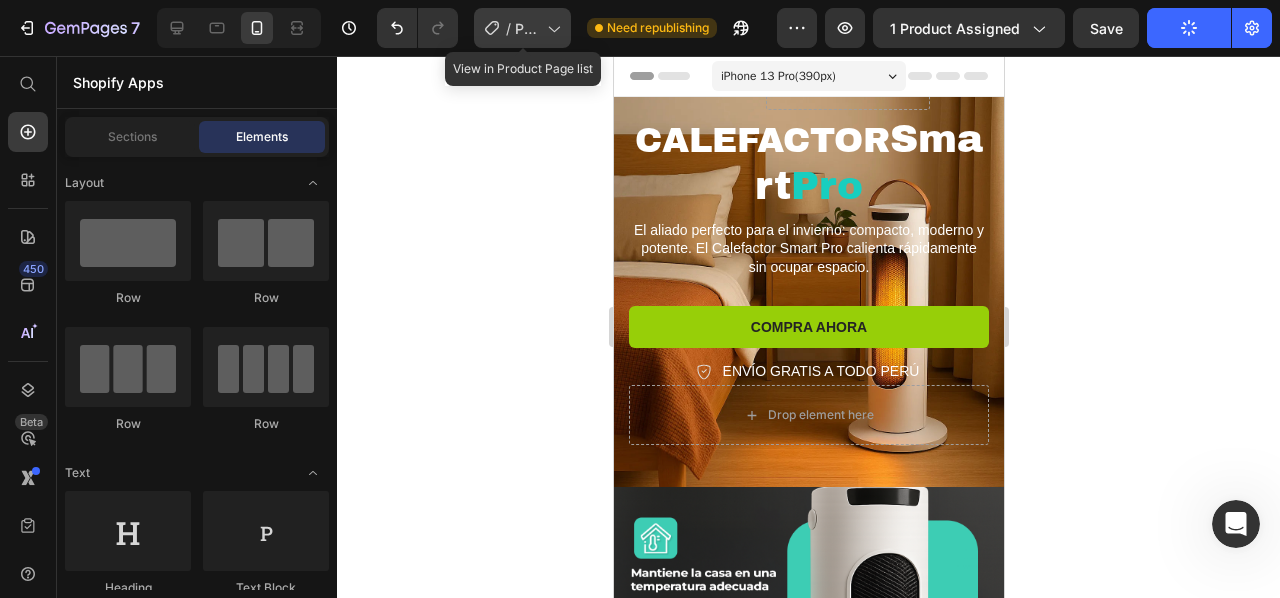 click on "Product Page - [DATE], [TIME]" at bounding box center [527, 28] 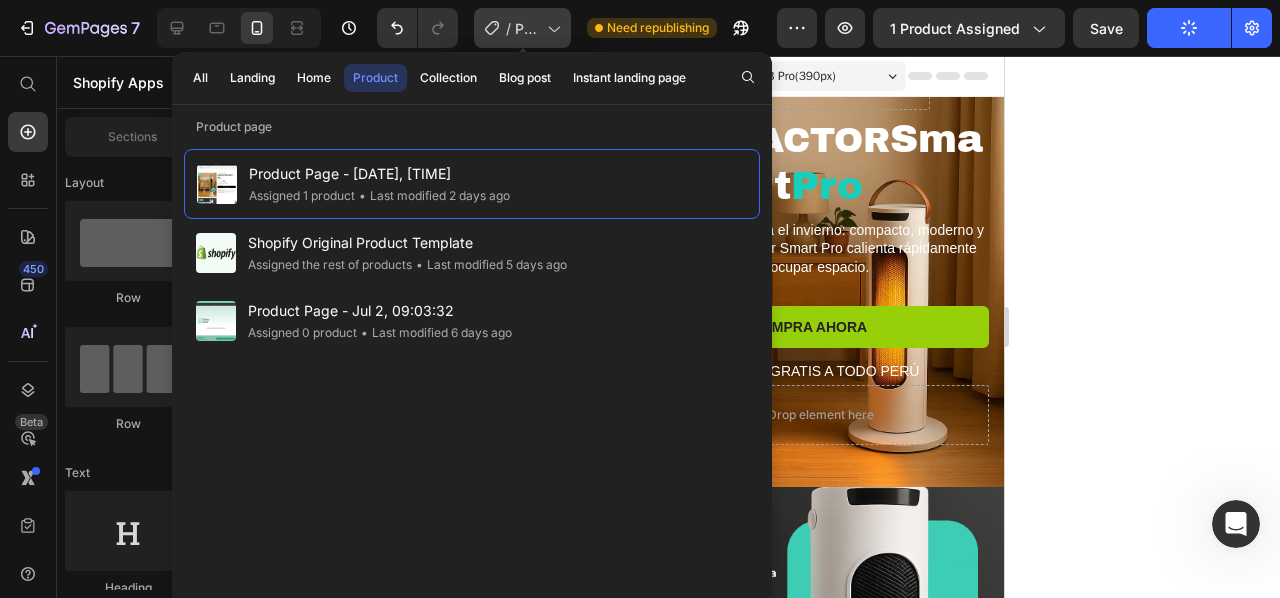 click on "Product Page - [DATE], [TIME]" at bounding box center (527, 28) 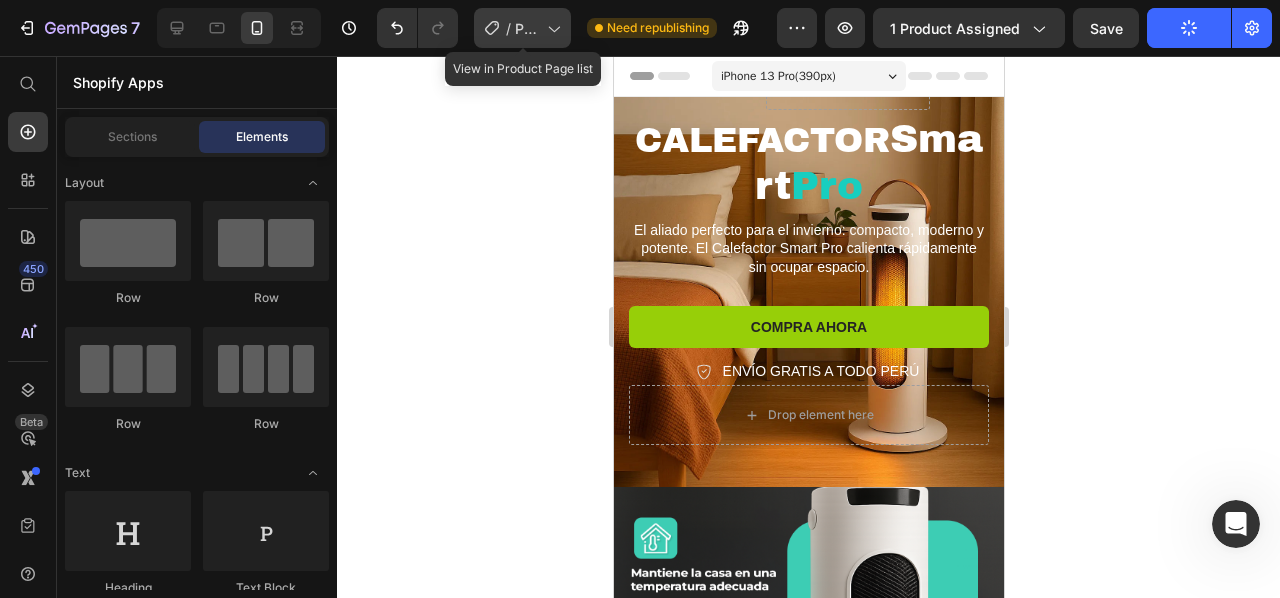 click on "Product Page - [DATE], [TIME]" at bounding box center (527, 28) 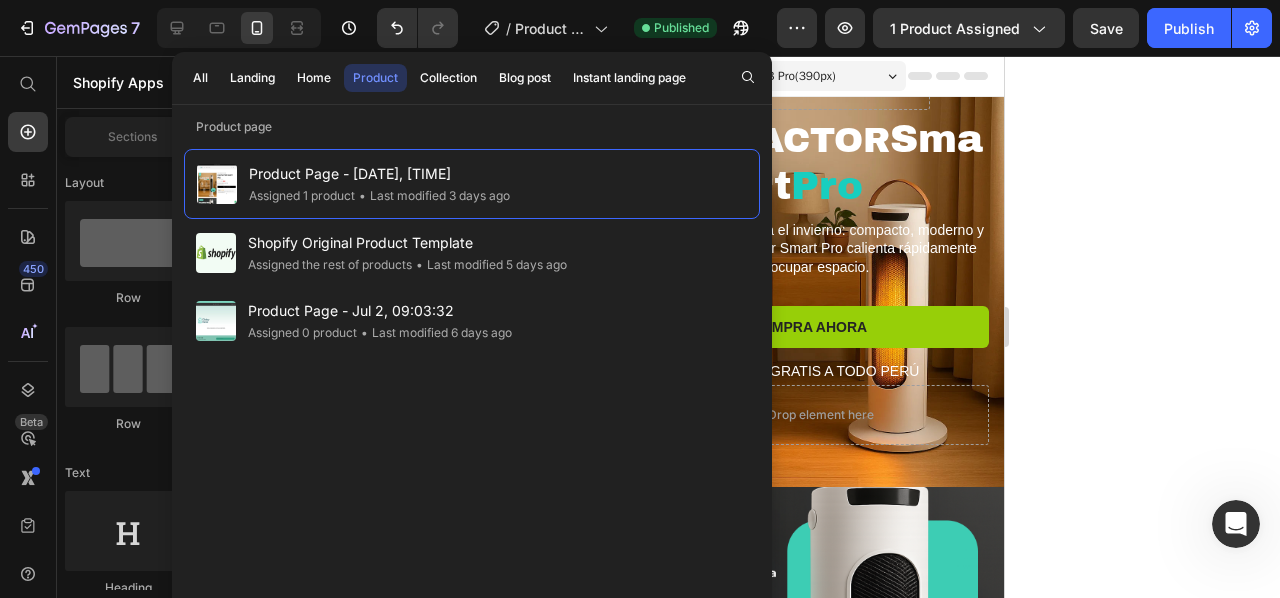 click 